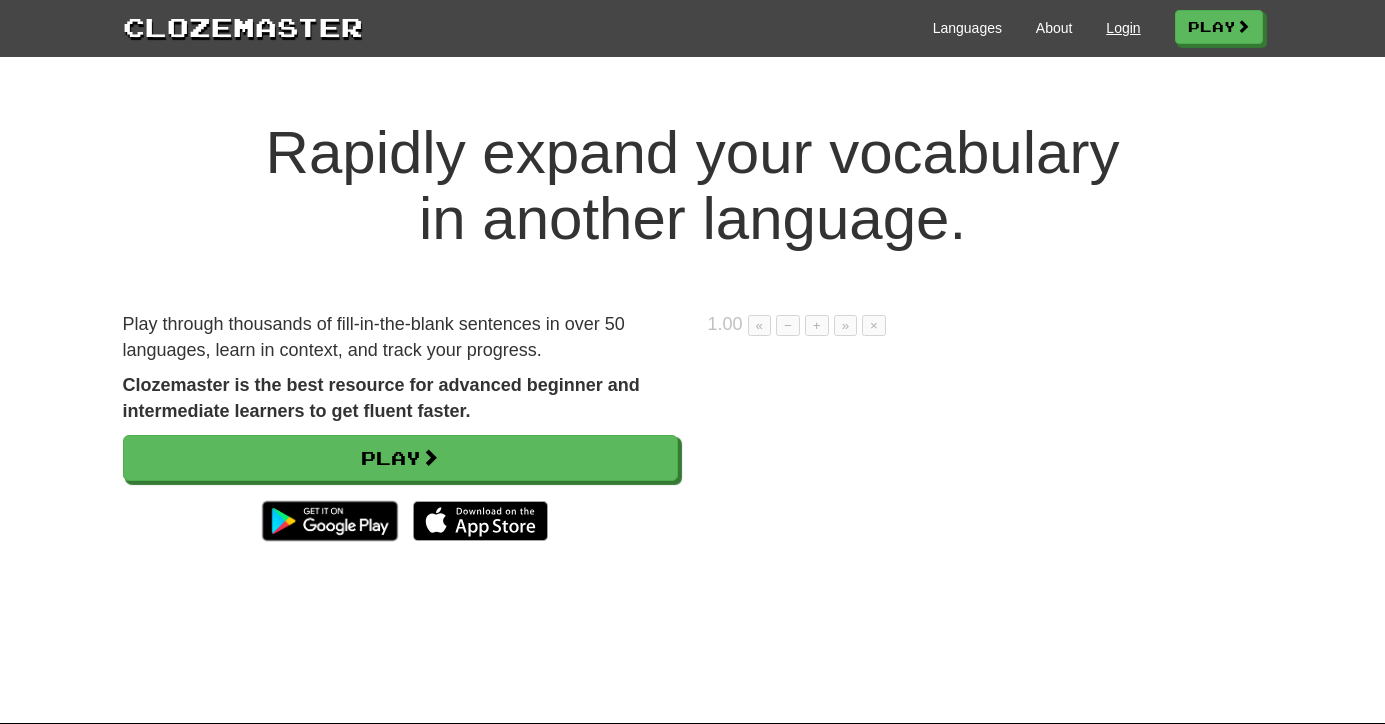 scroll, scrollTop: 0, scrollLeft: 0, axis: both 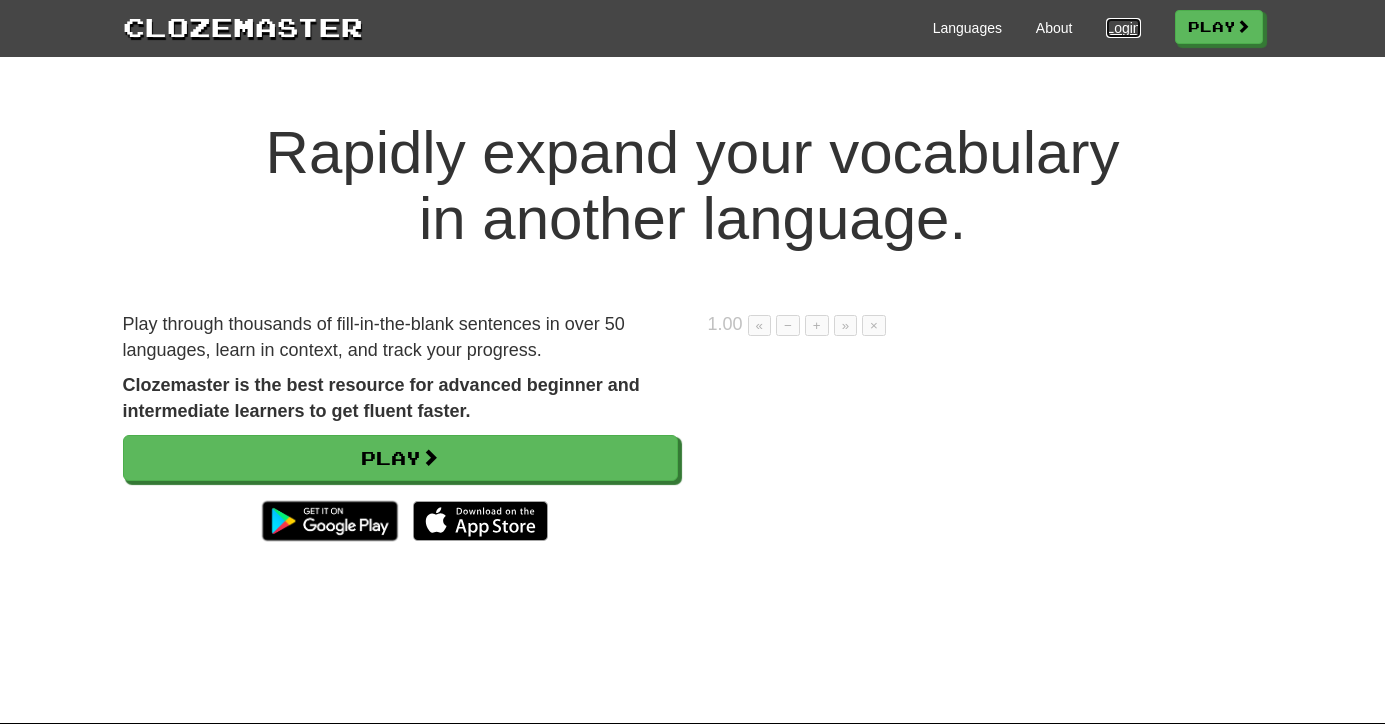 click on "Login" at bounding box center (1123, 28) 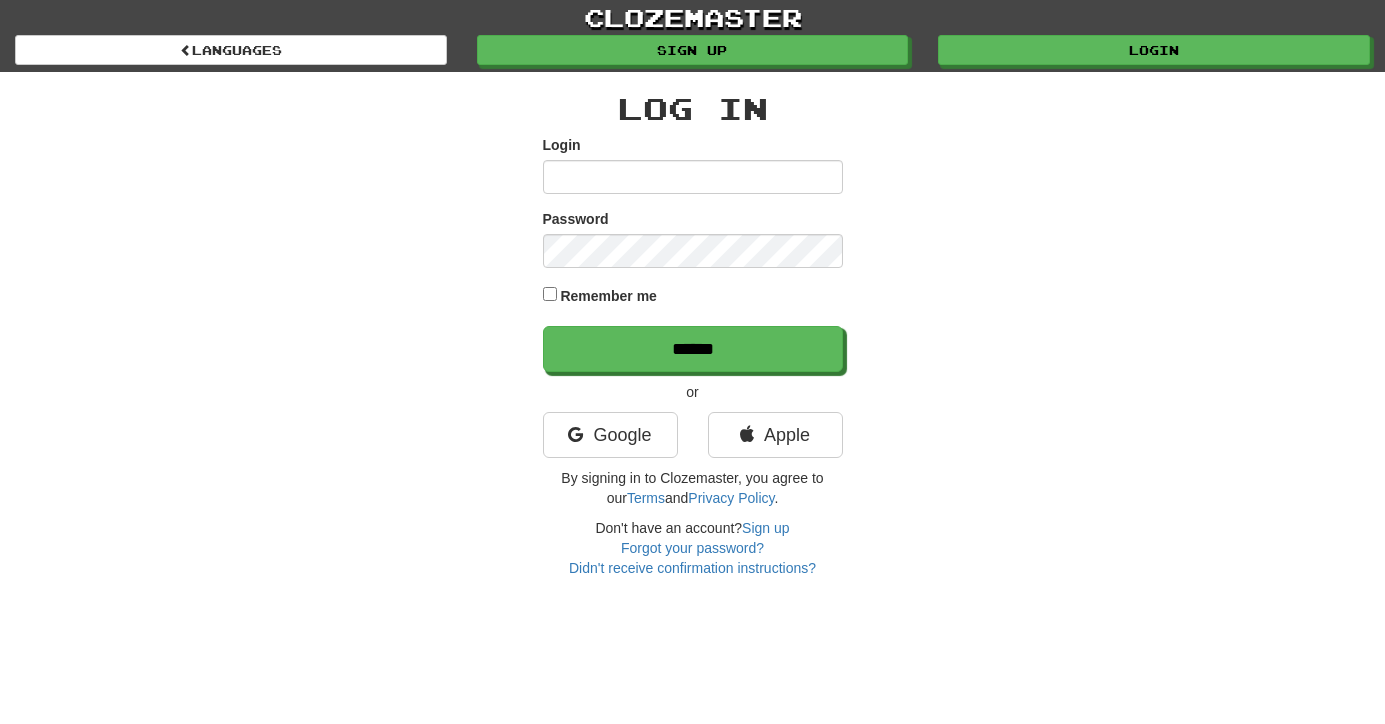 scroll, scrollTop: 0, scrollLeft: 0, axis: both 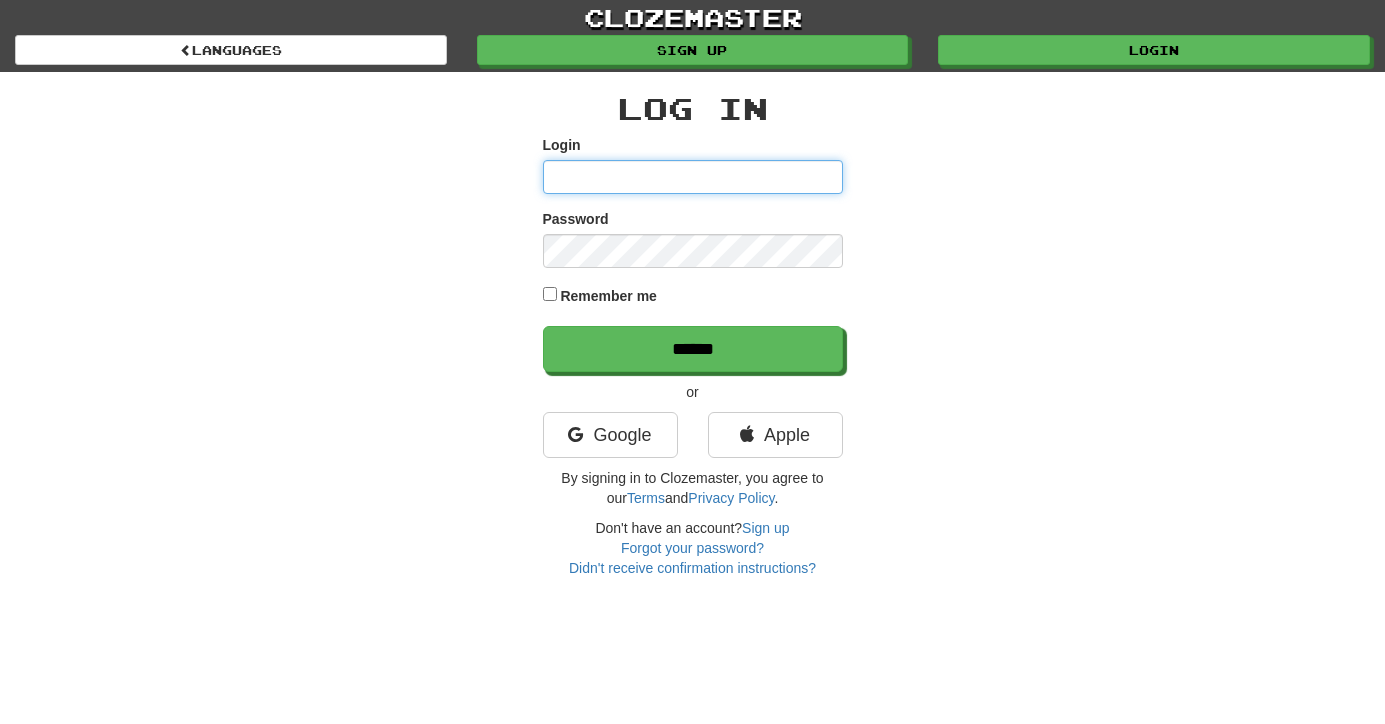 click on "Login" at bounding box center [693, 177] 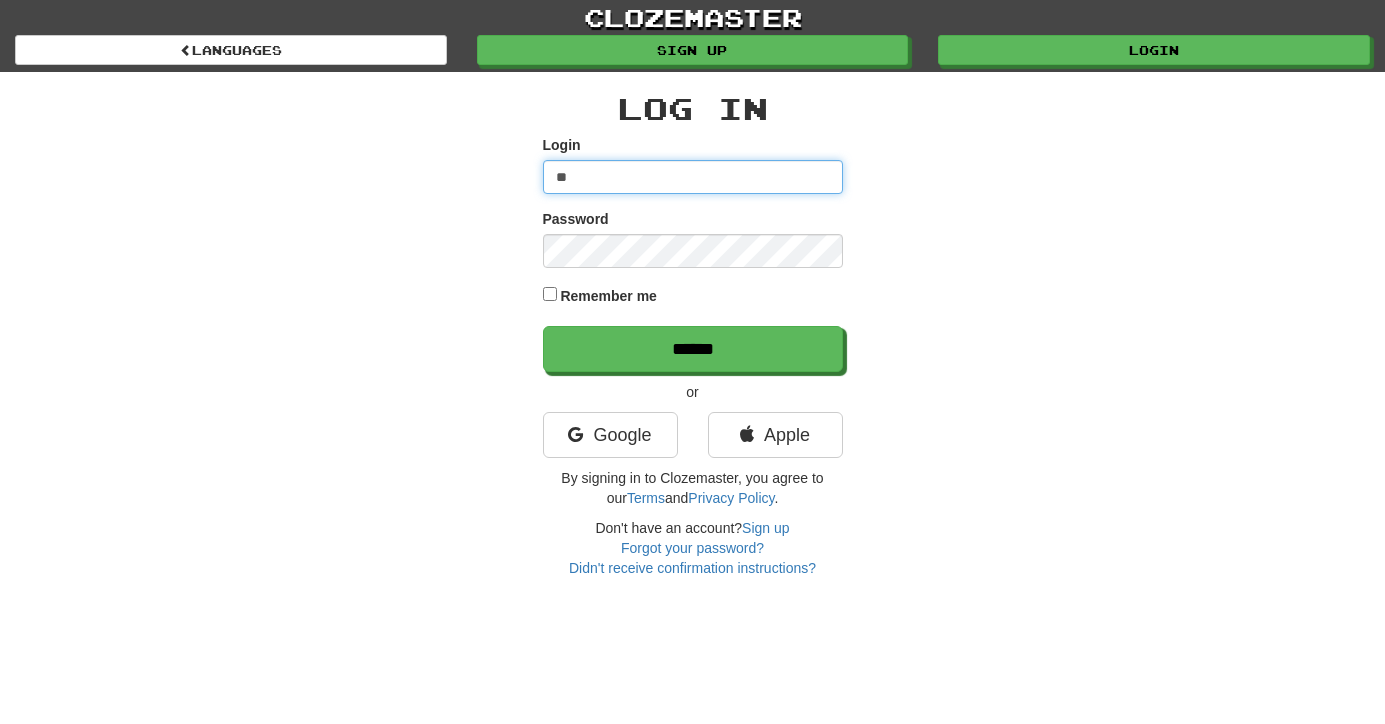 type on "*" 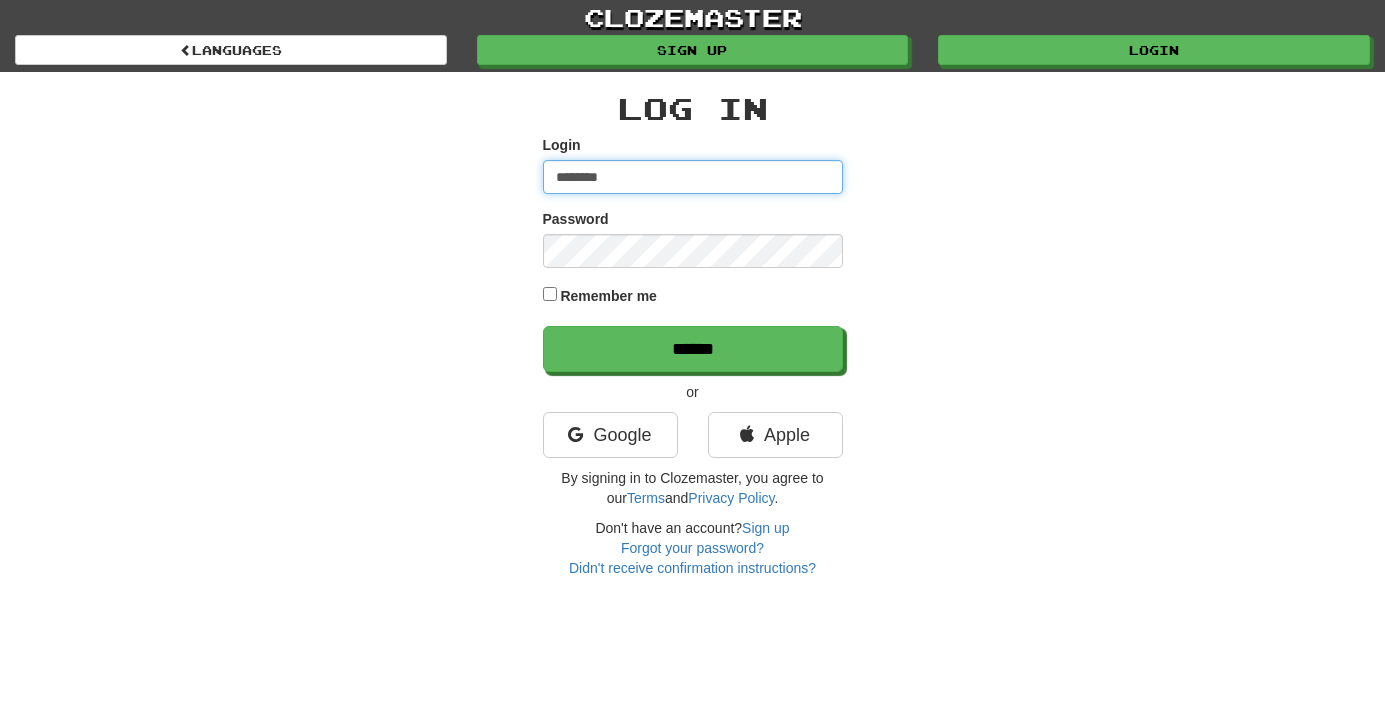 type on "********" 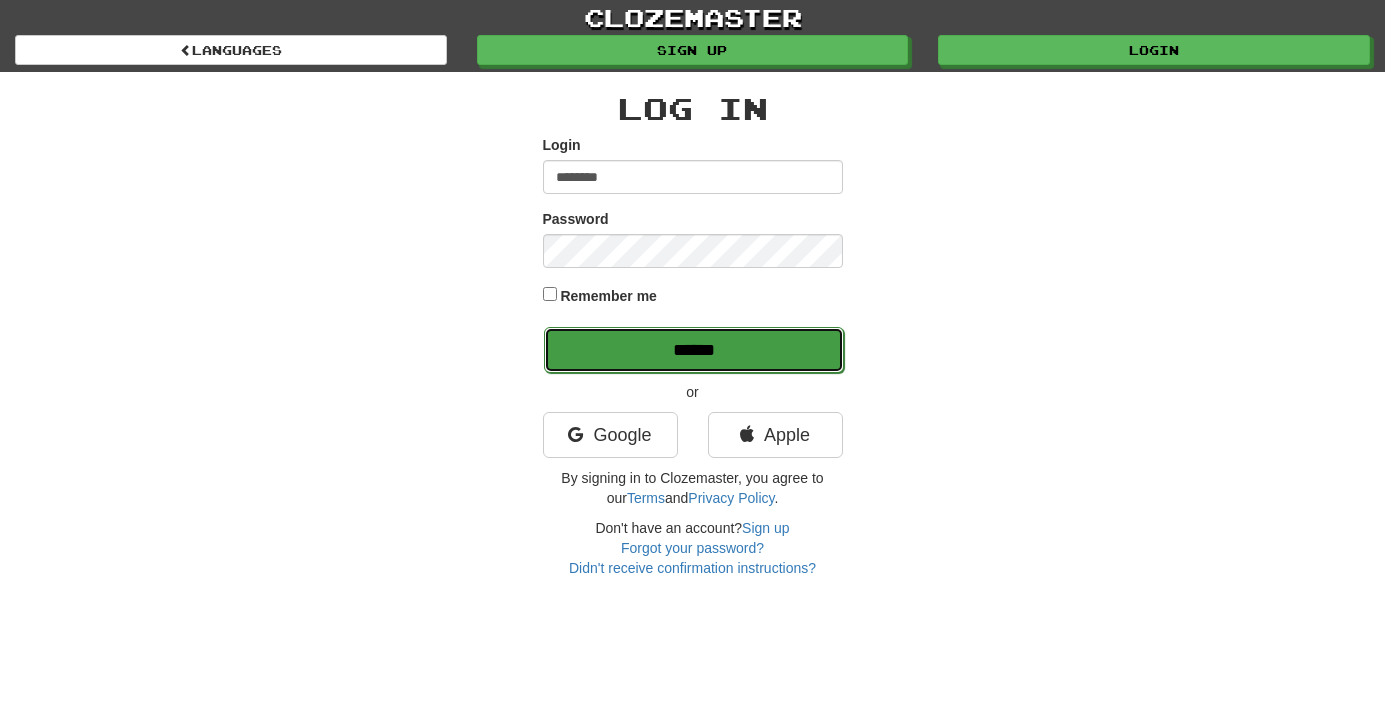 click on "******" at bounding box center [694, 350] 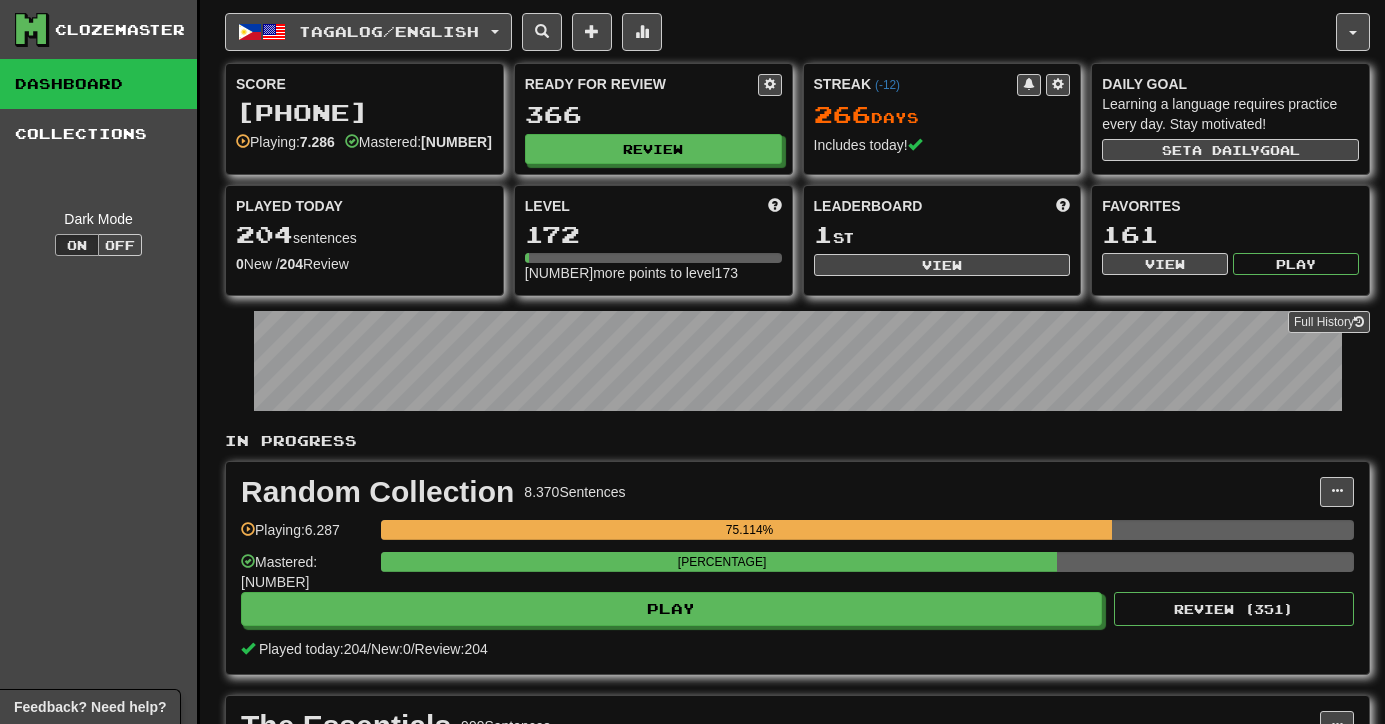 scroll, scrollTop: 0, scrollLeft: 0, axis: both 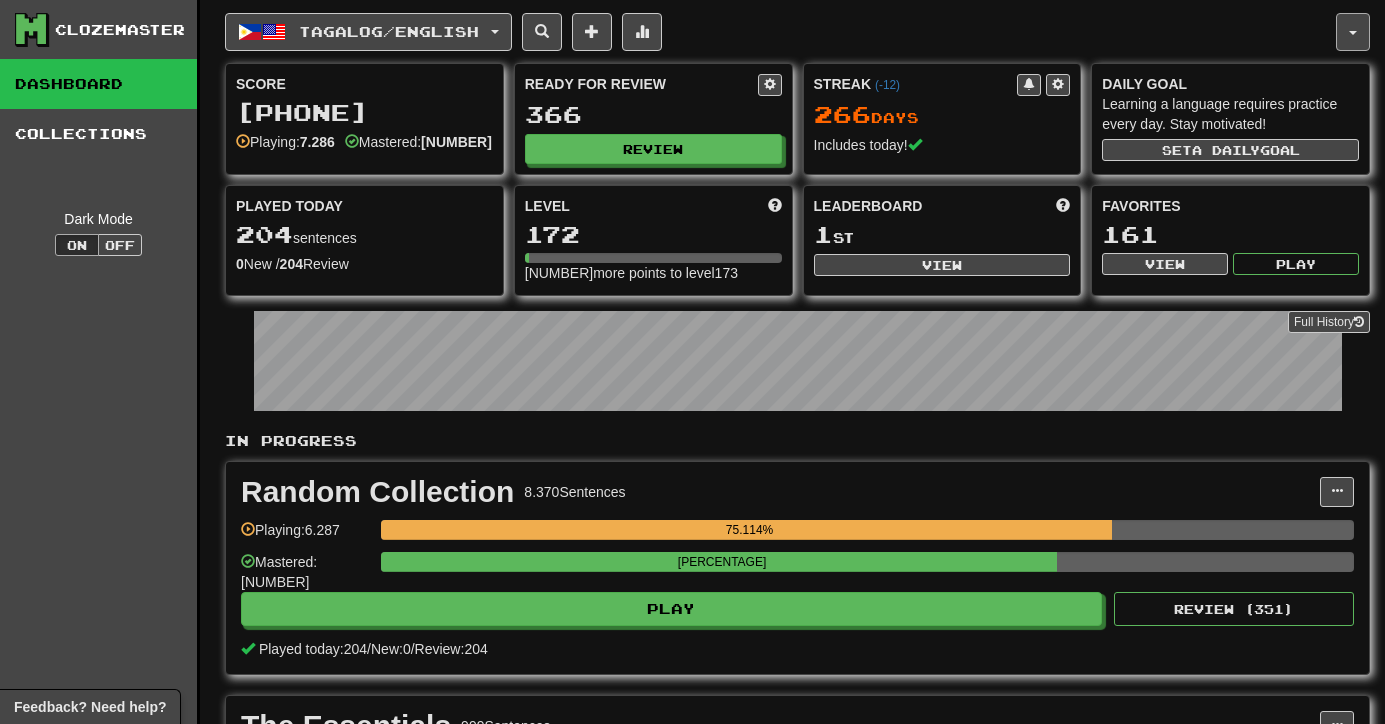 click at bounding box center (1353, 32) 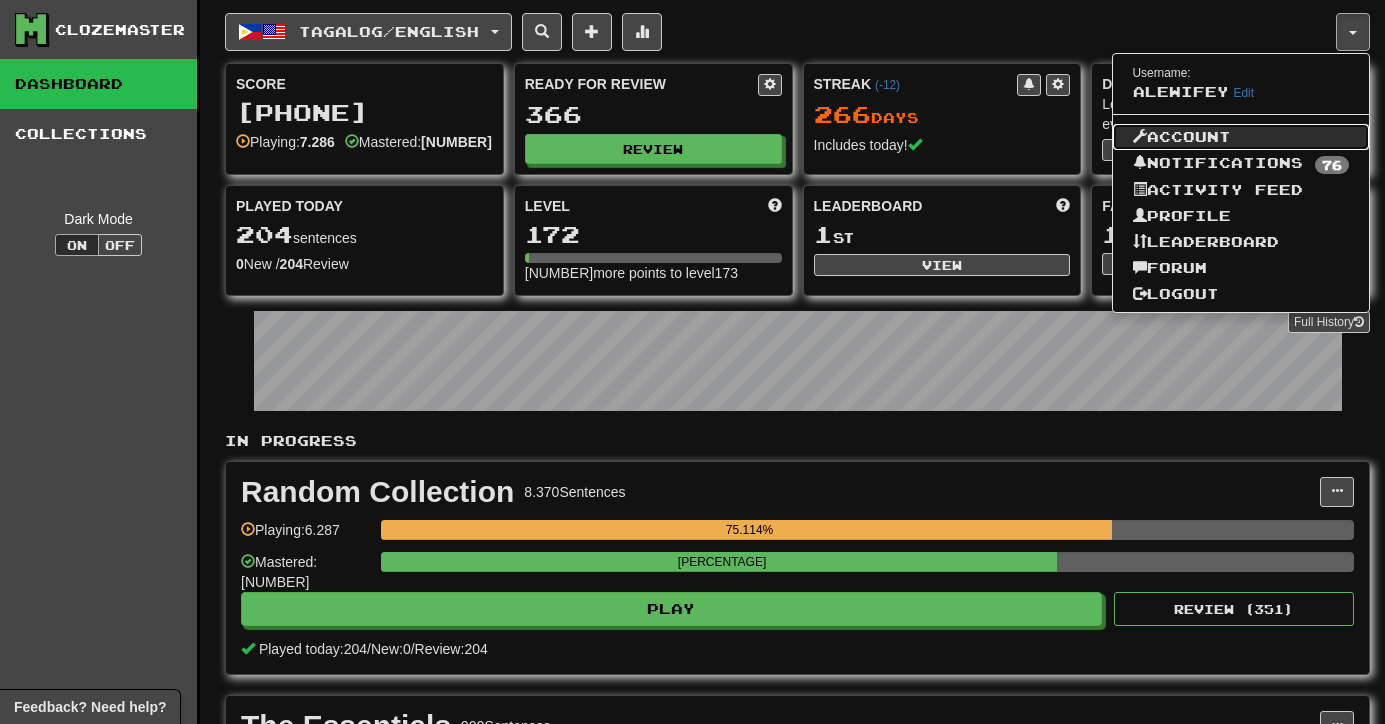 click on "Account" at bounding box center (1241, 137) 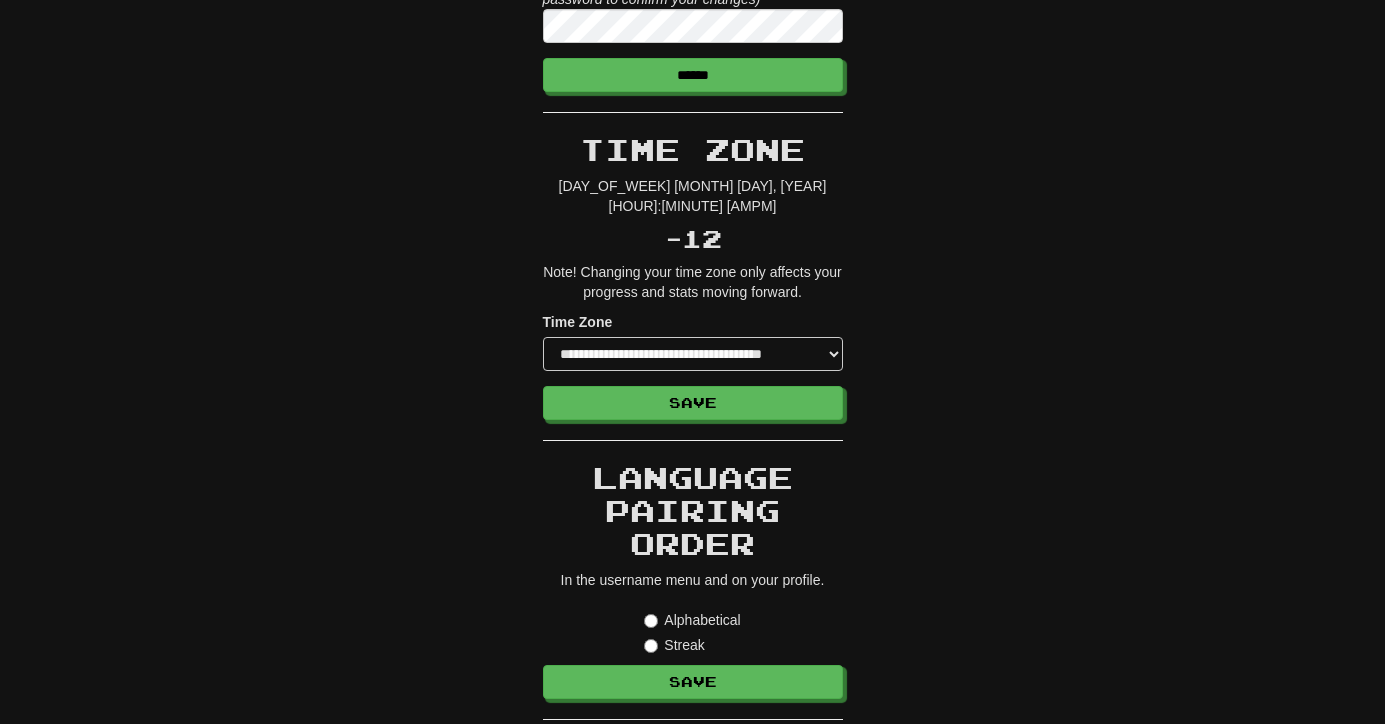 scroll, scrollTop: 0, scrollLeft: 0, axis: both 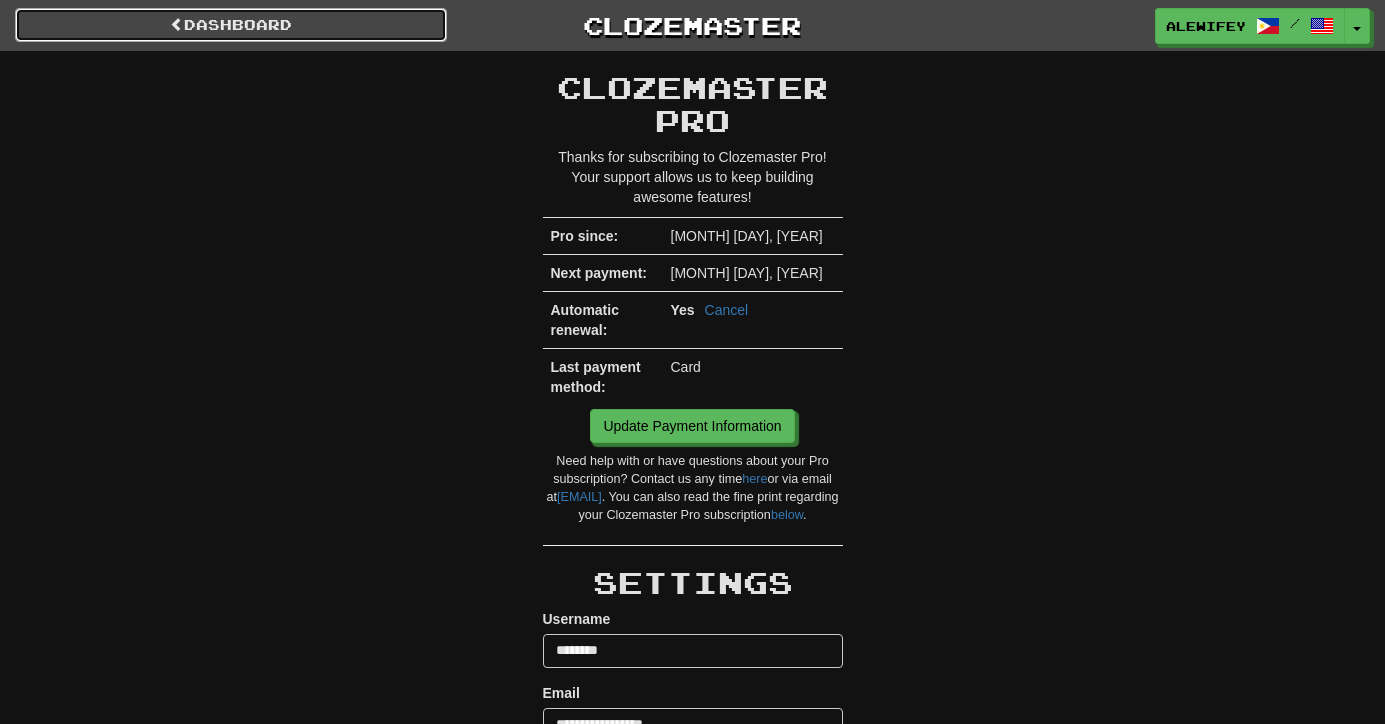click on "Dashboard" at bounding box center [231, 25] 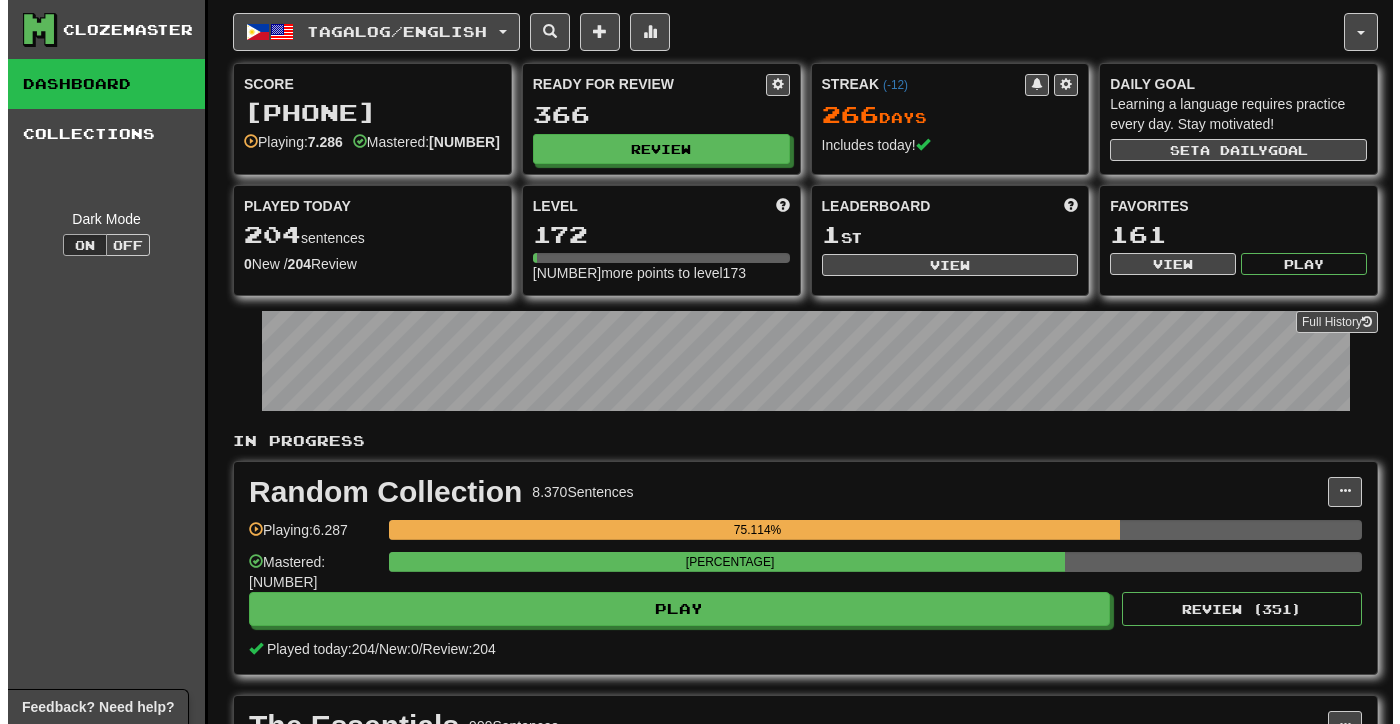 scroll, scrollTop: 0, scrollLeft: 0, axis: both 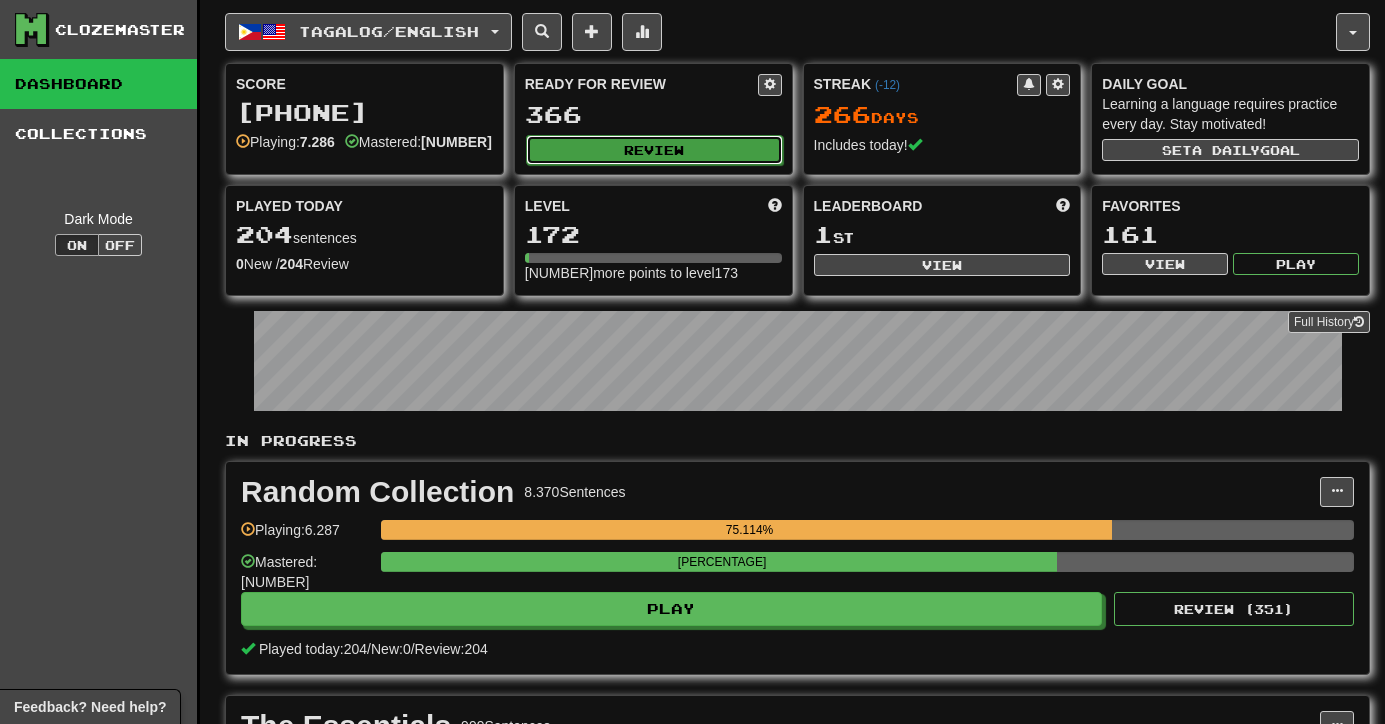 click on "Review" at bounding box center [654, 150] 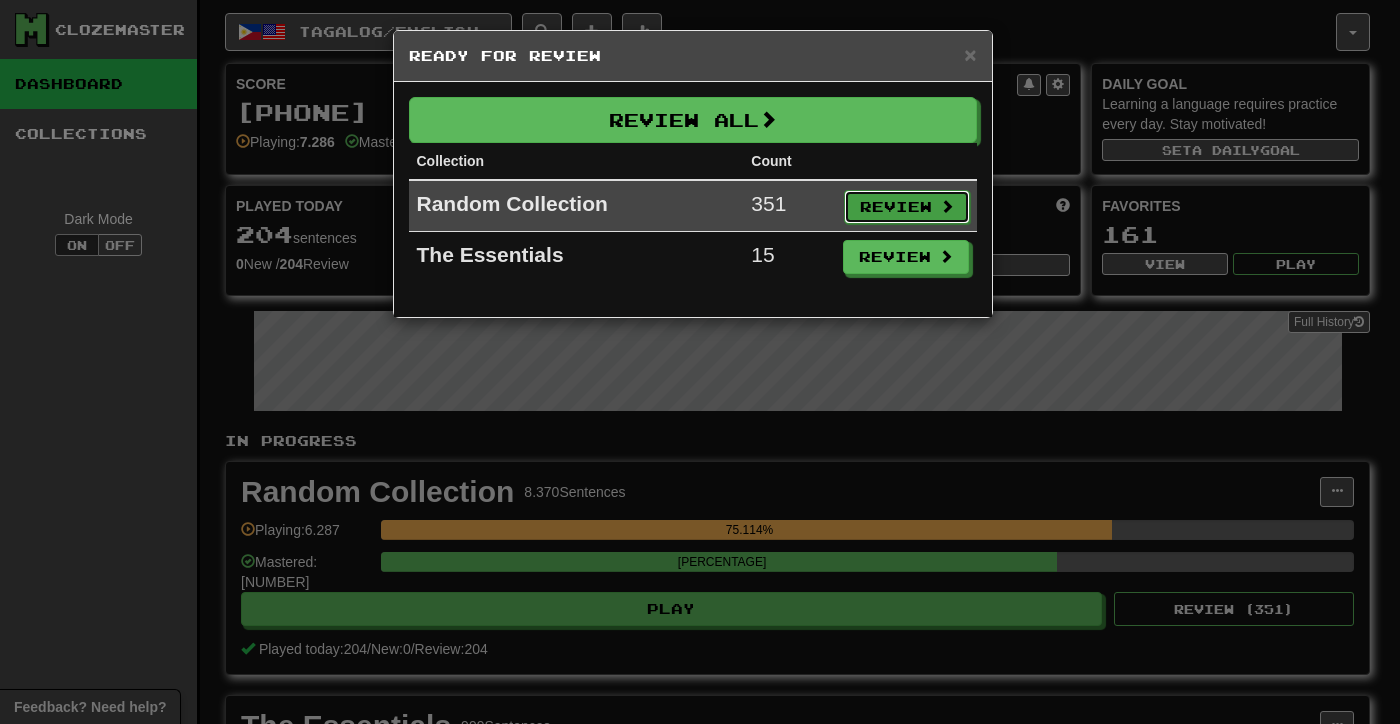 click on "Review" at bounding box center [907, 207] 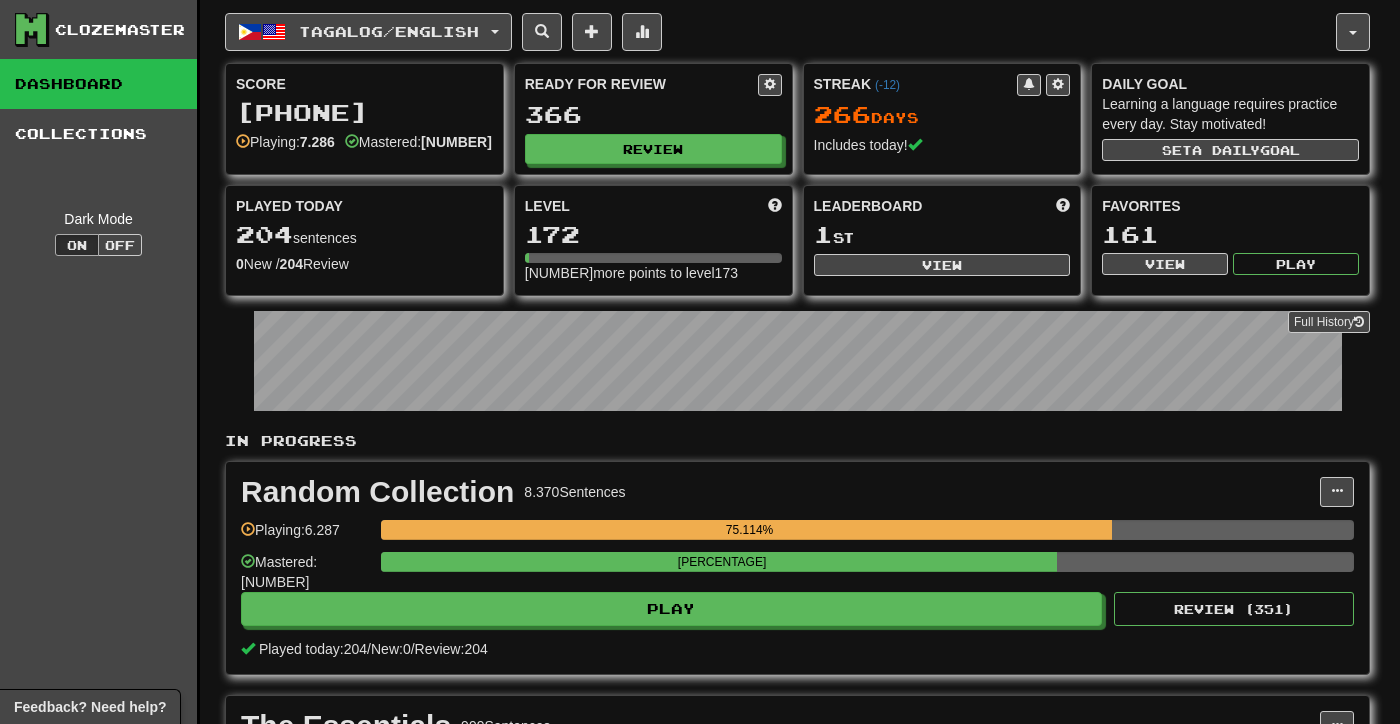 select on "***" 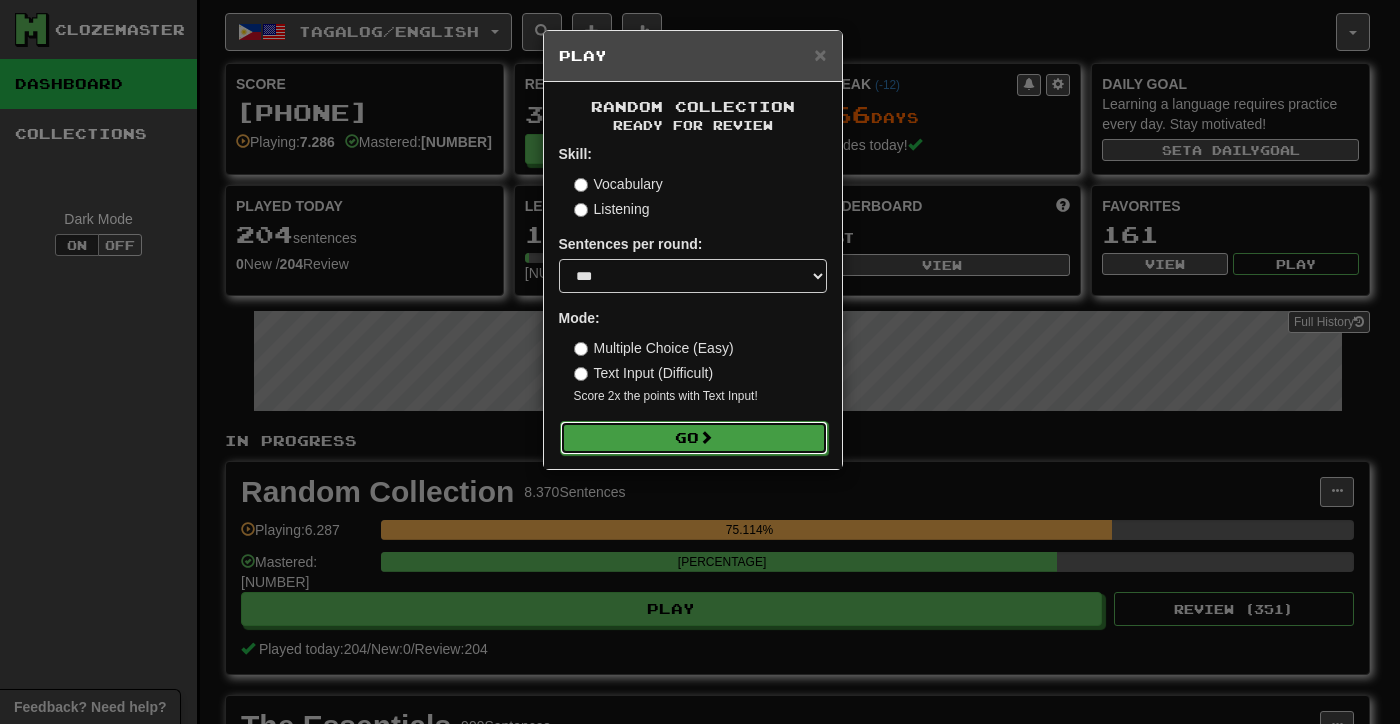 click on "Go" at bounding box center [694, 438] 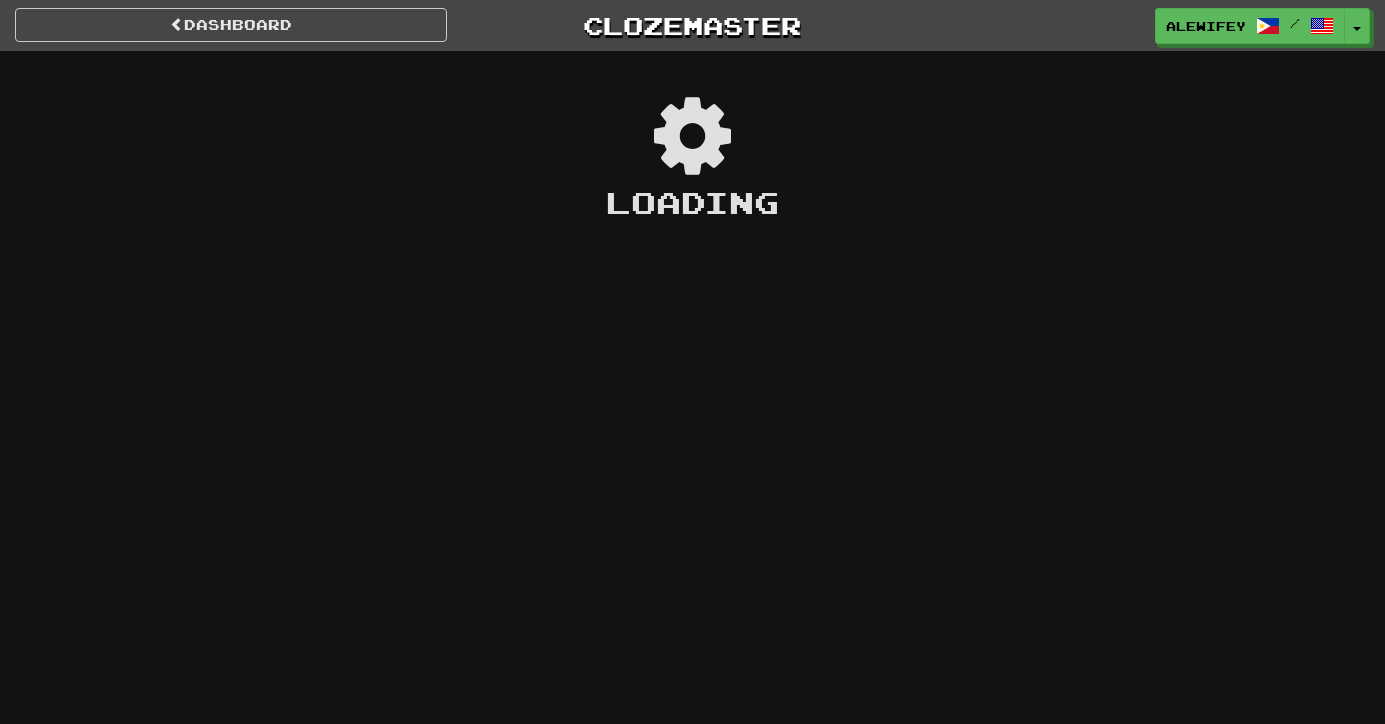 scroll, scrollTop: 0, scrollLeft: 0, axis: both 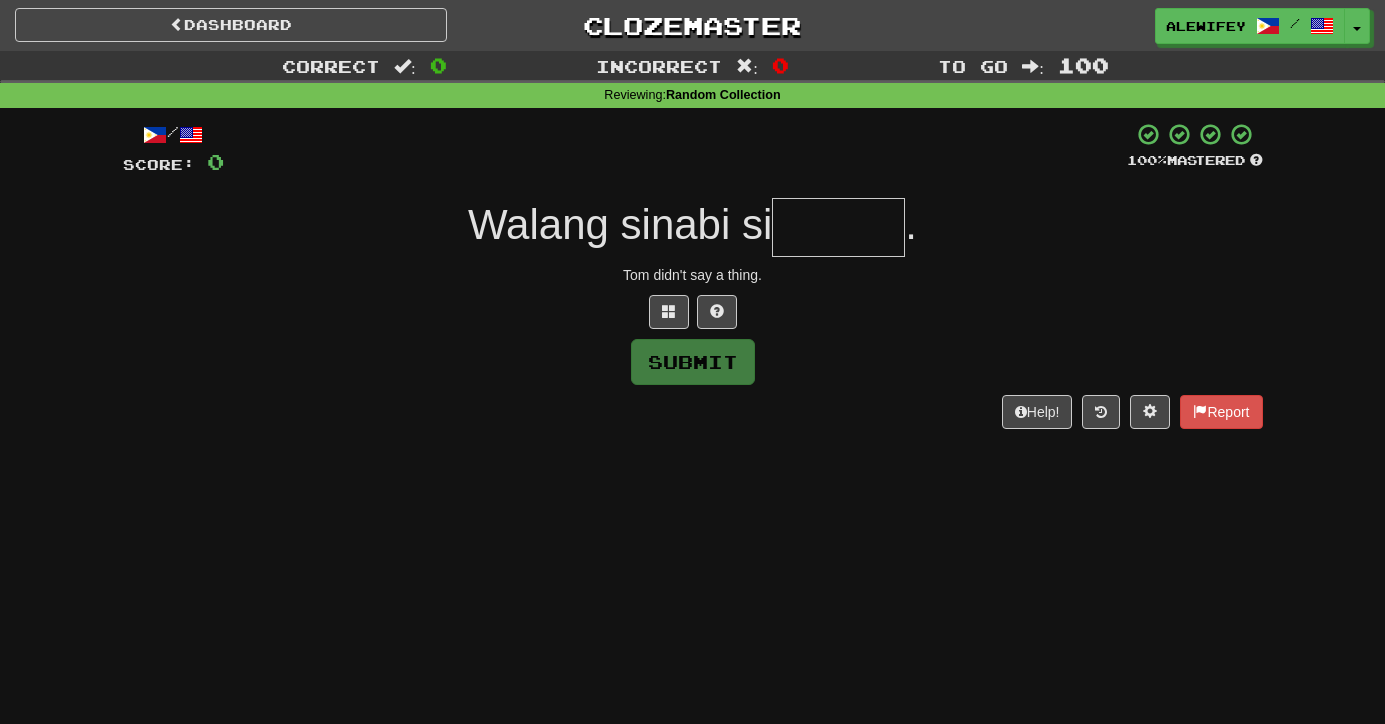 type on "*" 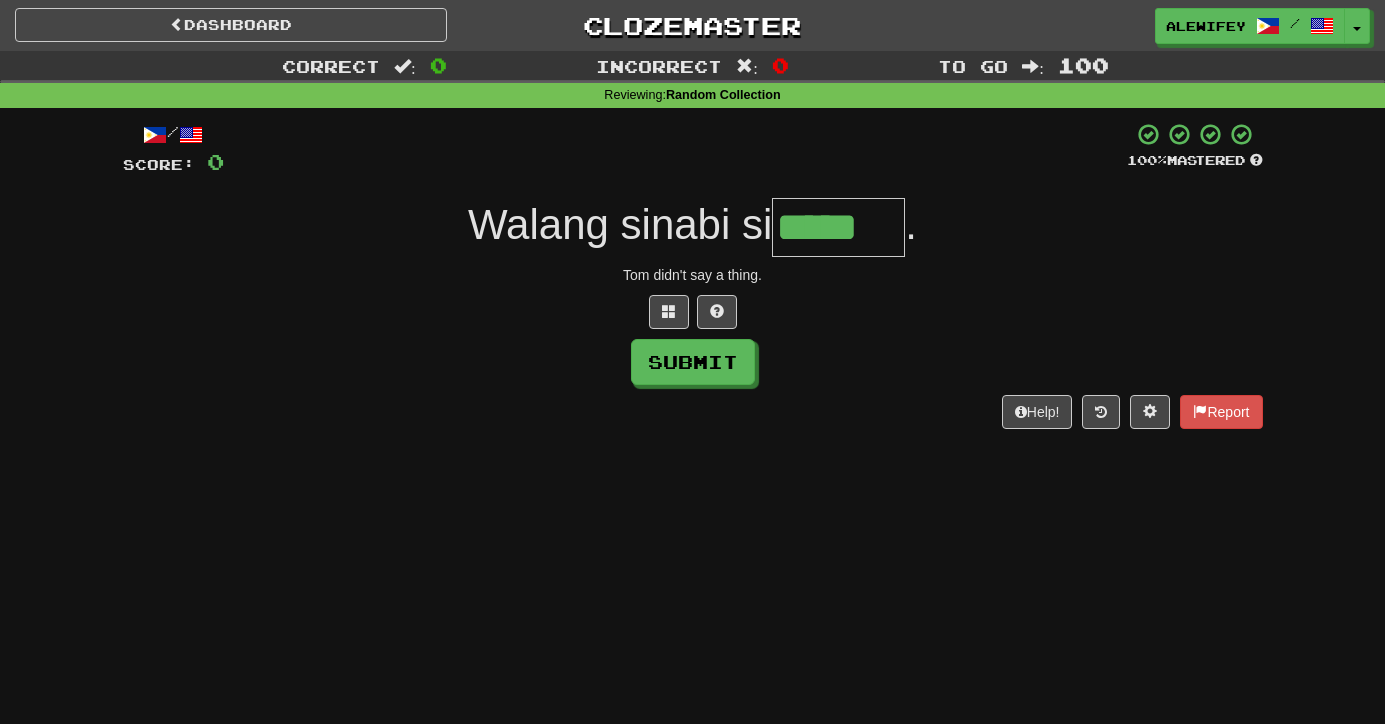 type on "*****" 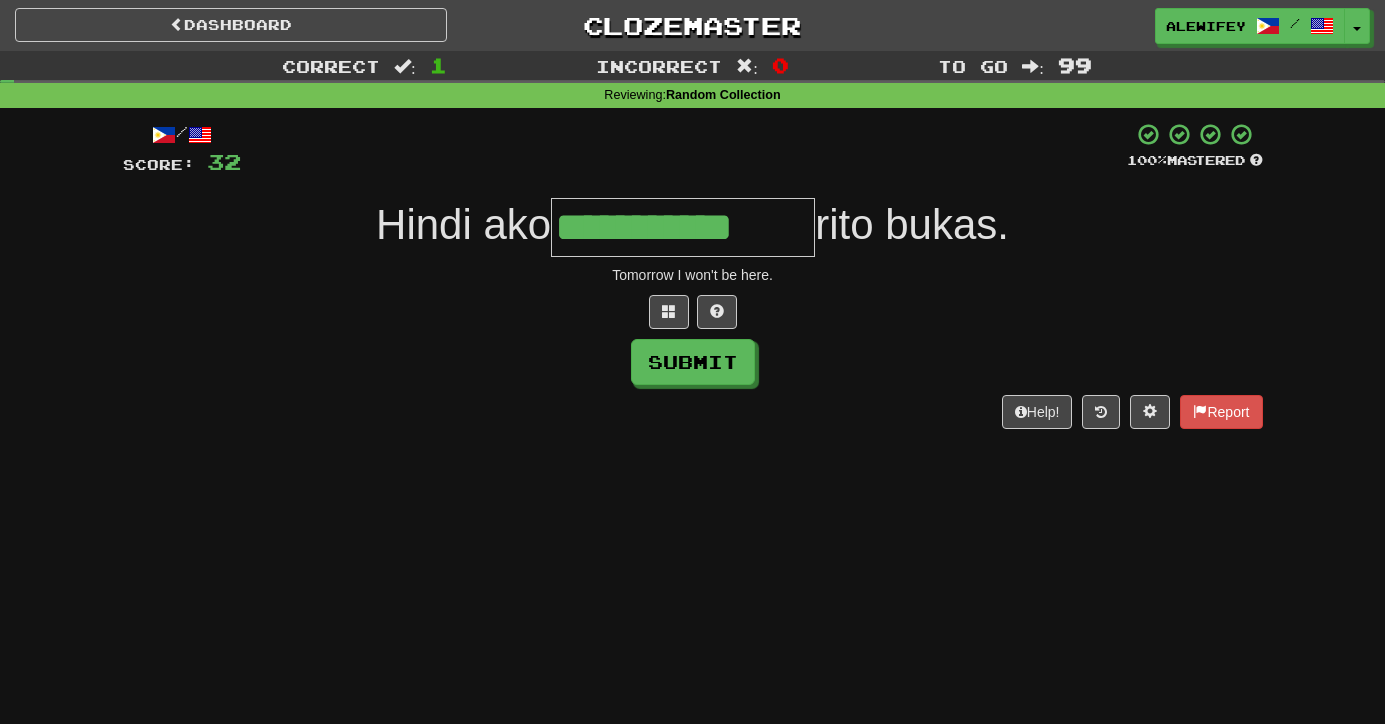 type on "**********" 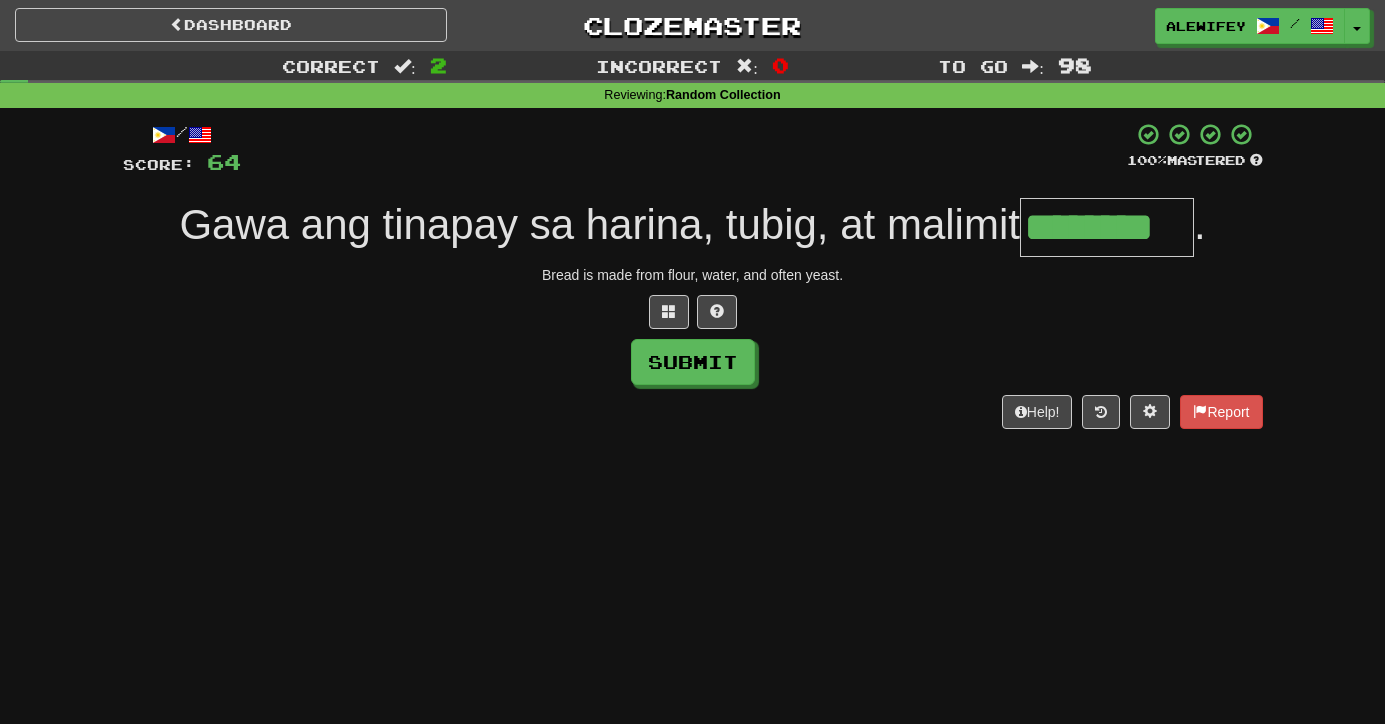 type on "********" 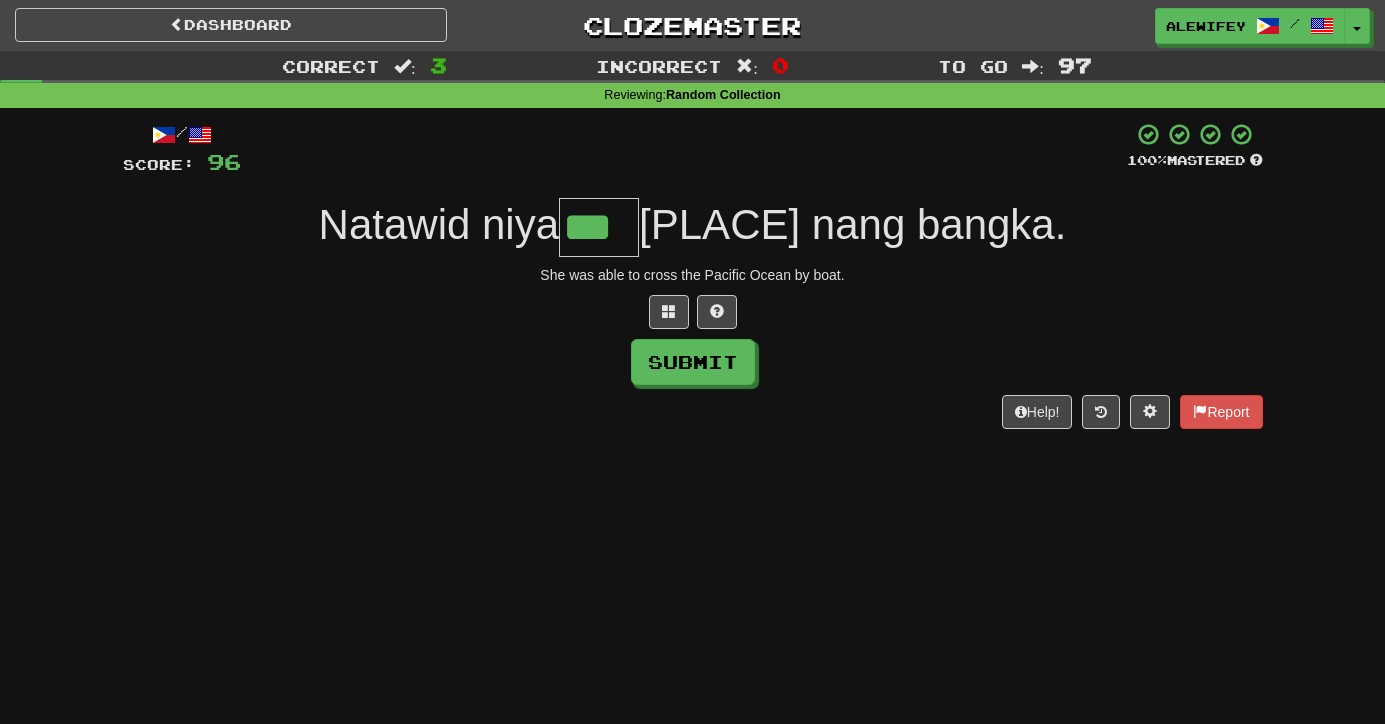 type on "***" 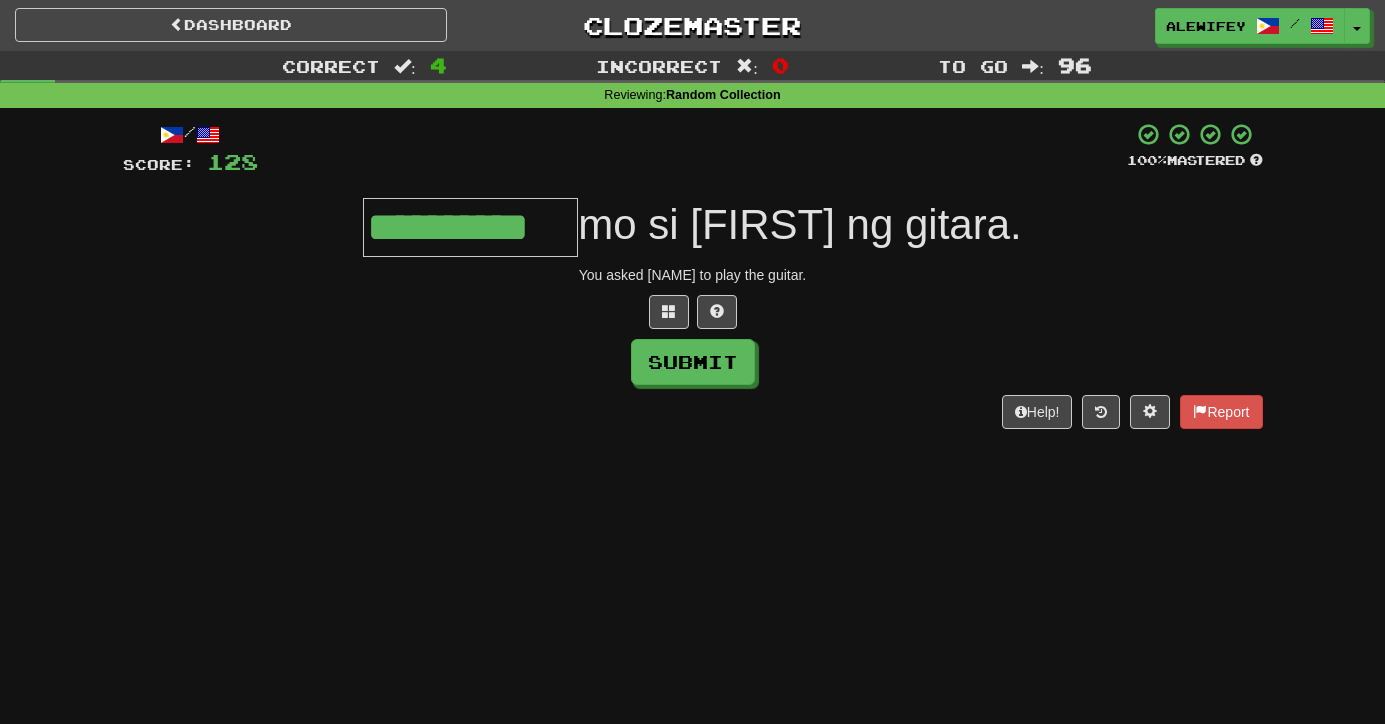type on "**********" 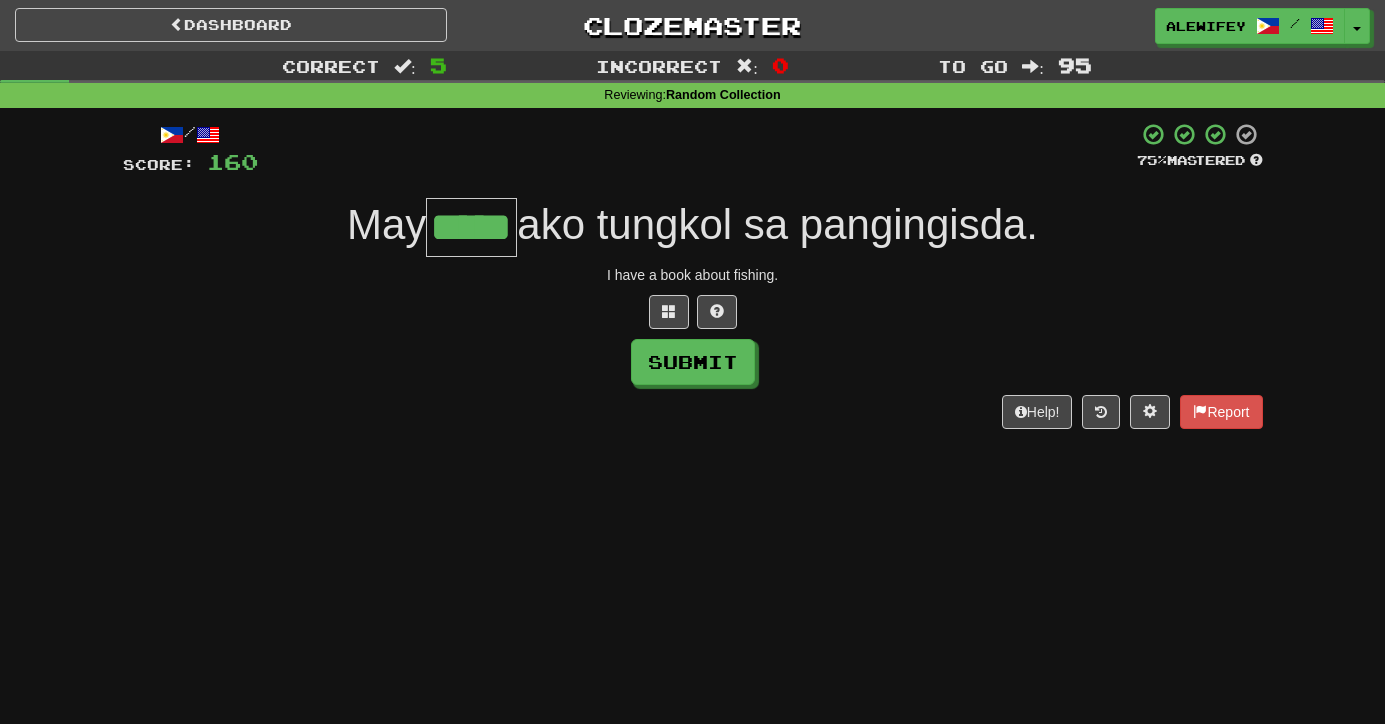 type on "*****" 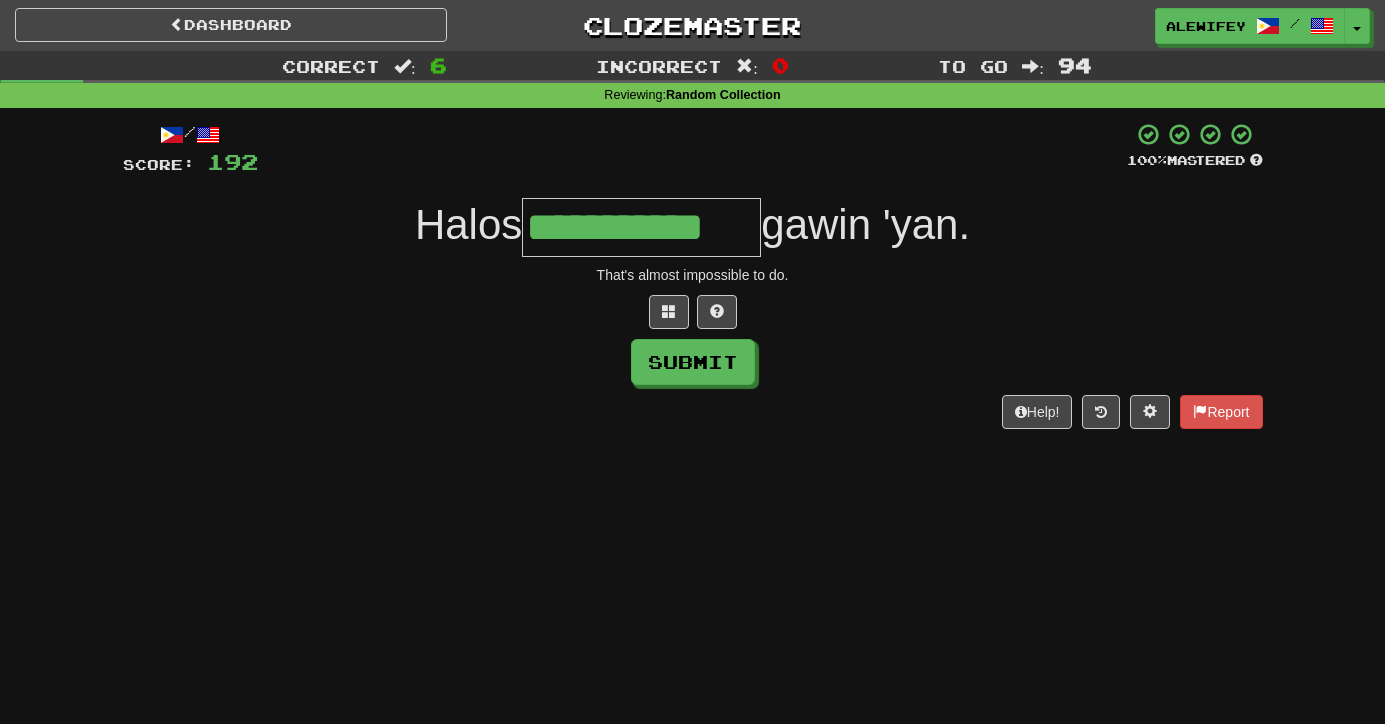 type on "**********" 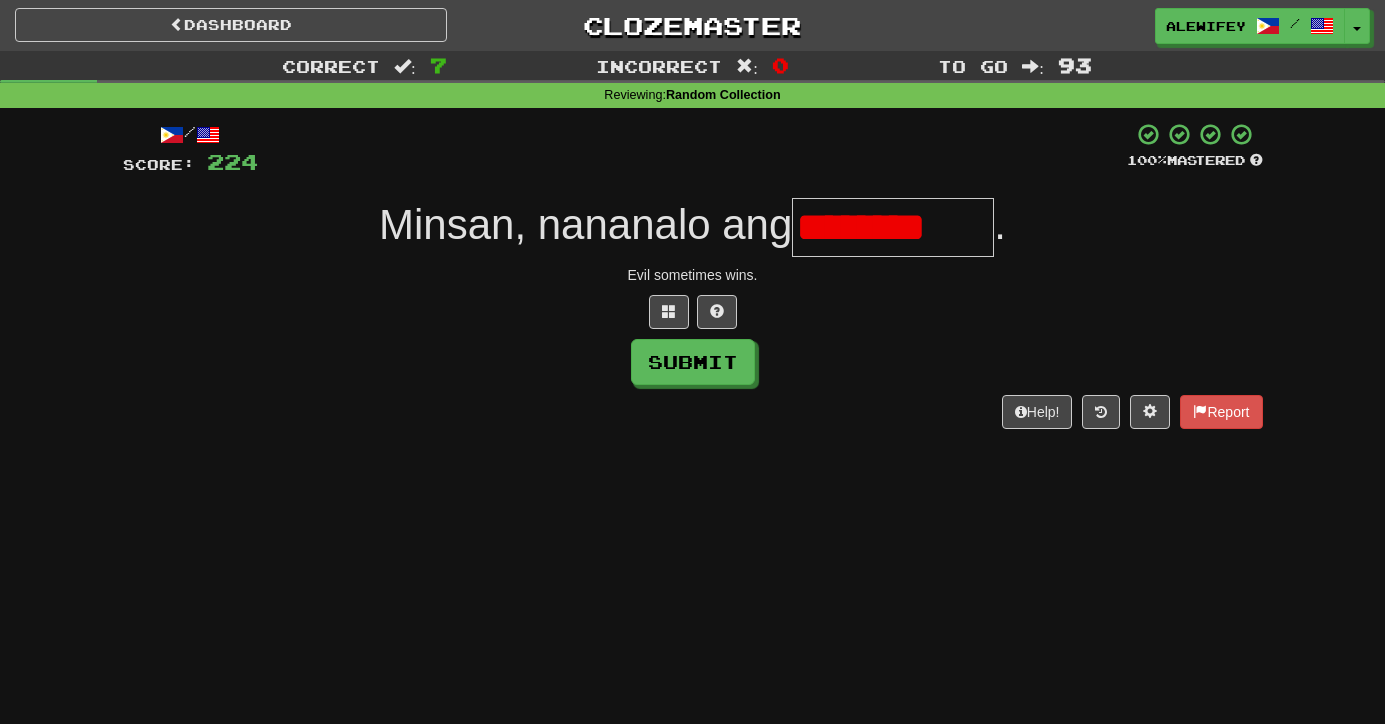 scroll, scrollTop: 0, scrollLeft: 0, axis: both 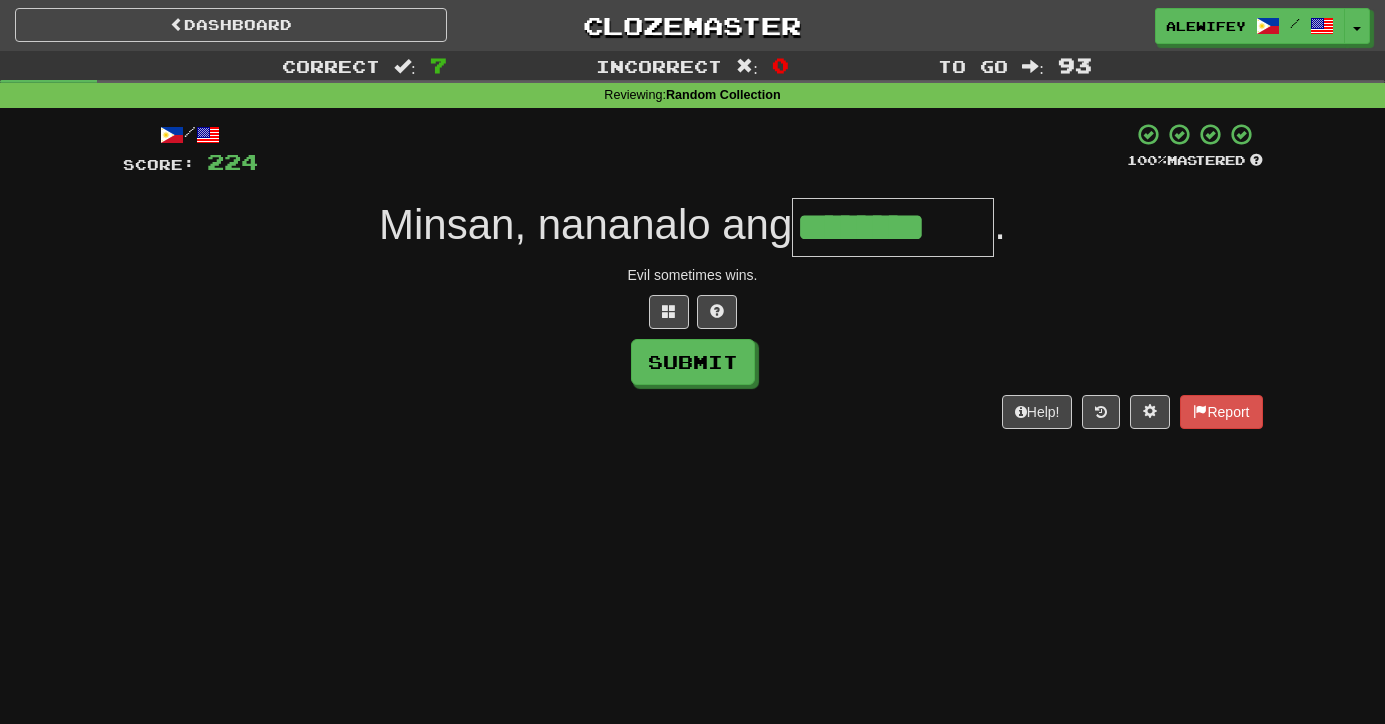 type on "********" 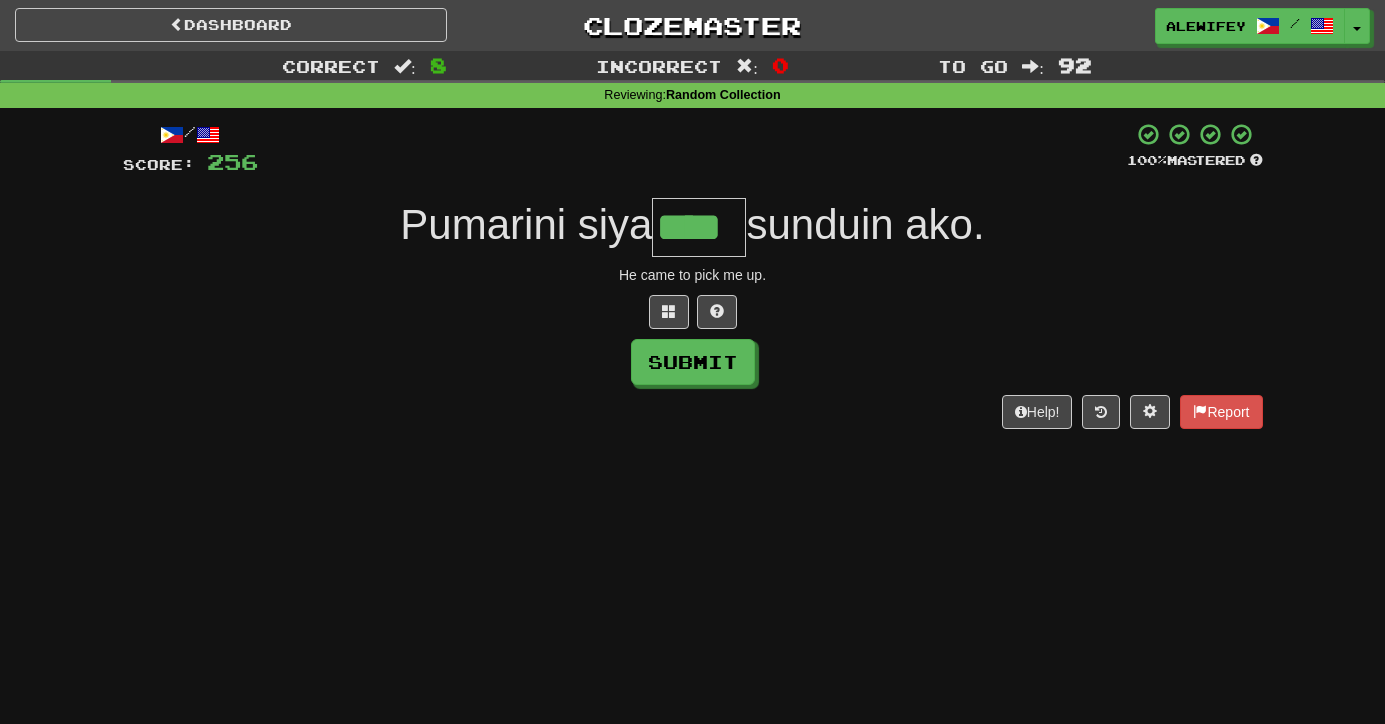 type on "****" 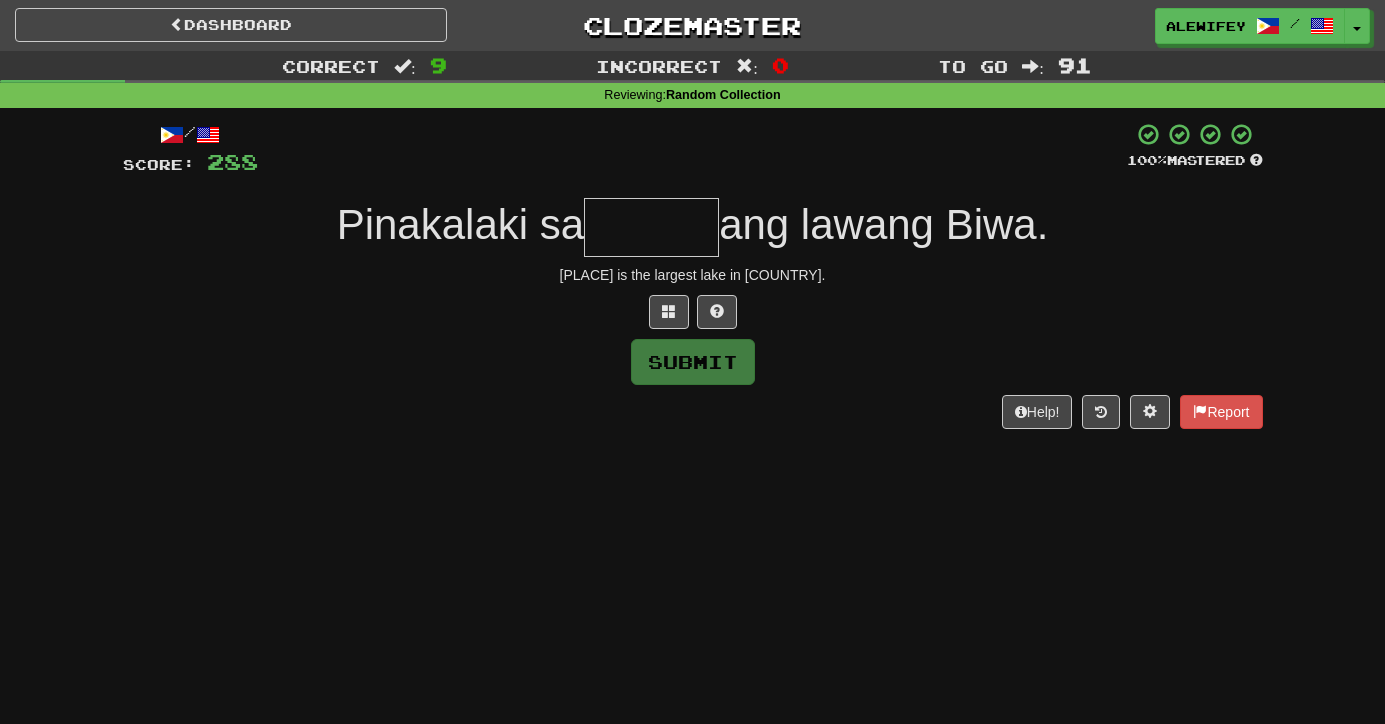type on "*" 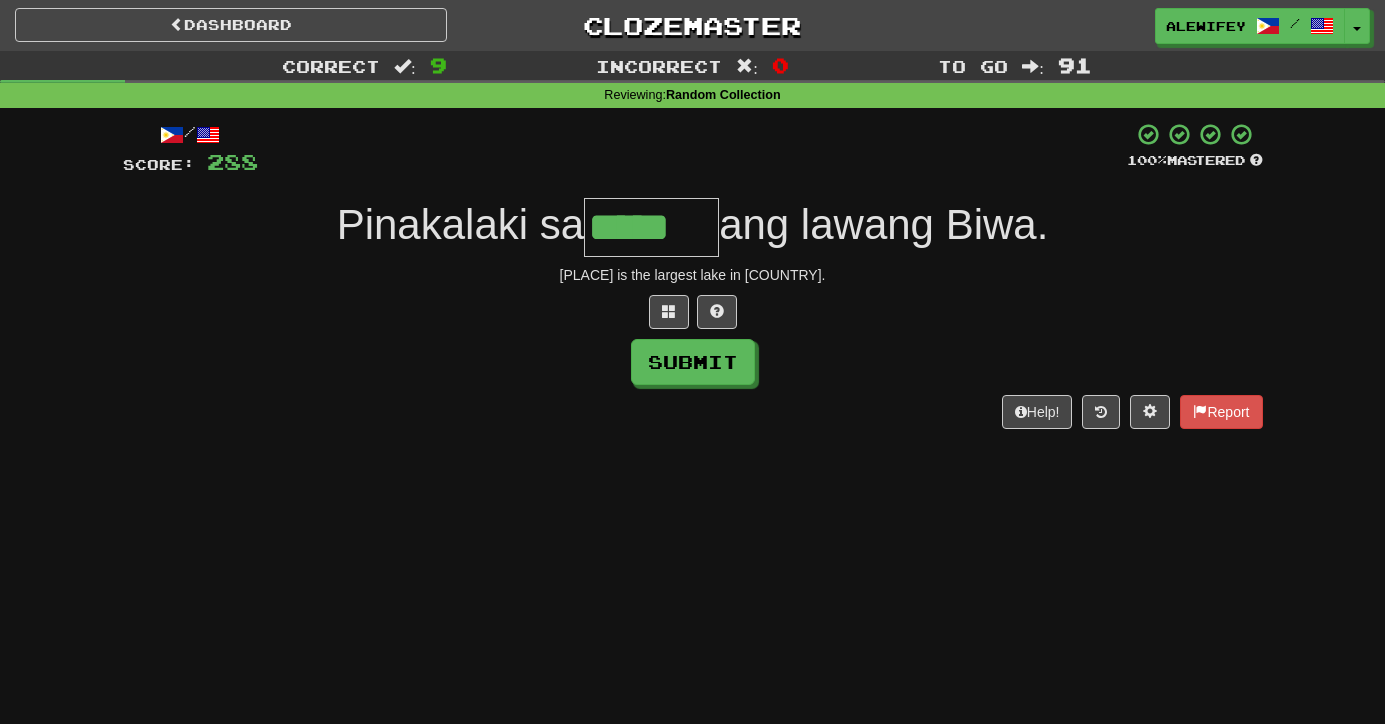 type on "*****" 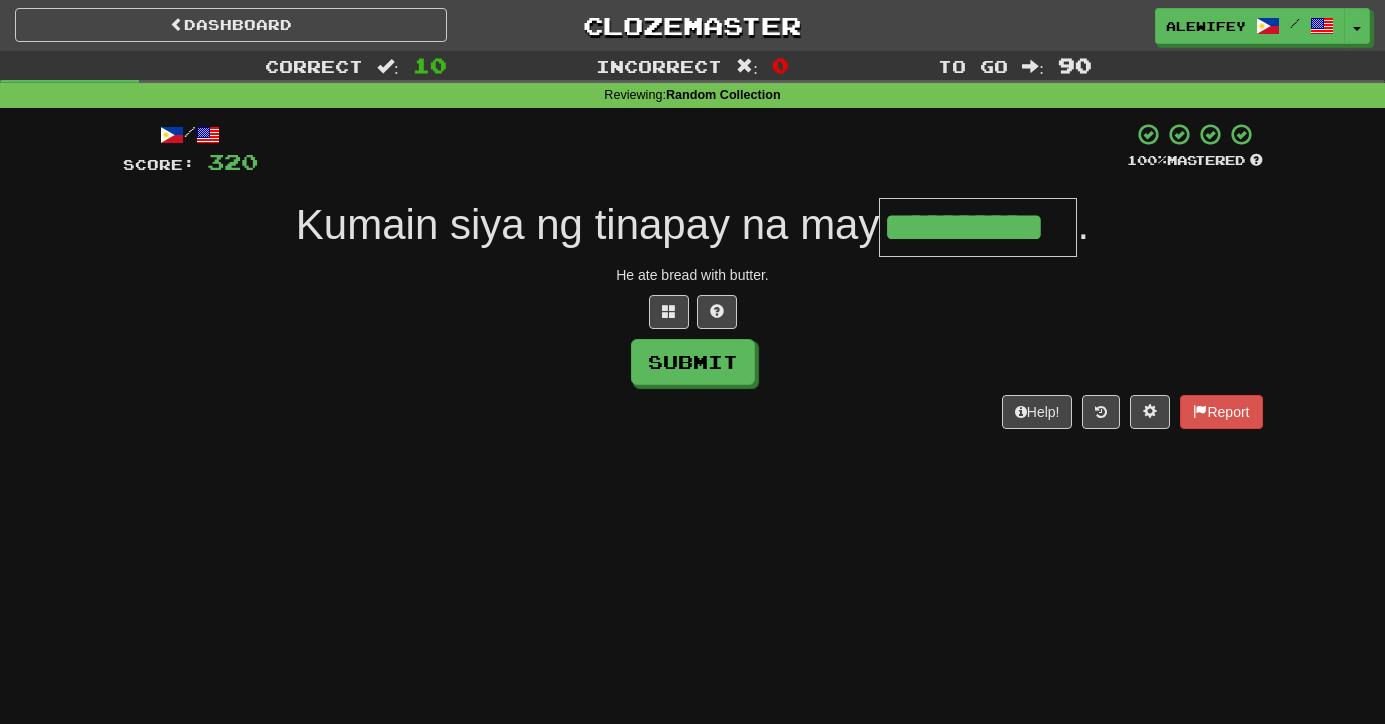 type on "**********" 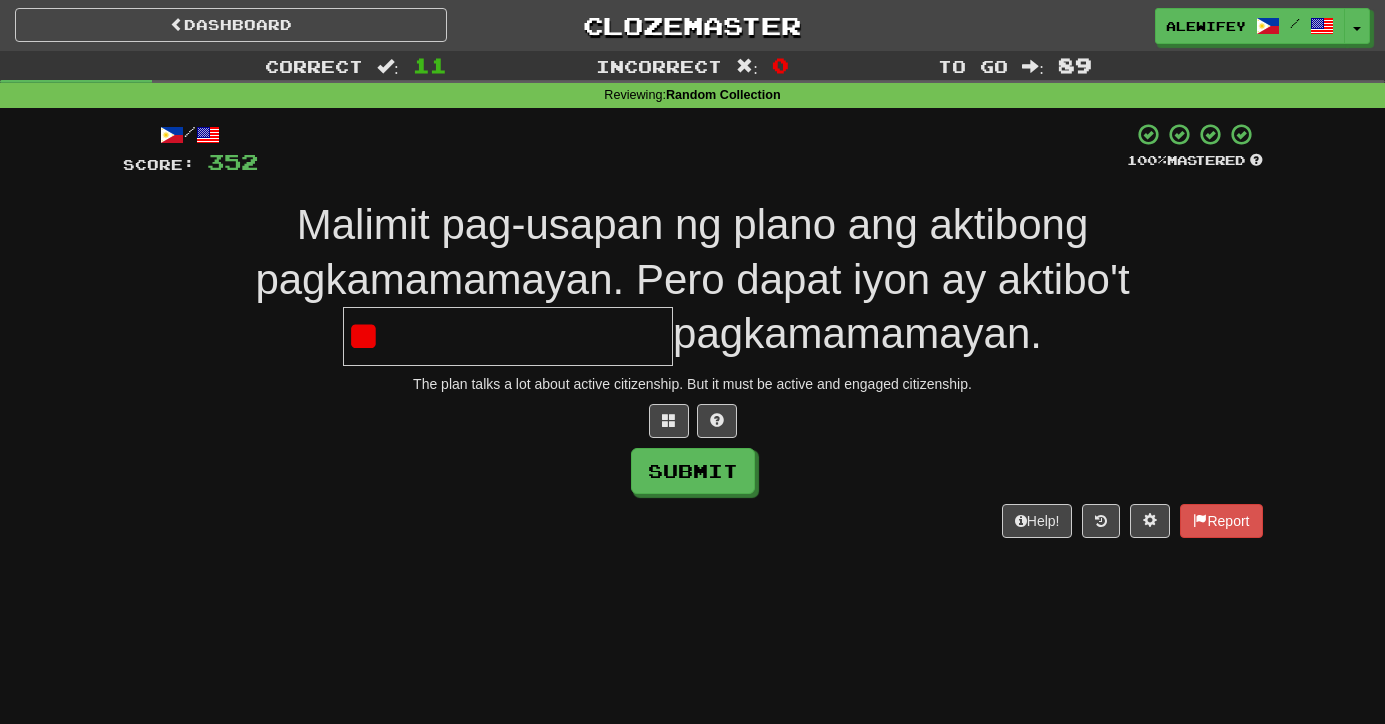 type on "*" 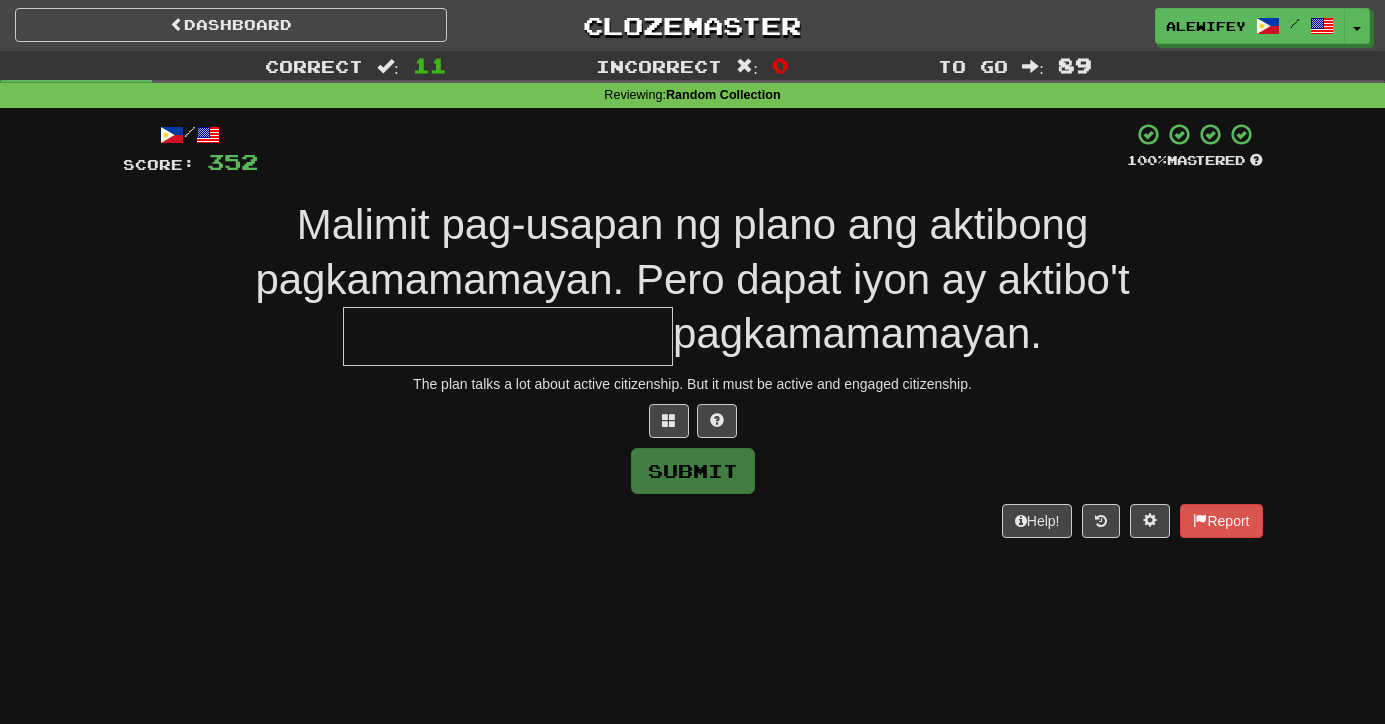 type on "*" 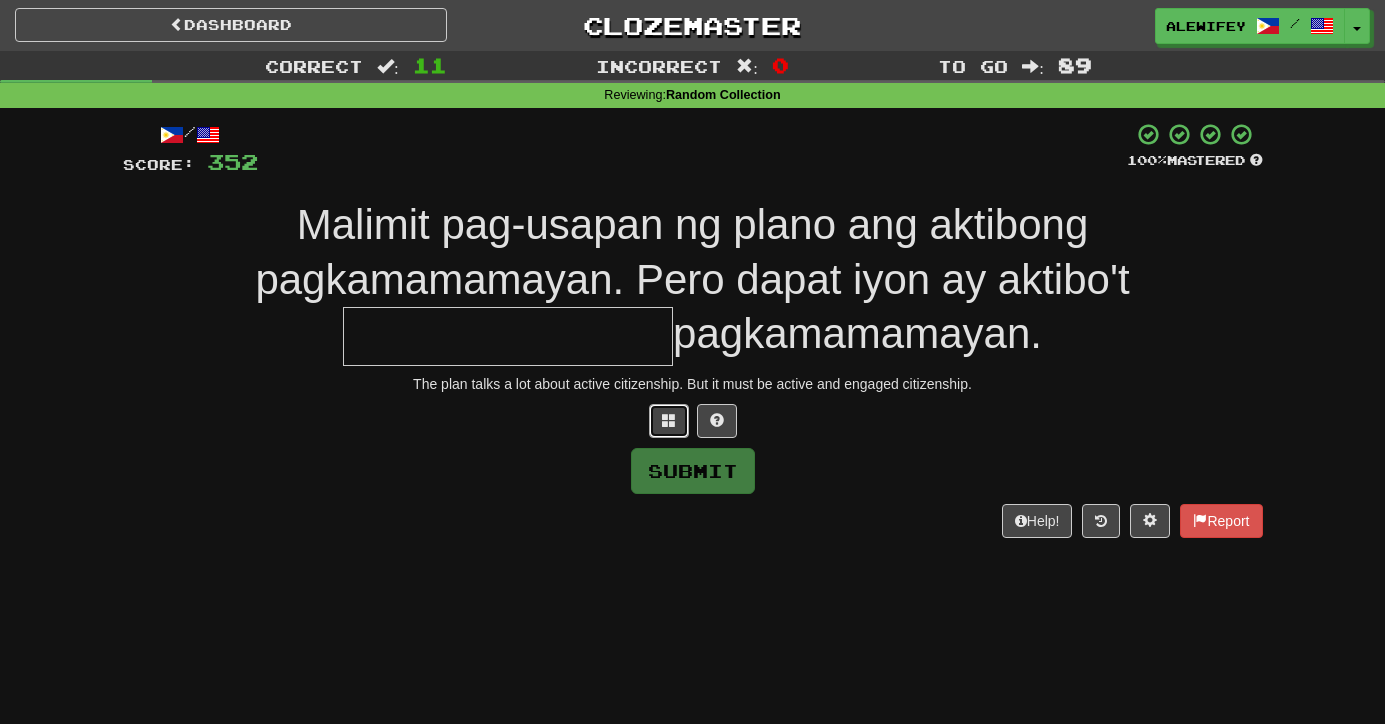click at bounding box center [669, 420] 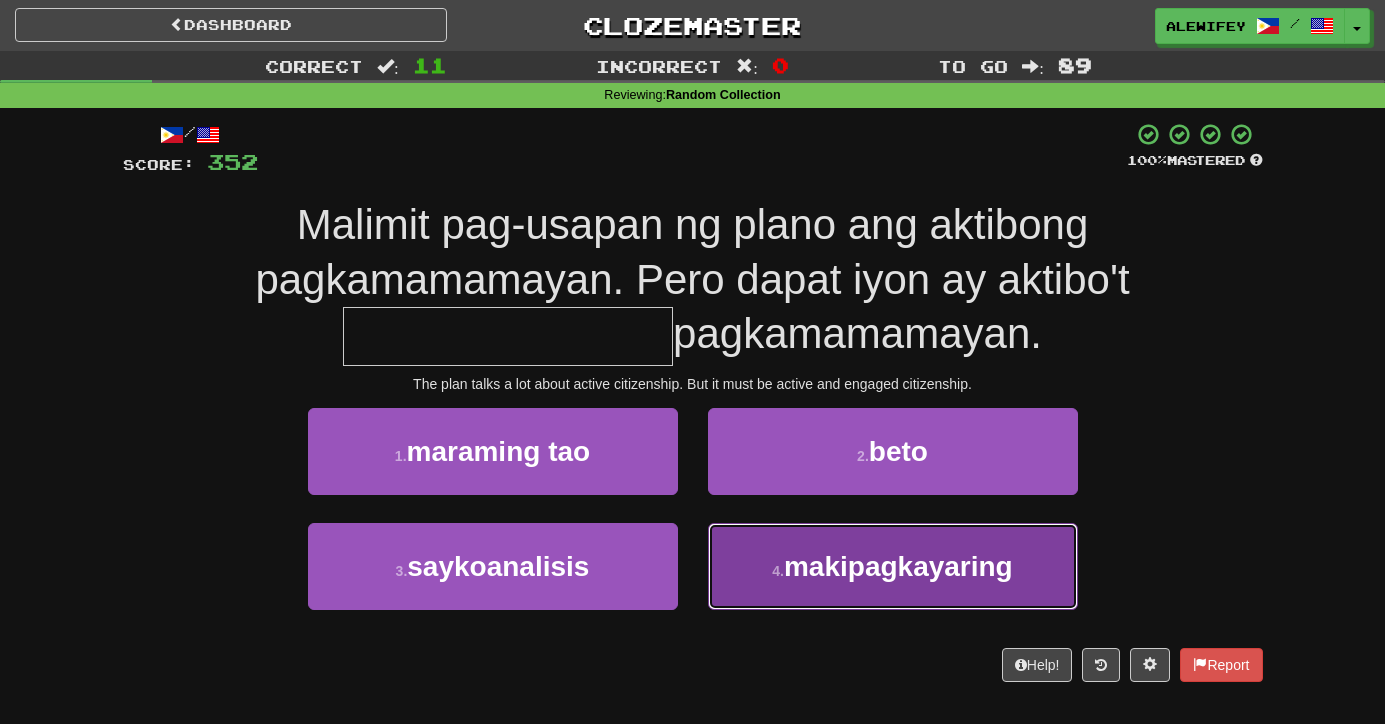 click on "4 .  makipagkayaring" at bounding box center [893, 566] 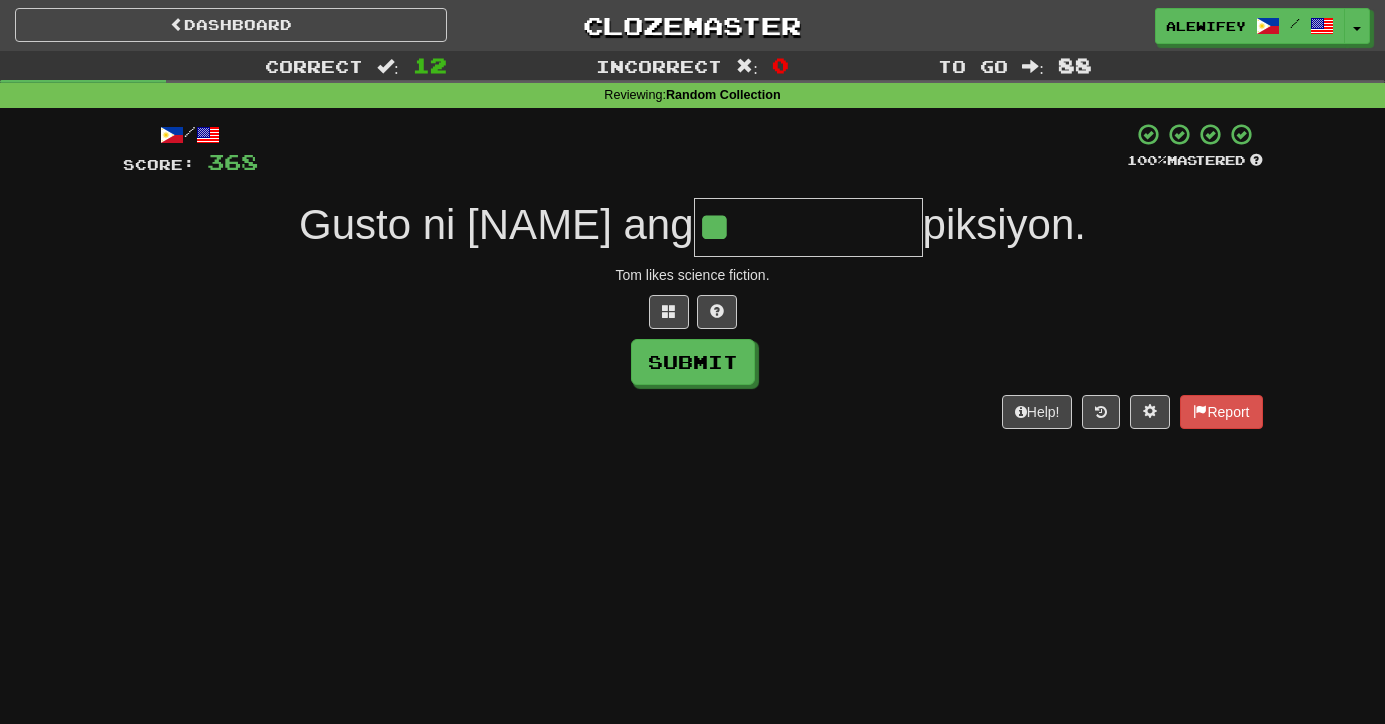 type on "*" 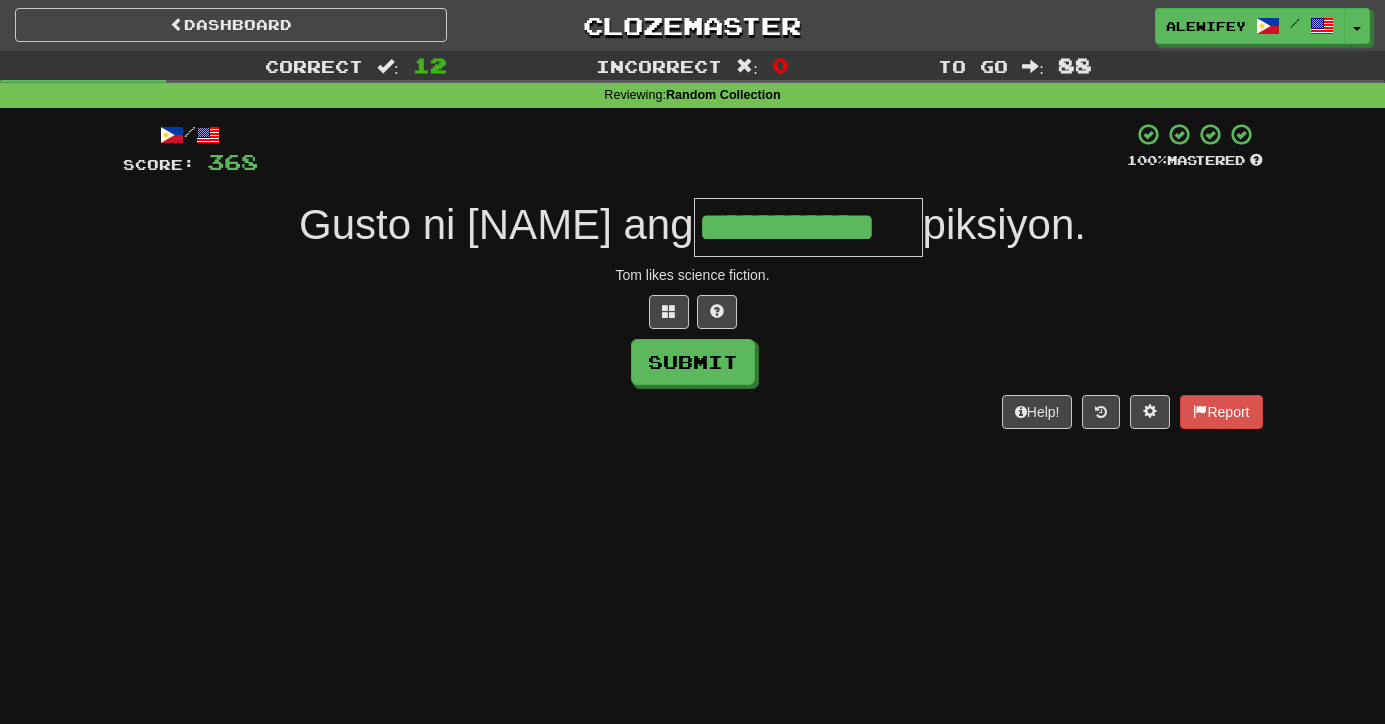 type on "**********" 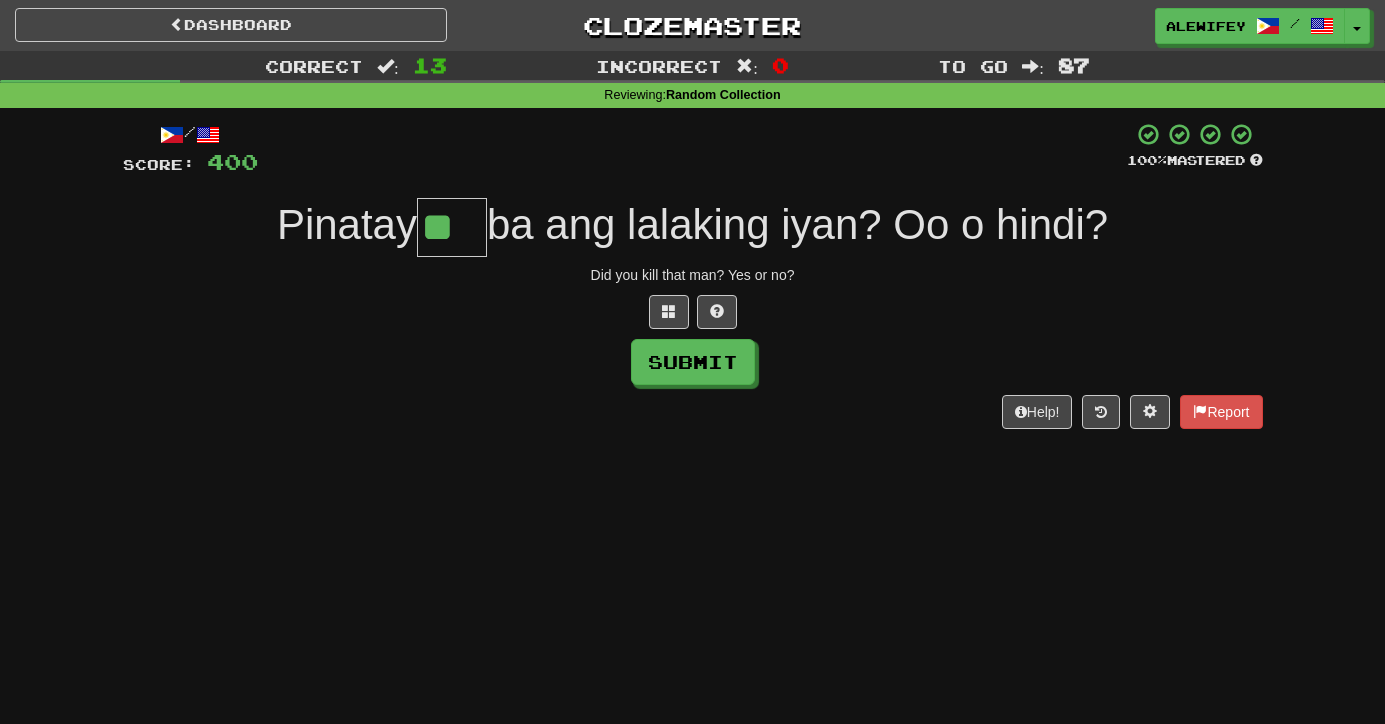 type on "**" 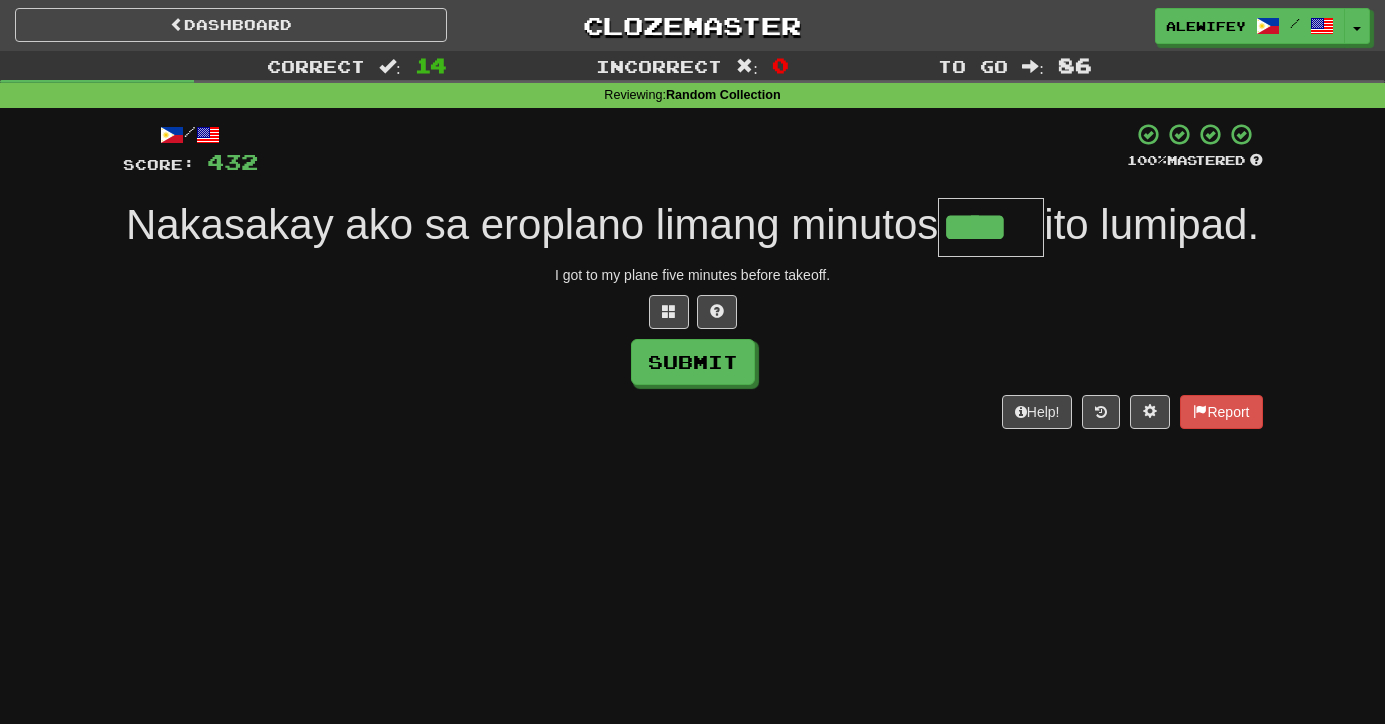 type on "****" 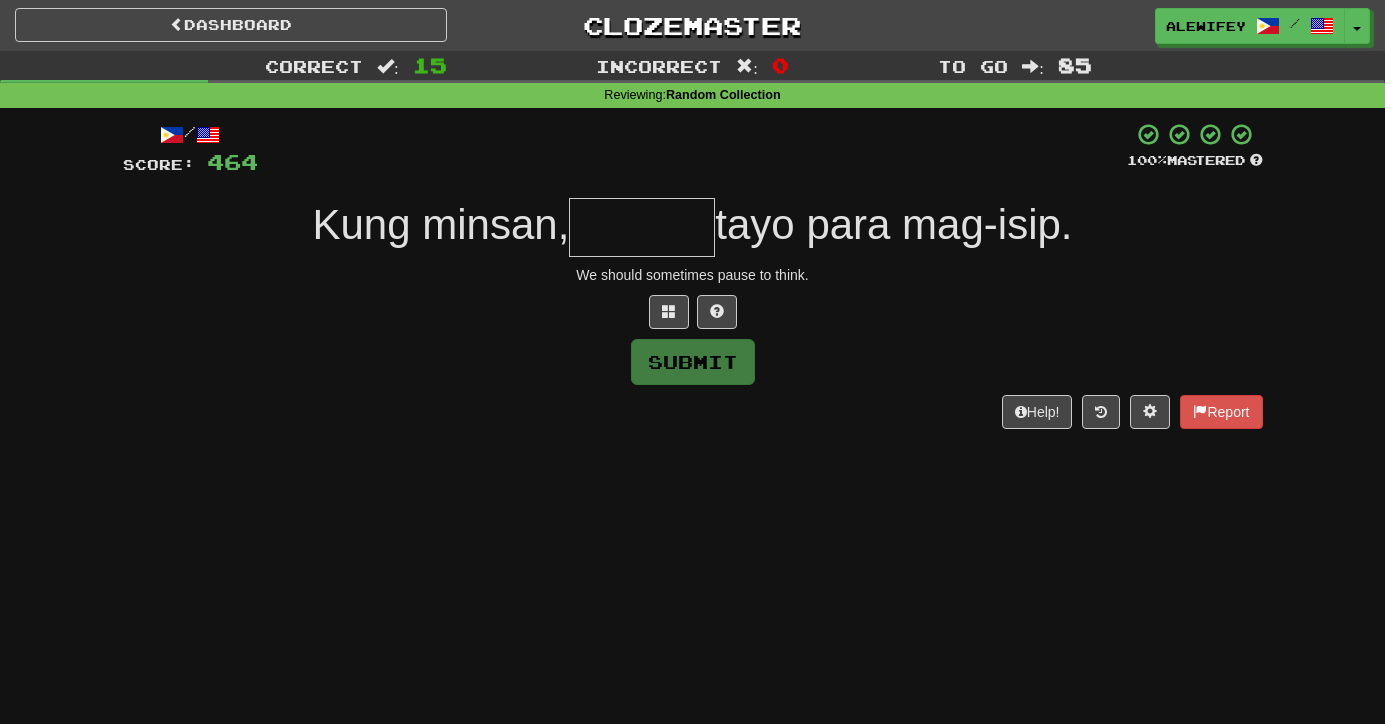 type on "*" 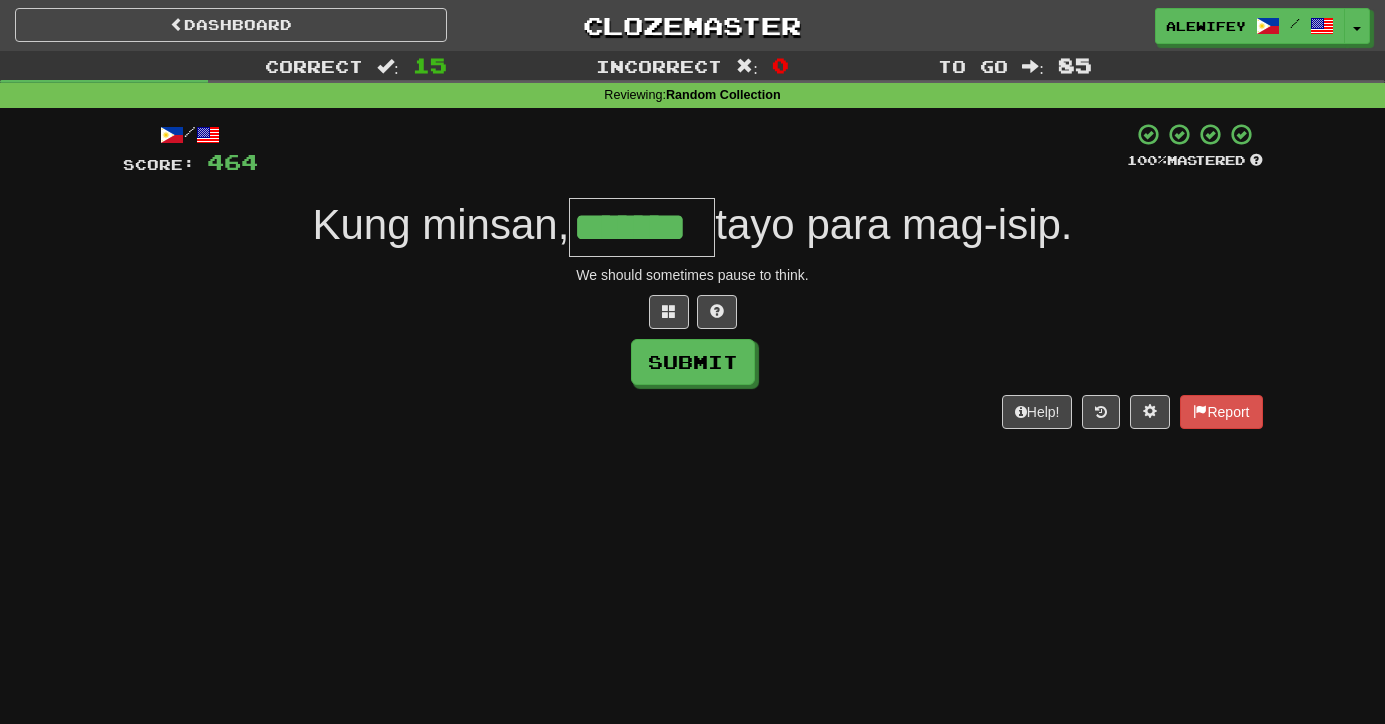 type on "*******" 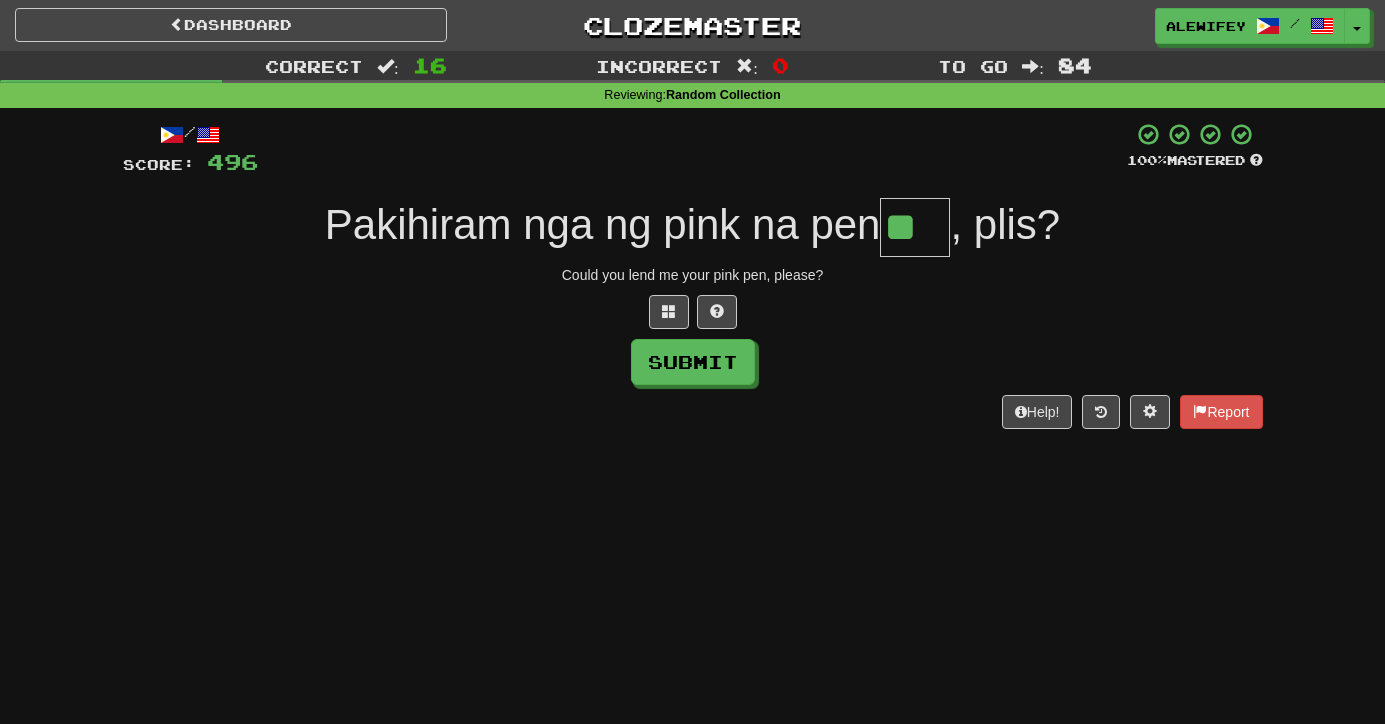 type on "**" 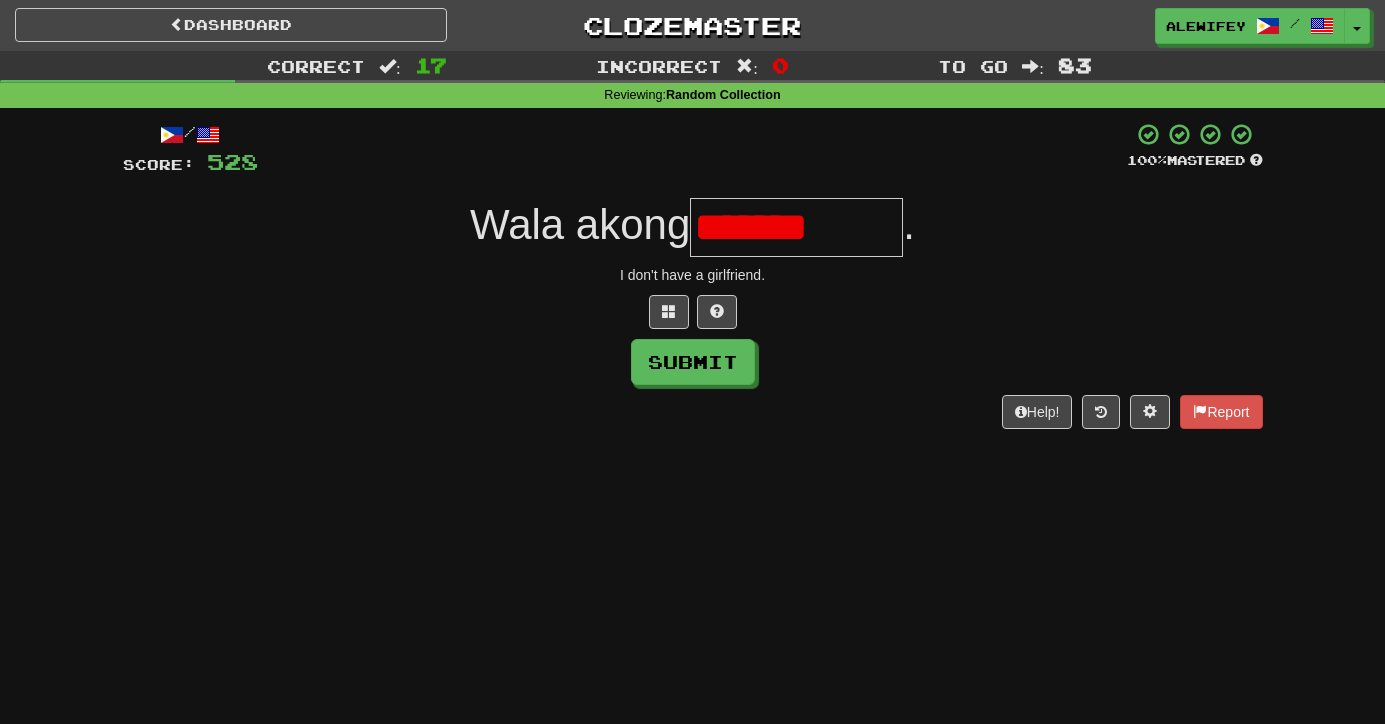 type on "*" 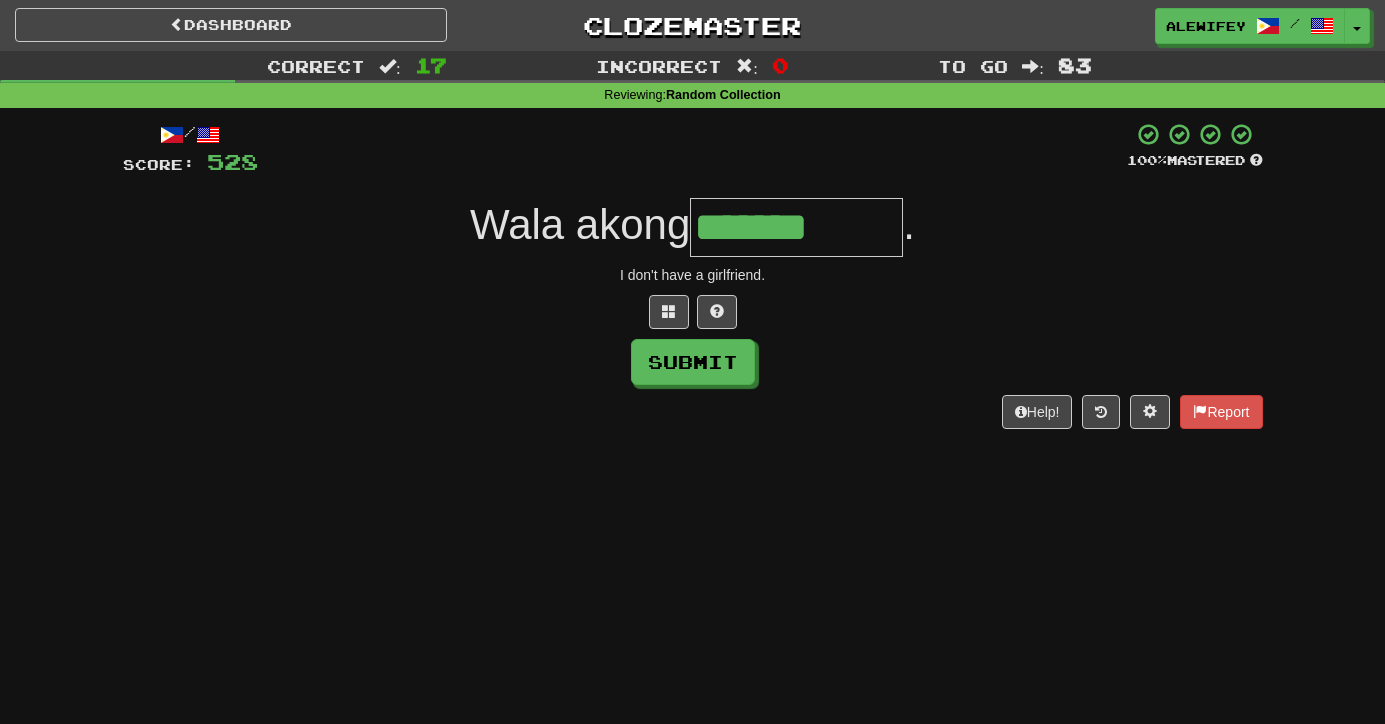 type on "**********" 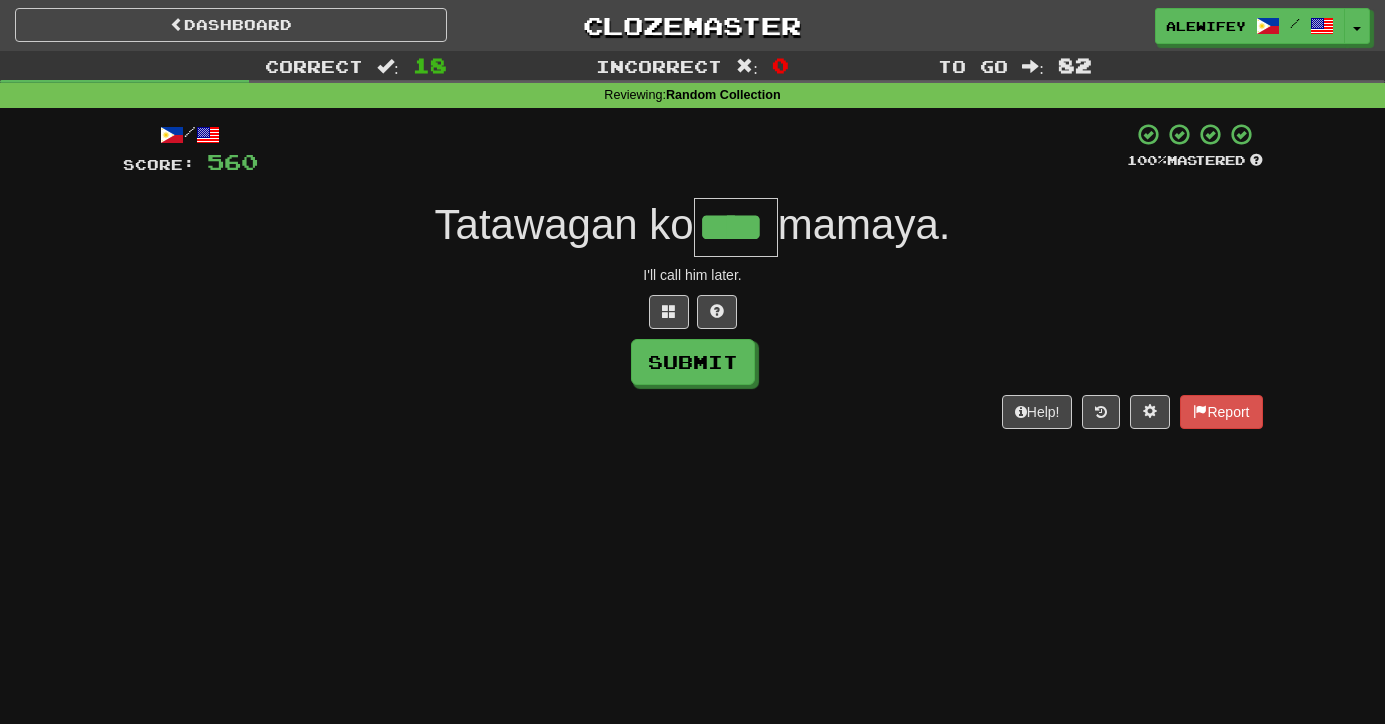 type on "****" 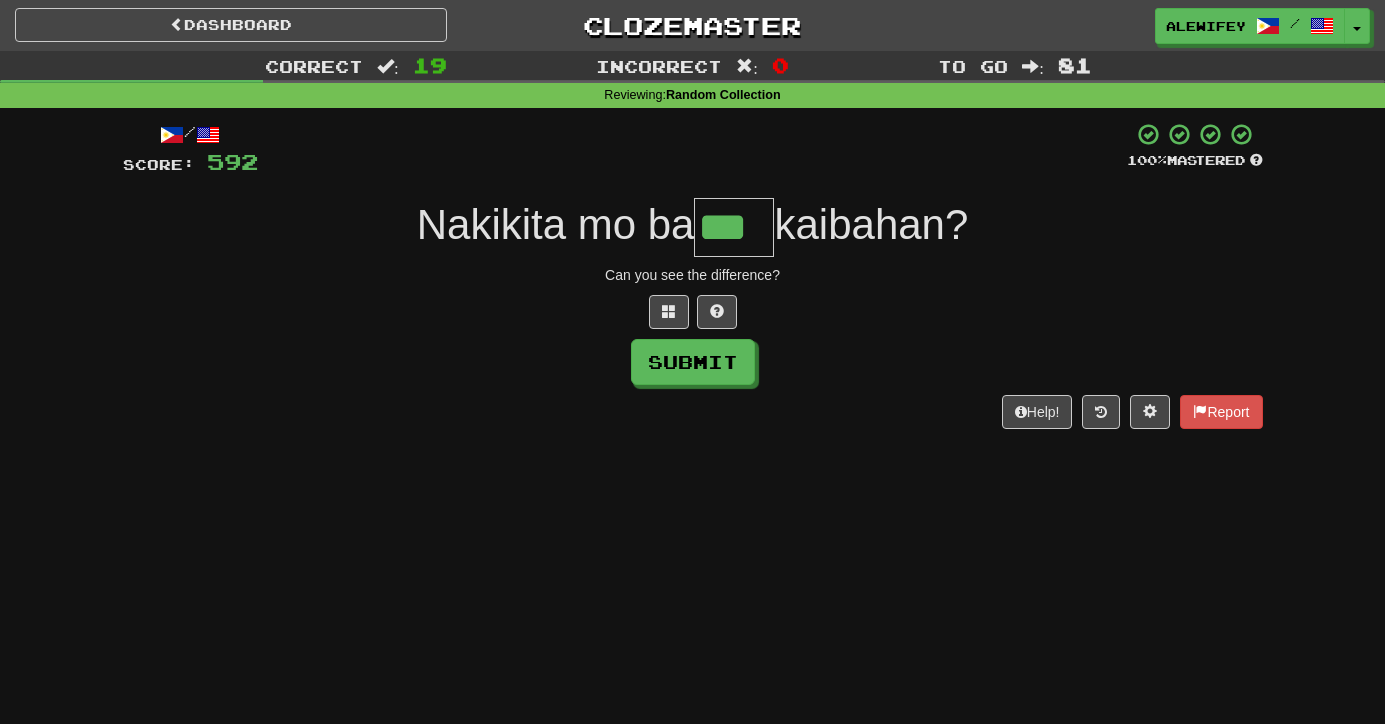 type on "***" 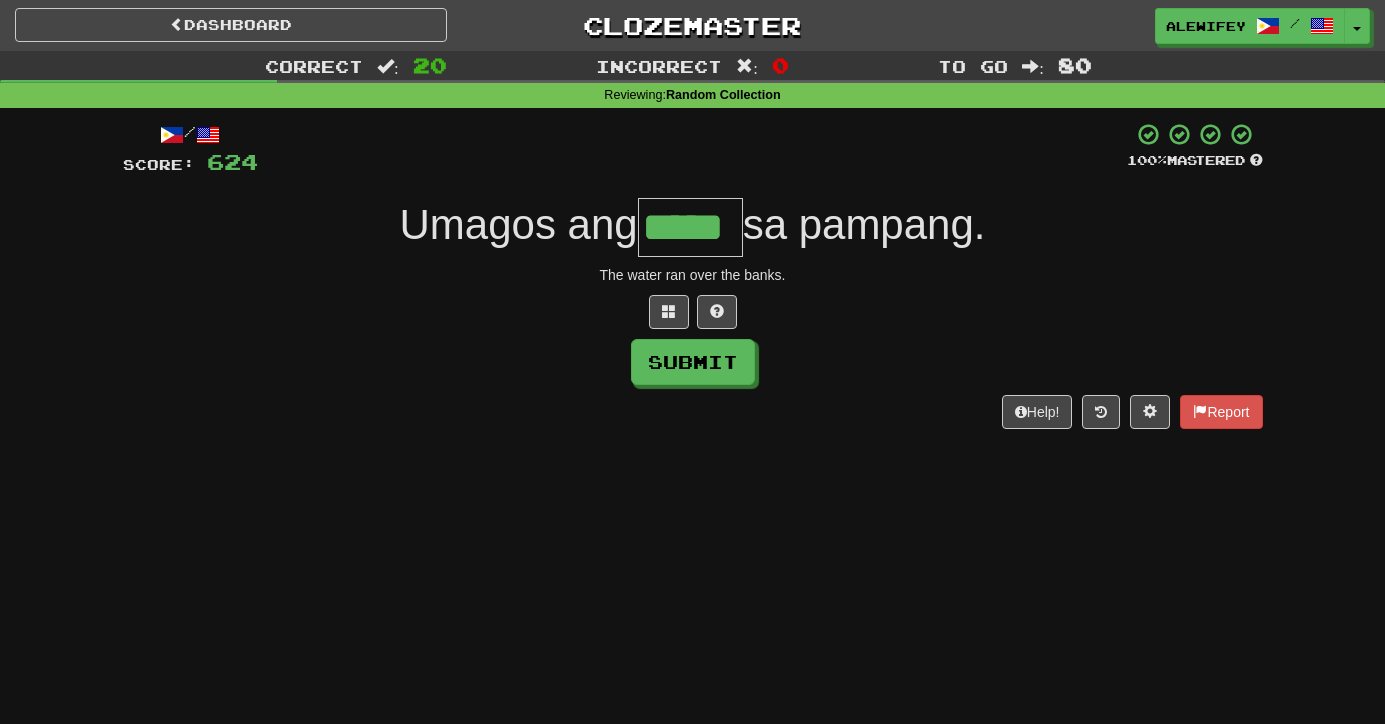 type on "*****" 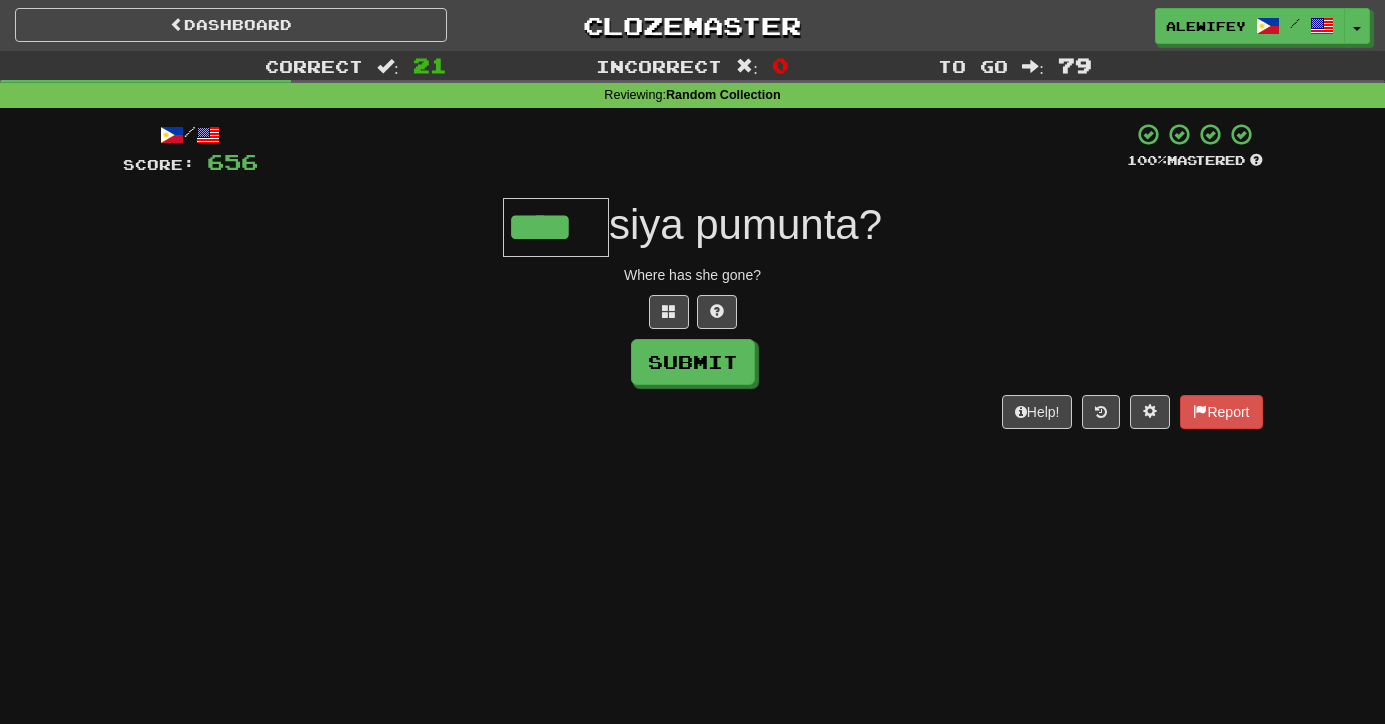 type on "****" 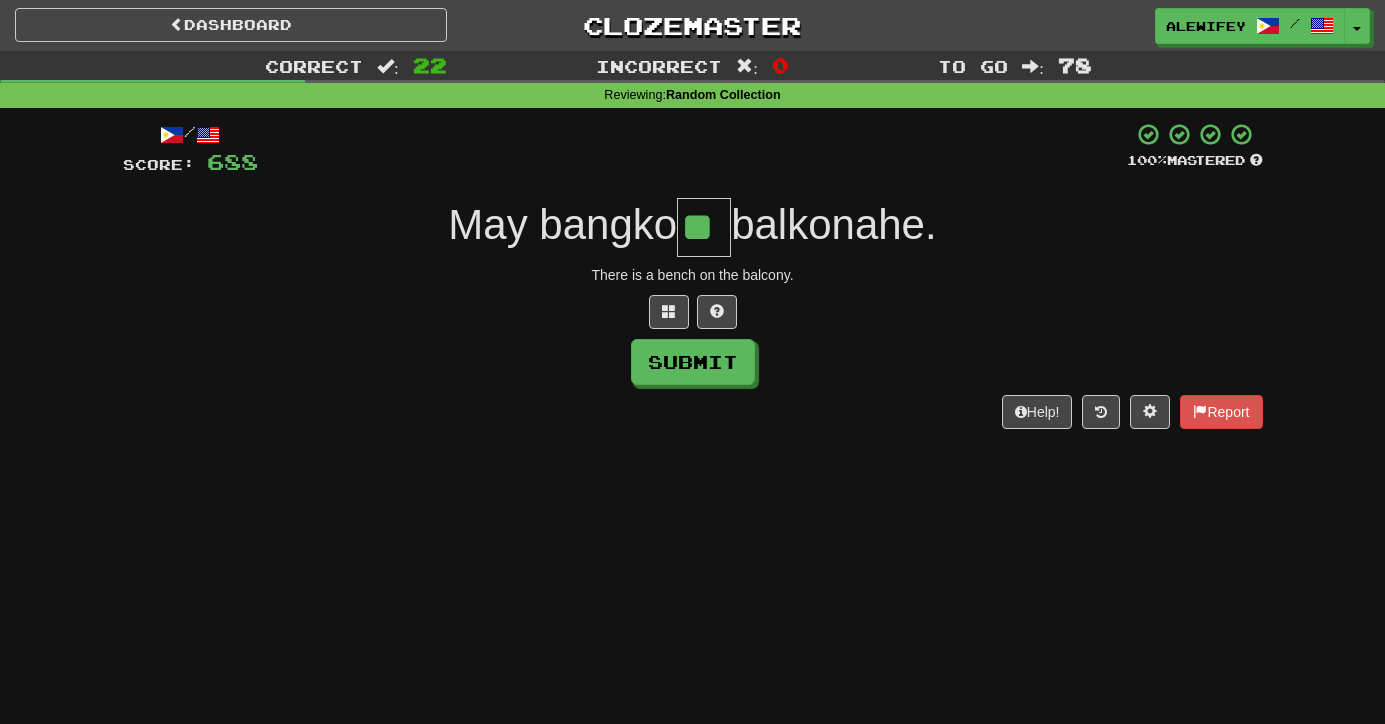 type on "**" 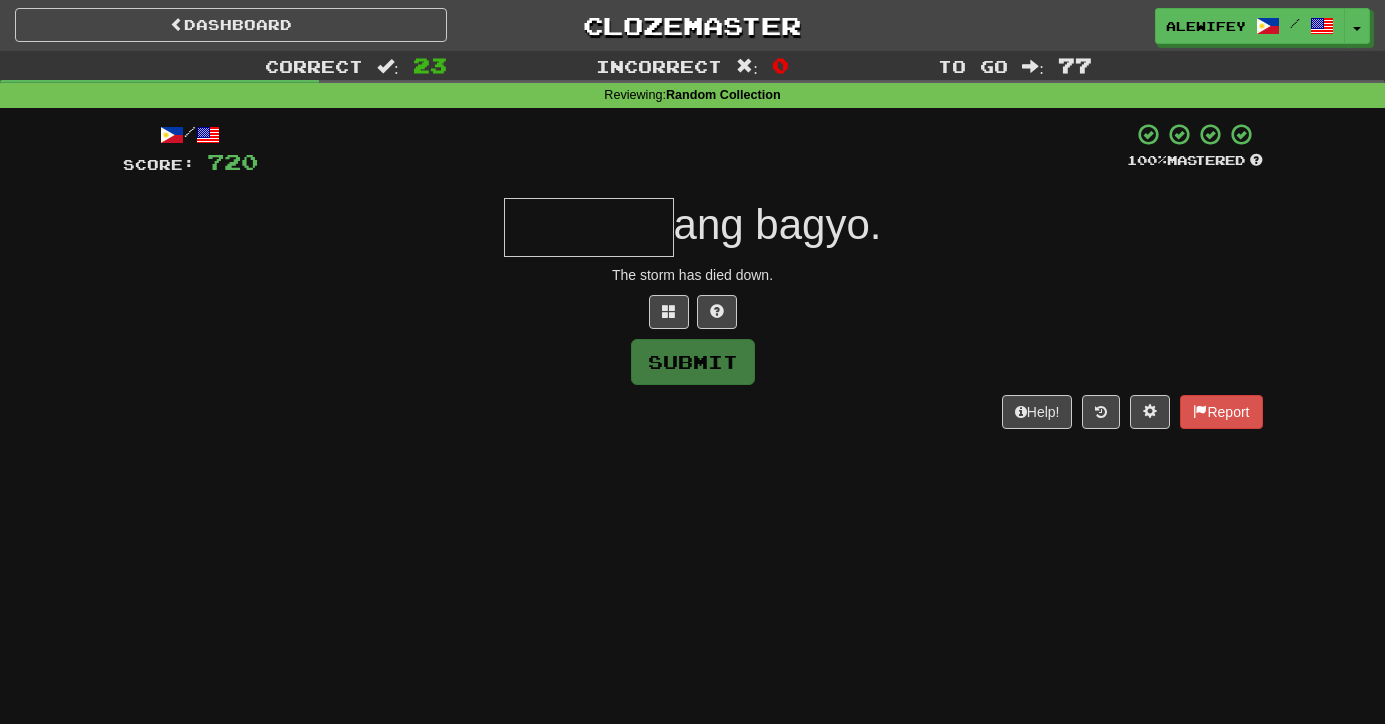 type on "*" 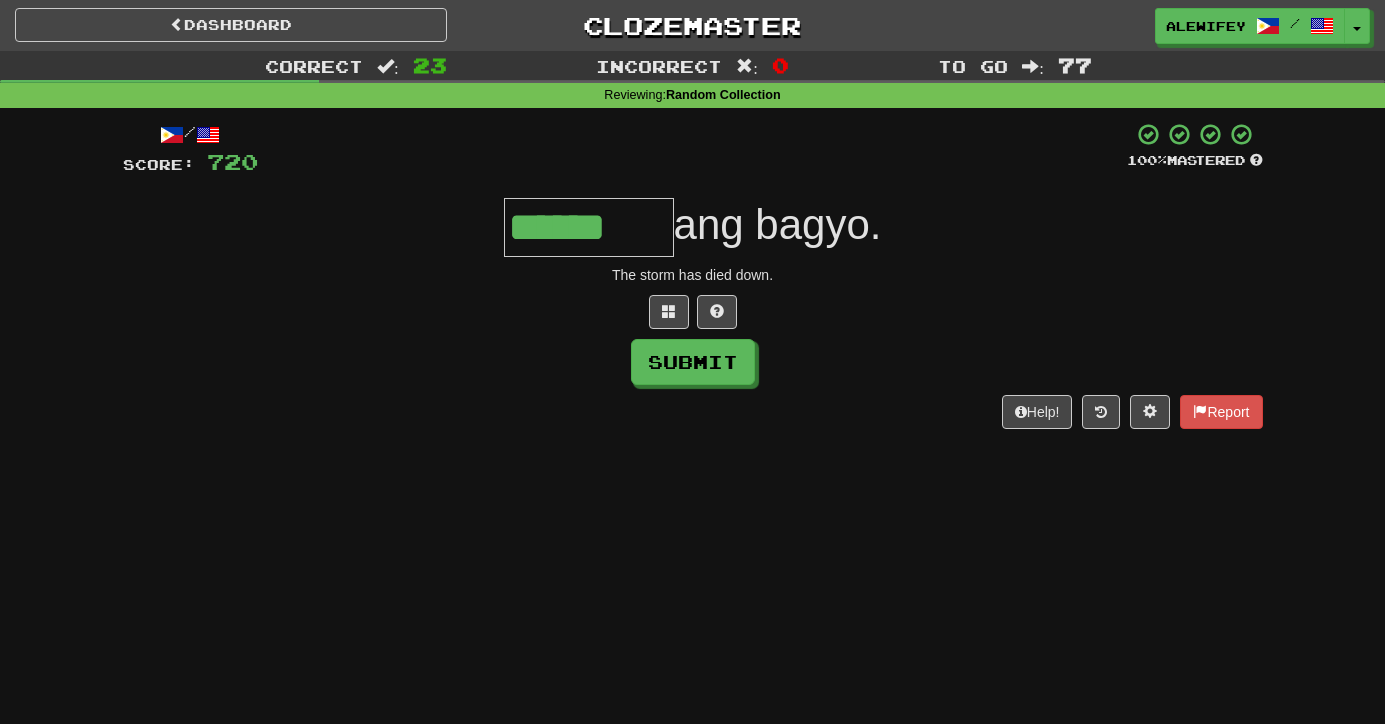 type on "******" 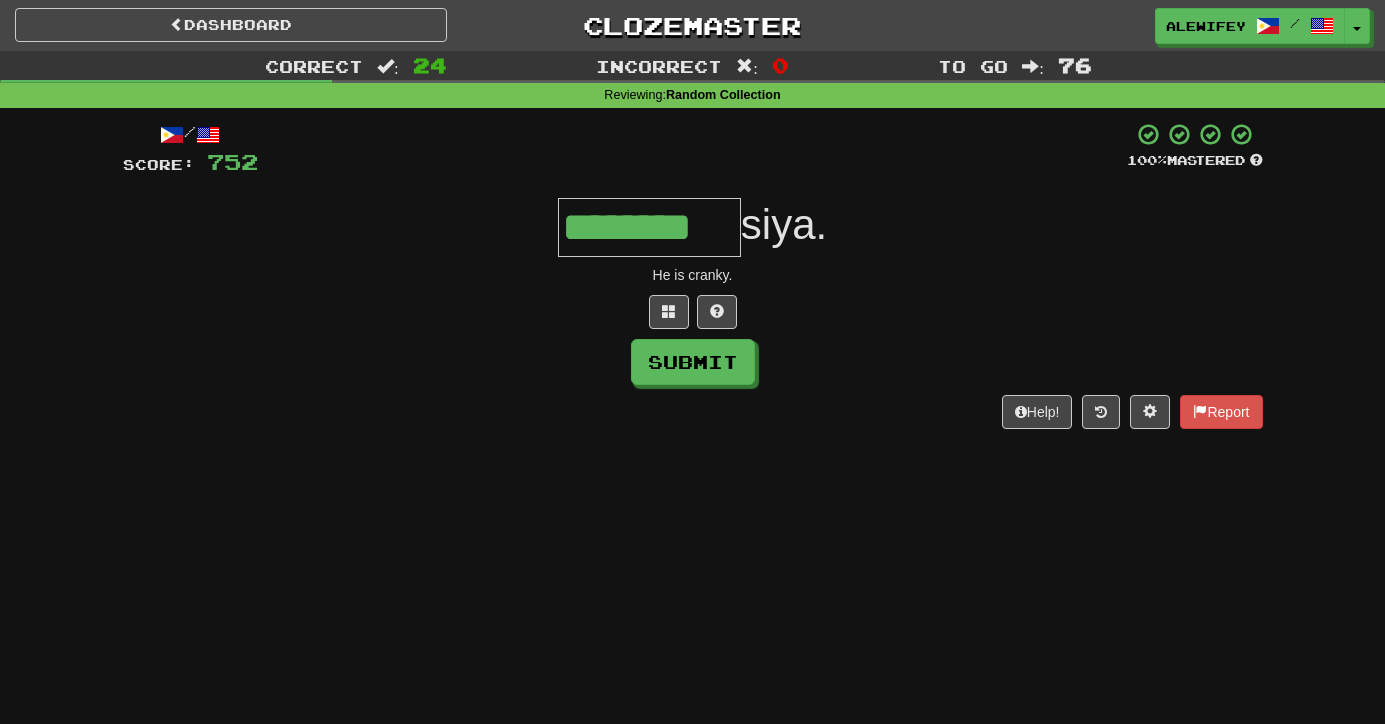 type on "********" 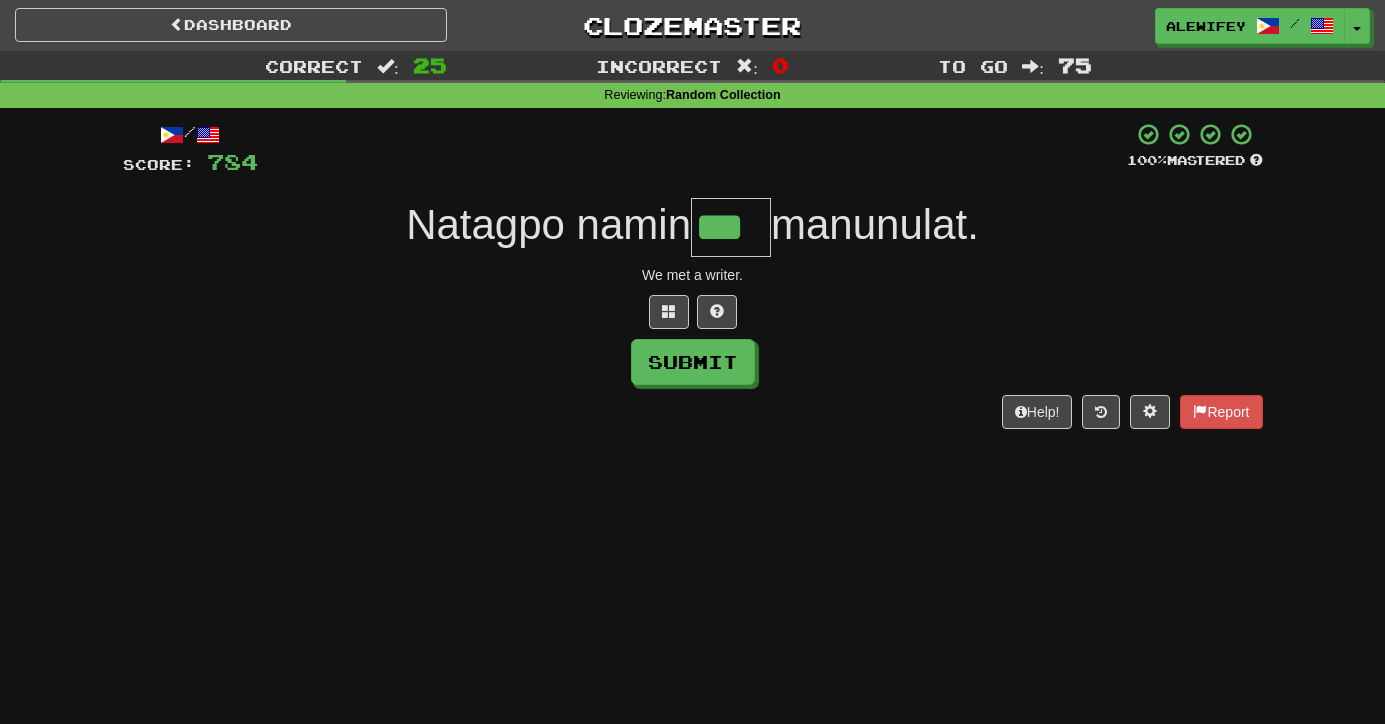 type on "***" 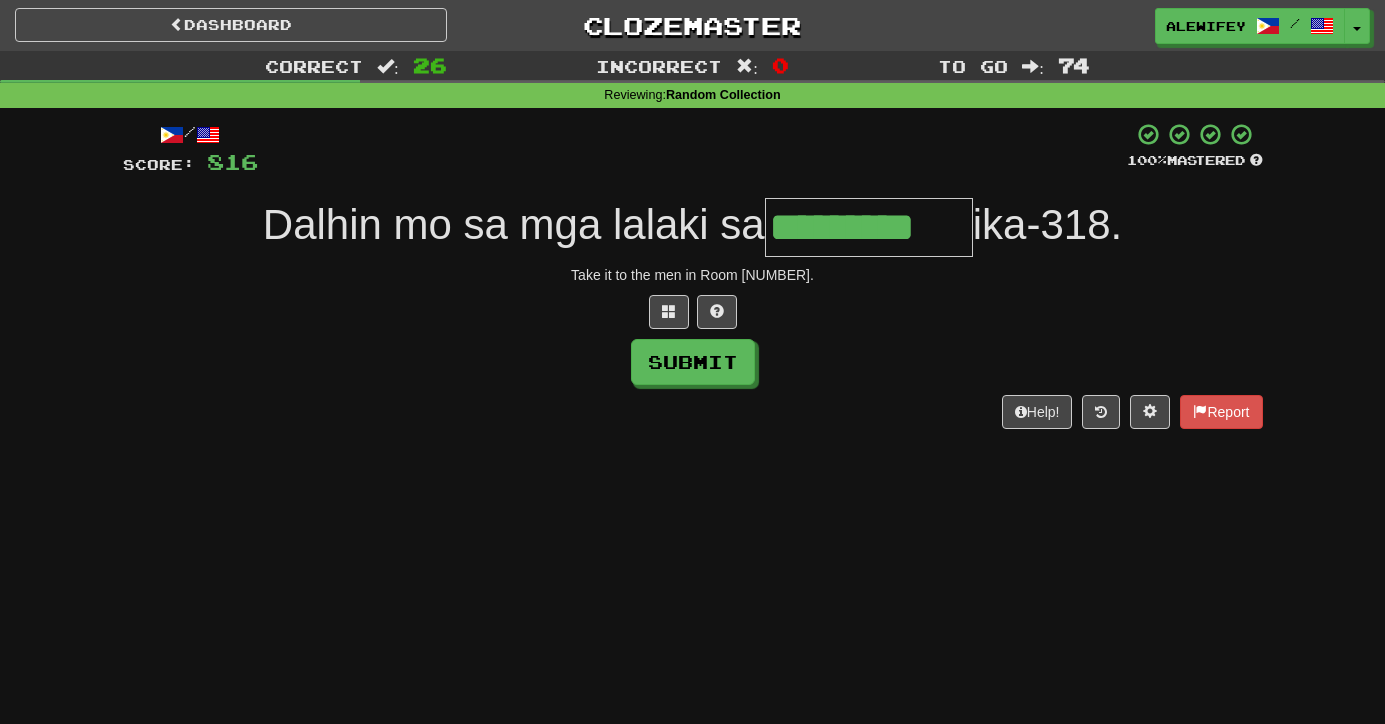 type on "*********" 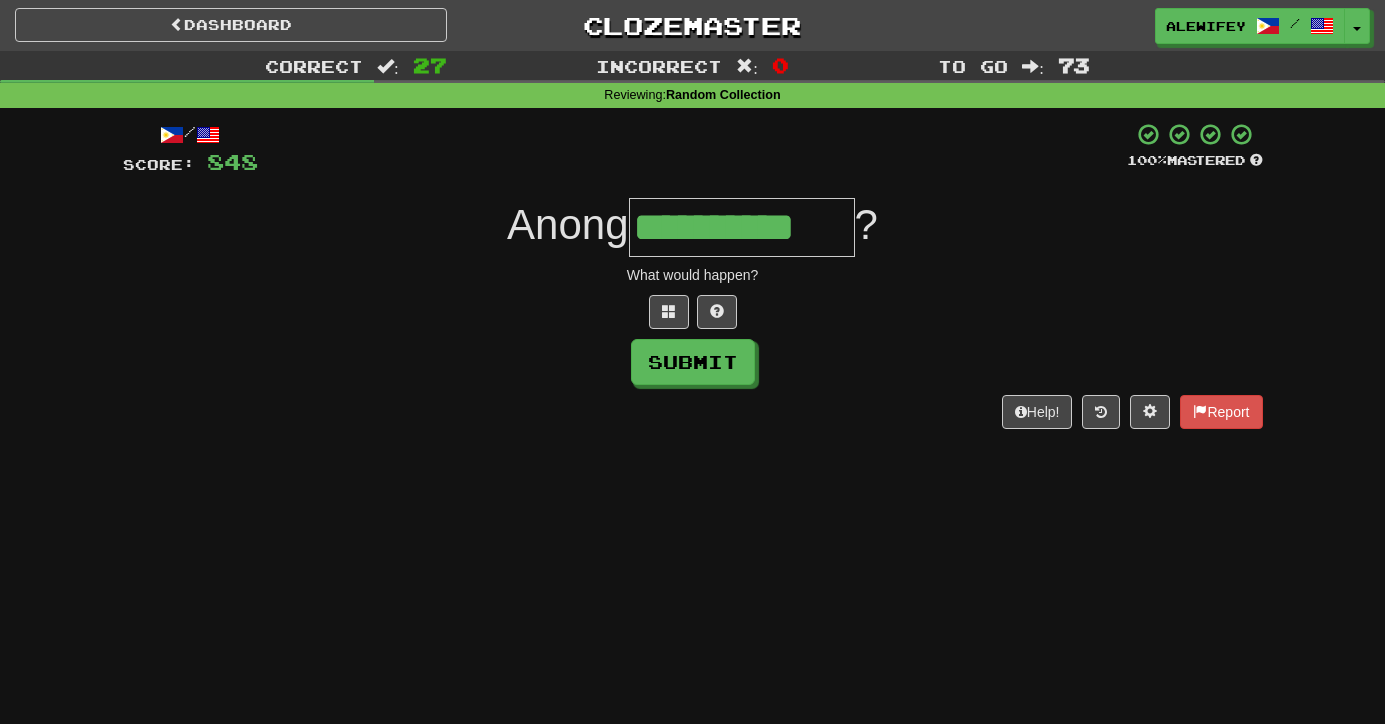 type on "**********" 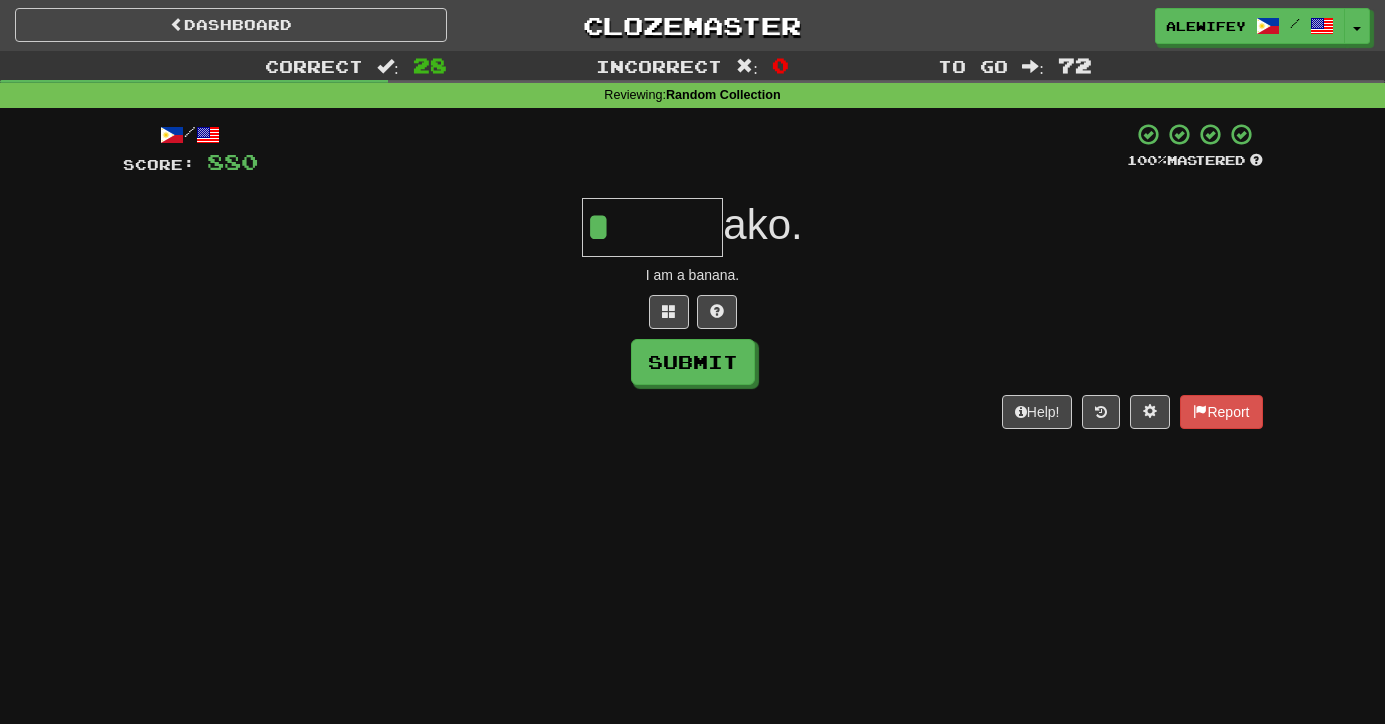 scroll, scrollTop: 0, scrollLeft: 0, axis: both 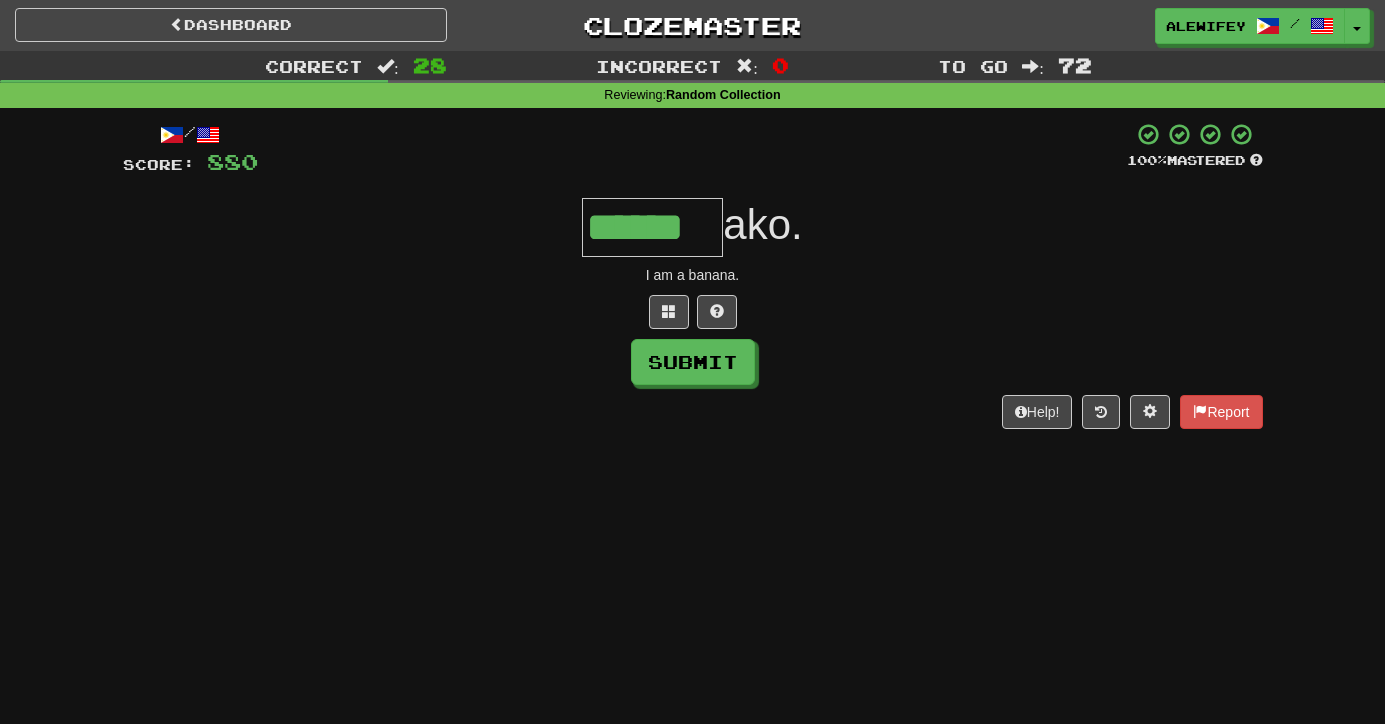 type on "******" 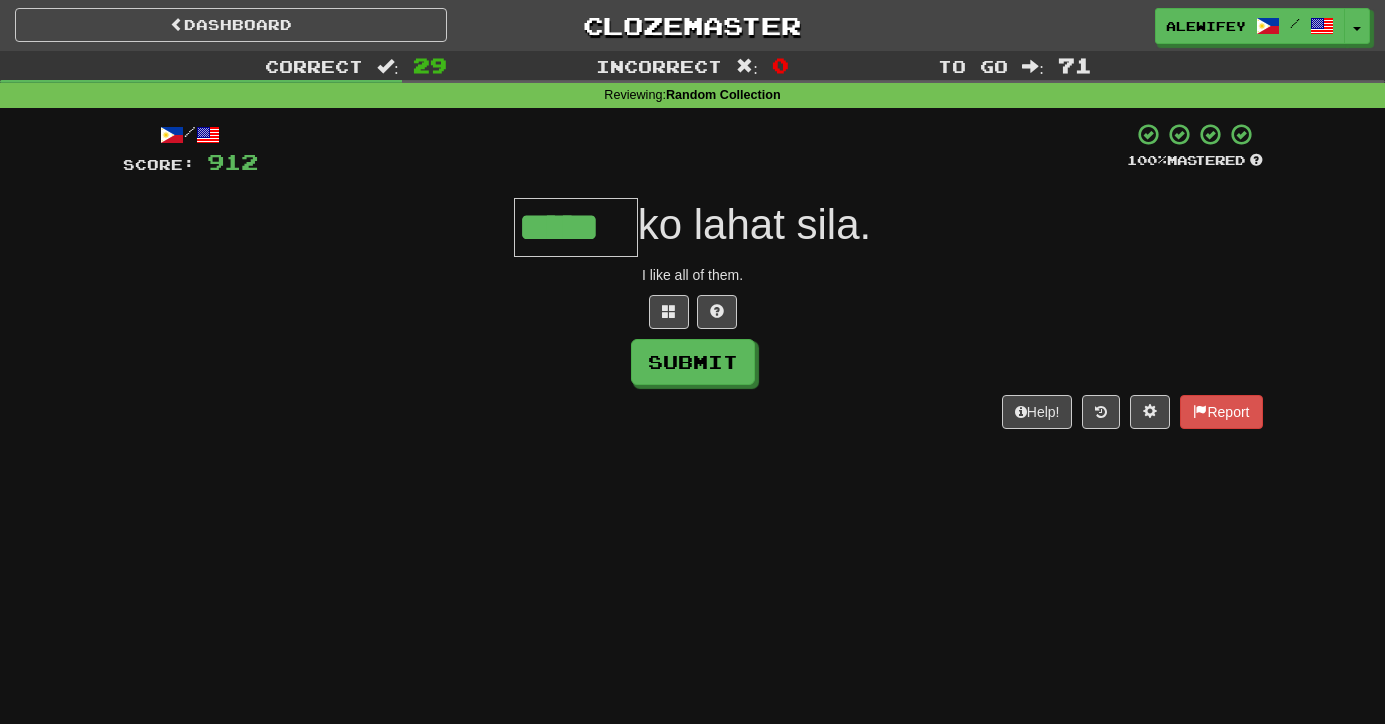 type on "*****" 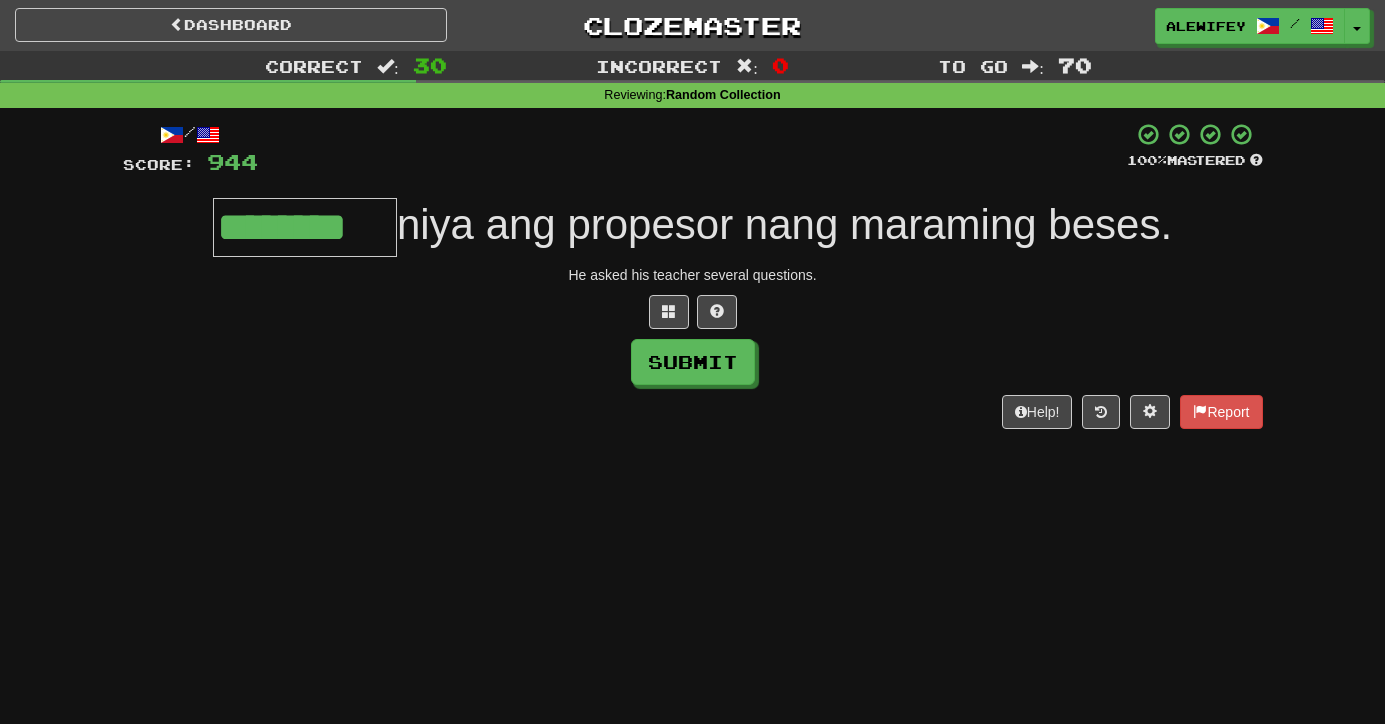 type on "********" 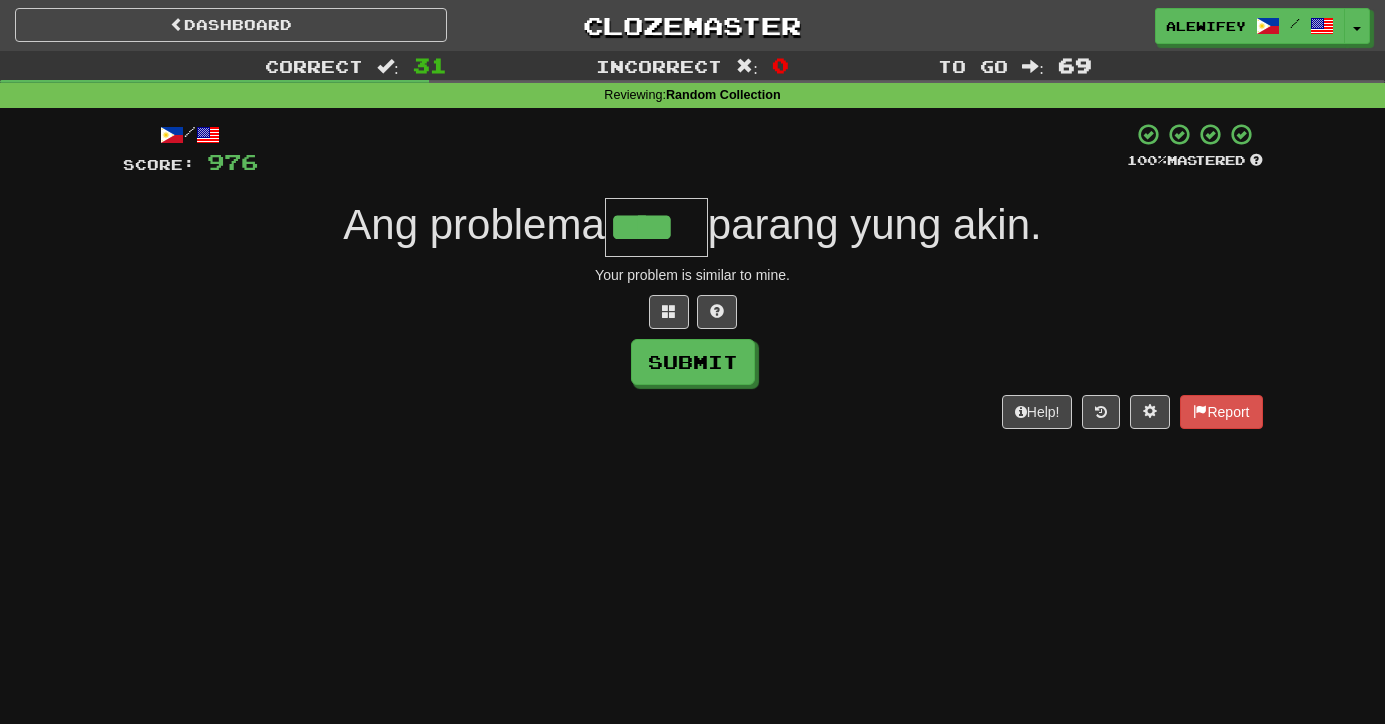 type on "****" 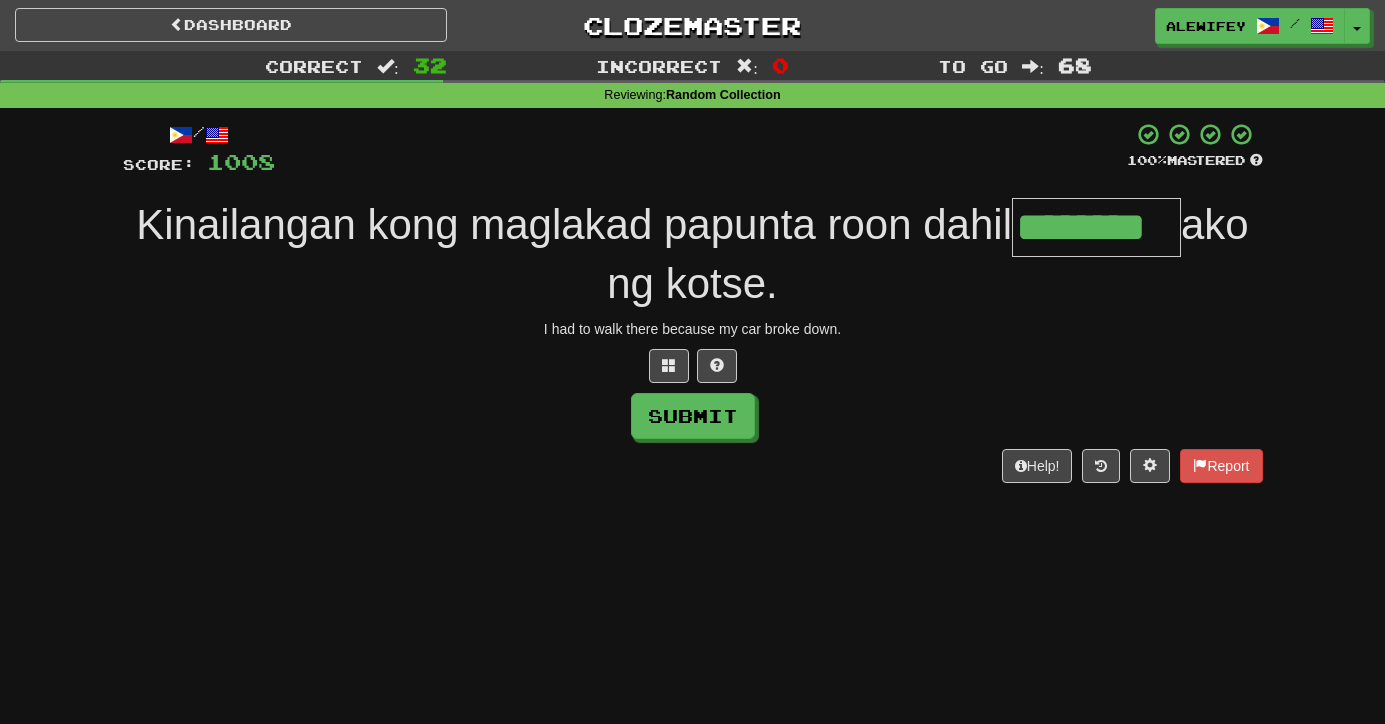 type on "********" 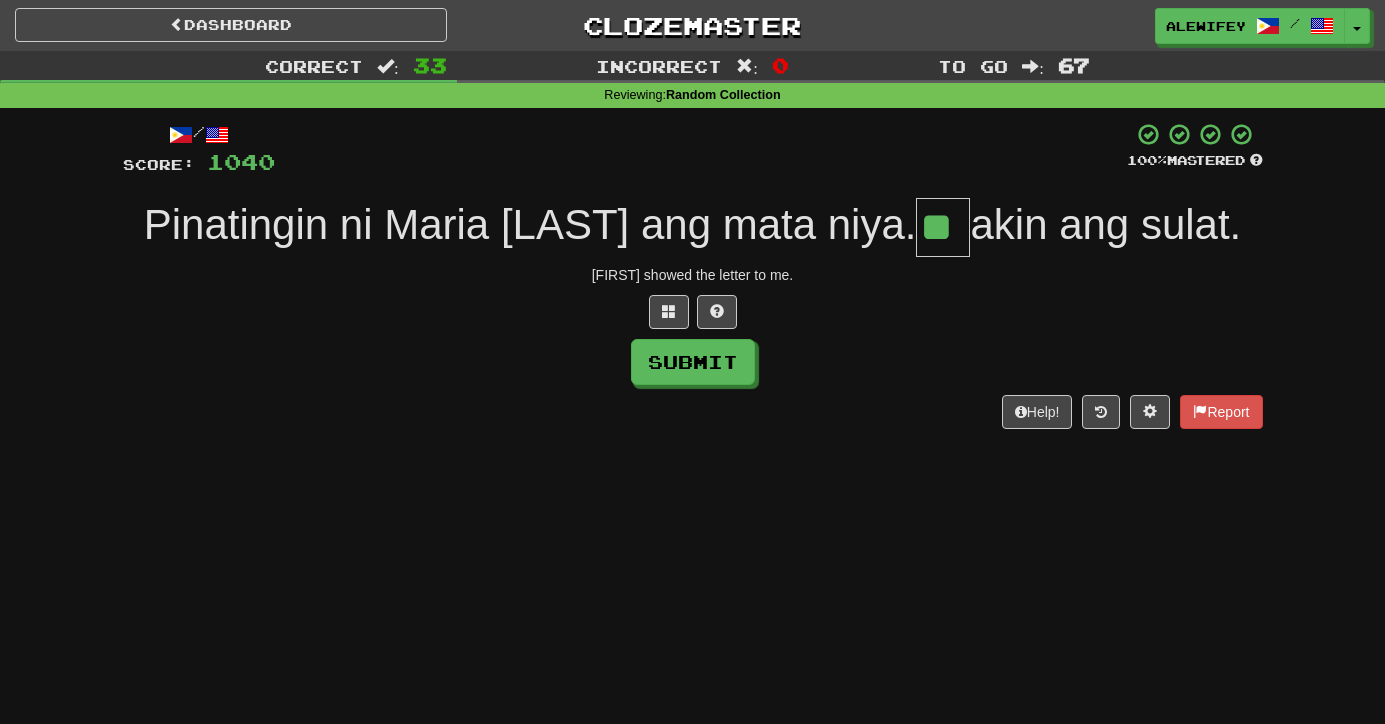 type on "**" 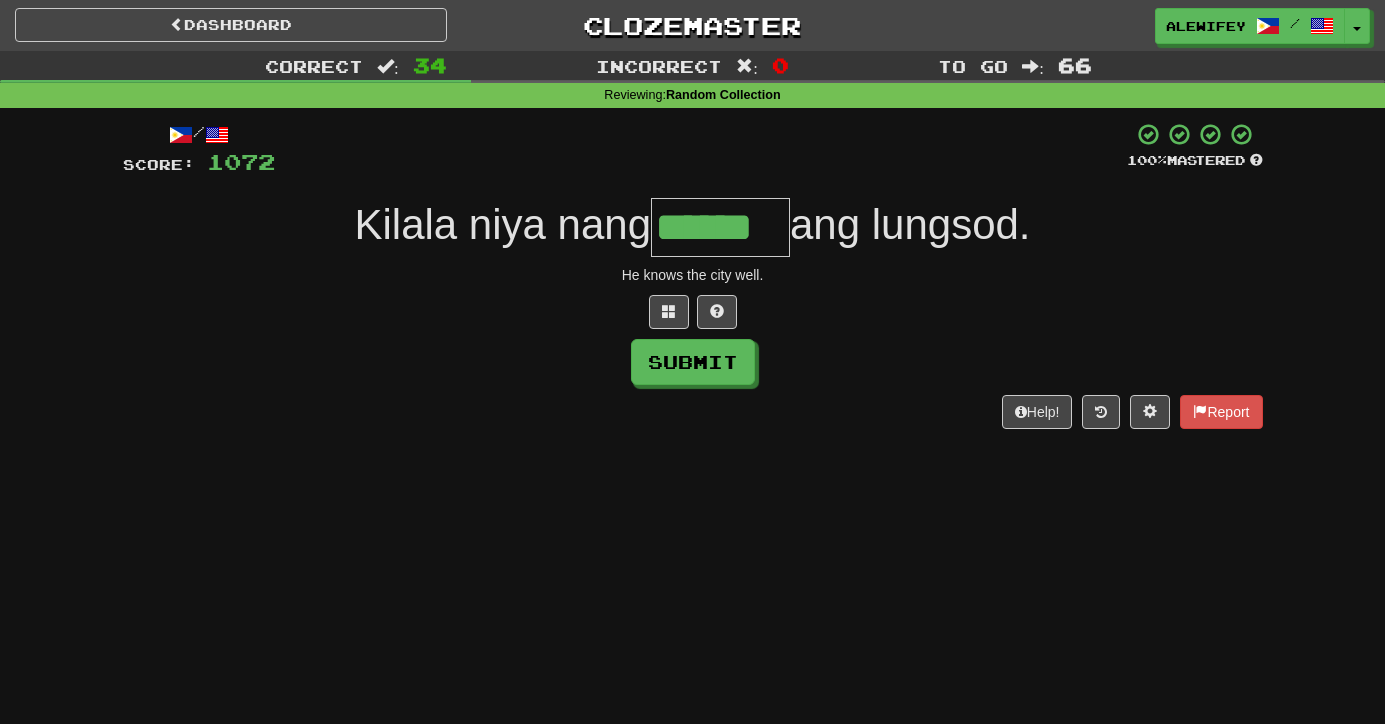type on "******" 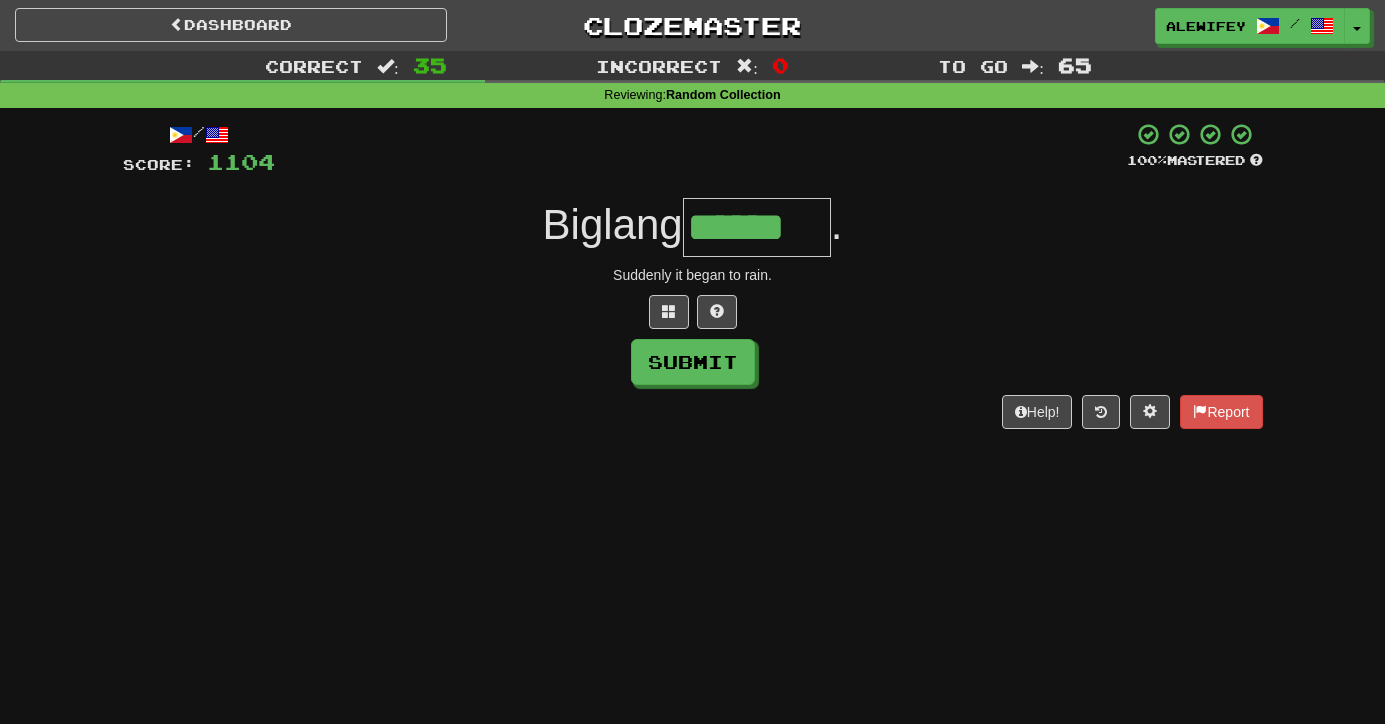 type on "******" 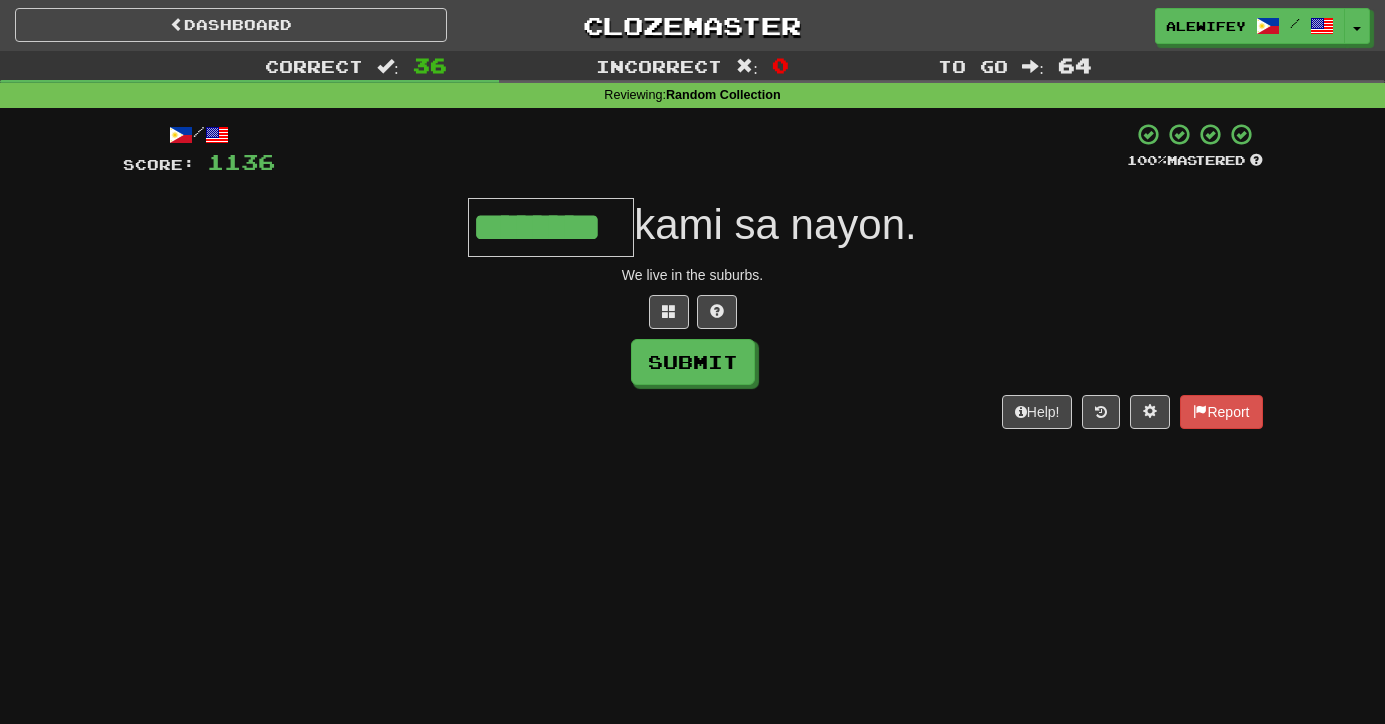 type on "********" 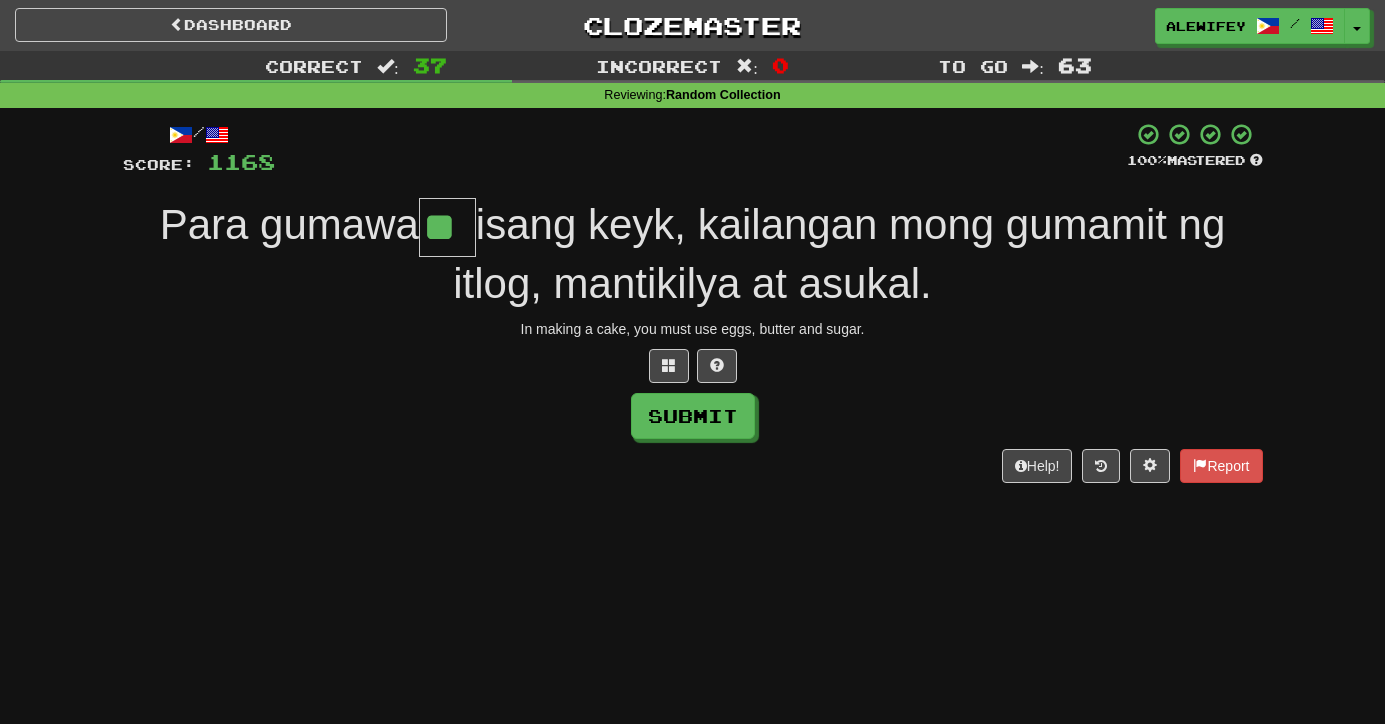 type on "**" 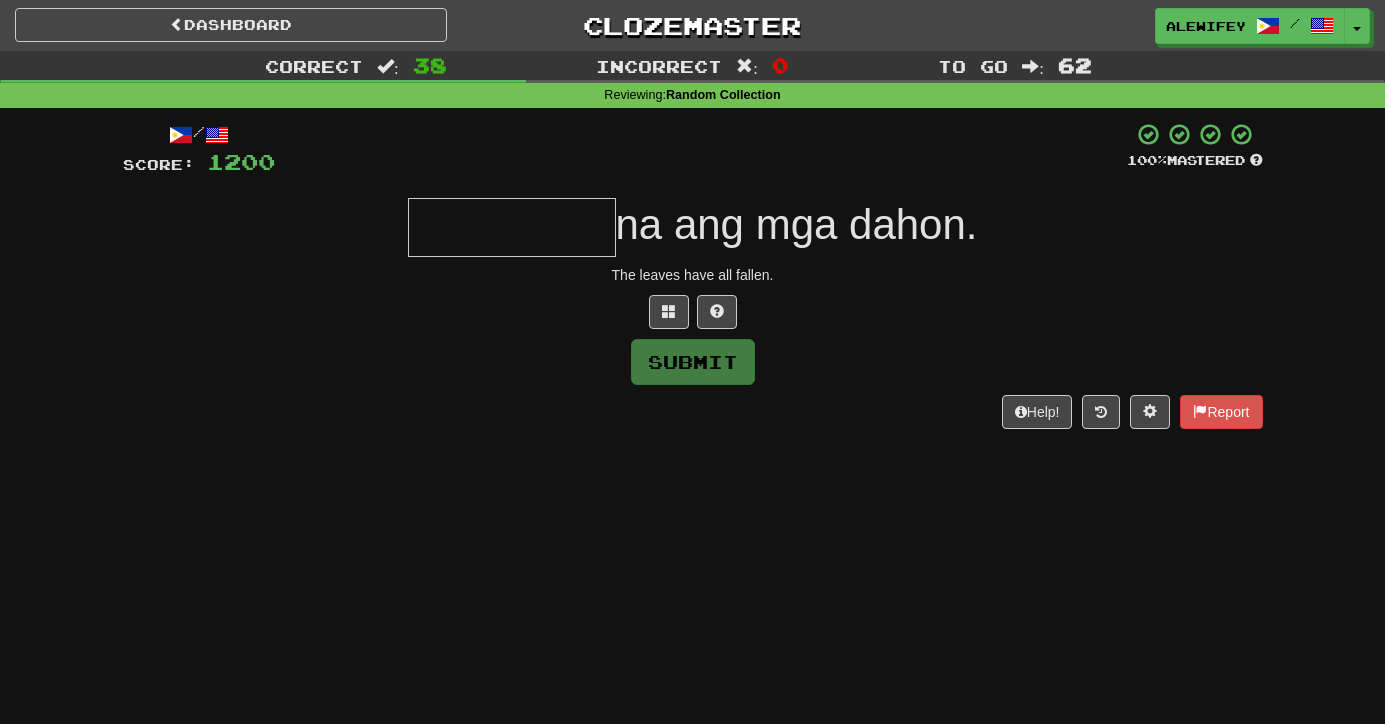 type on "*" 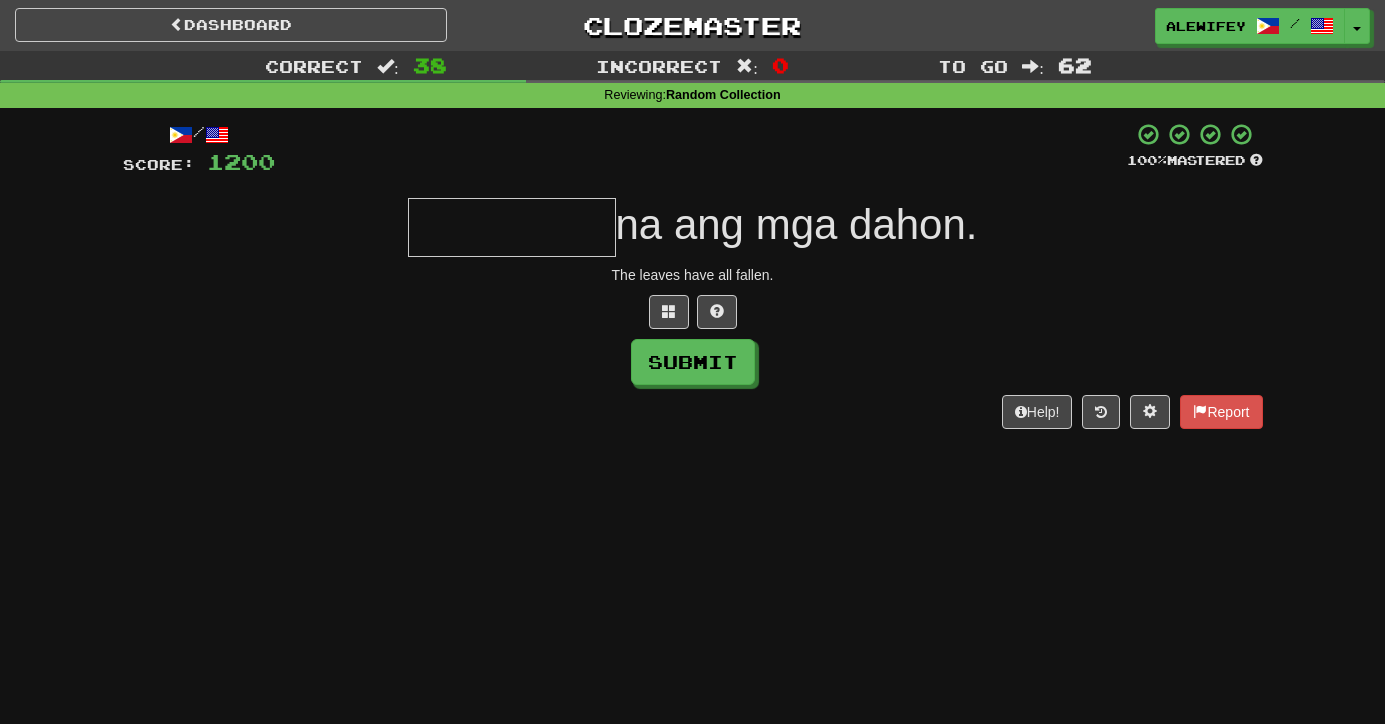 type on "*" 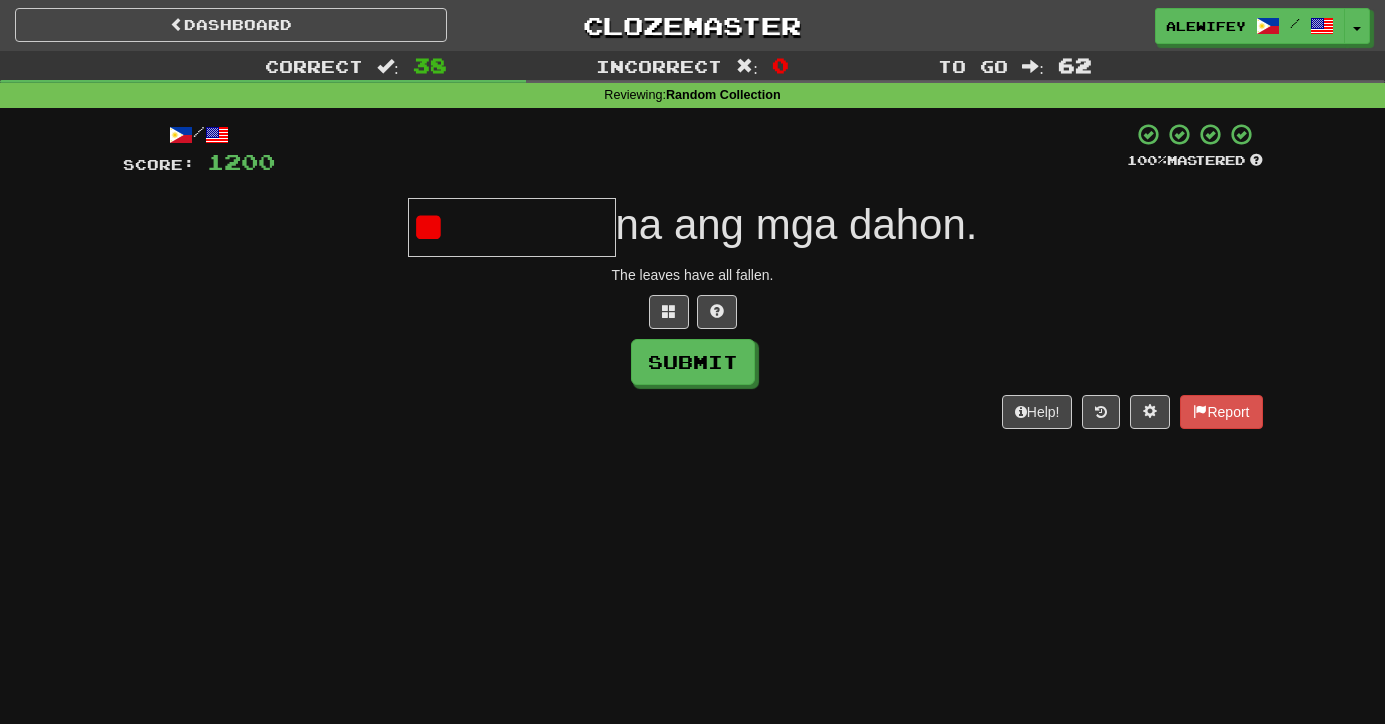 type on "*" 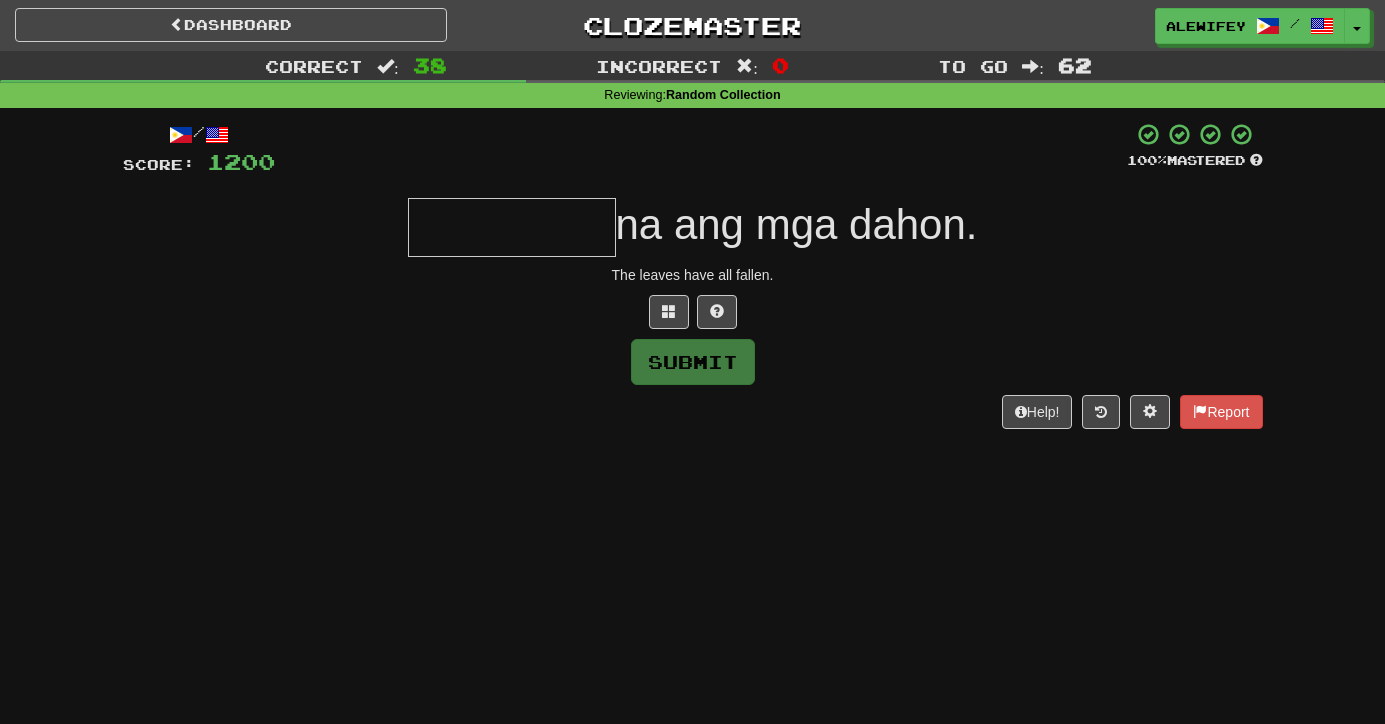type on "*" 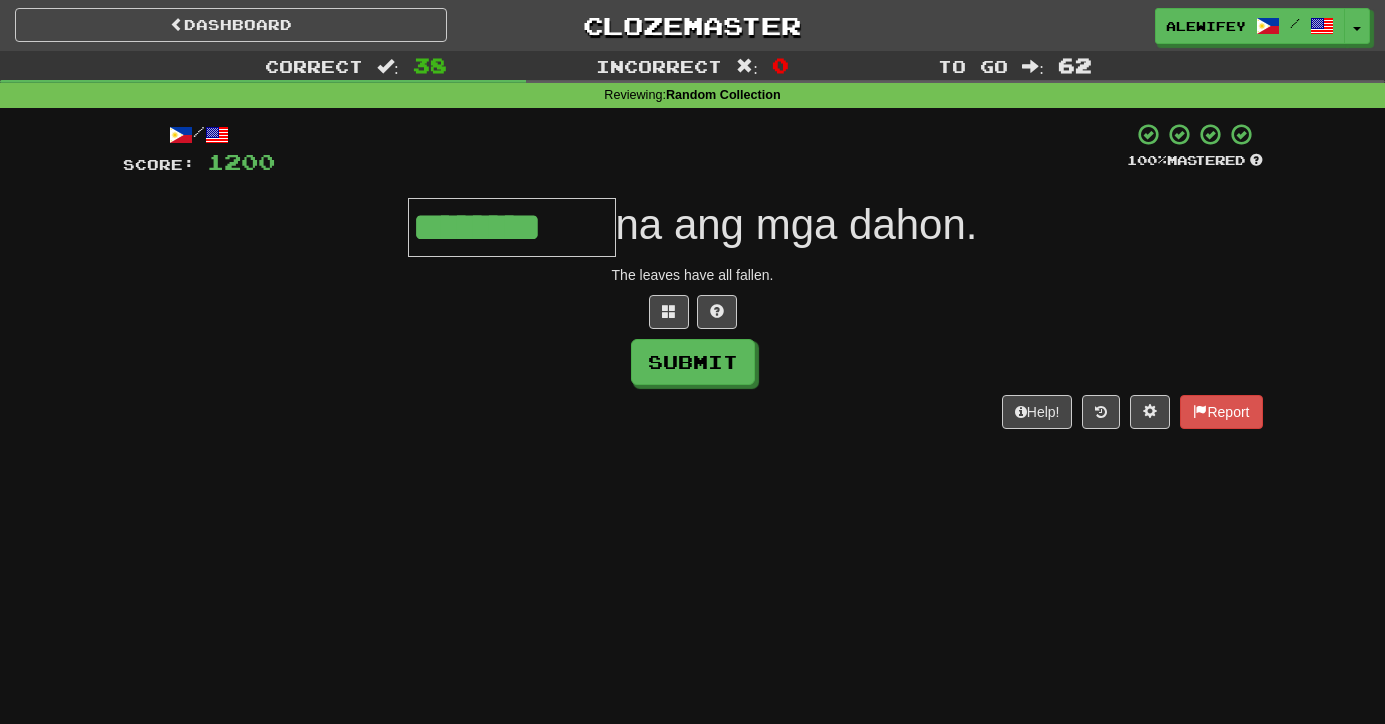 type on "********" 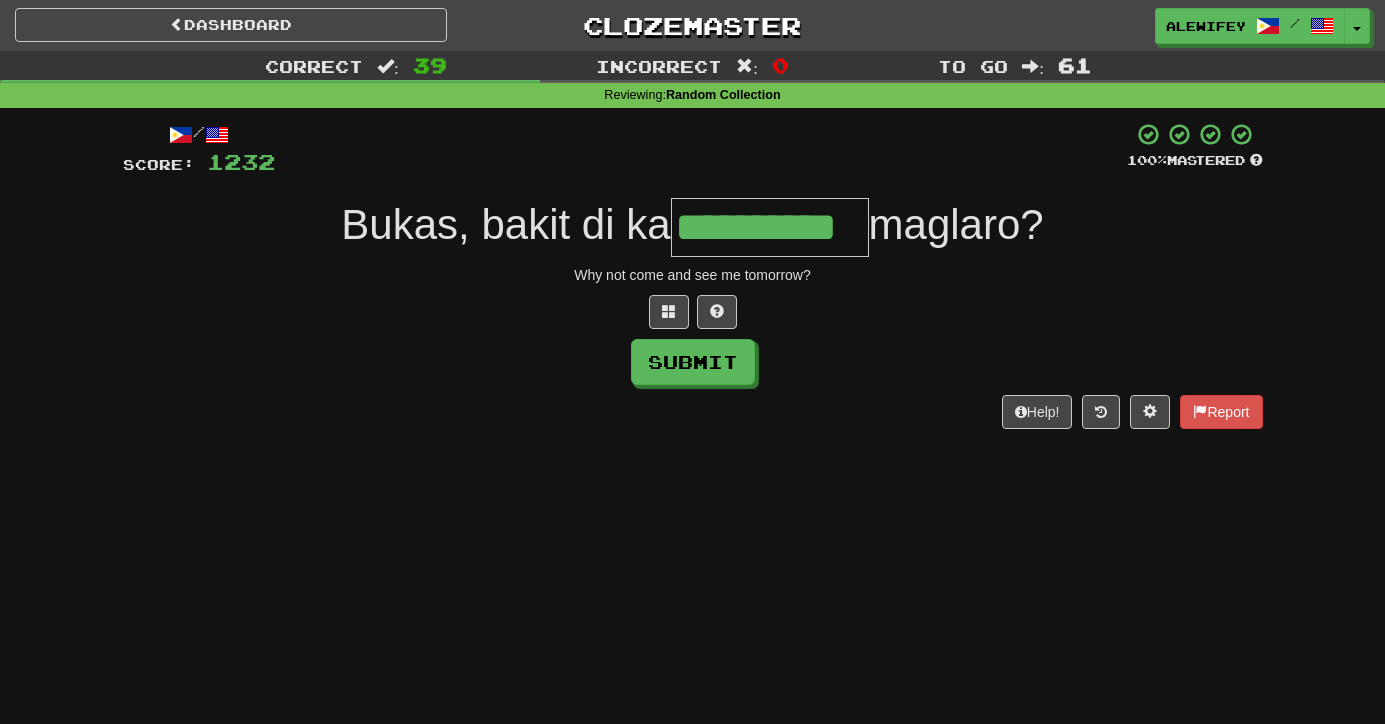 type on "**********" 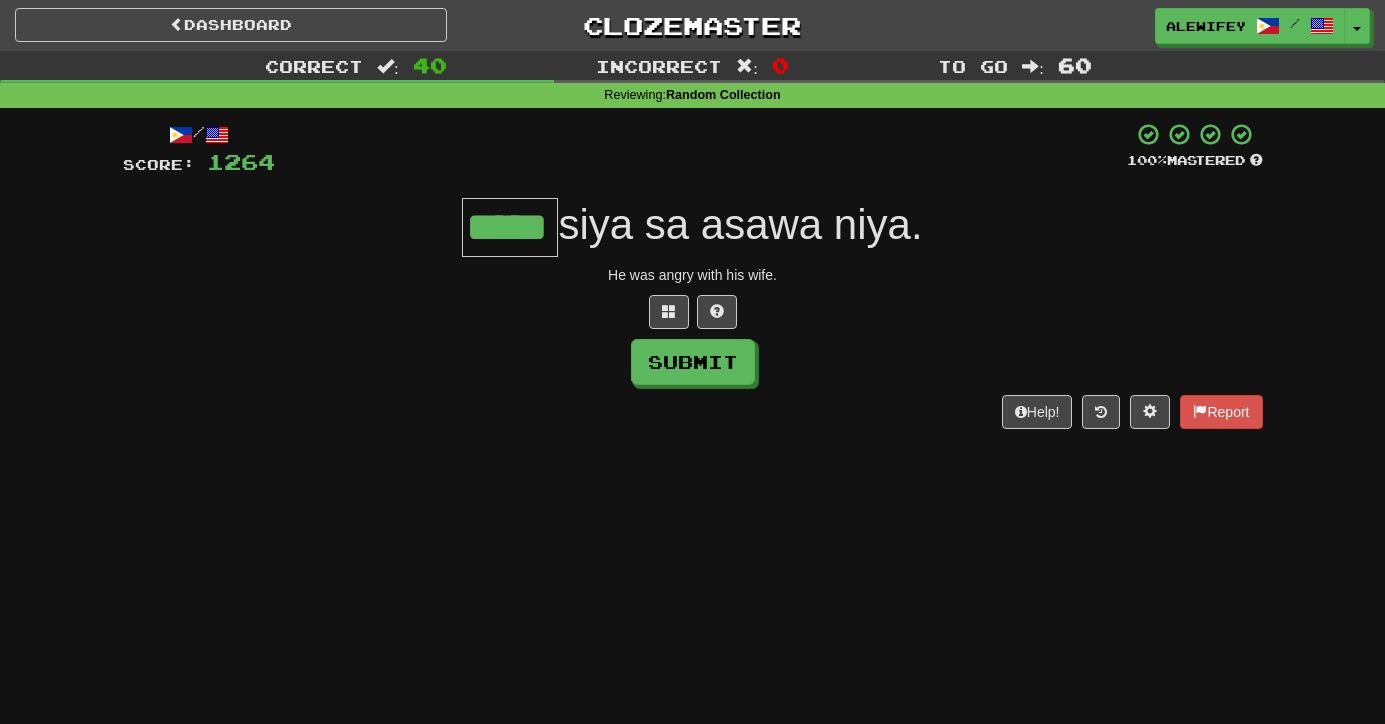 type on "*****" 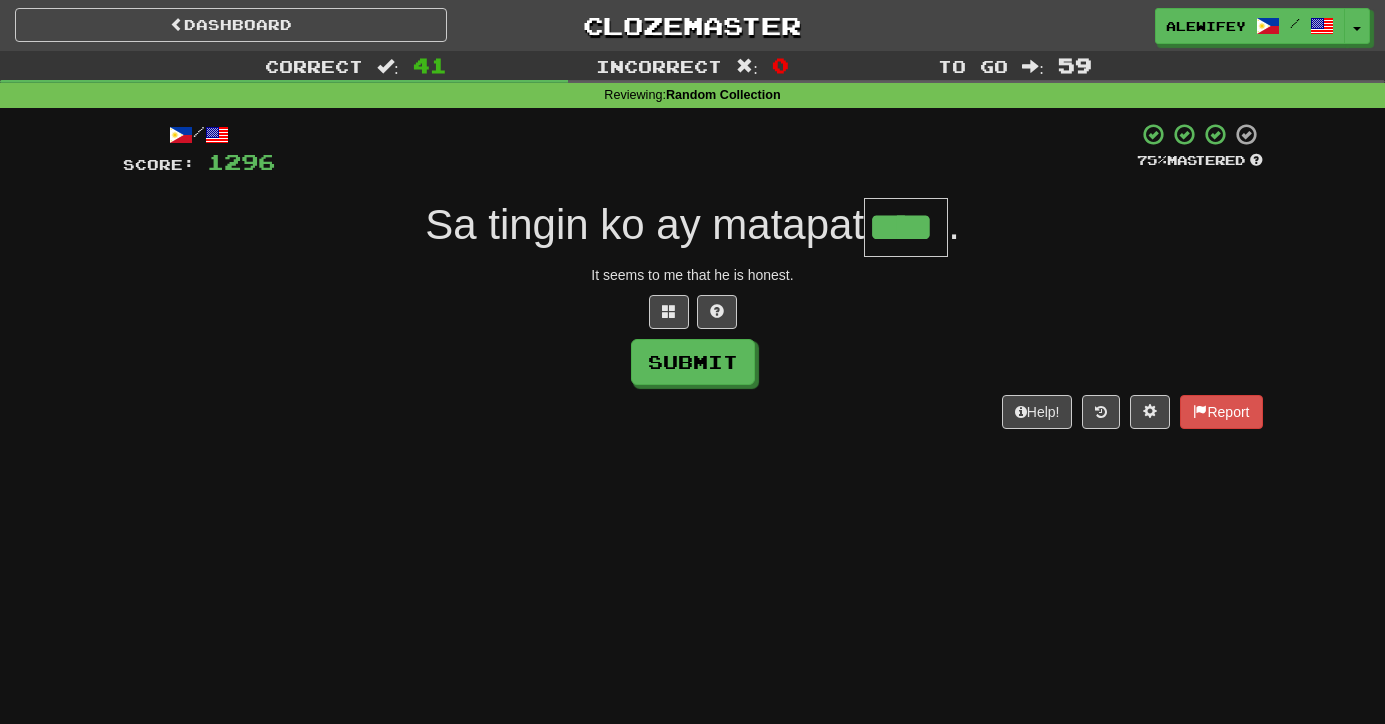 type on "****" 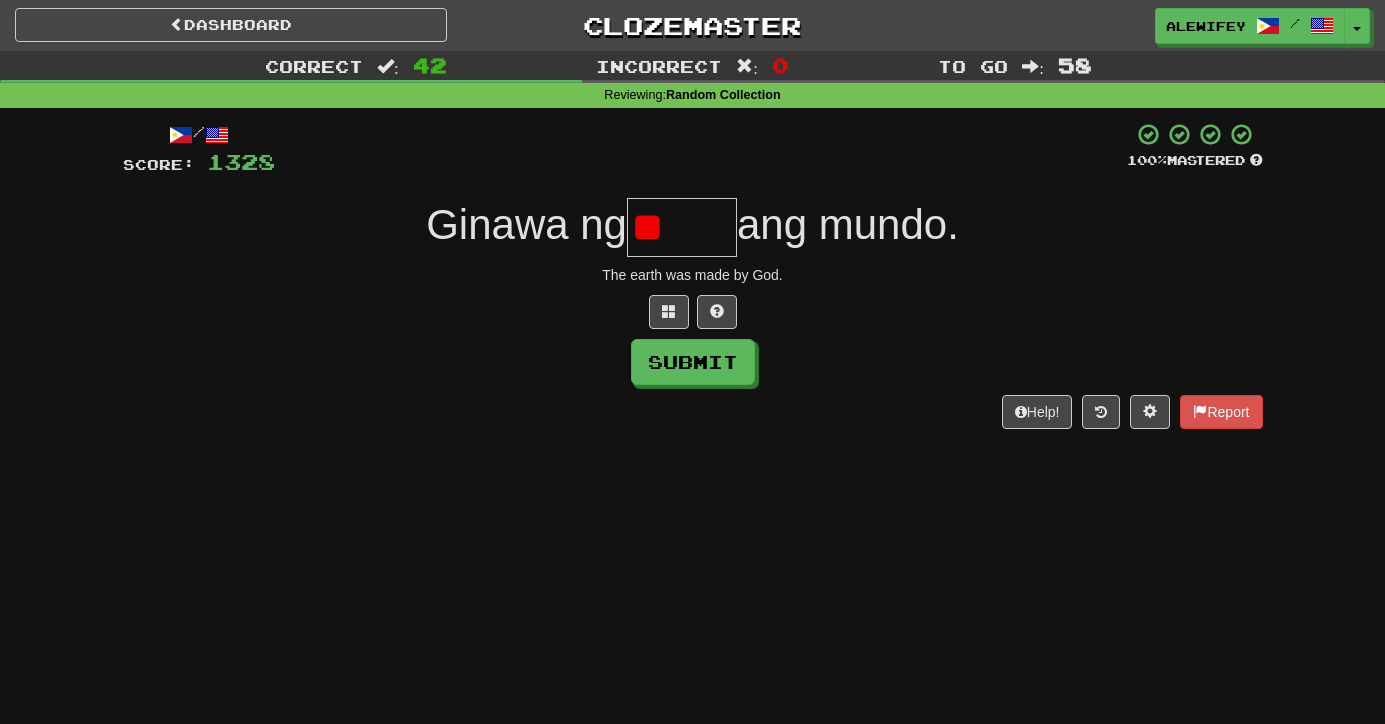 type on "*" 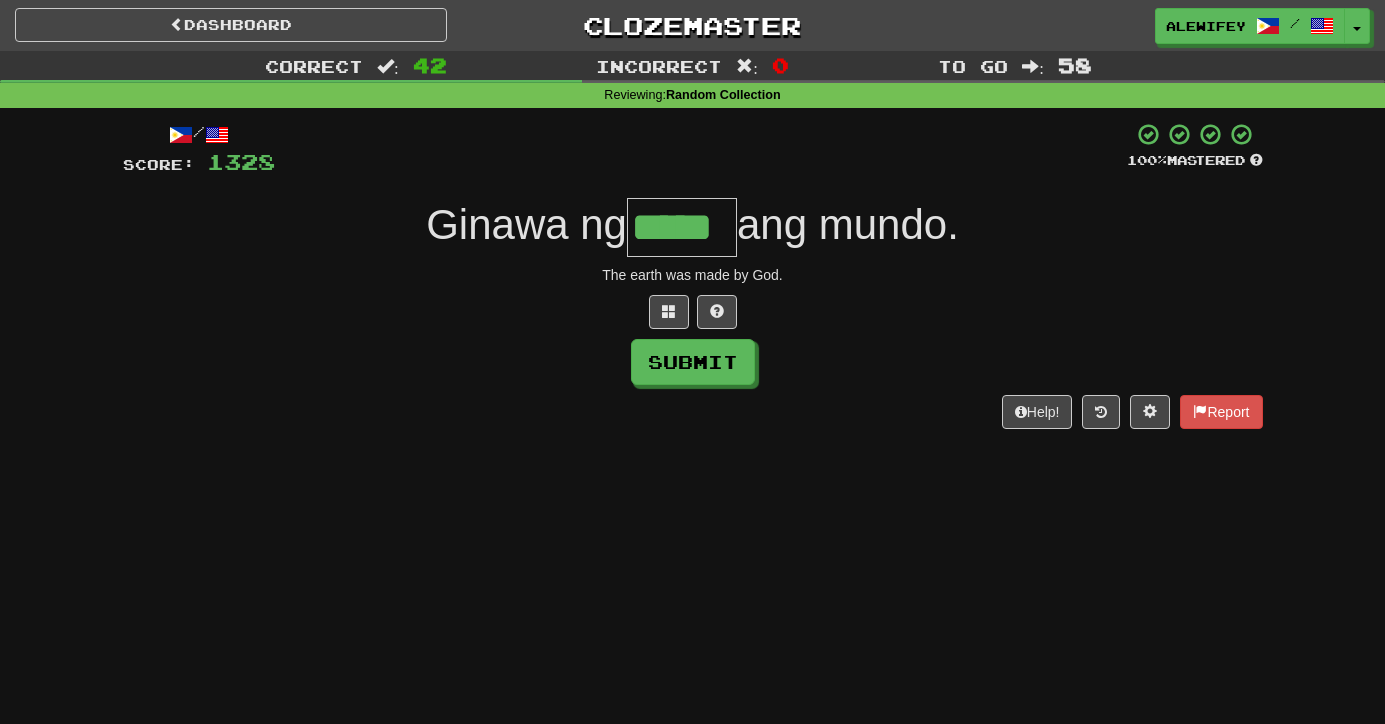 type on "*****" 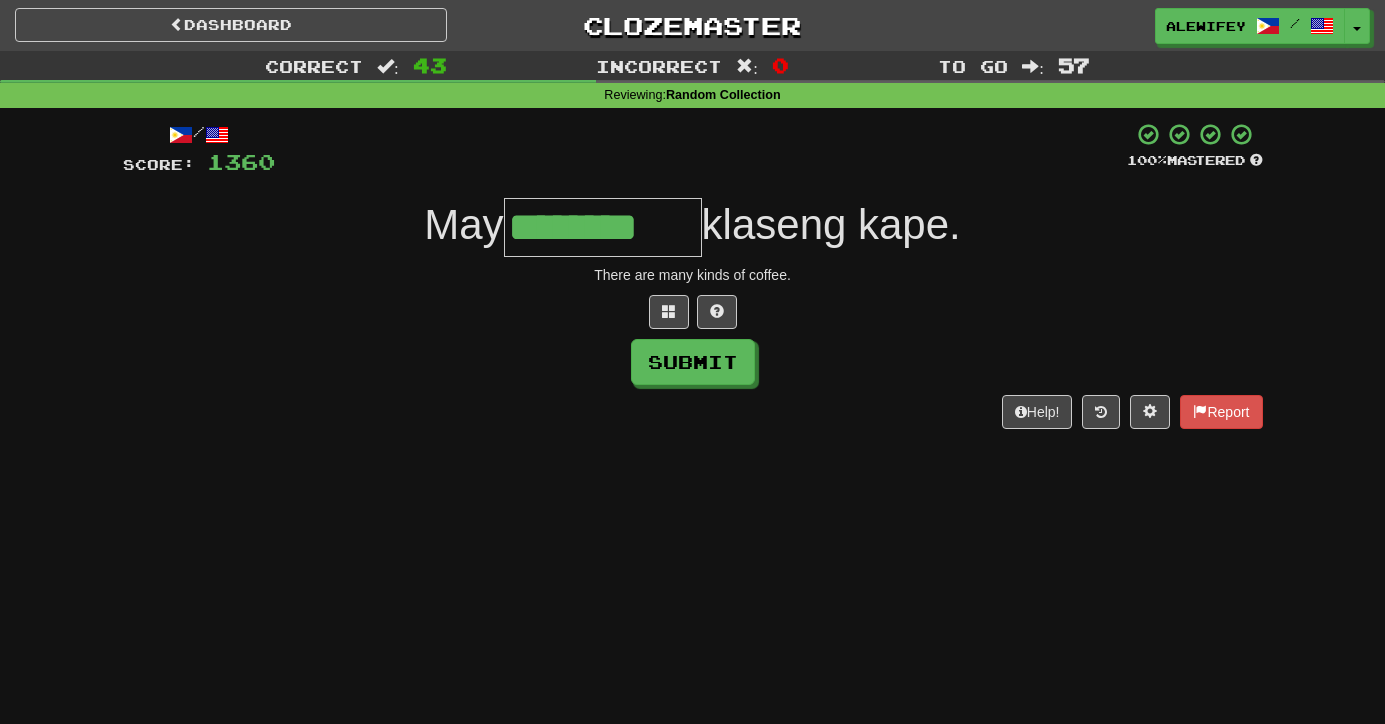 type on "********" 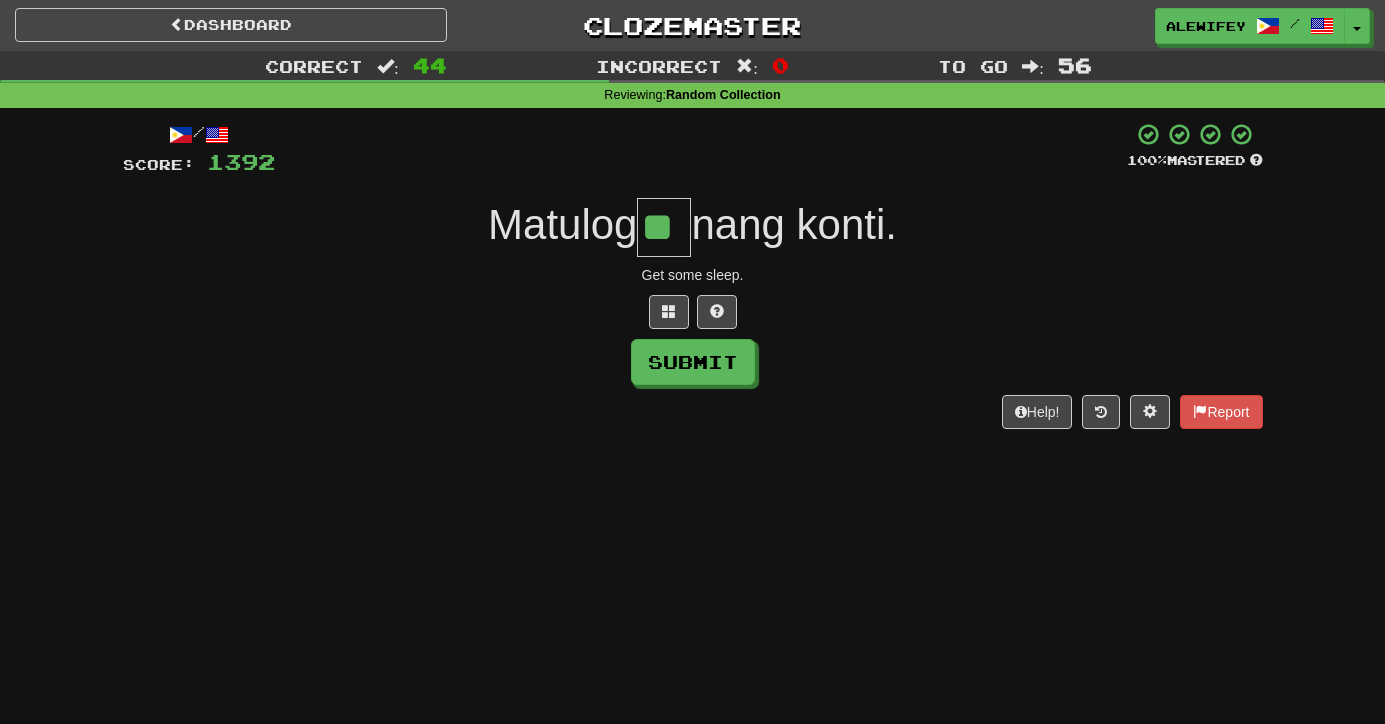 type on "**" 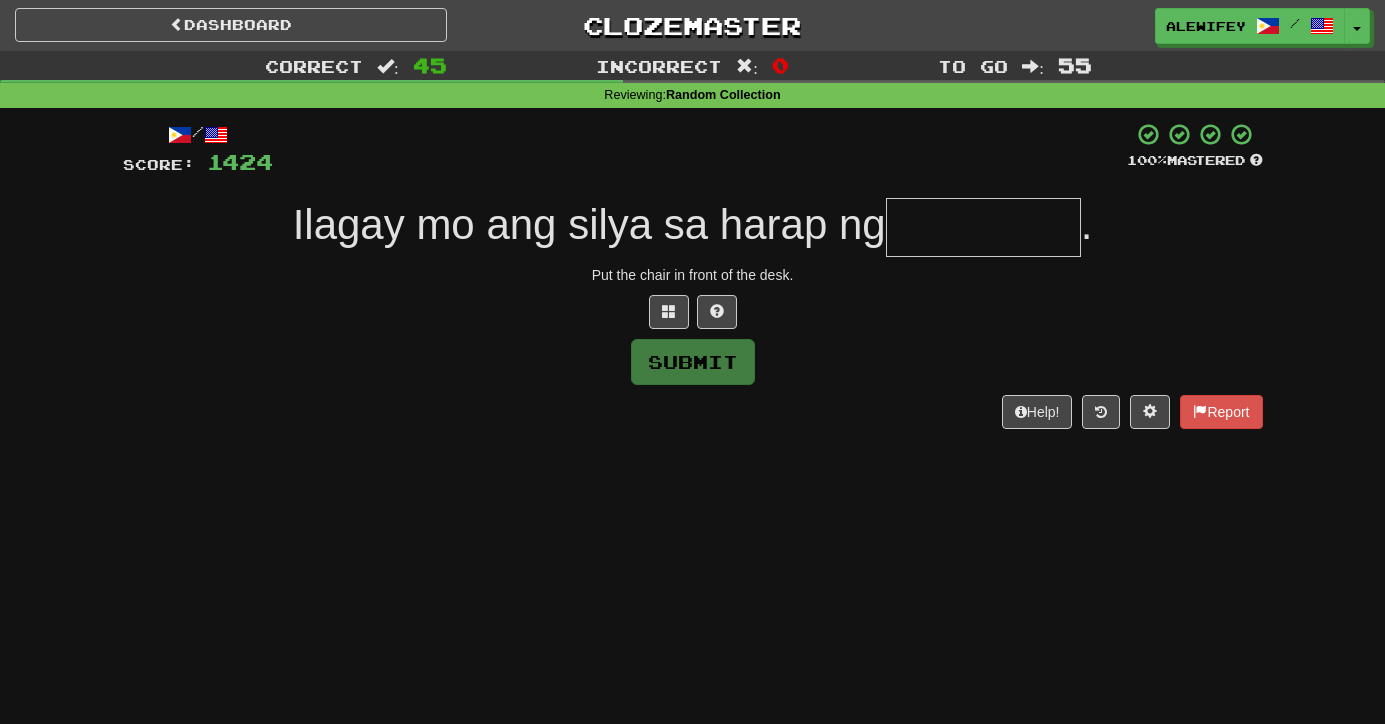 type on "*" 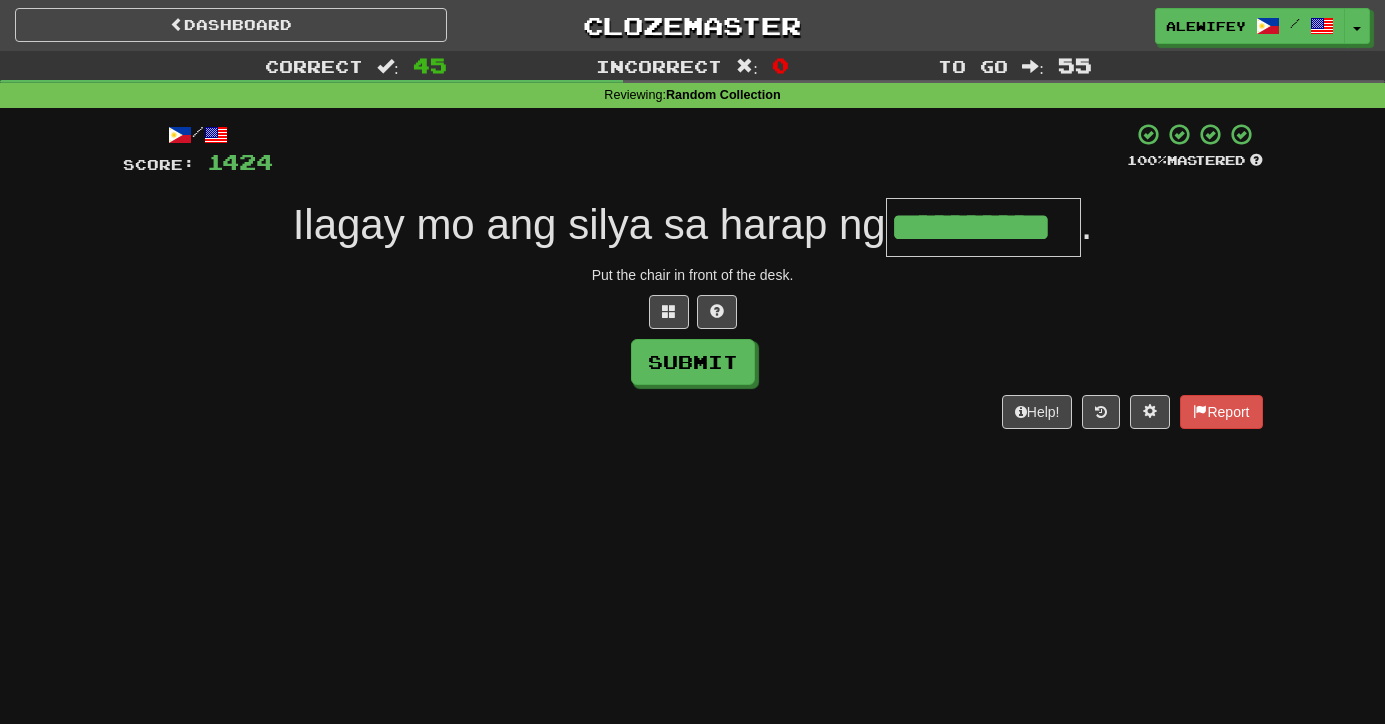 type on "**********" 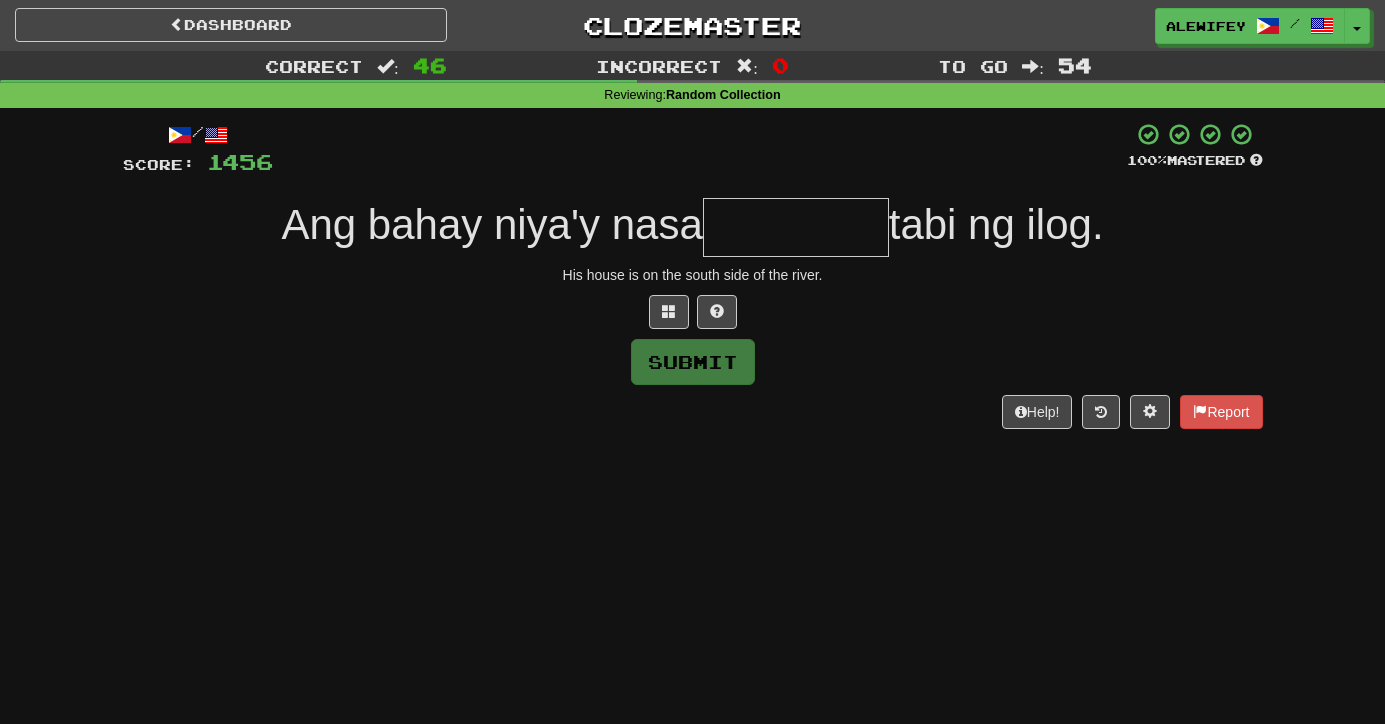 type on "*" 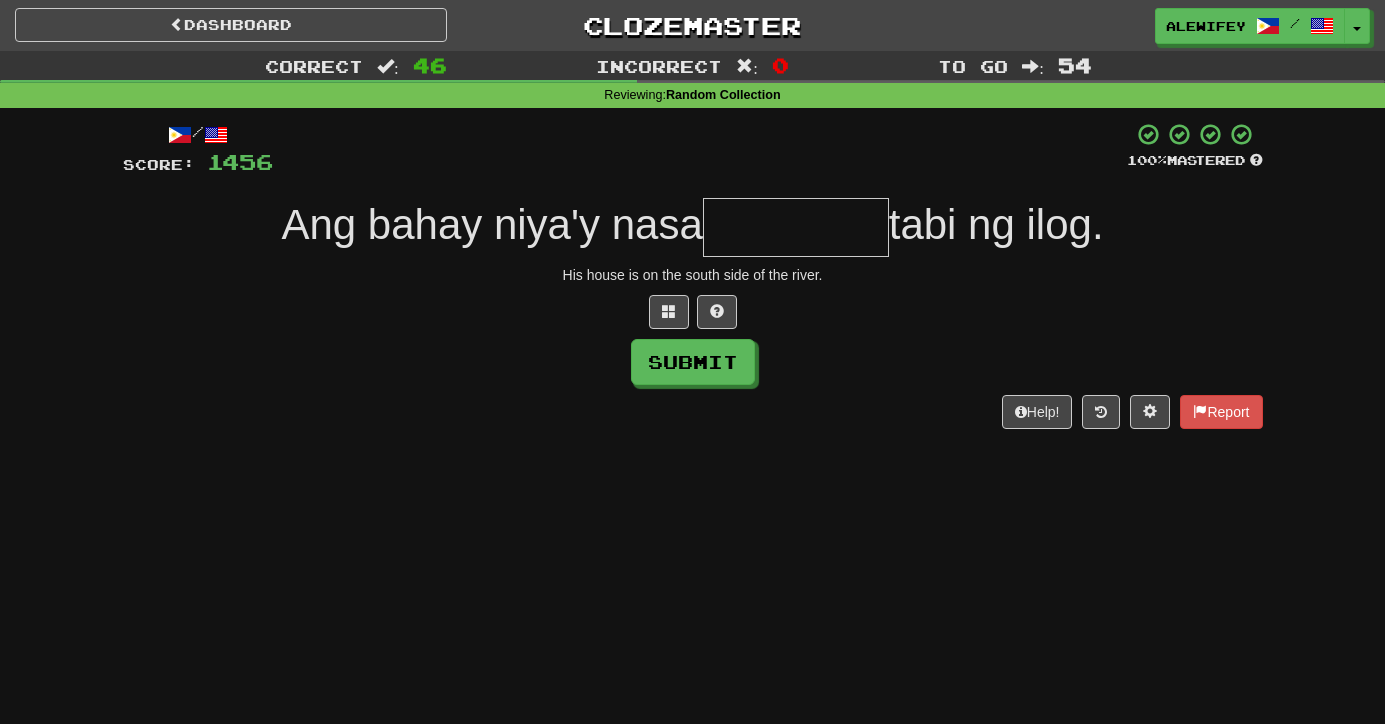 type on "*" 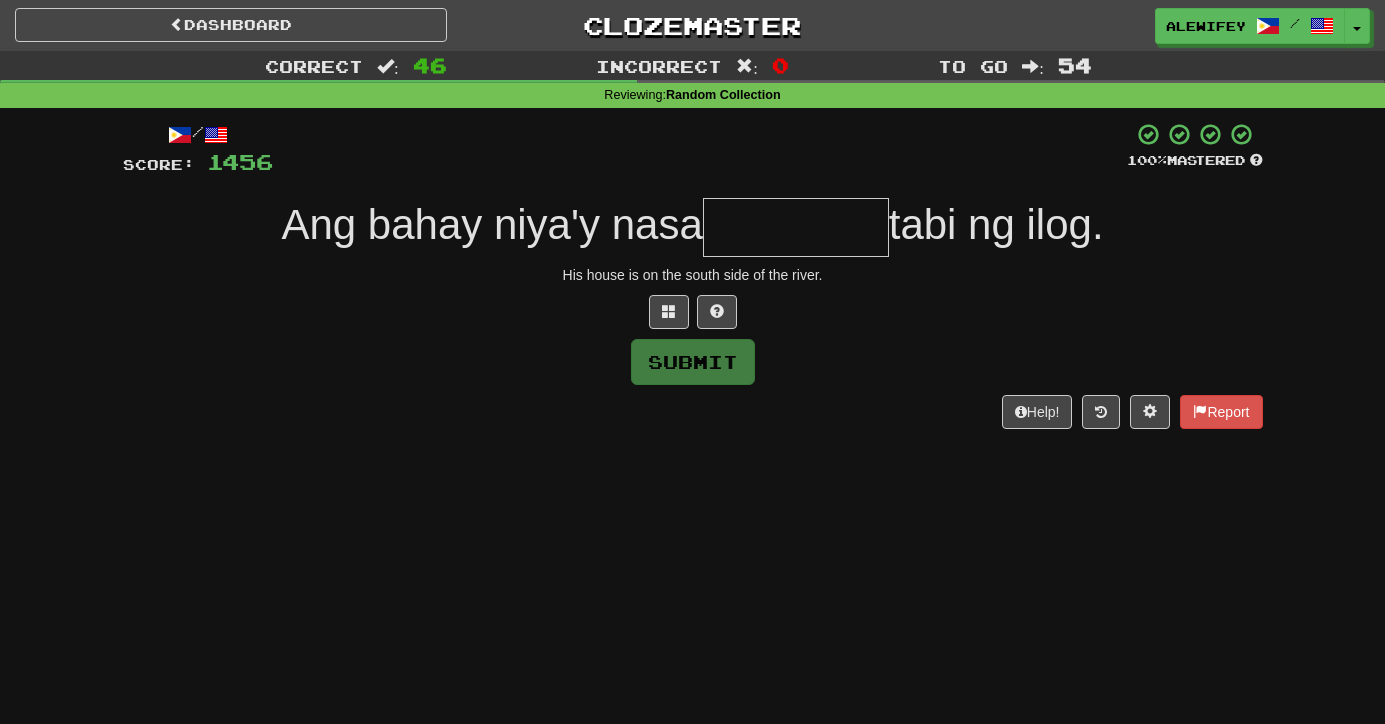 type on "*" 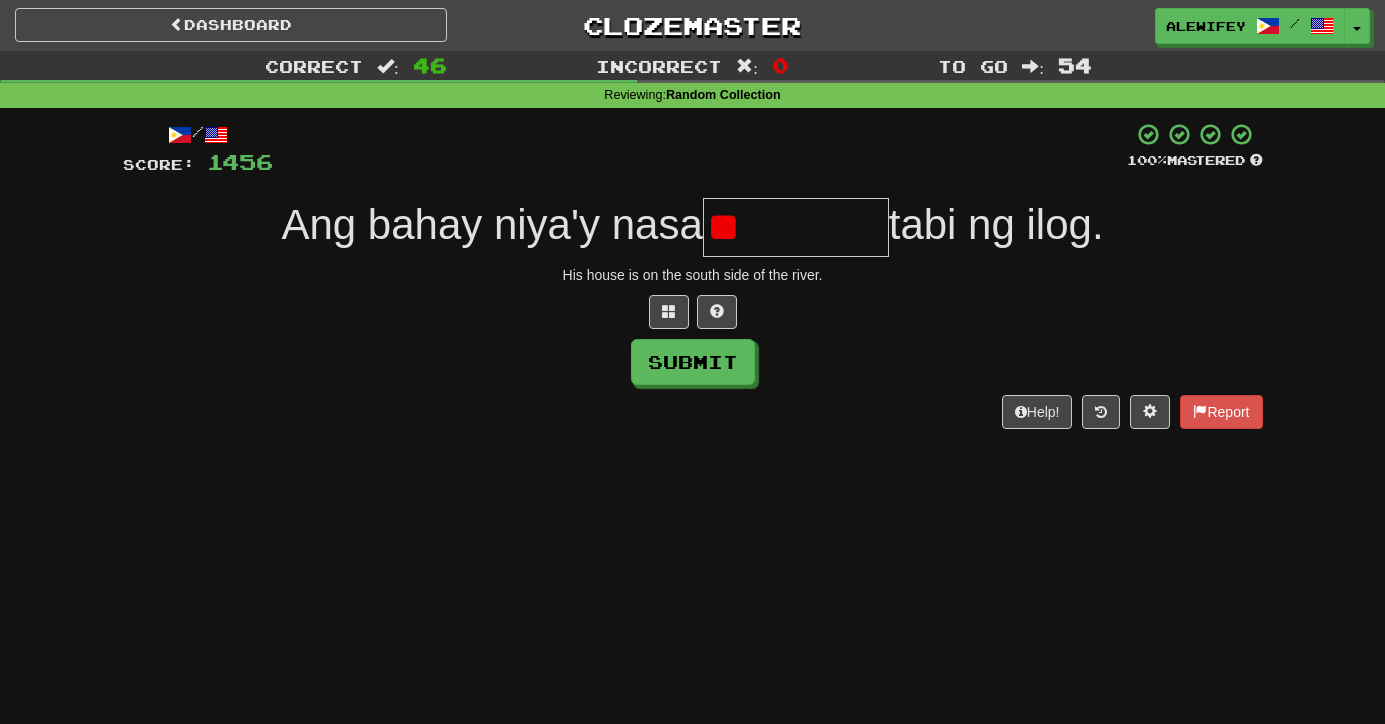 type on "*" 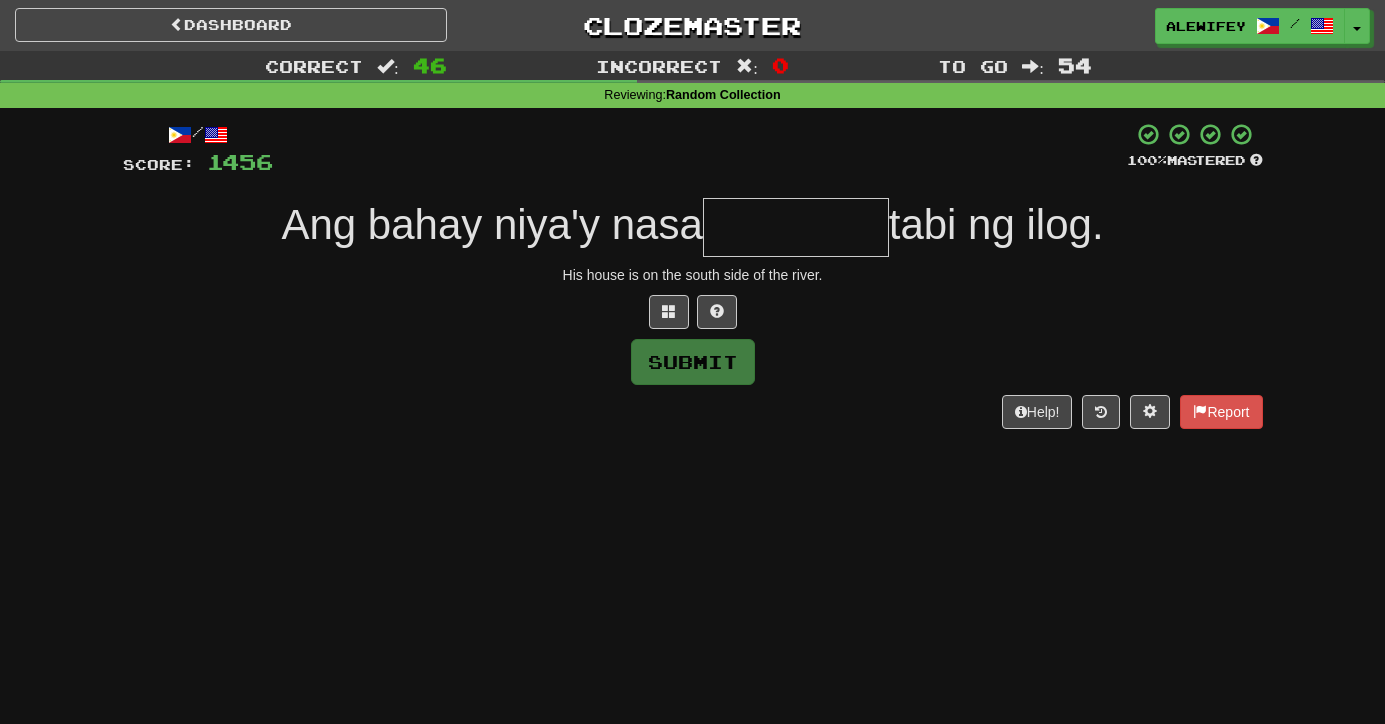 type on "*" 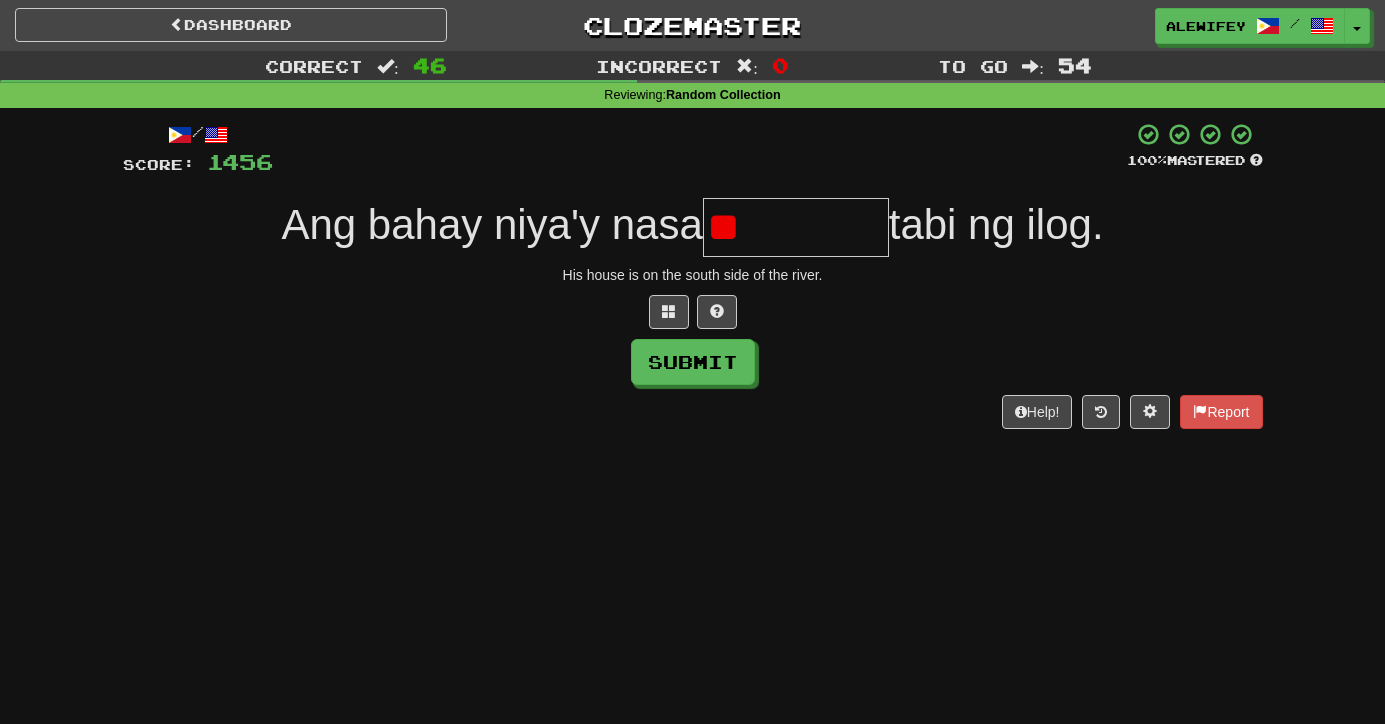 type on "*" 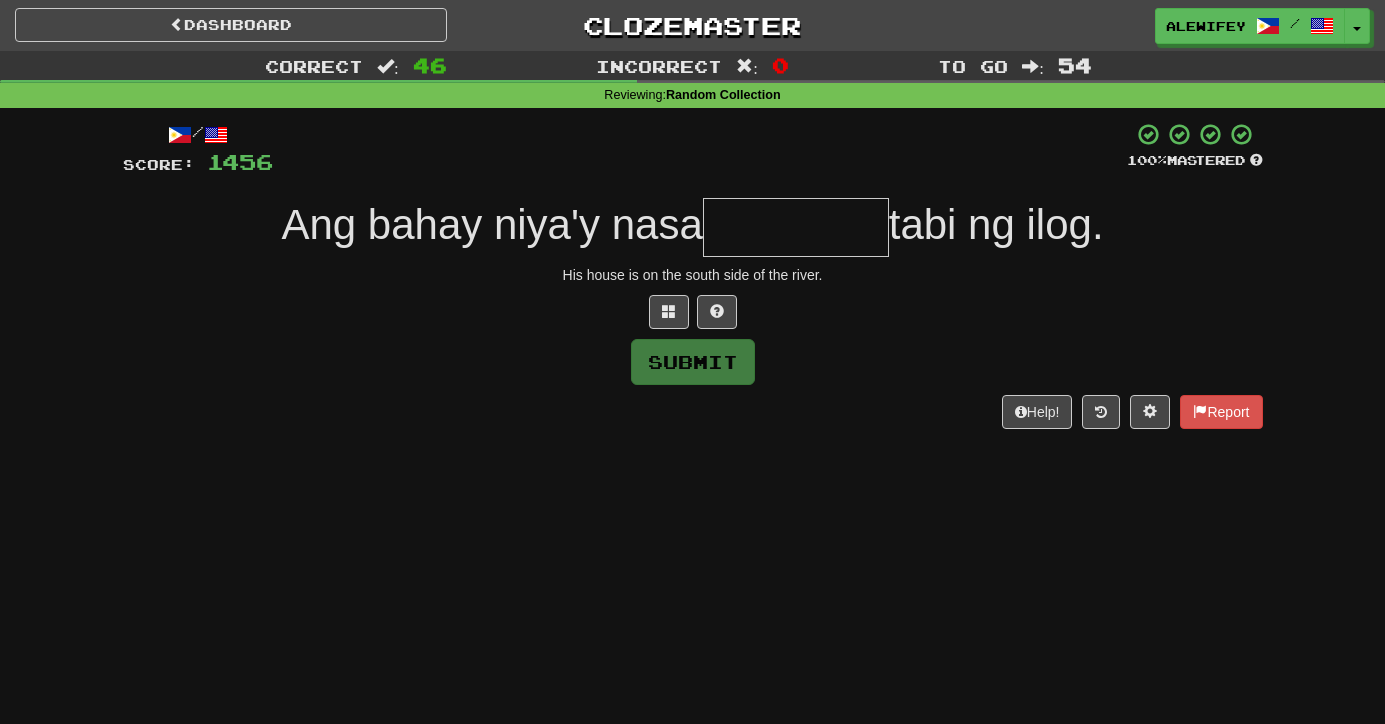 type on "*" 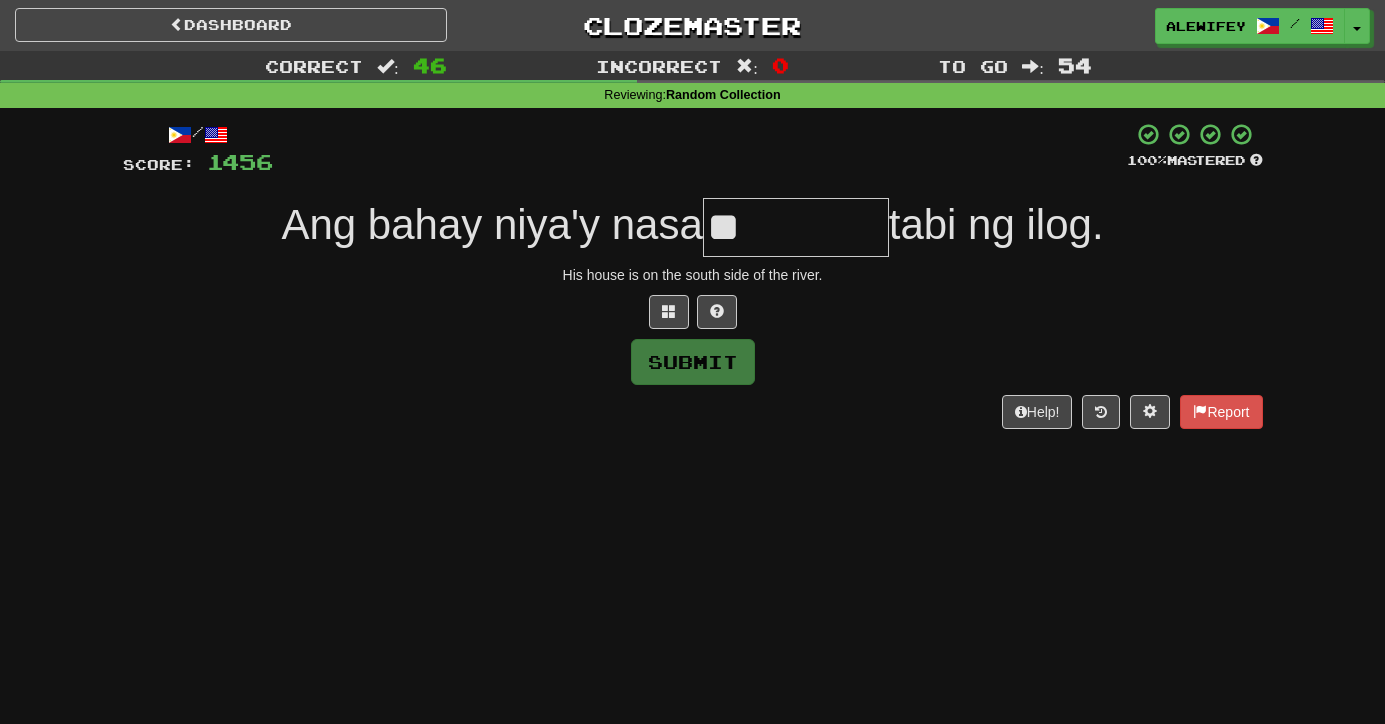 type on "*" 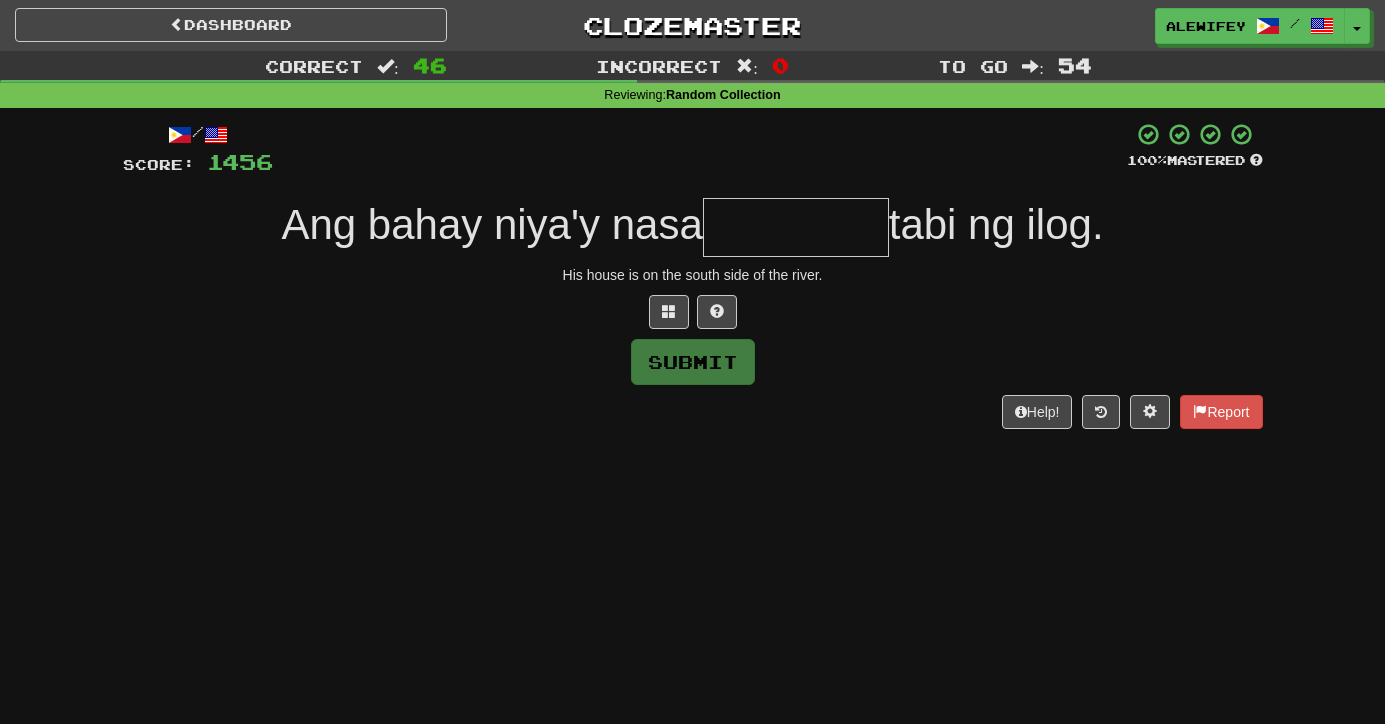 type on "*" 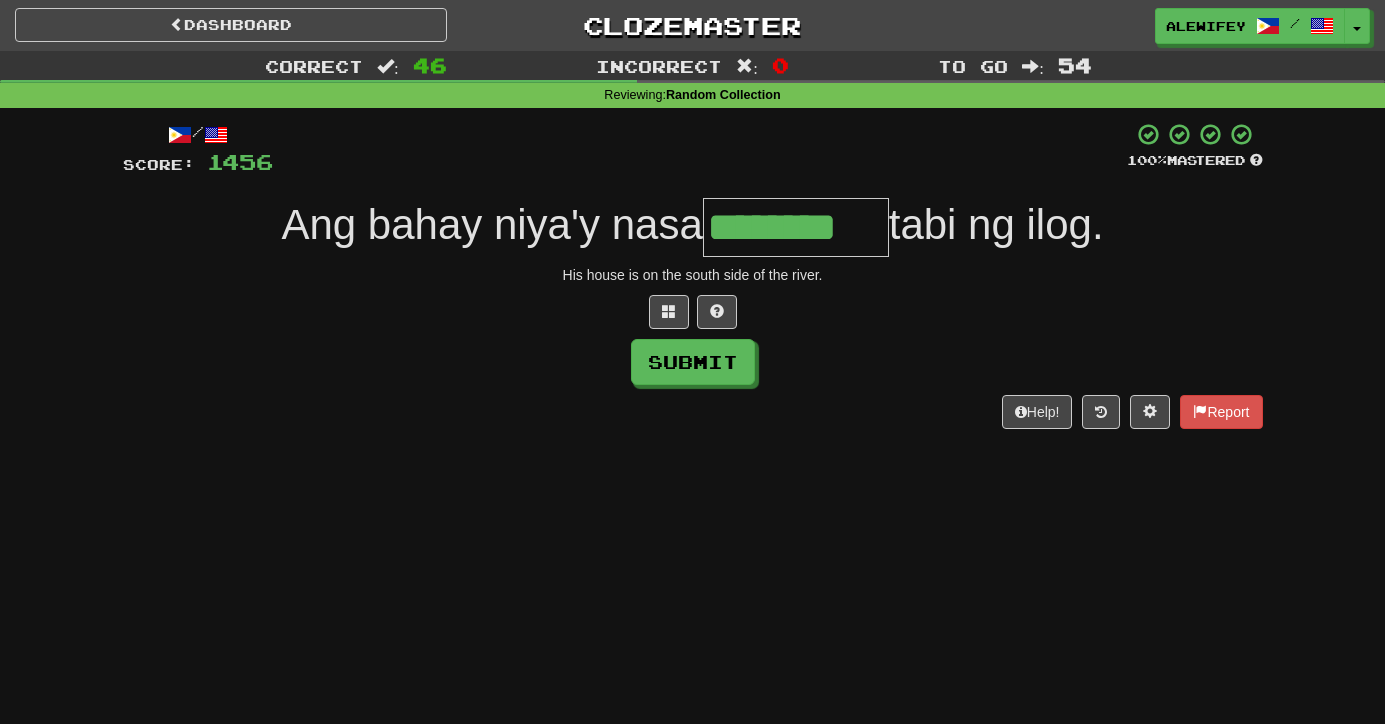 type on "********" 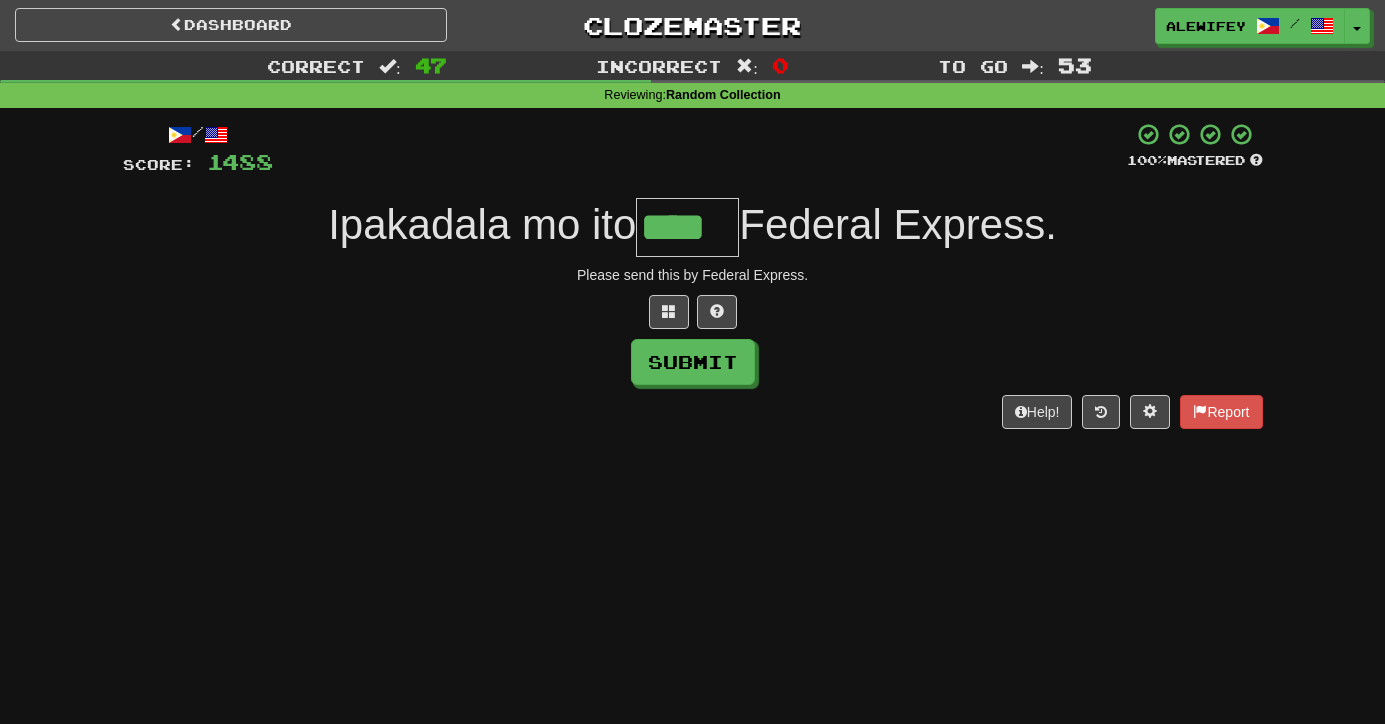 type on "****" 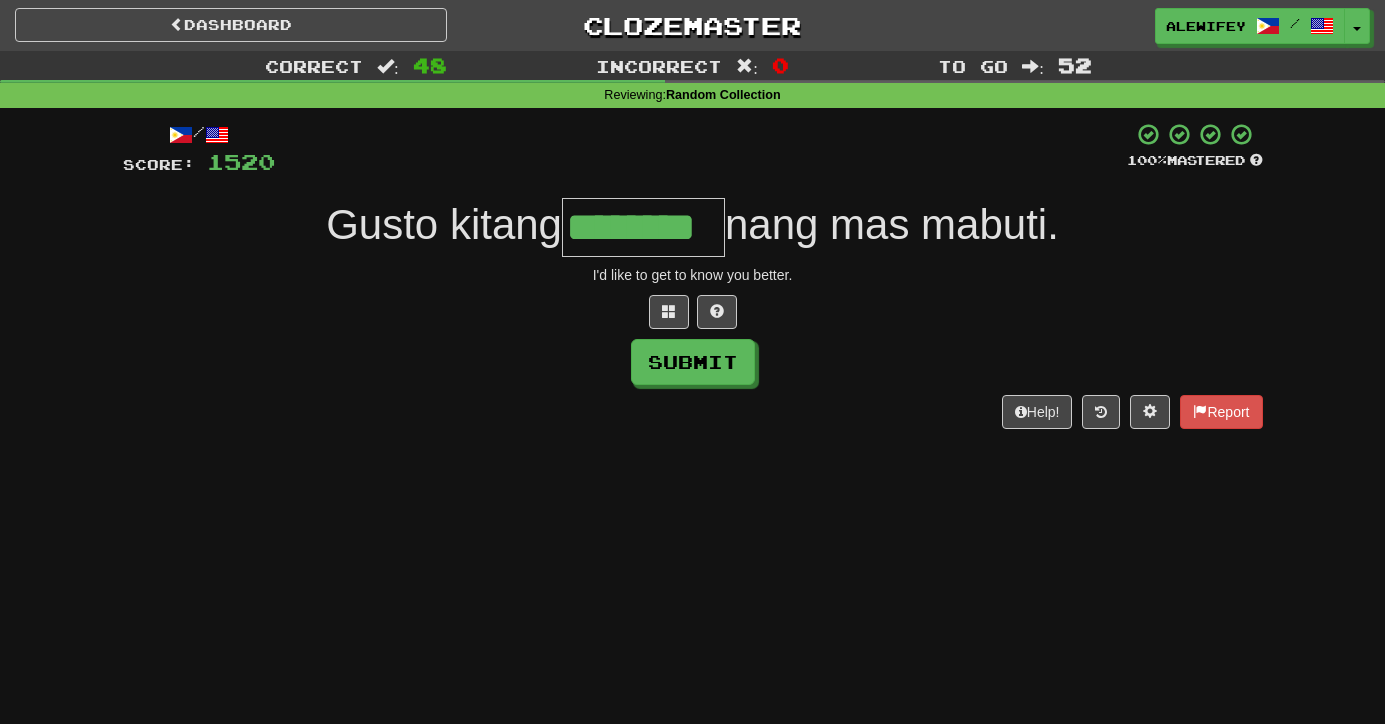 type on "********" 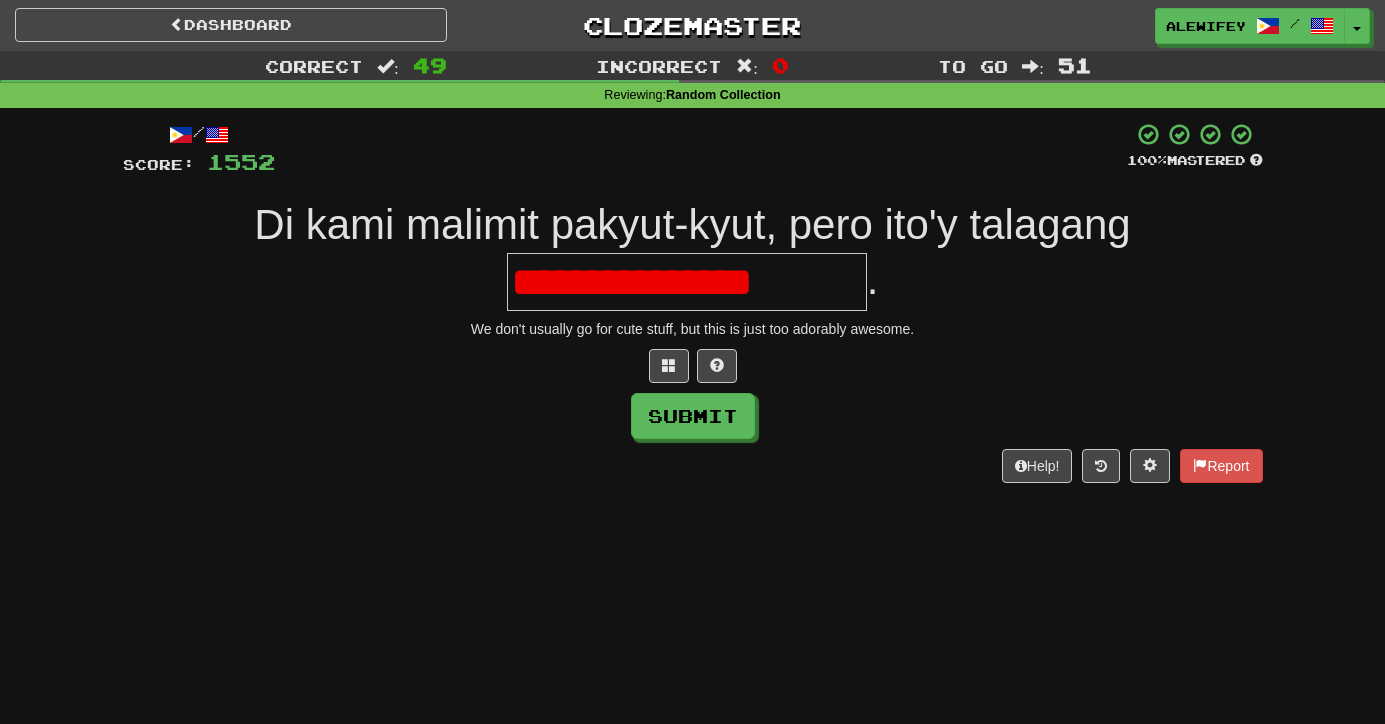 scroll, scrollTop: 0, scrollLeft: 0, axis: both 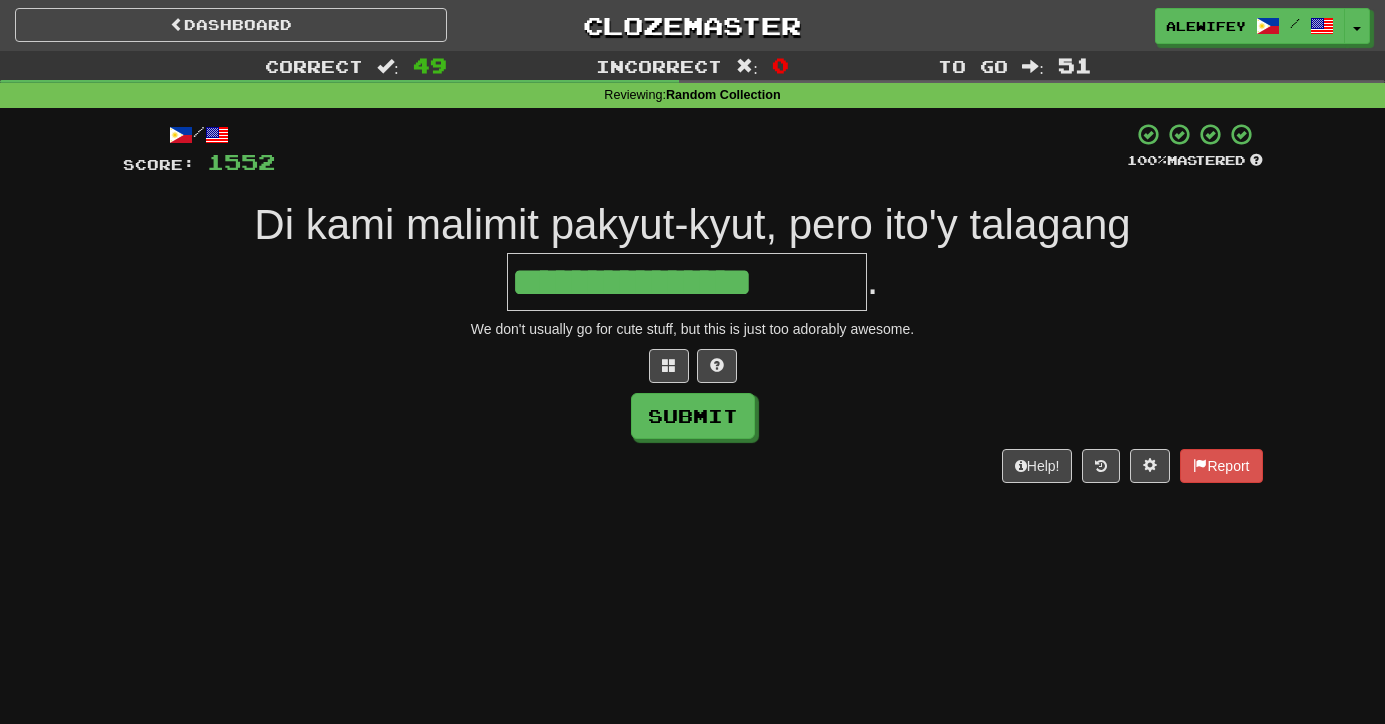 type on "**********" 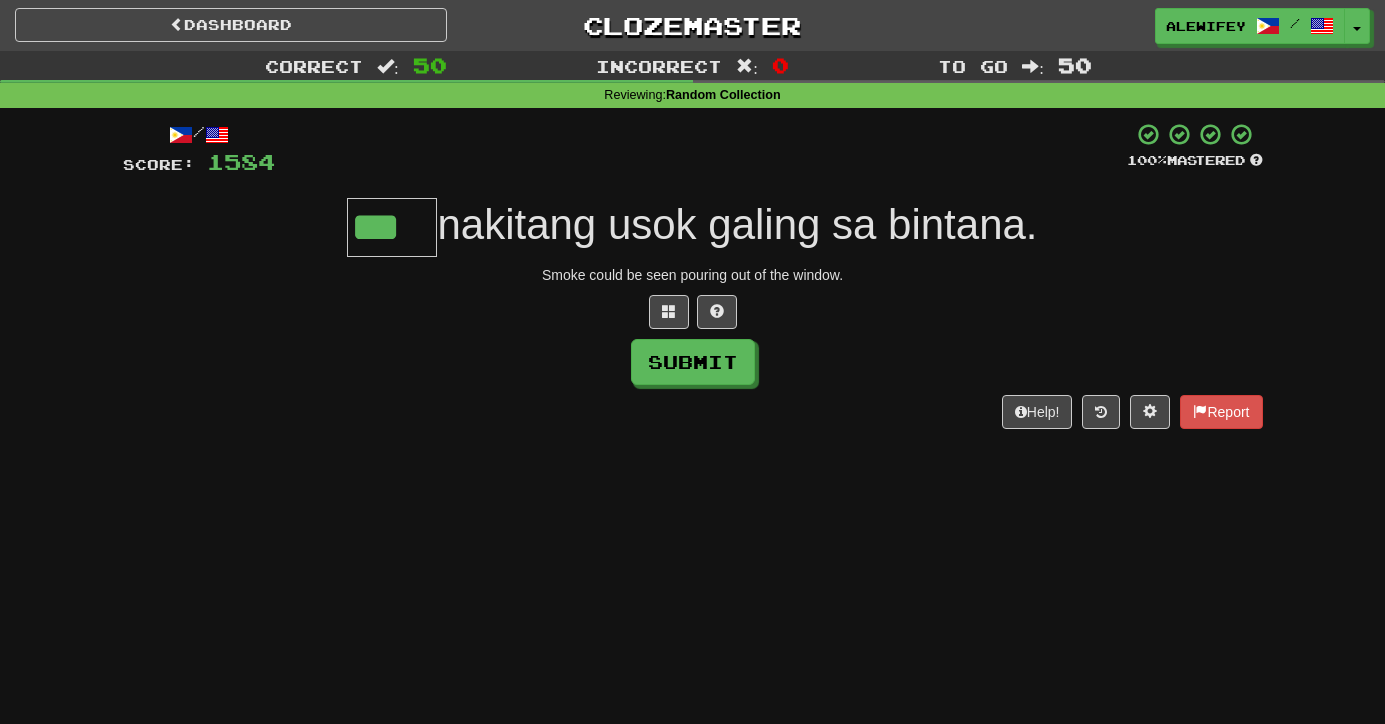 type on "***" 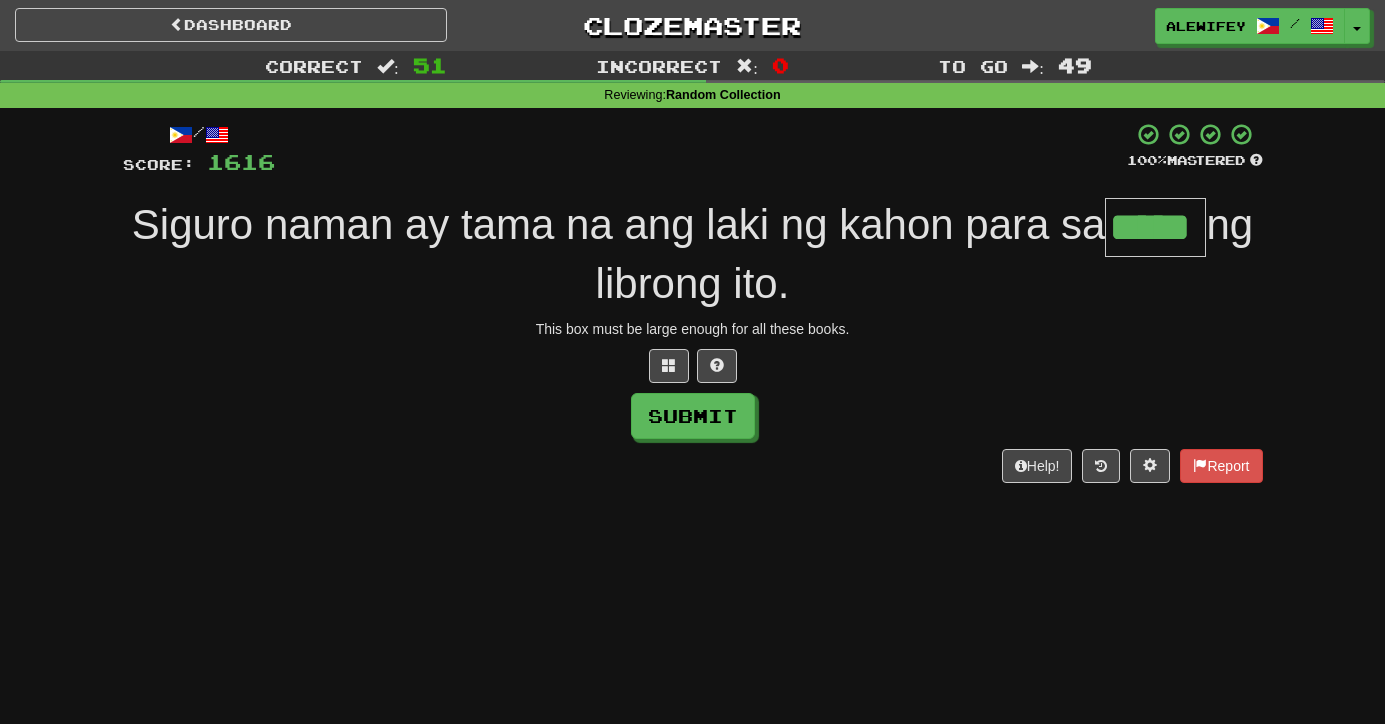 type on "*****" 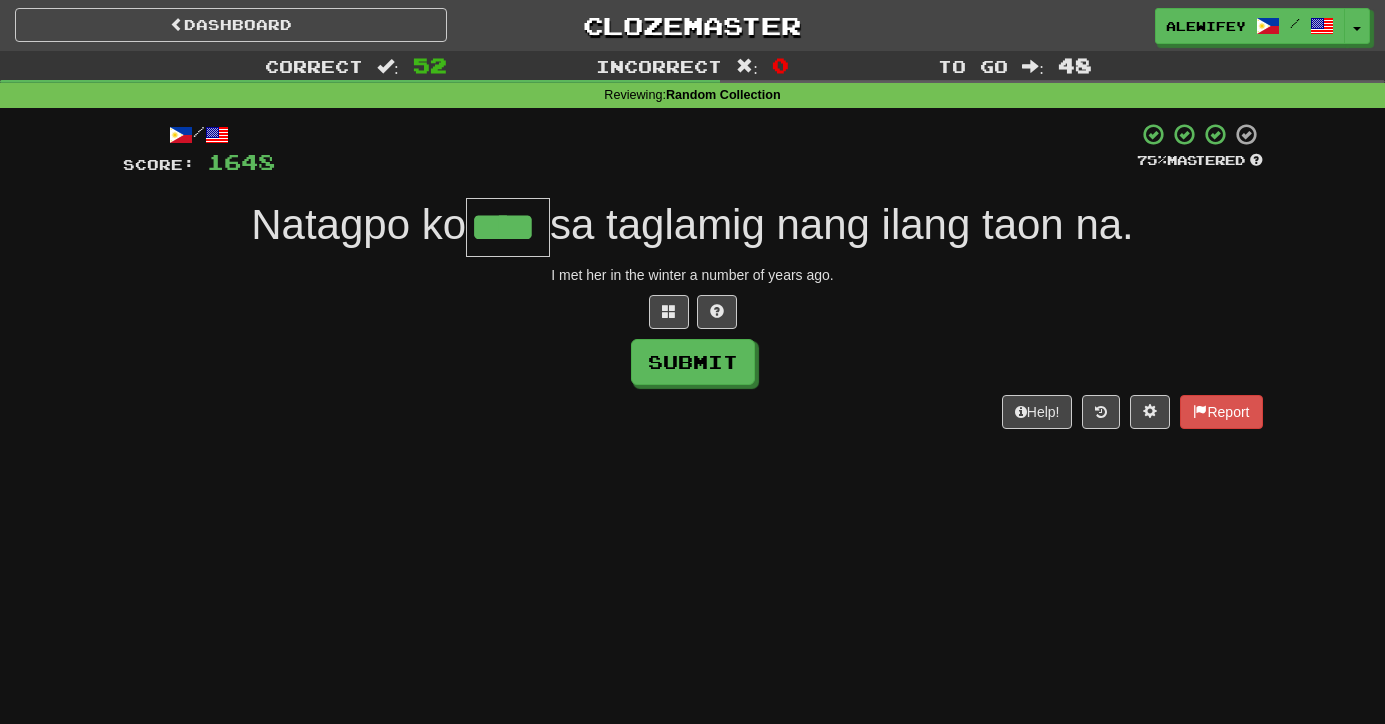 type on "****" 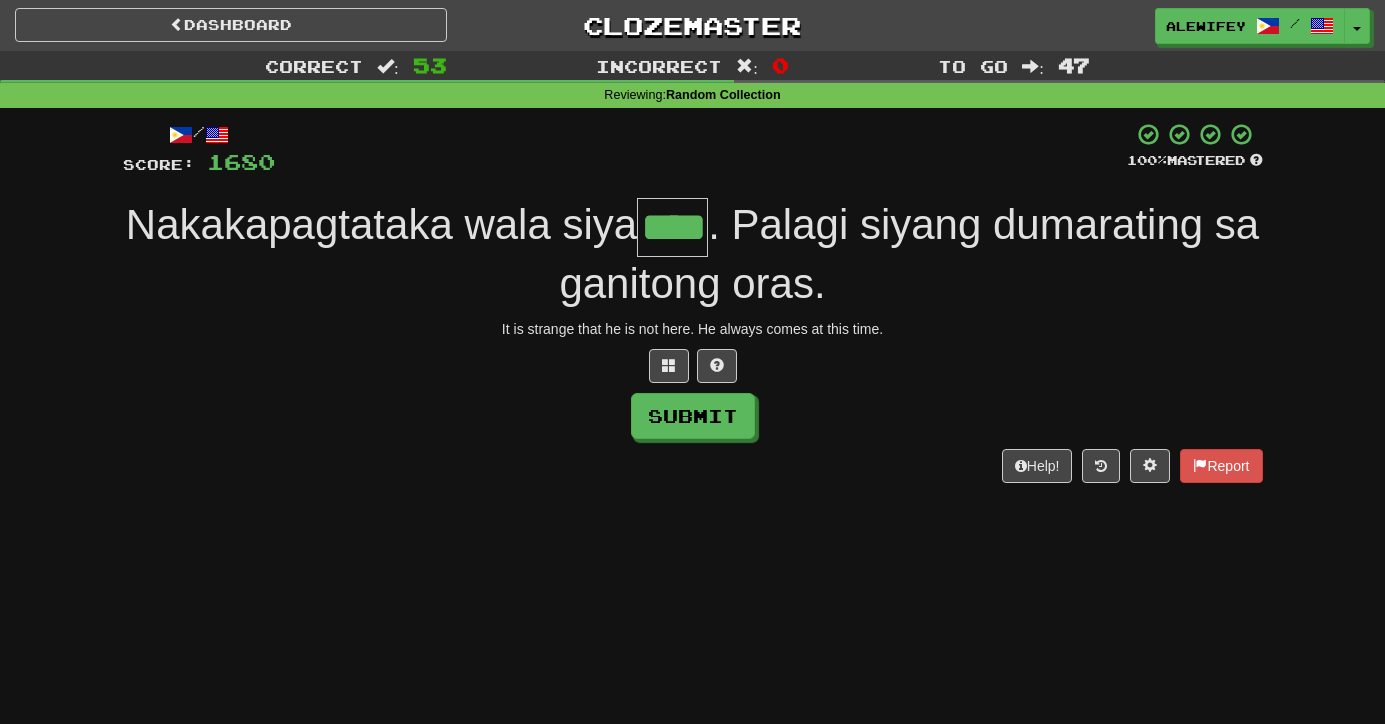 type on "****" 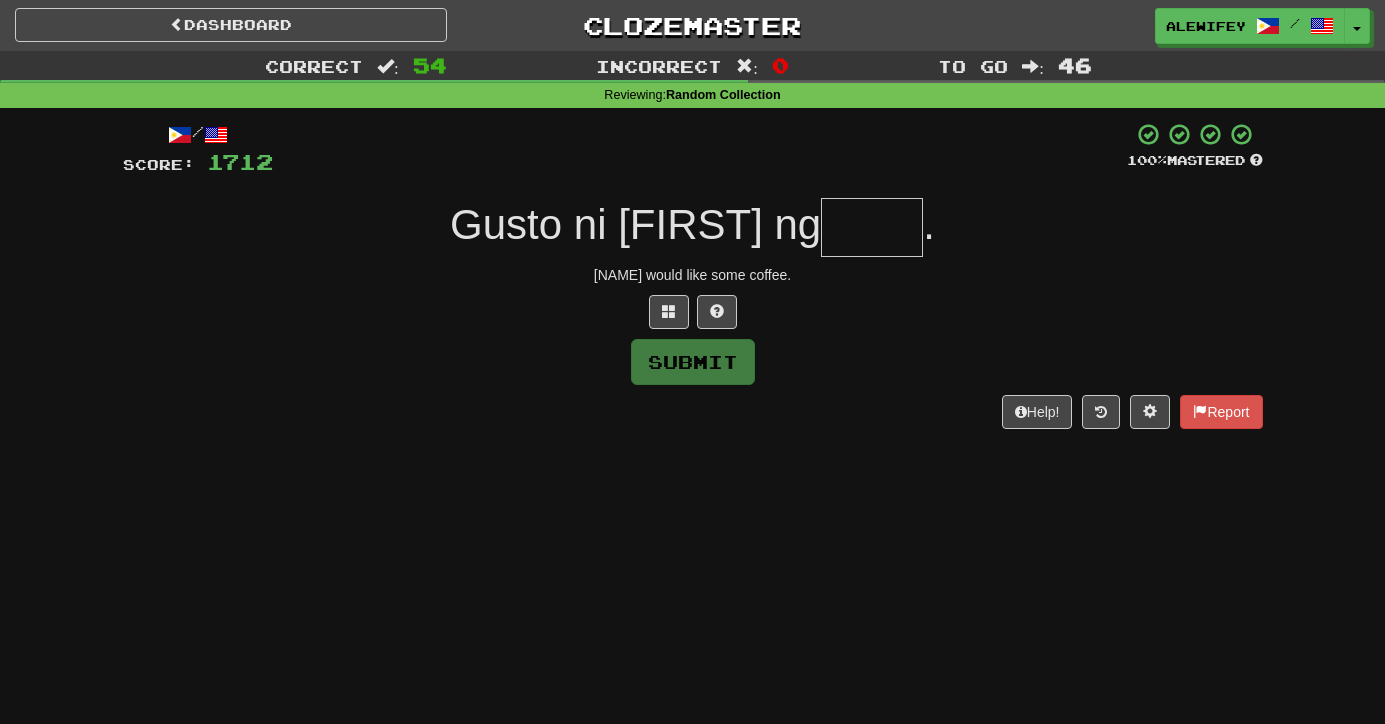 type on "*" 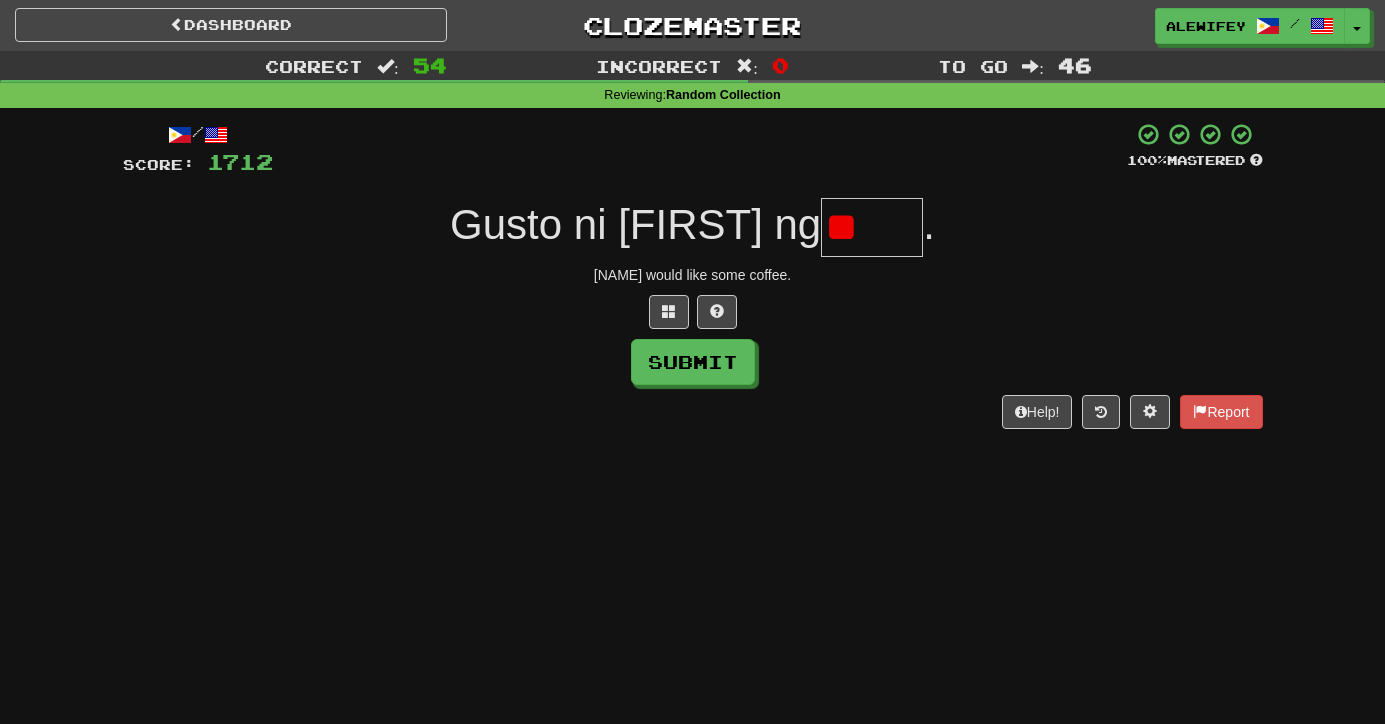 type on "*" 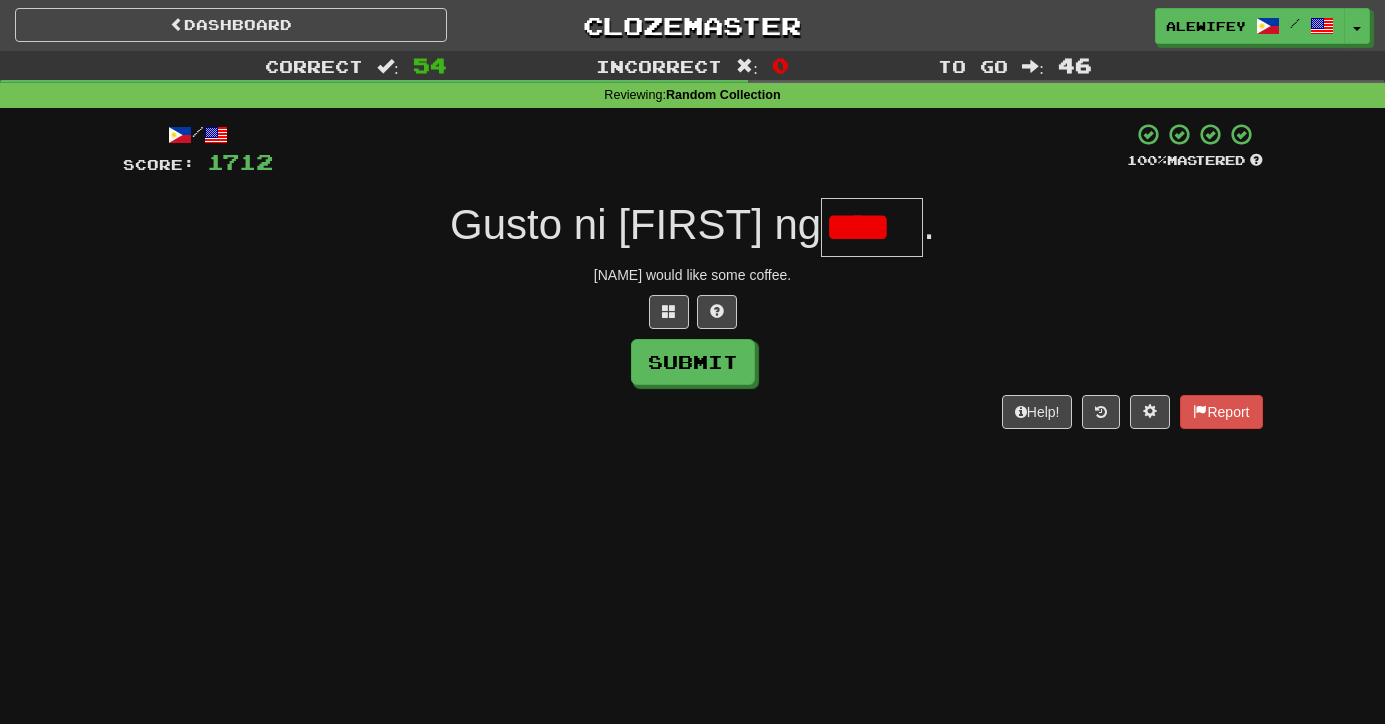scroll, scrollTop: 0, scrollLeft: 0, axis: both 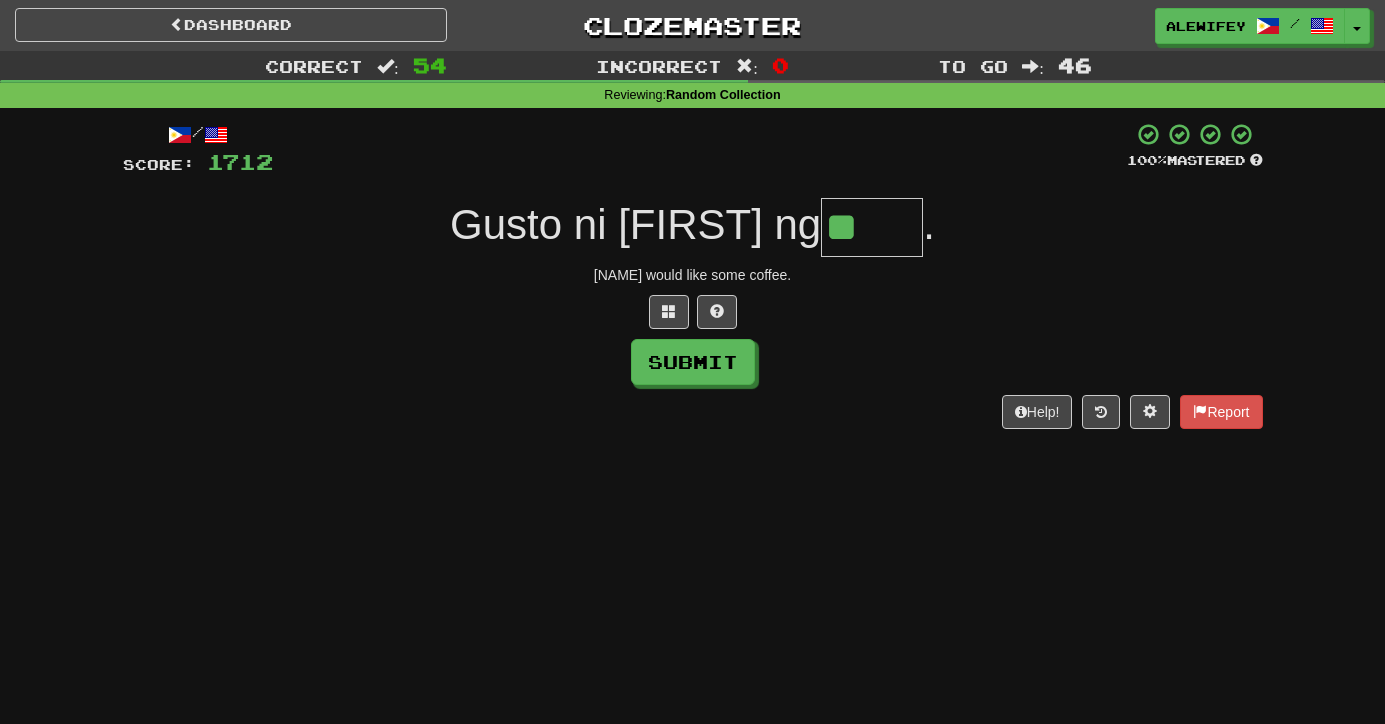 type on "*" 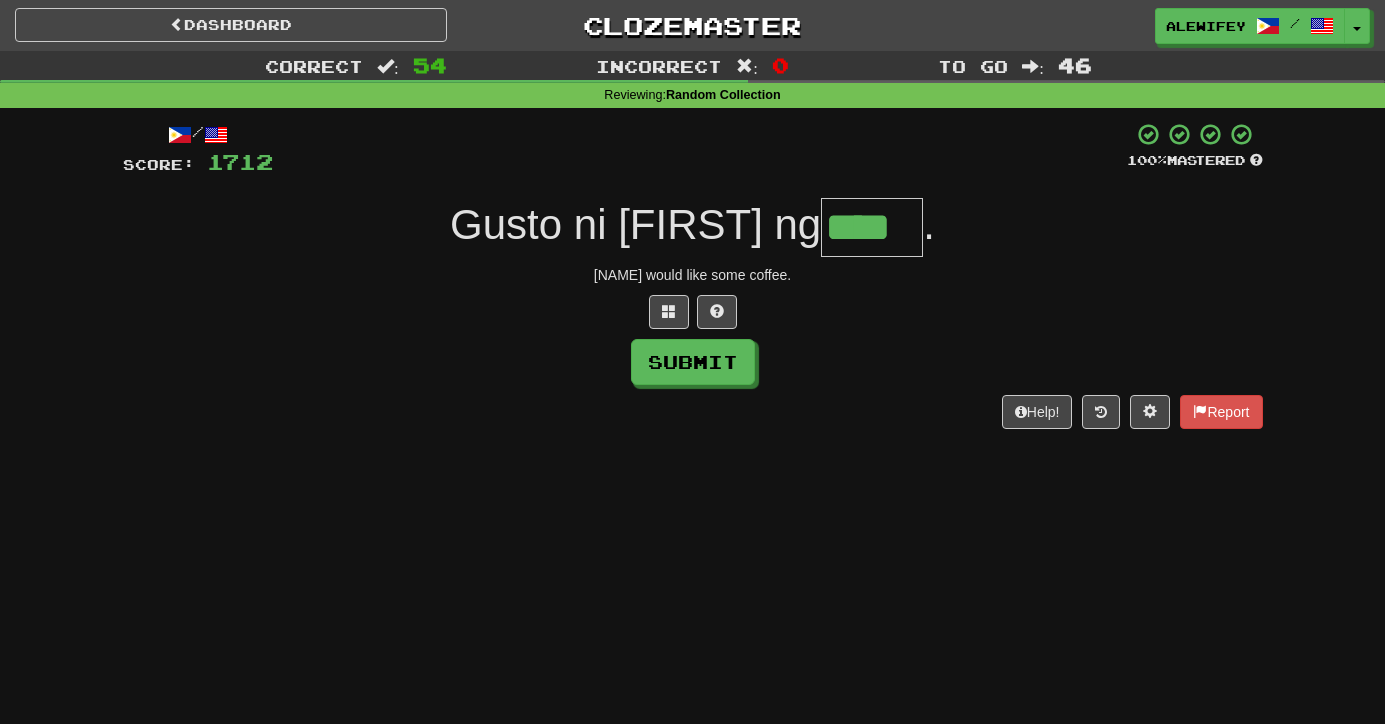 type on "****" 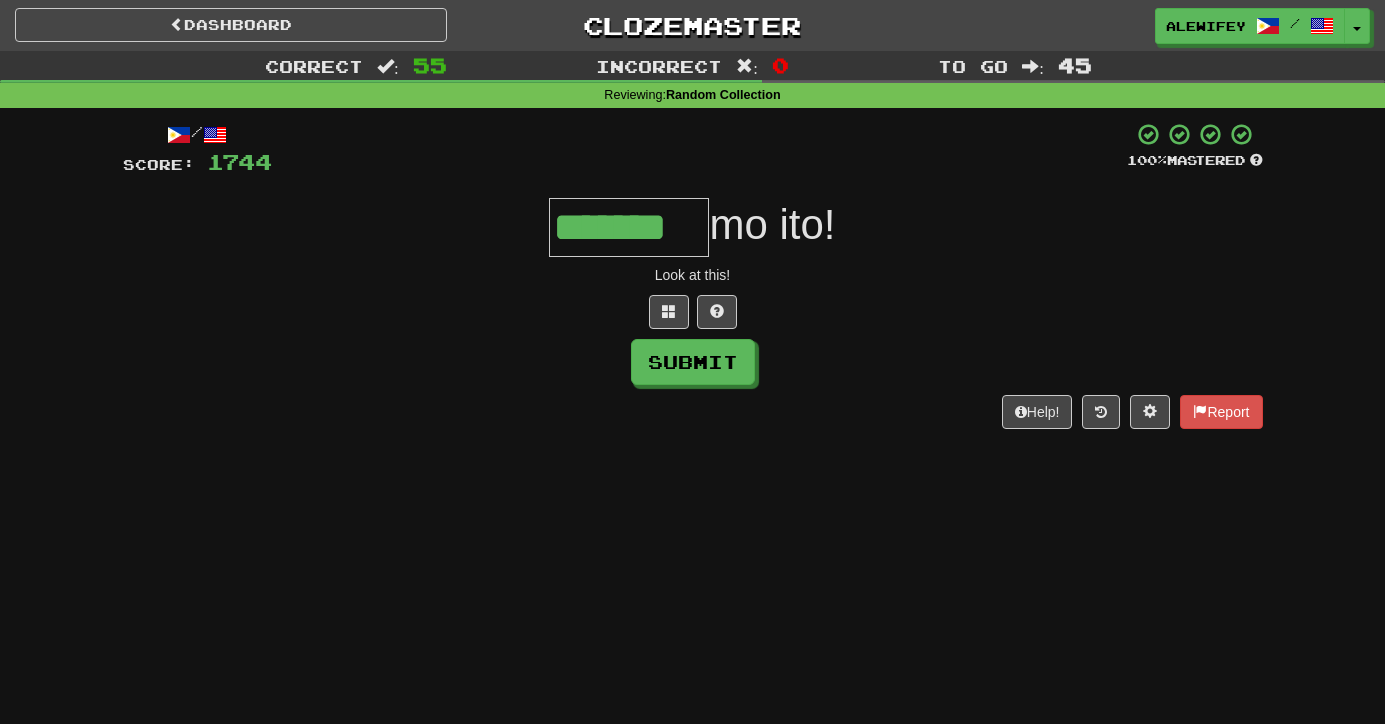 type on "*******" 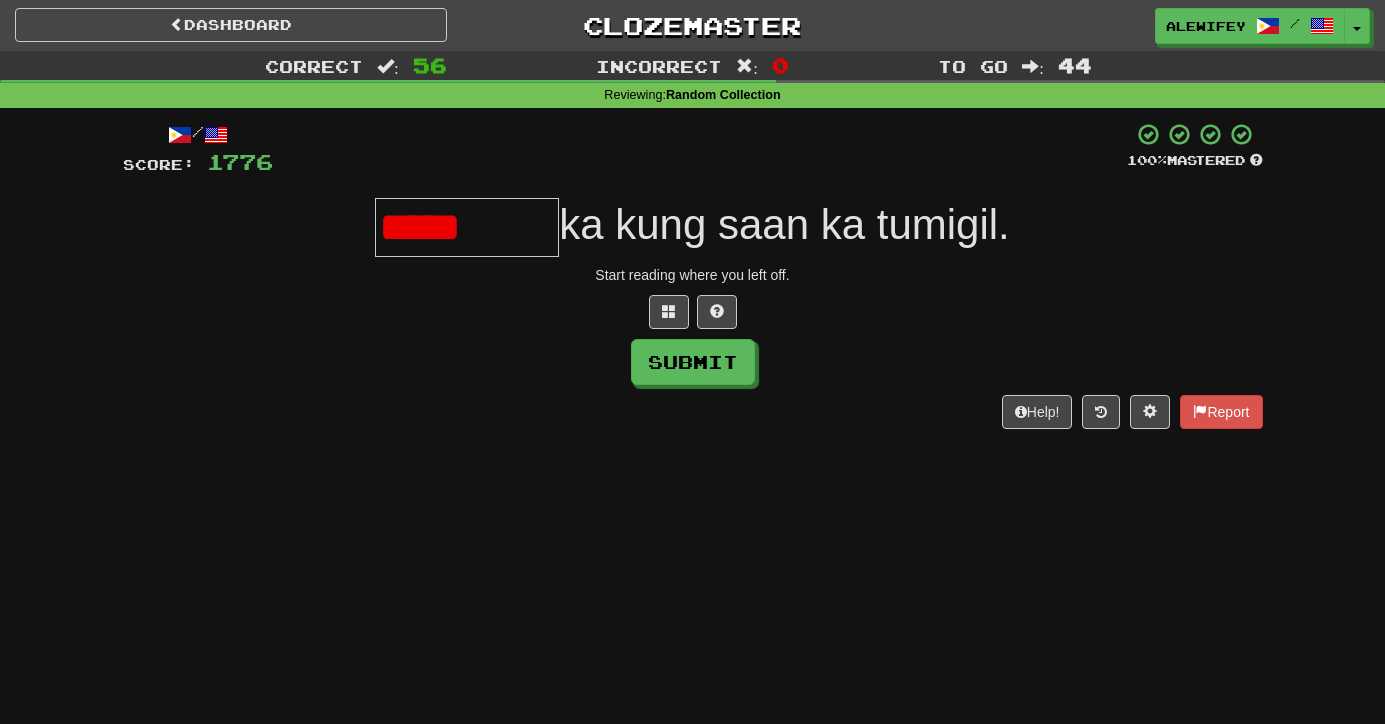 scroll, scrollTop: 0, scrollLeft: 0, axis: both 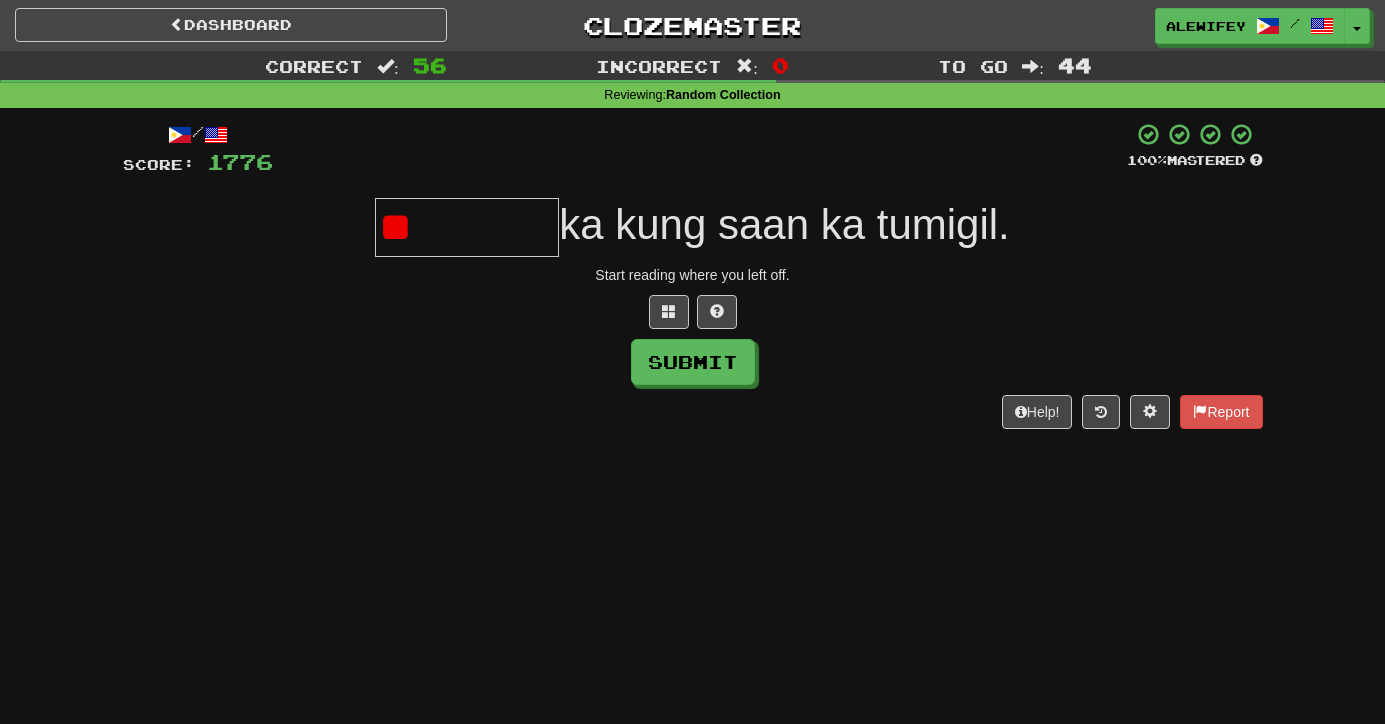 type on "*" 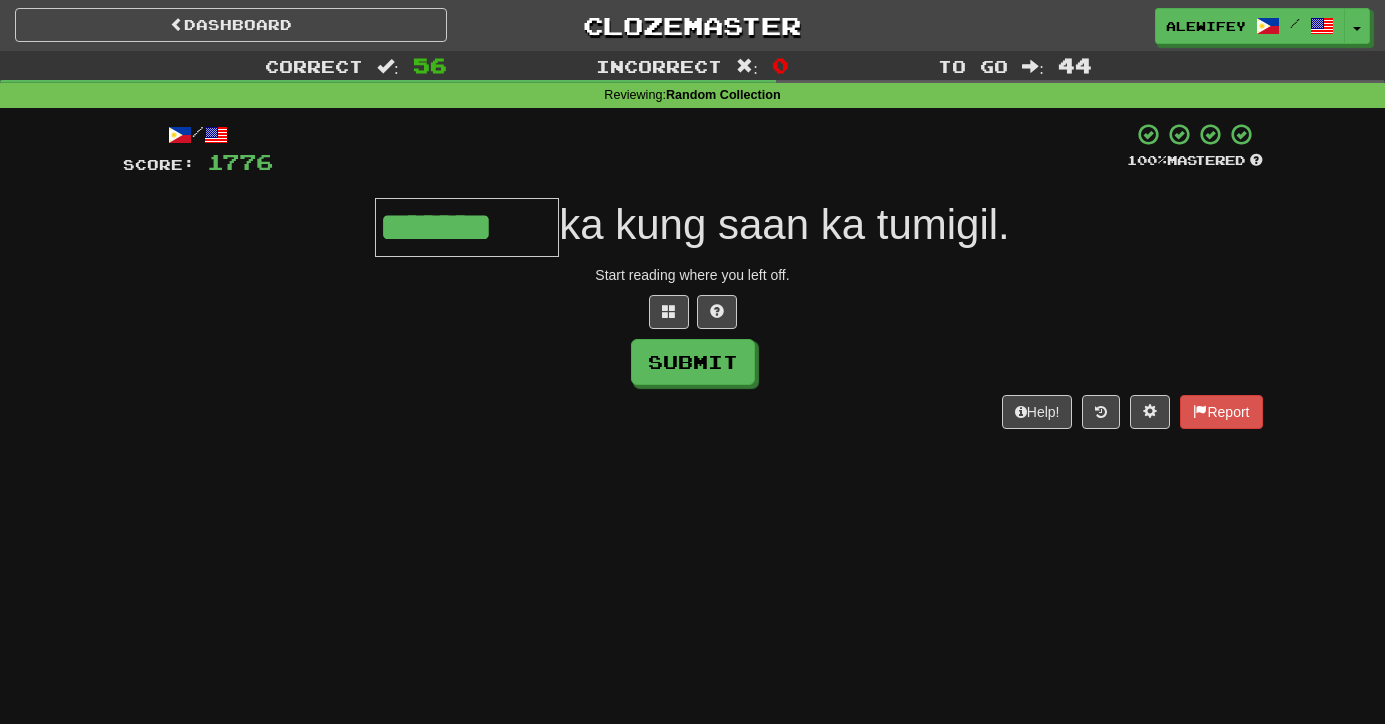 type on "*******" 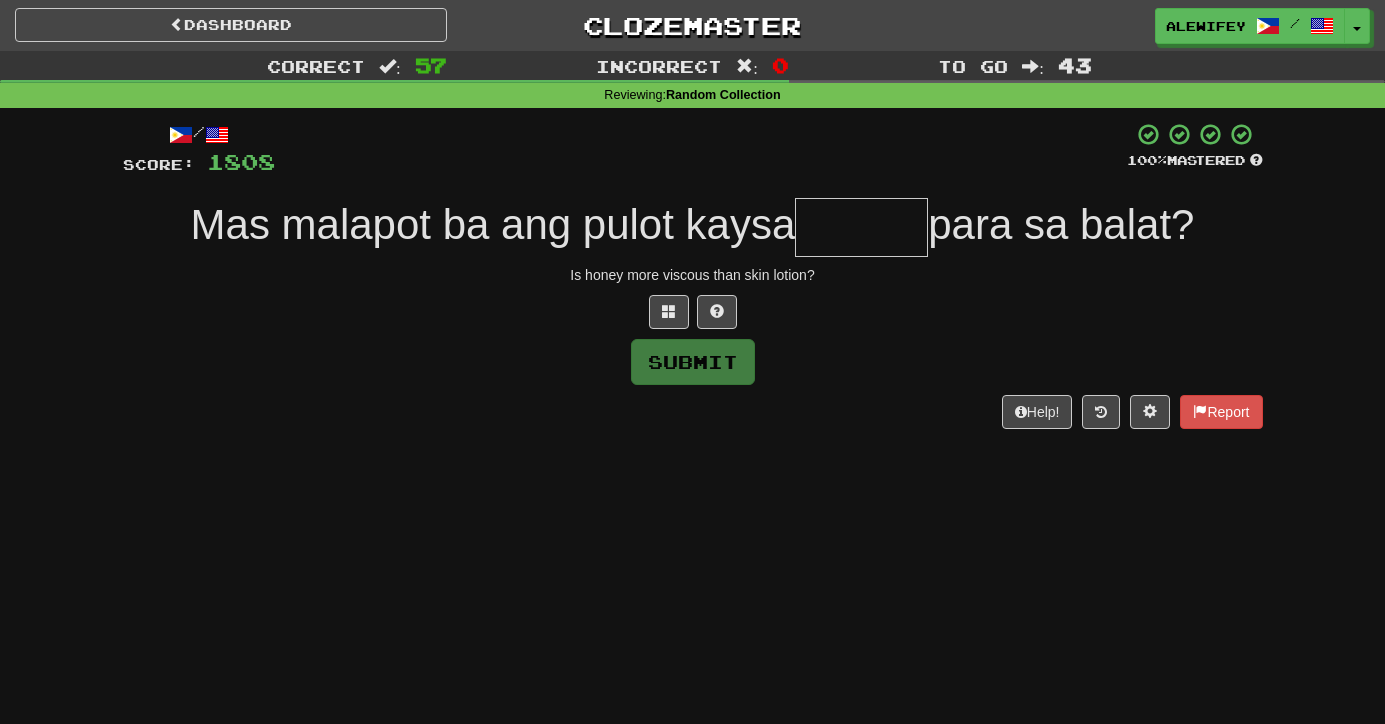 type on "*" 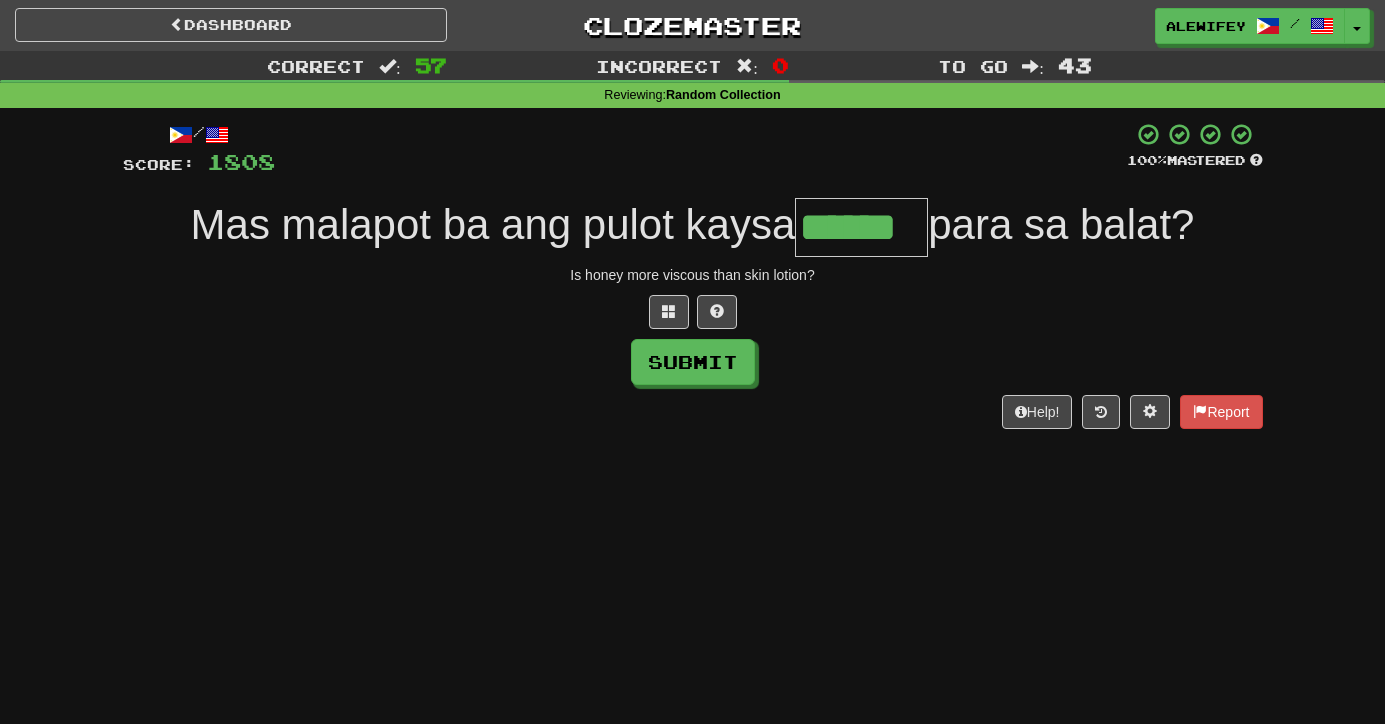 type on "******" 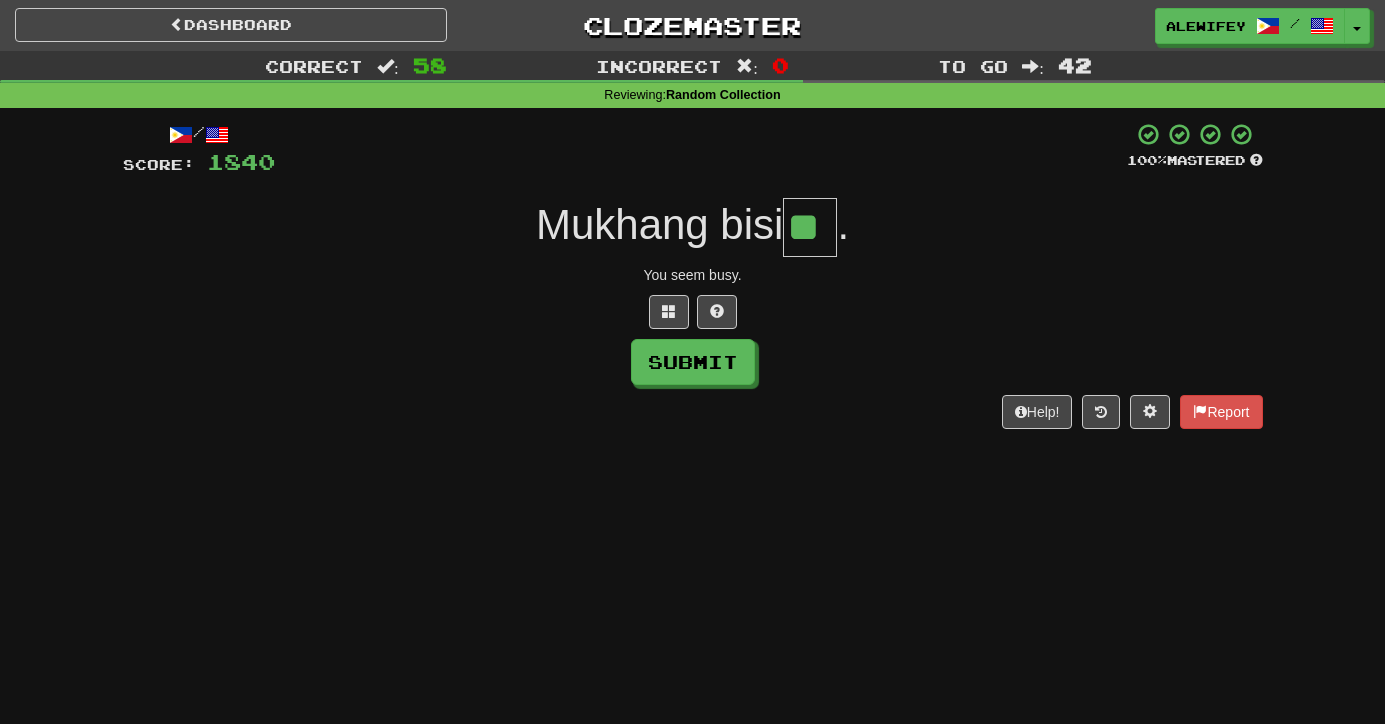 type on "**" 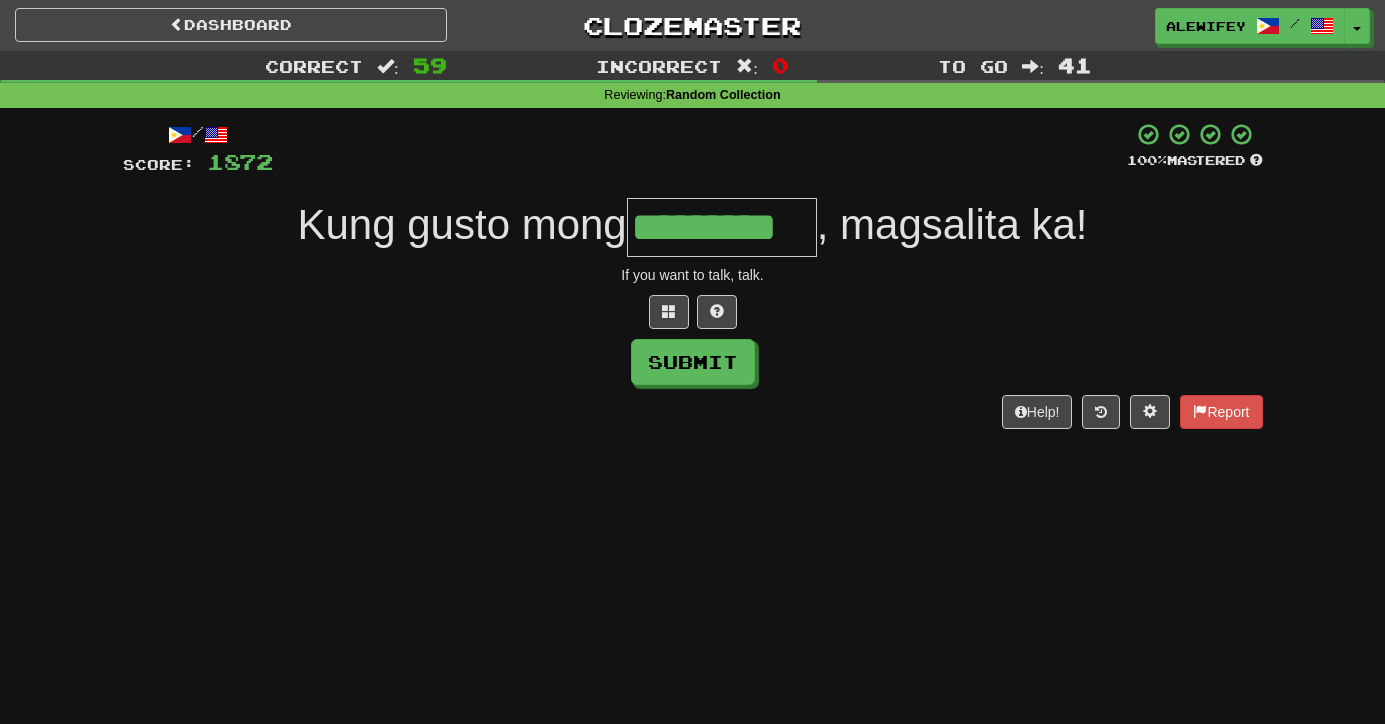 type on "*********" 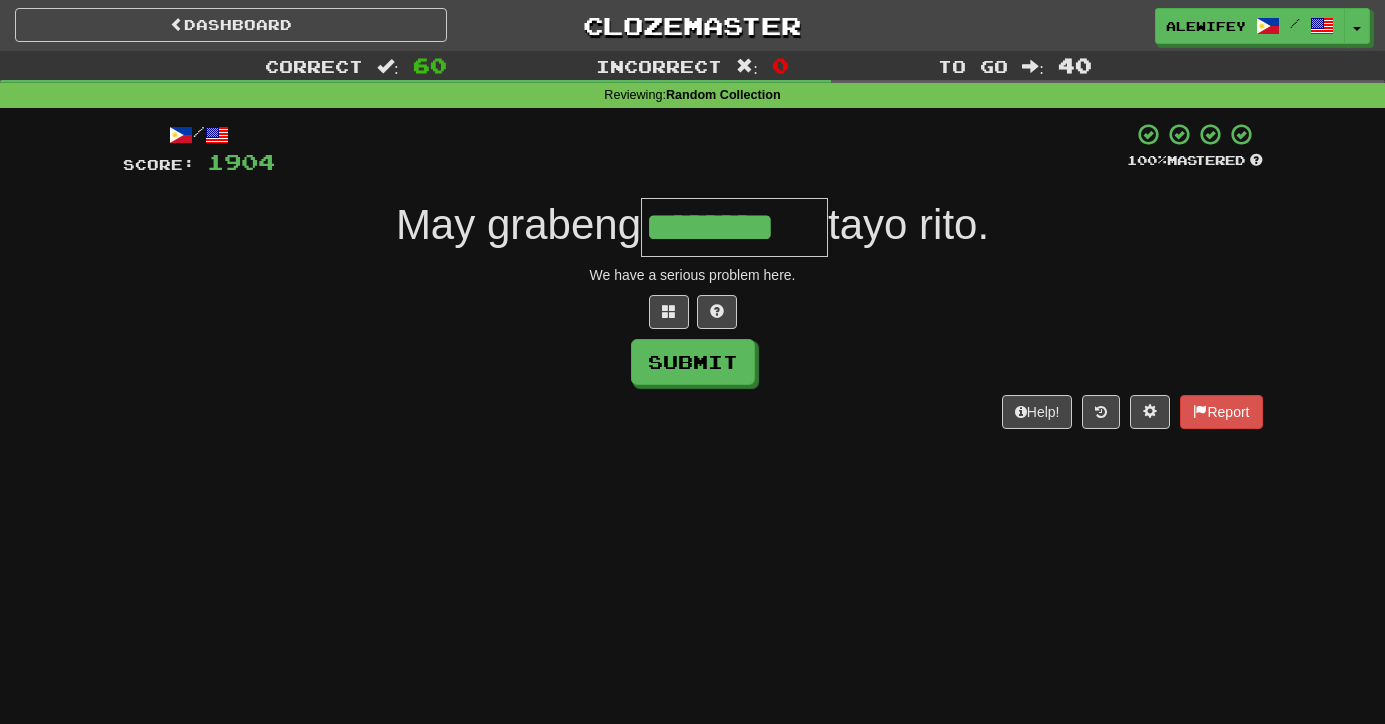 type on "********" 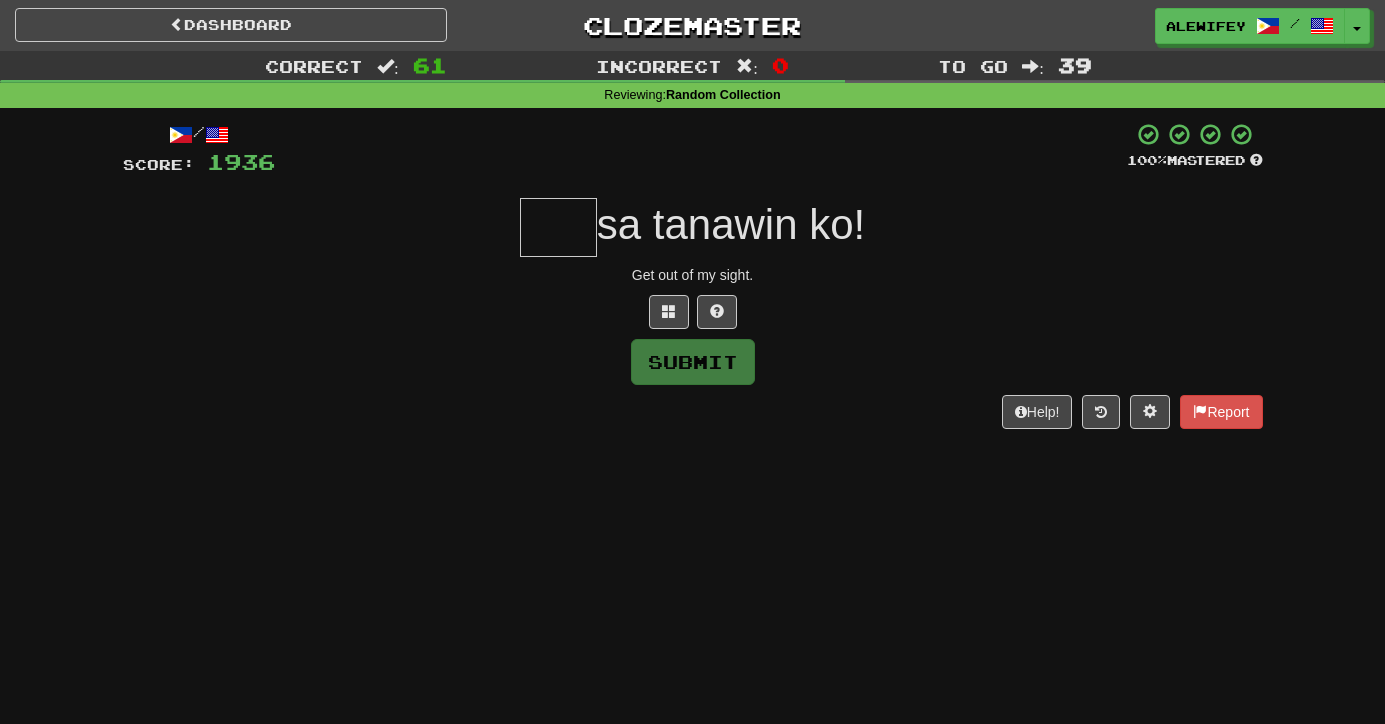 type on "*" 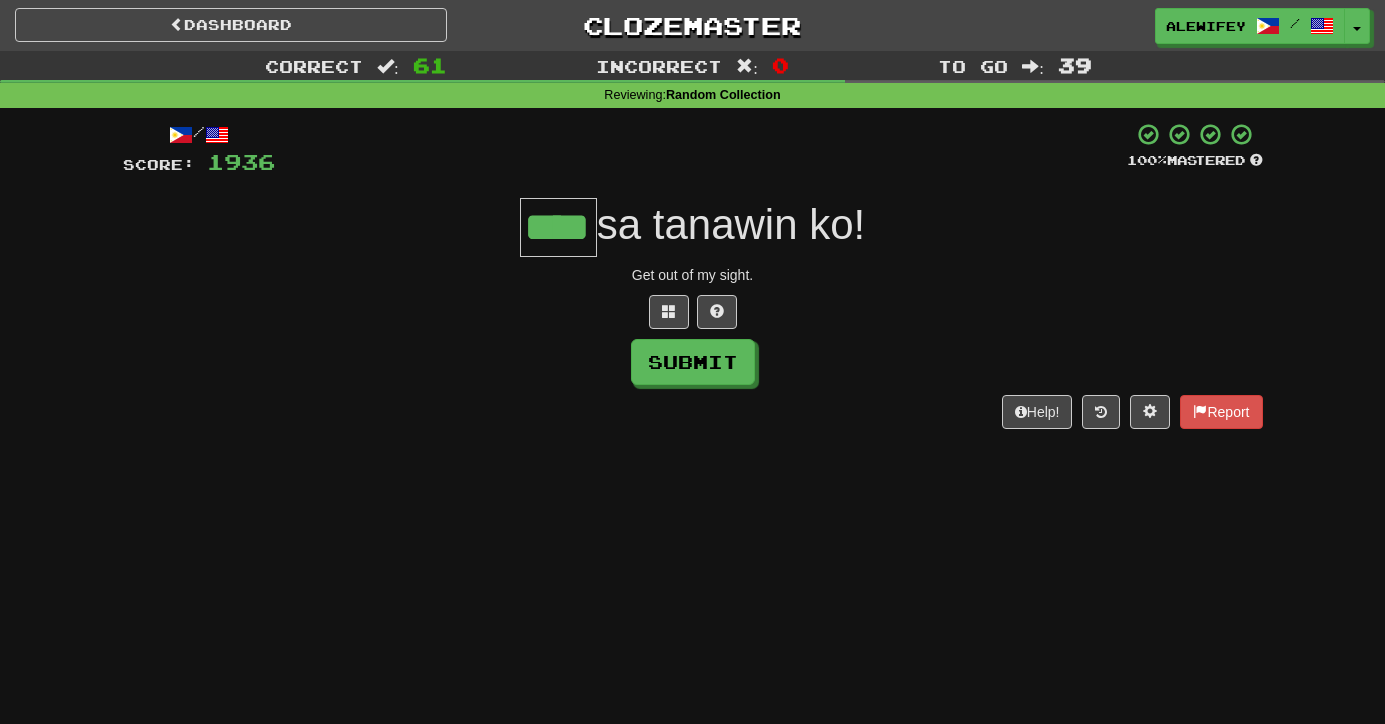 type on "****" 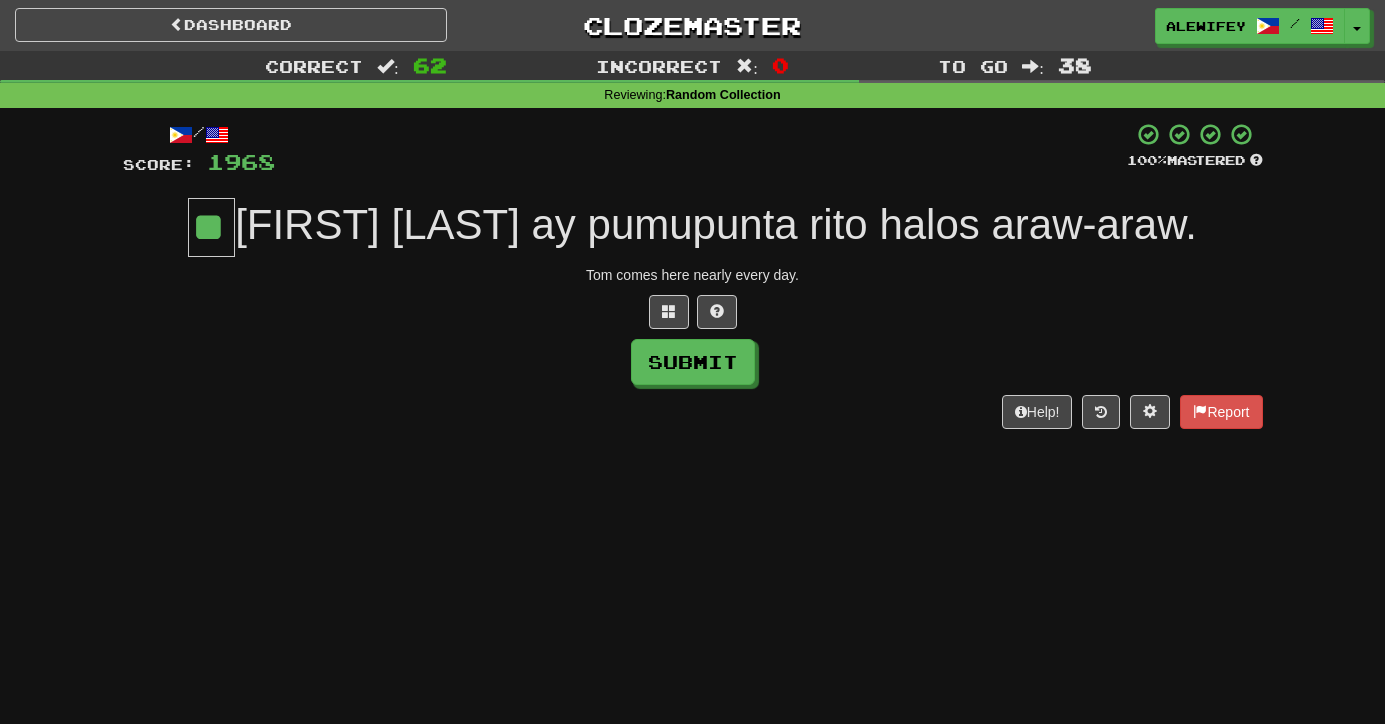 type on "**" 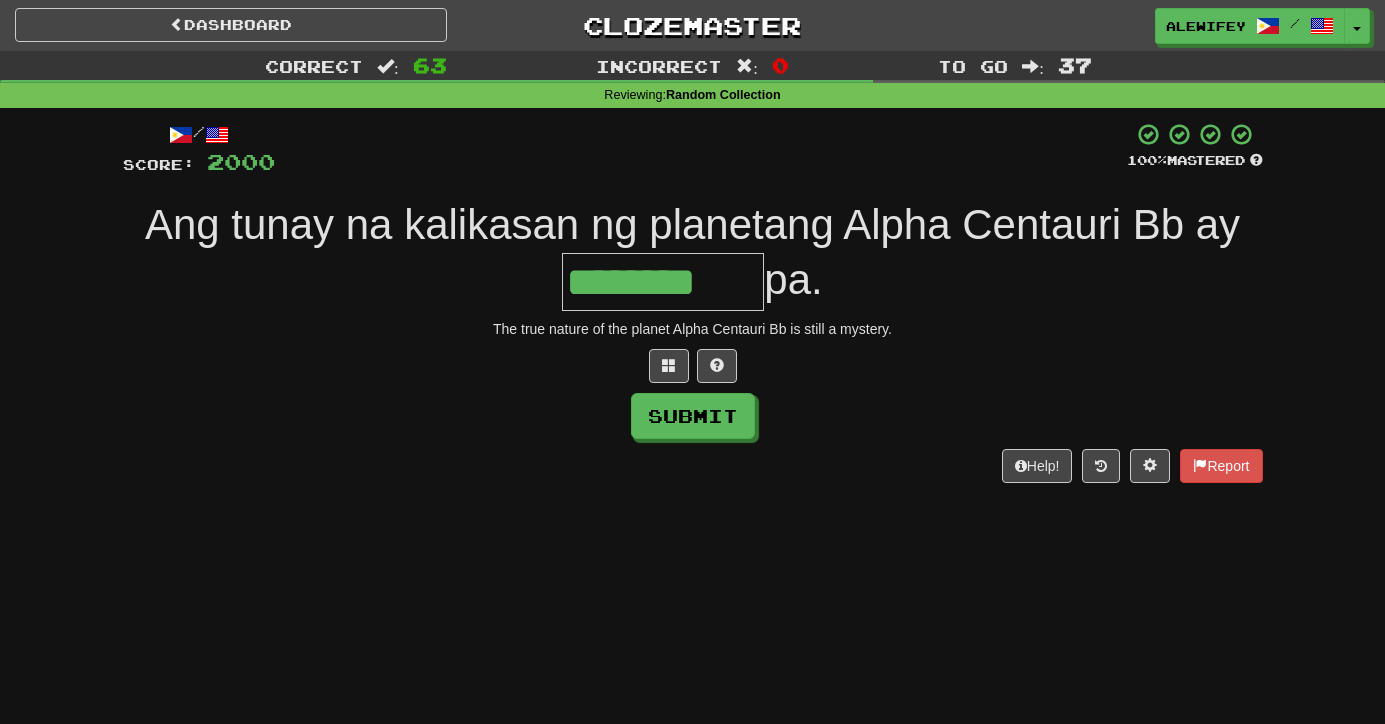 type on "********" 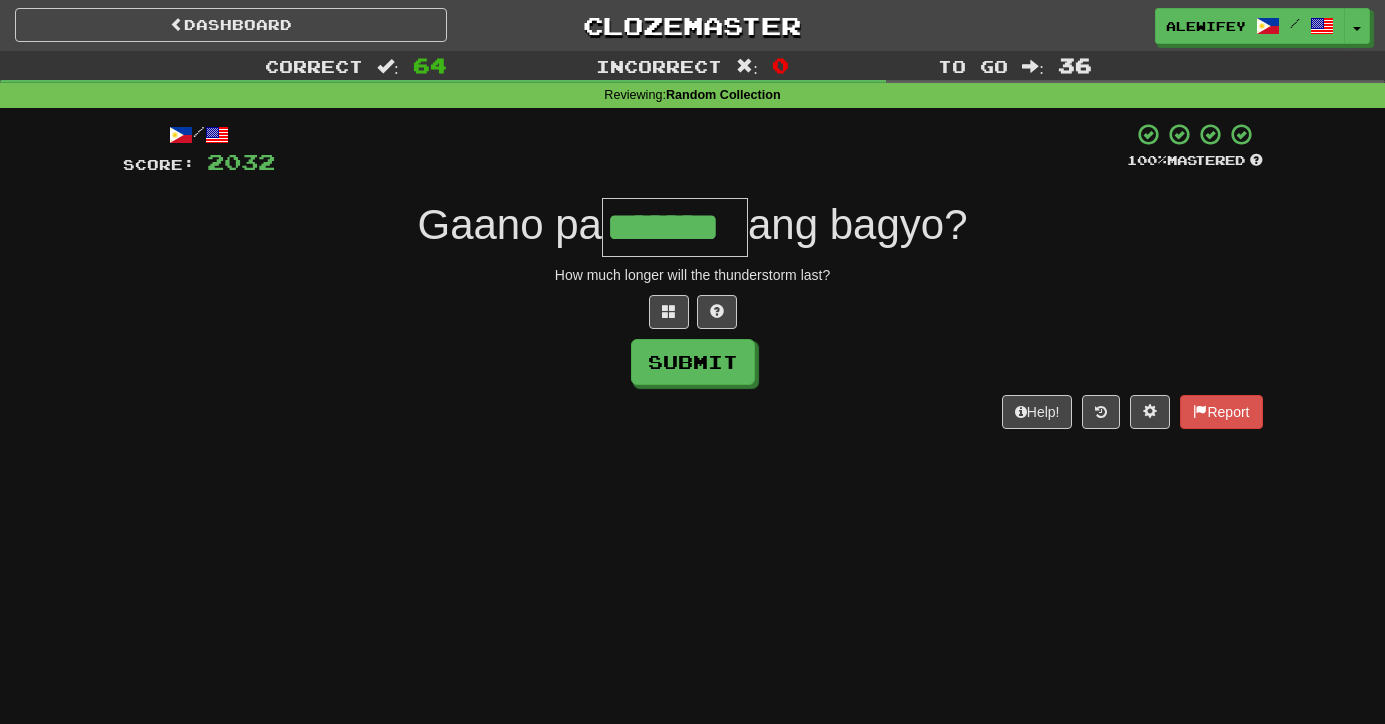 type on "*******" 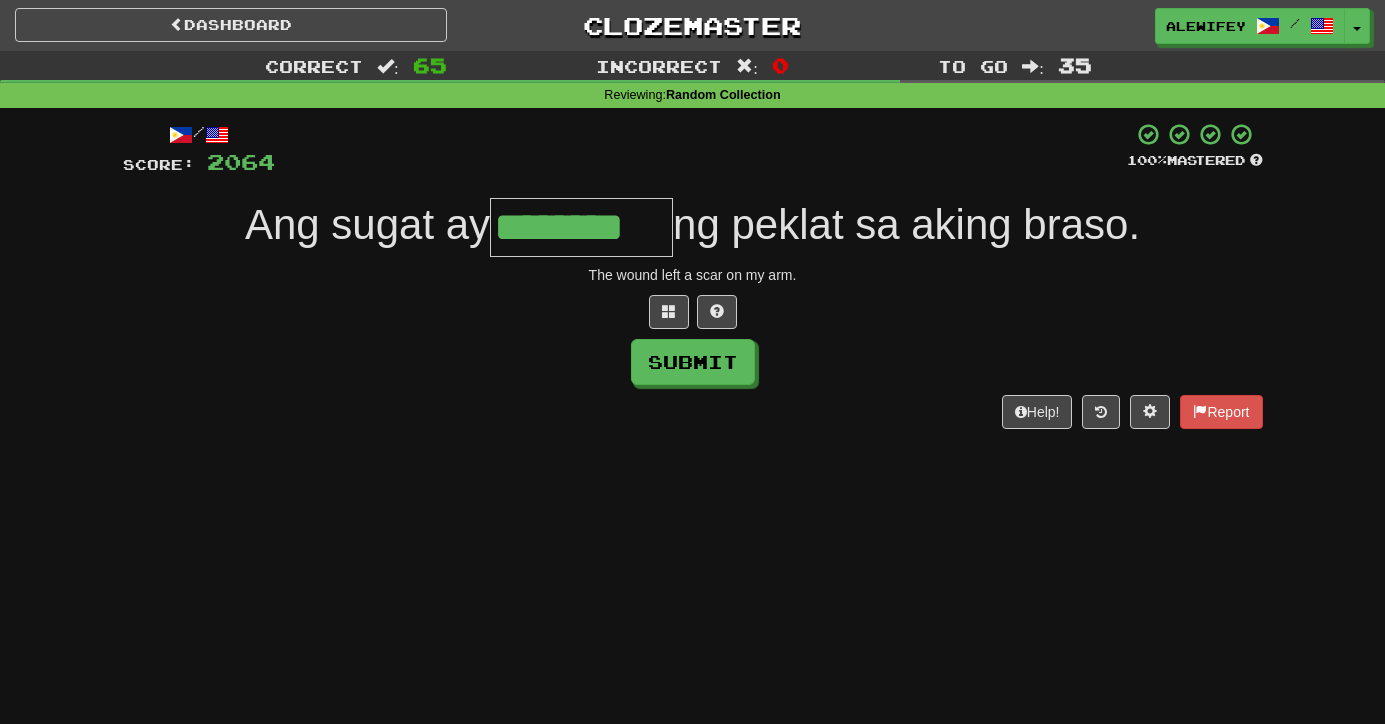 type on "********" 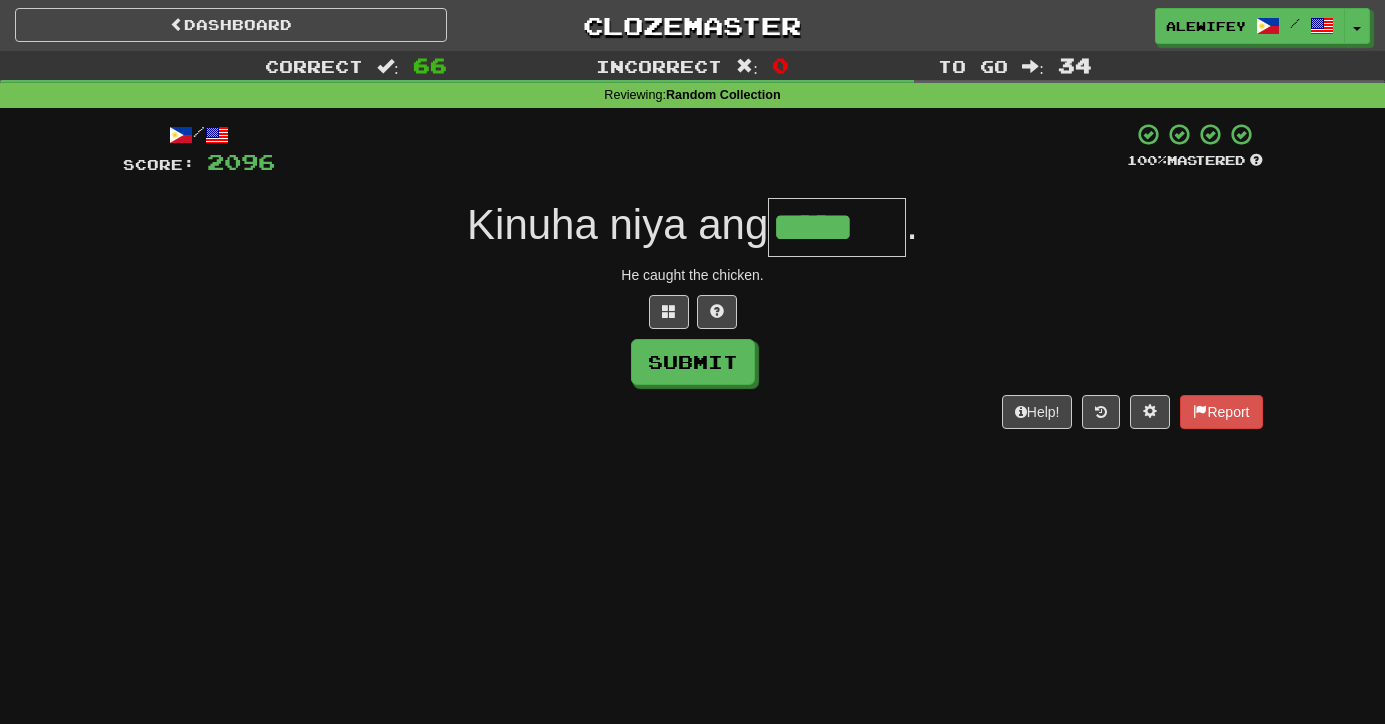 type on "*****" 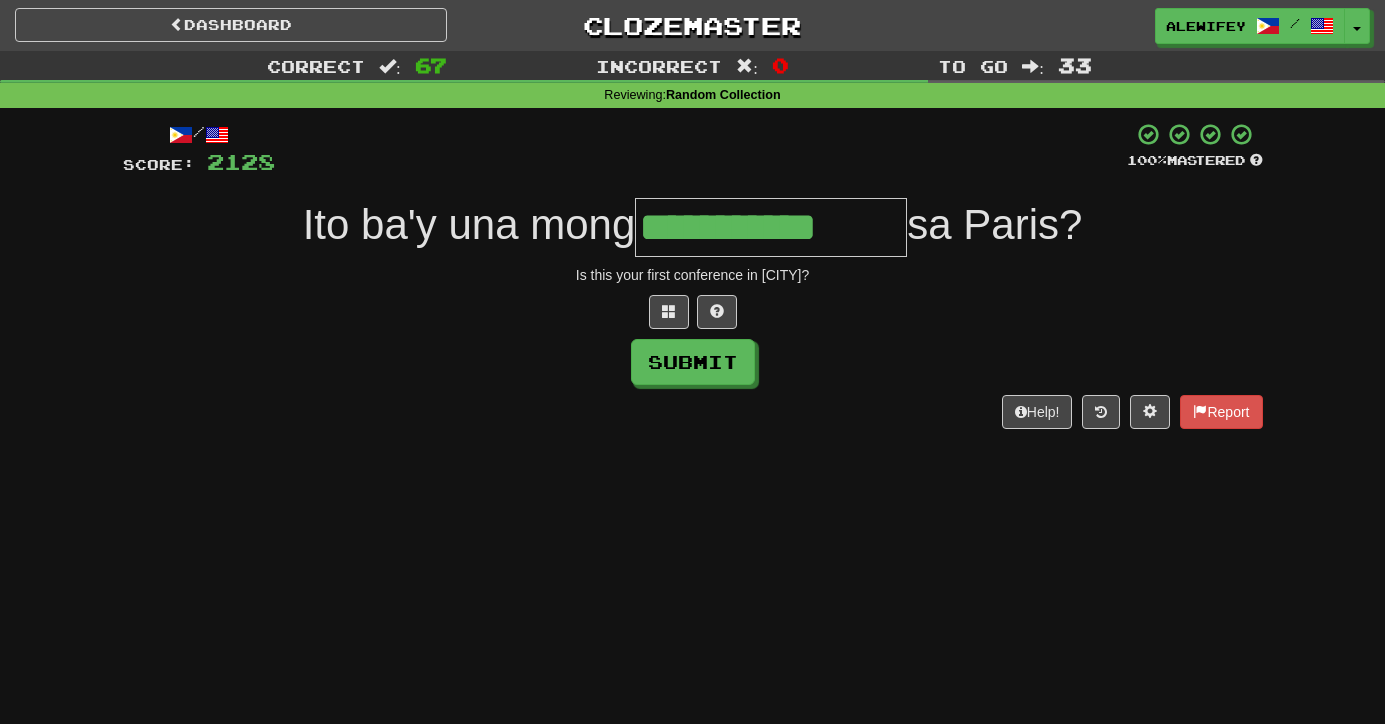 type on "**********" 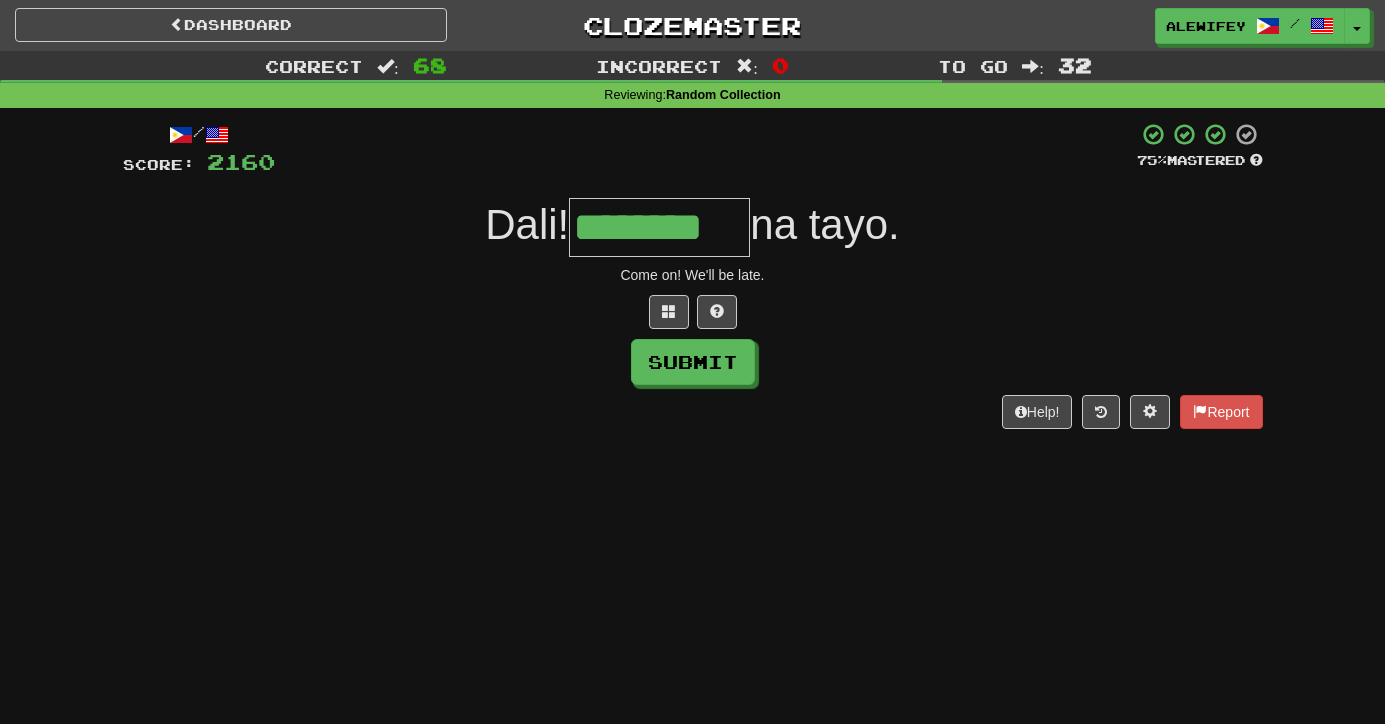 type on "********" 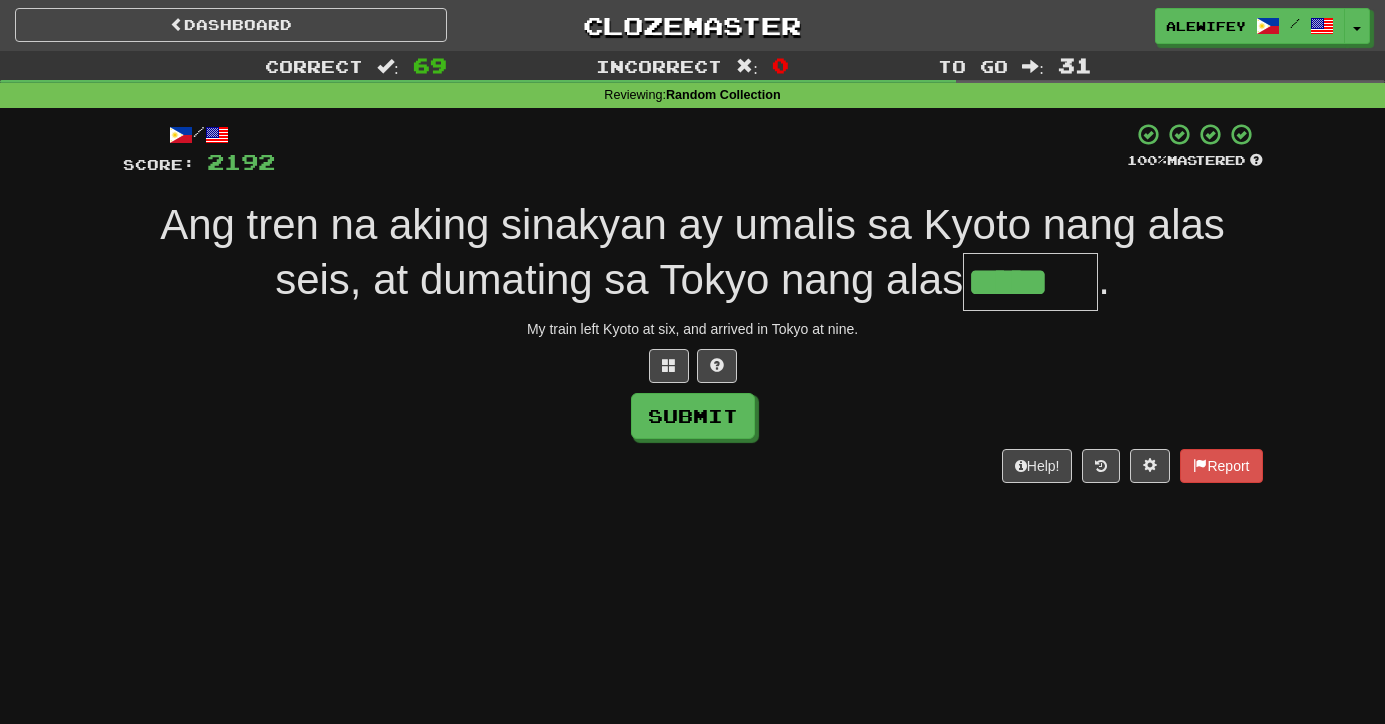 type on "*****" 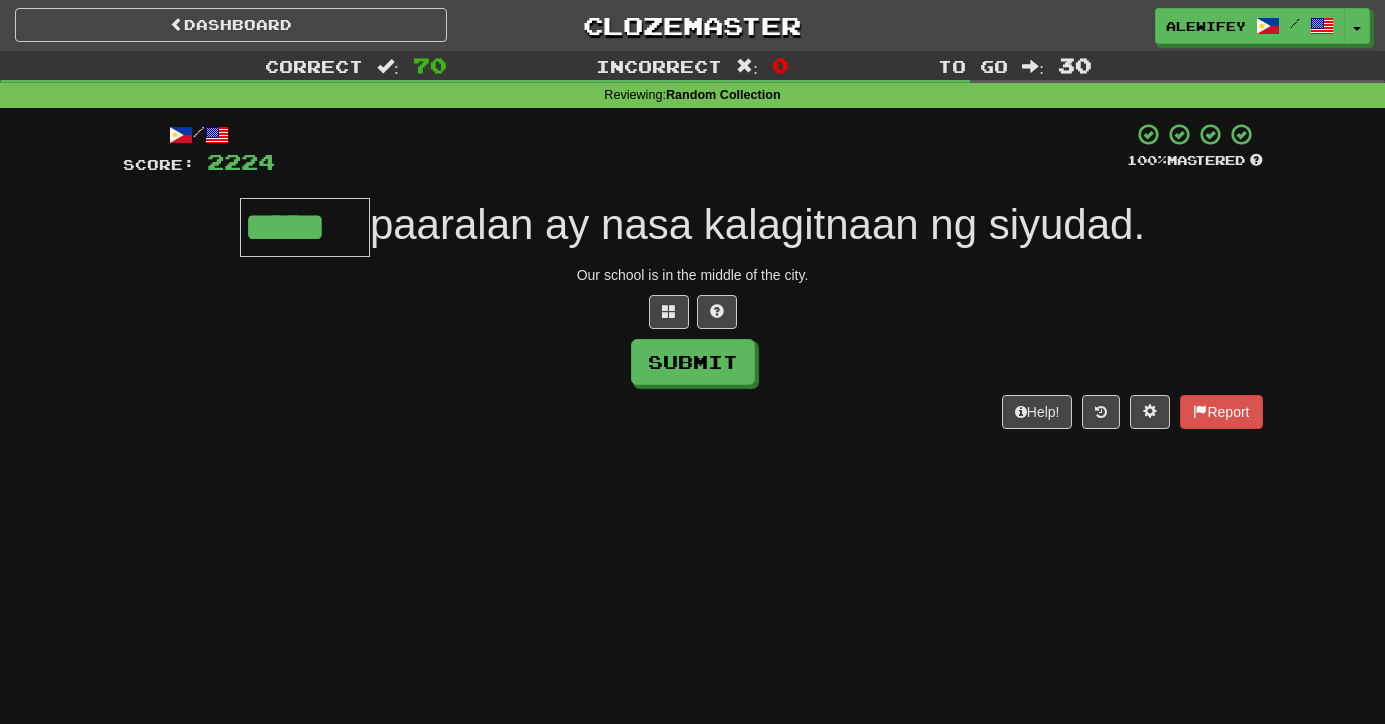type on "*****" 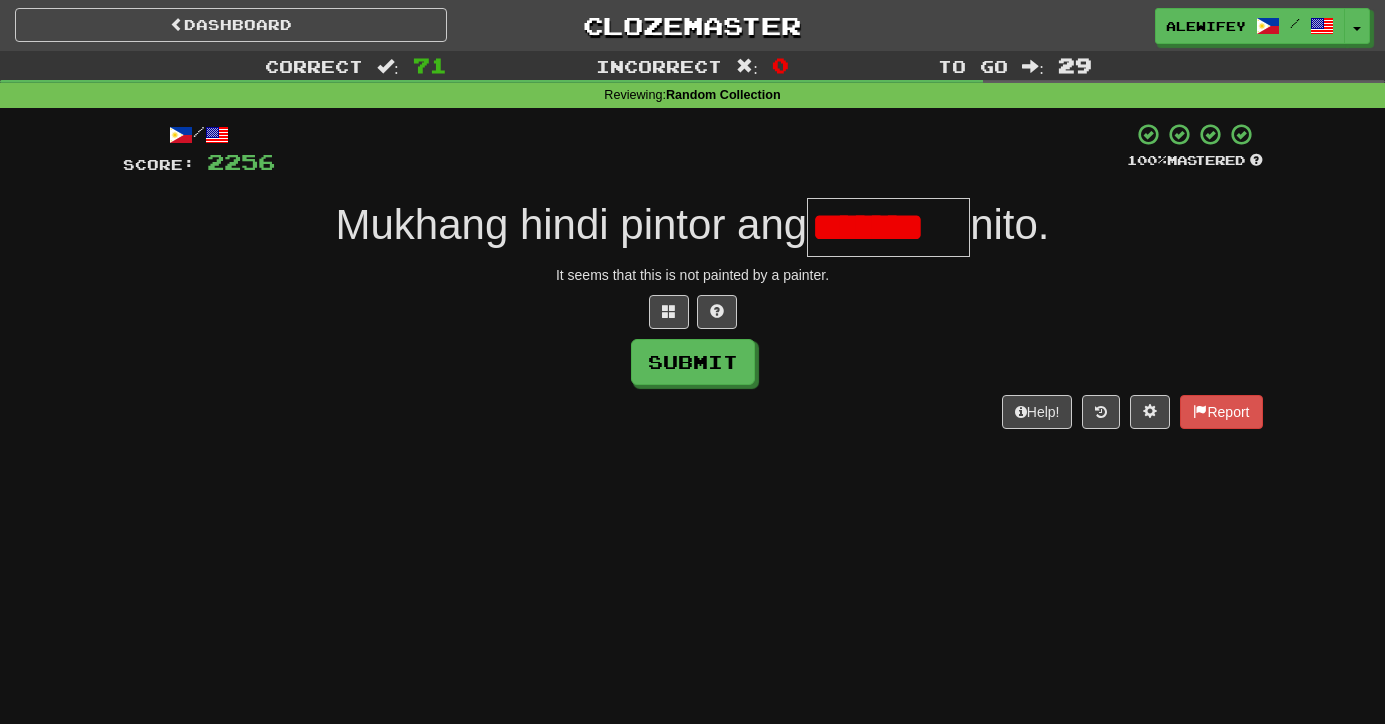 type on "********" 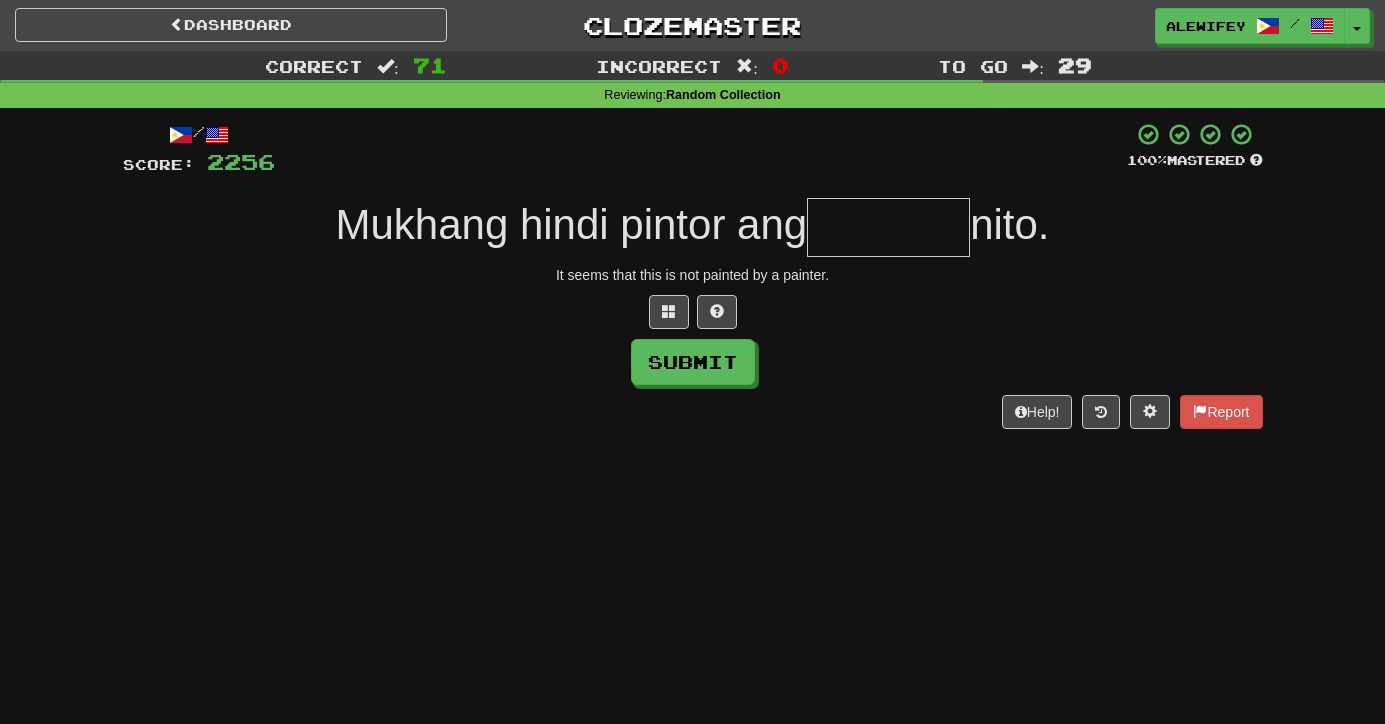 scroll, scrollTop: 0, scrollLeft: 0, axis: both 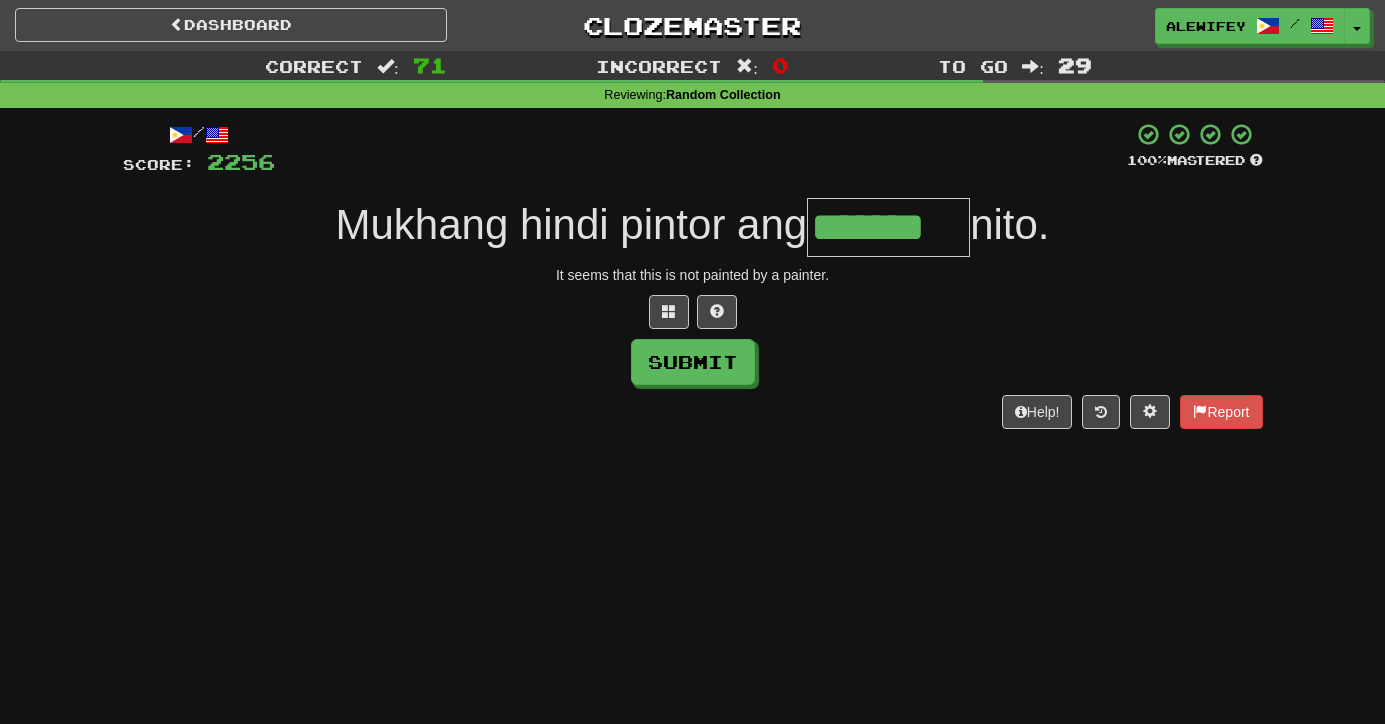 type on "*******" 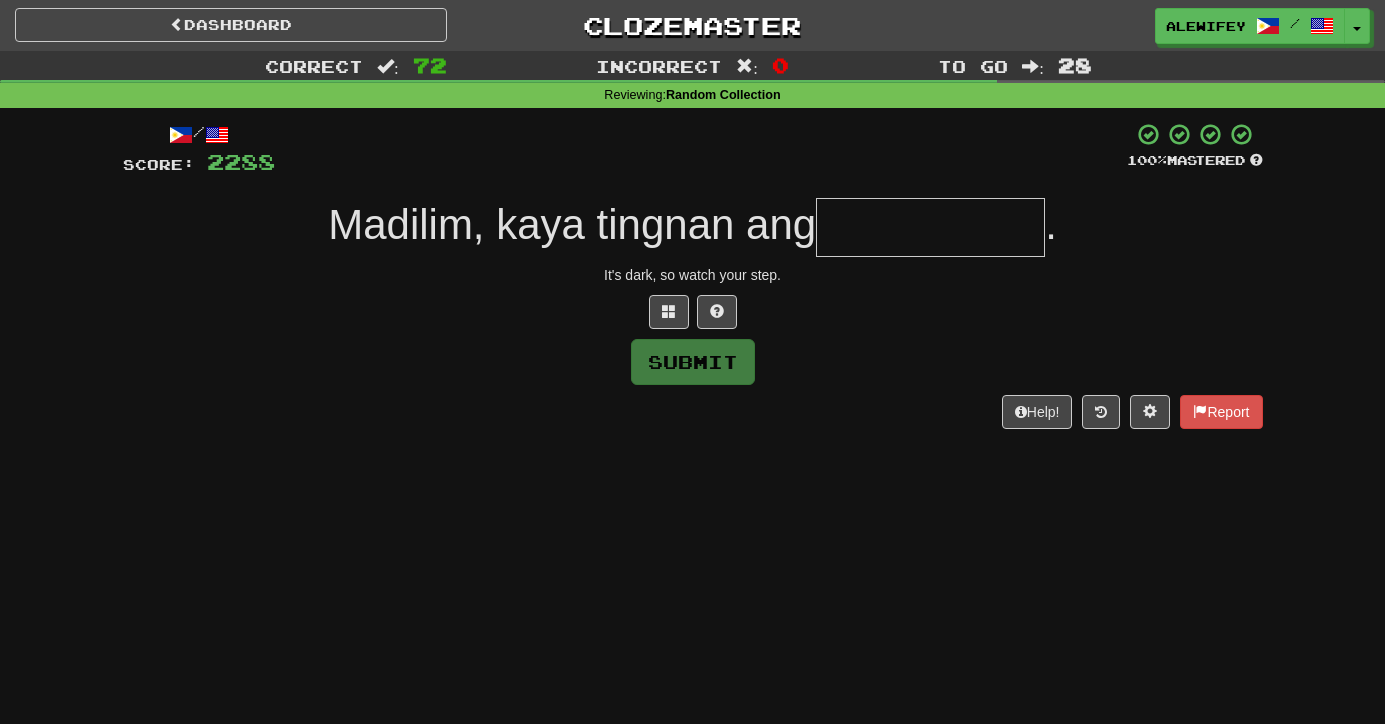 type on "*" 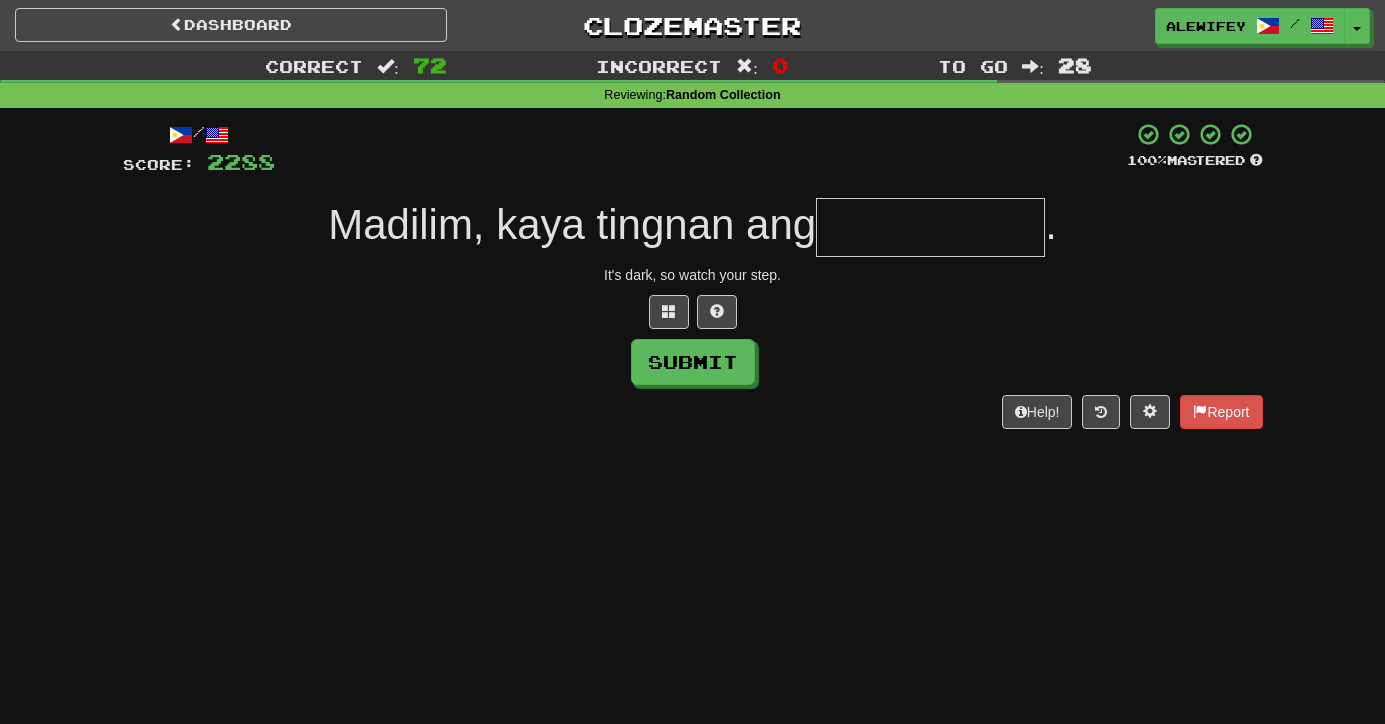 type on "*" 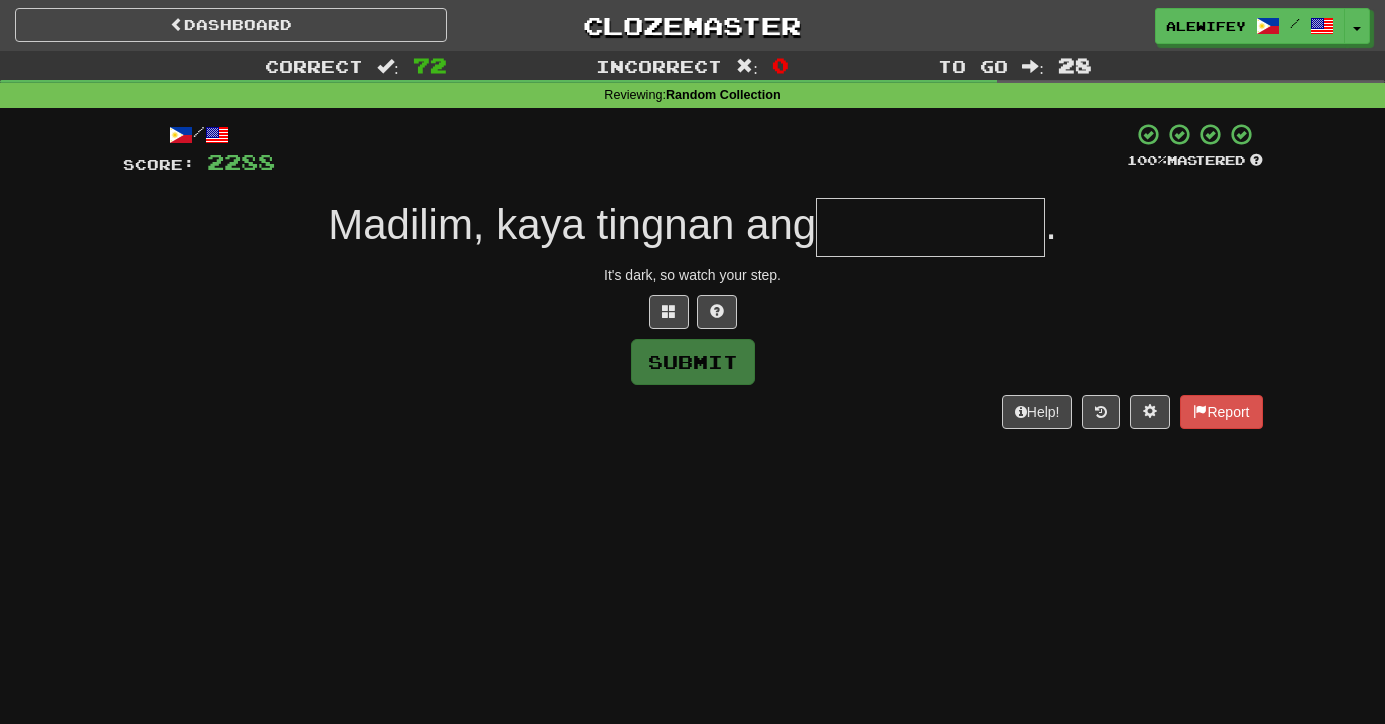 type on "*" 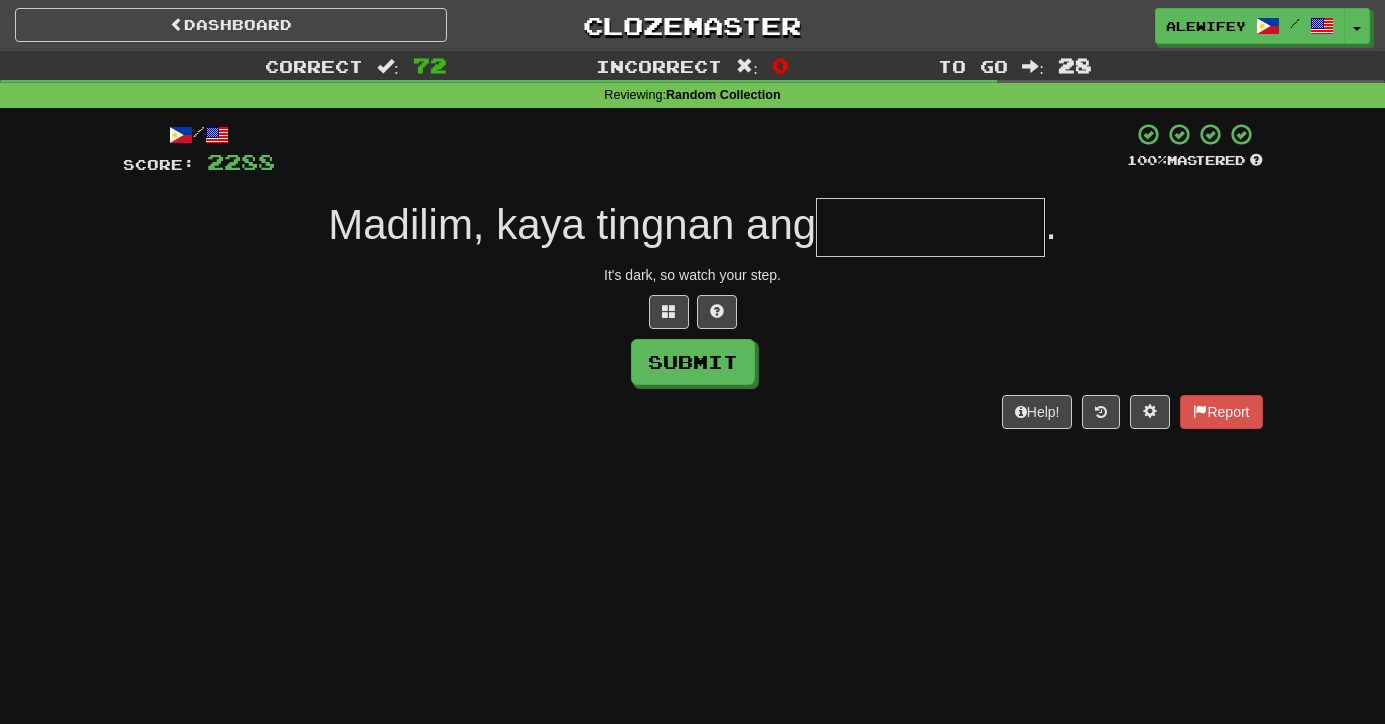 type on "*" 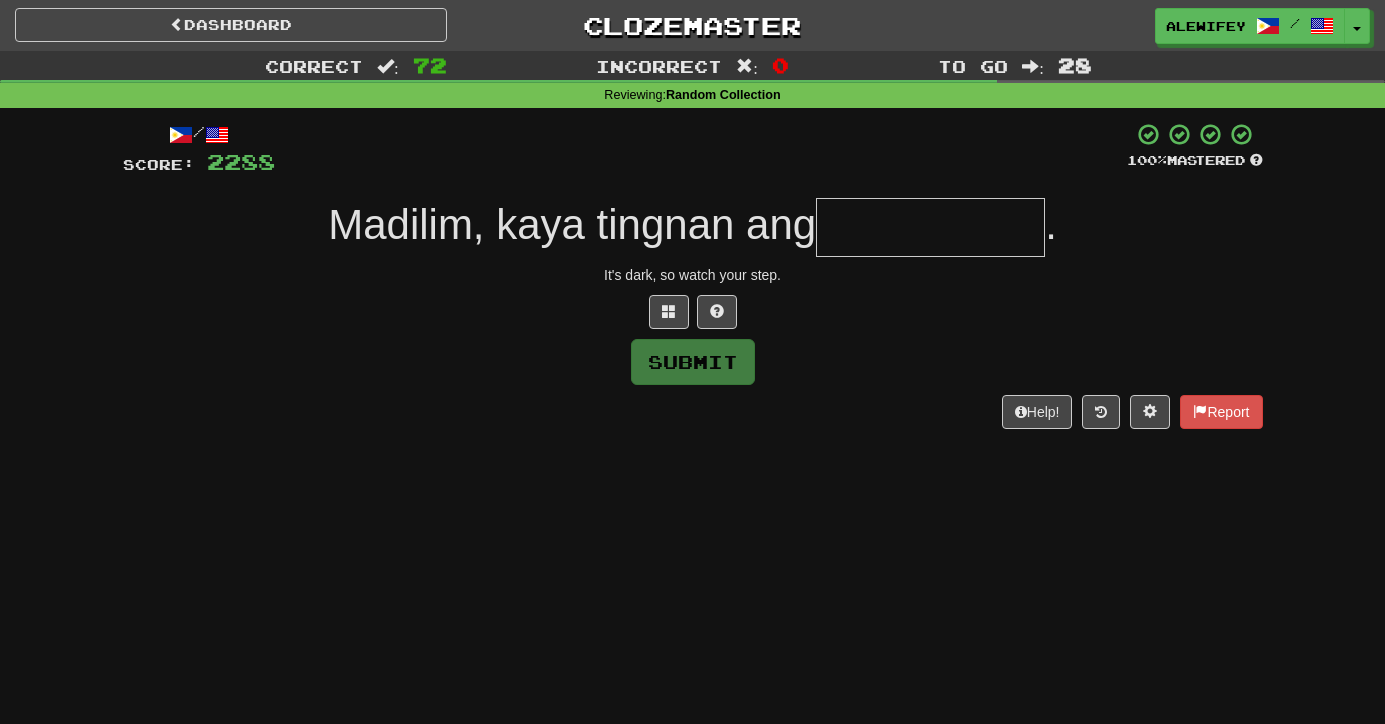 type on "*" 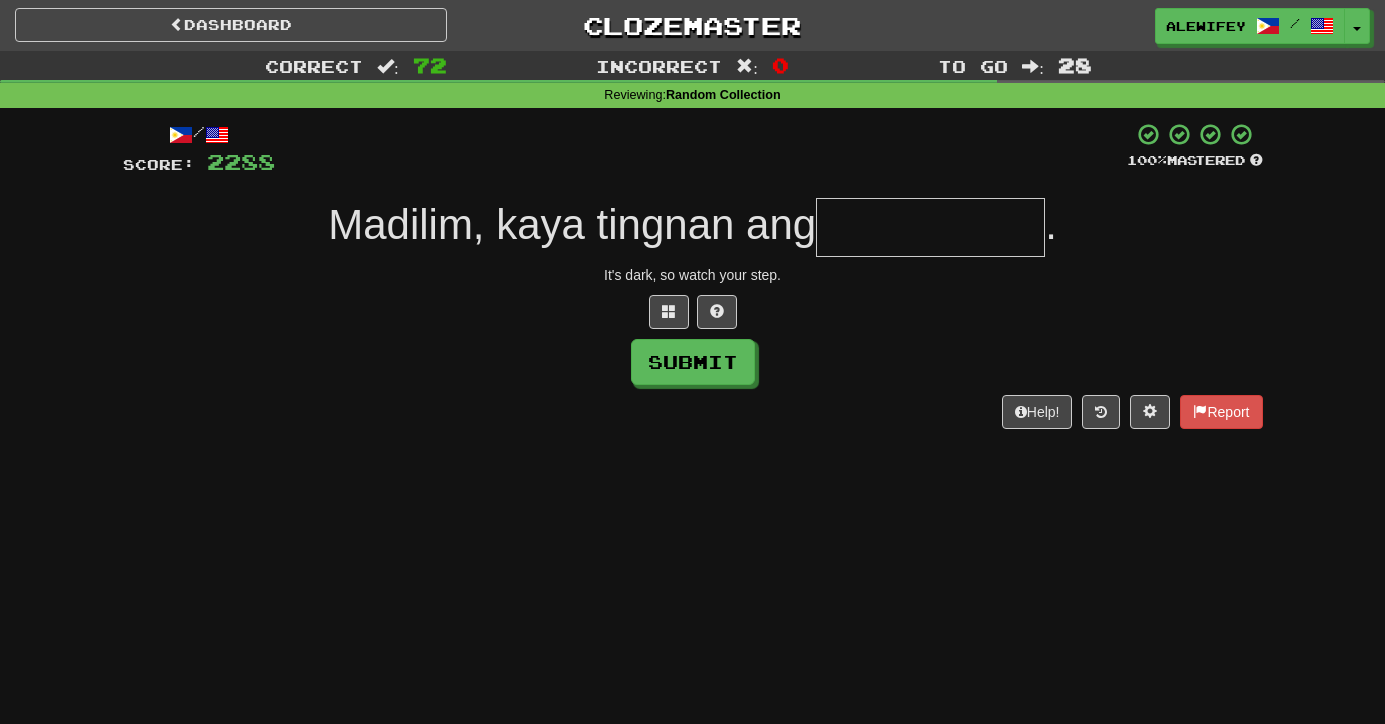 type on "*" 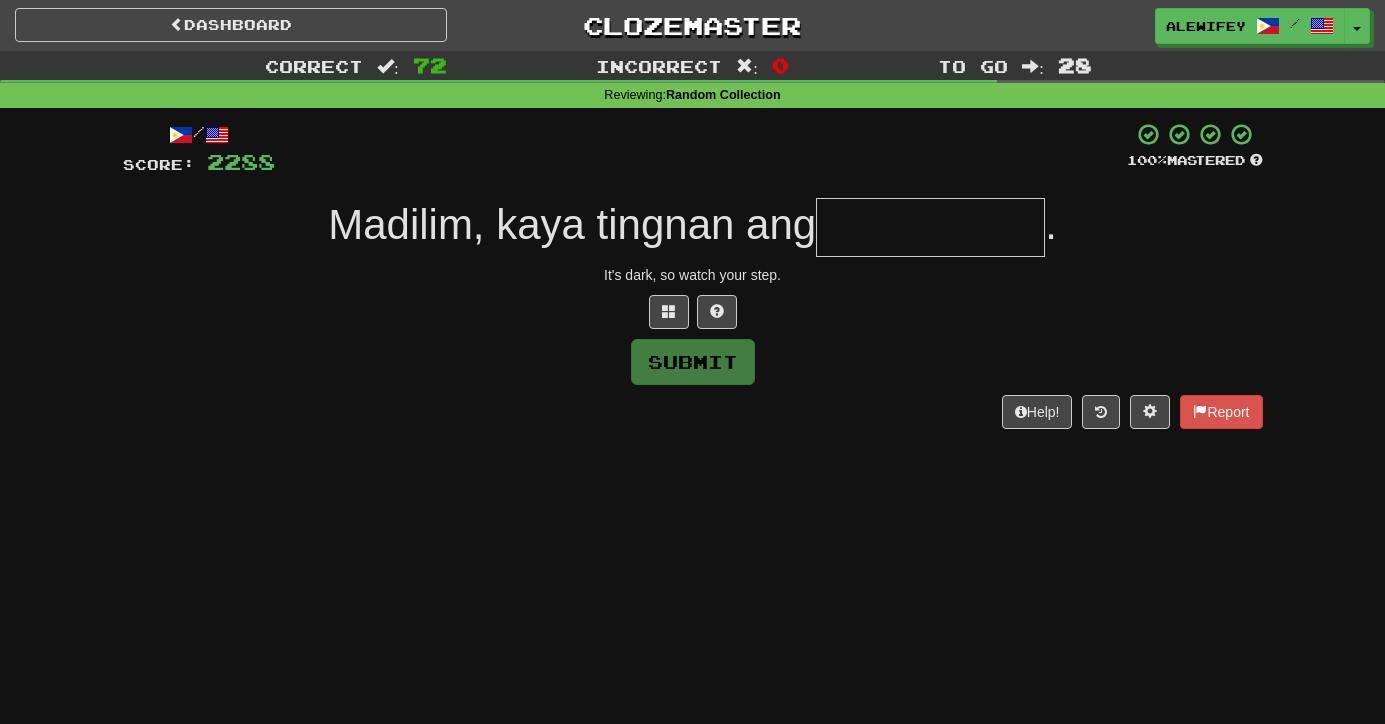 type on "*" 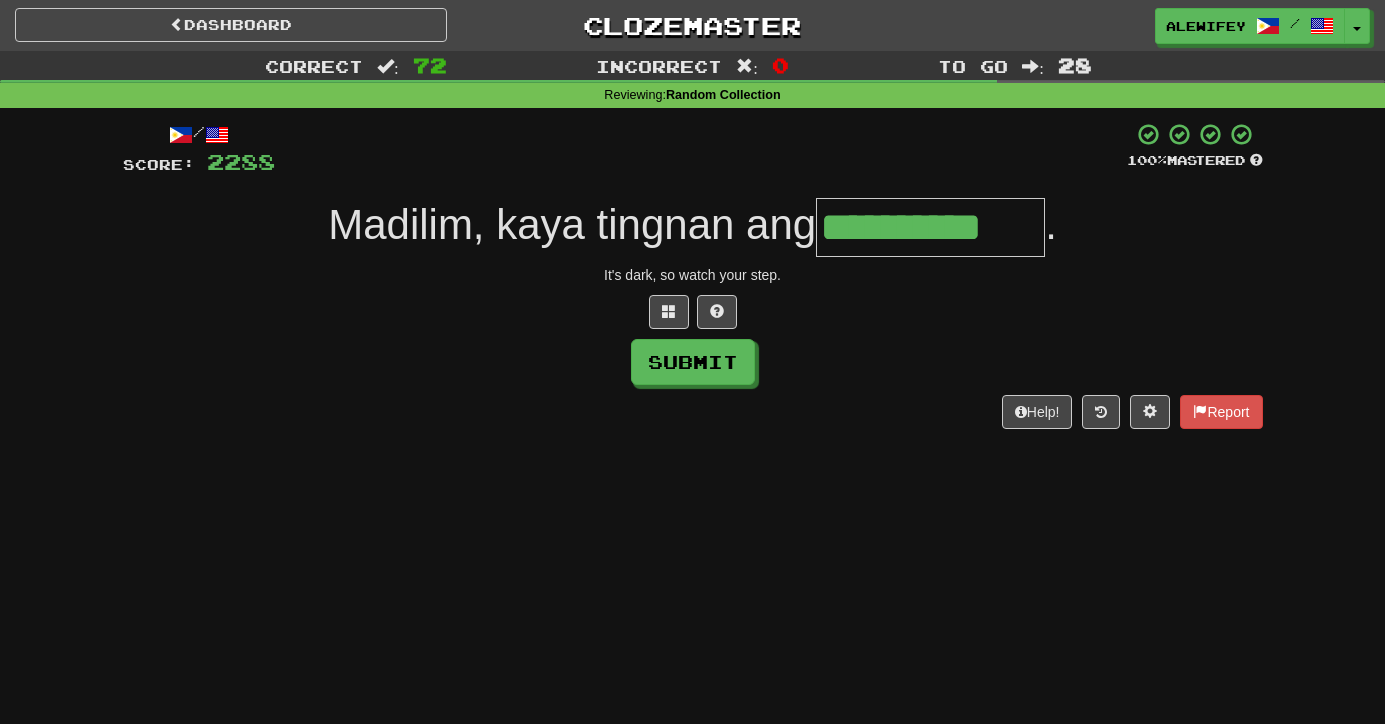type on "**********" 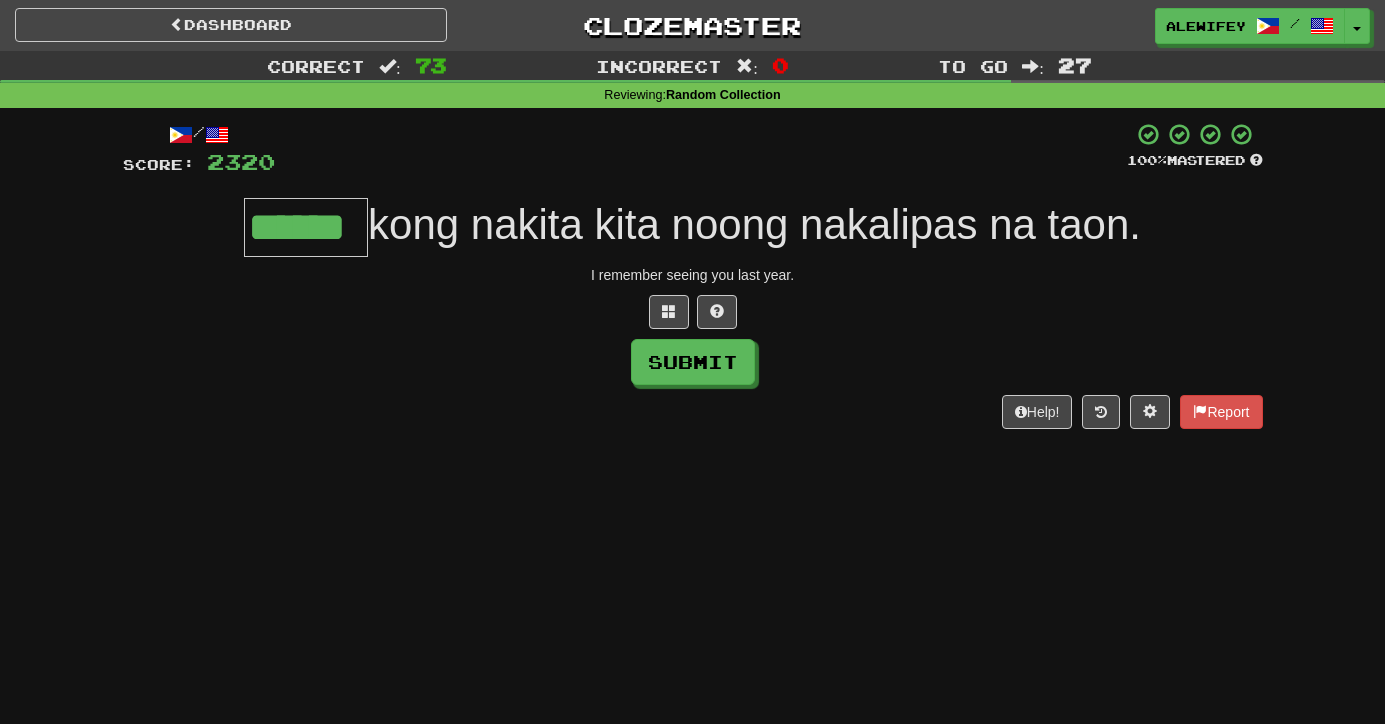 type on "******" 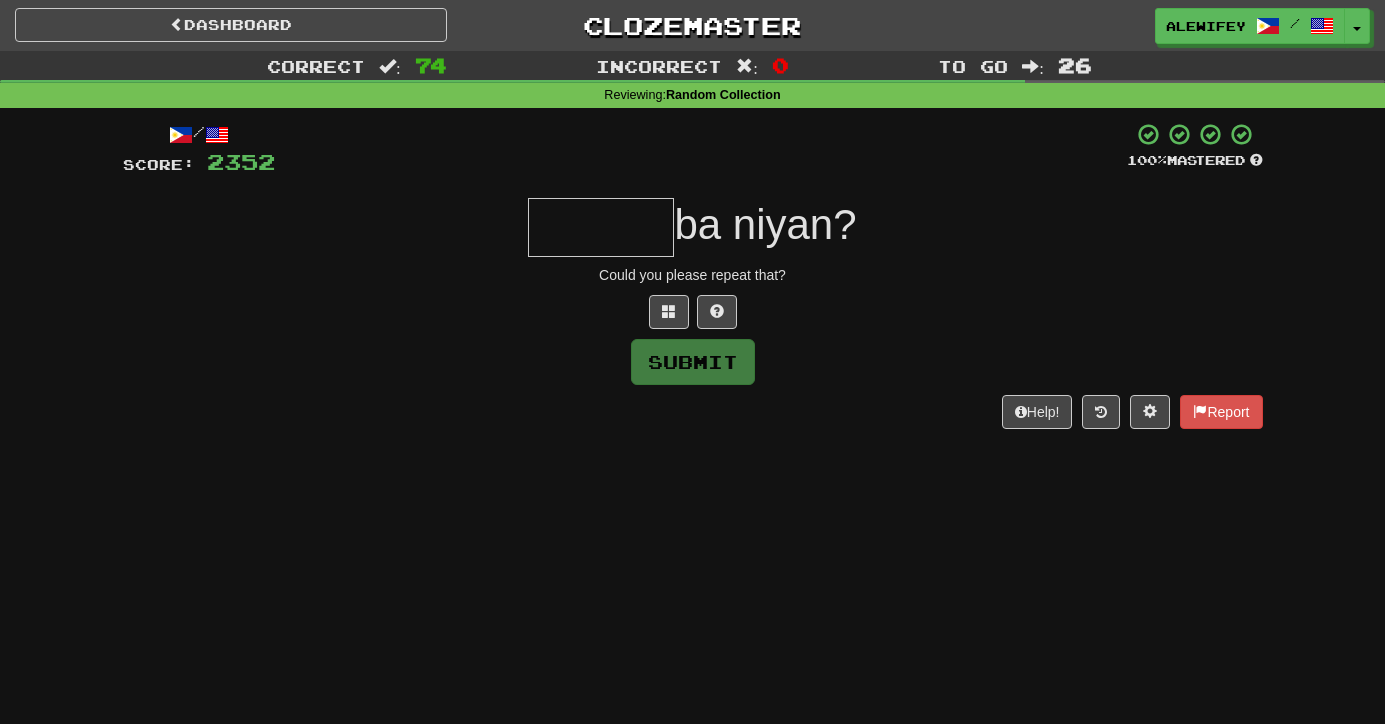type on "*" 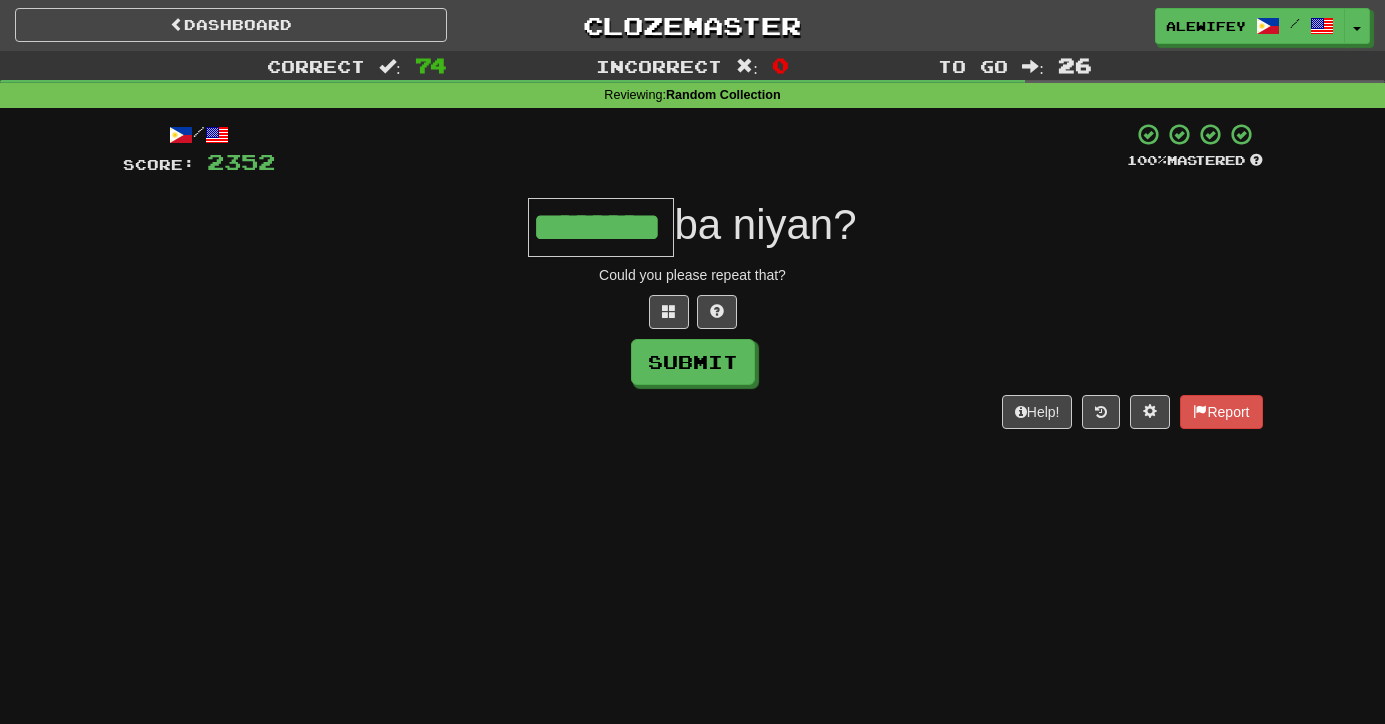 type on "********" 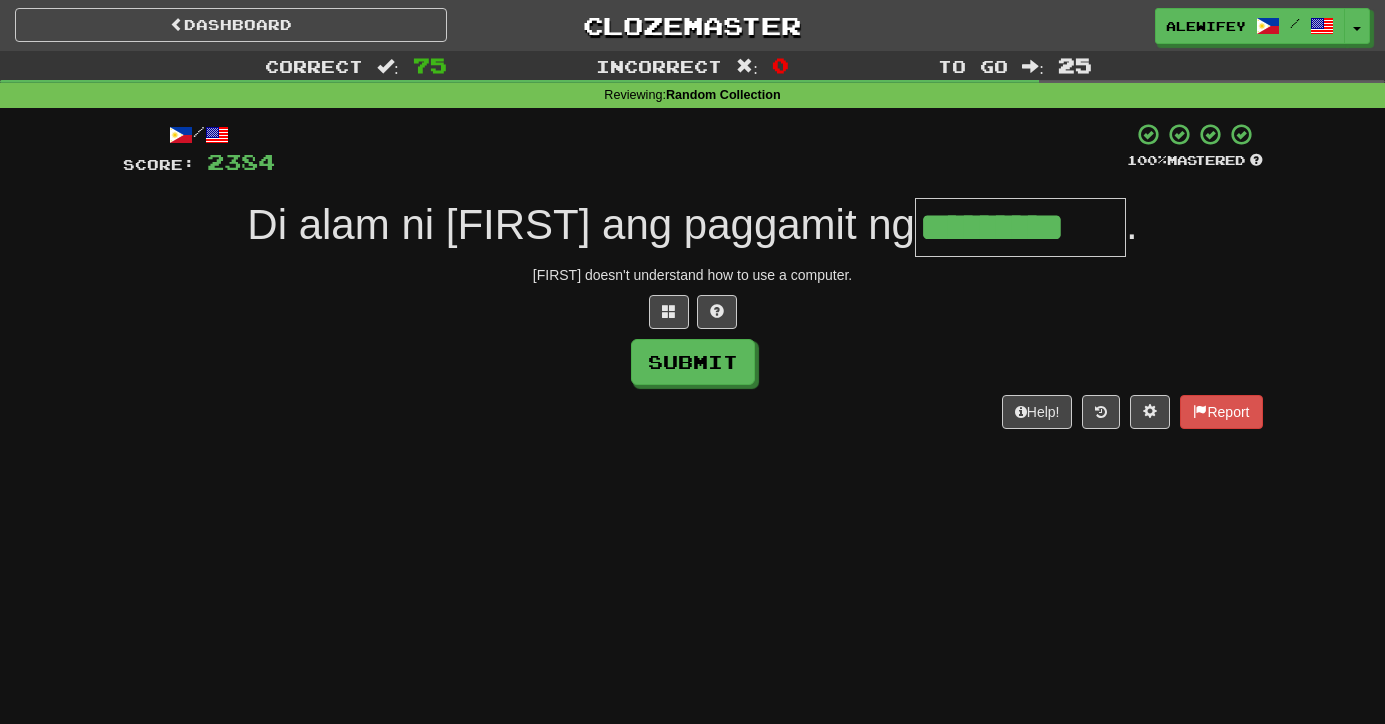type on "*********" 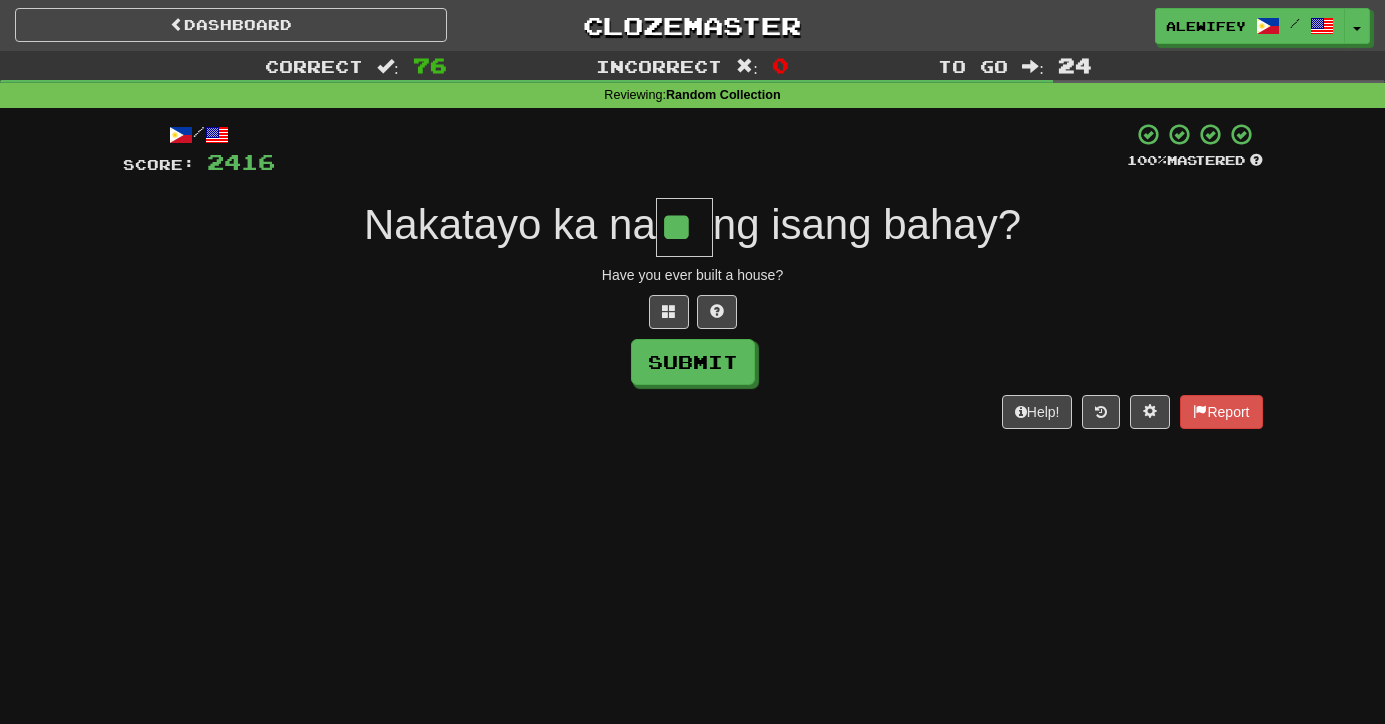 type on "**" 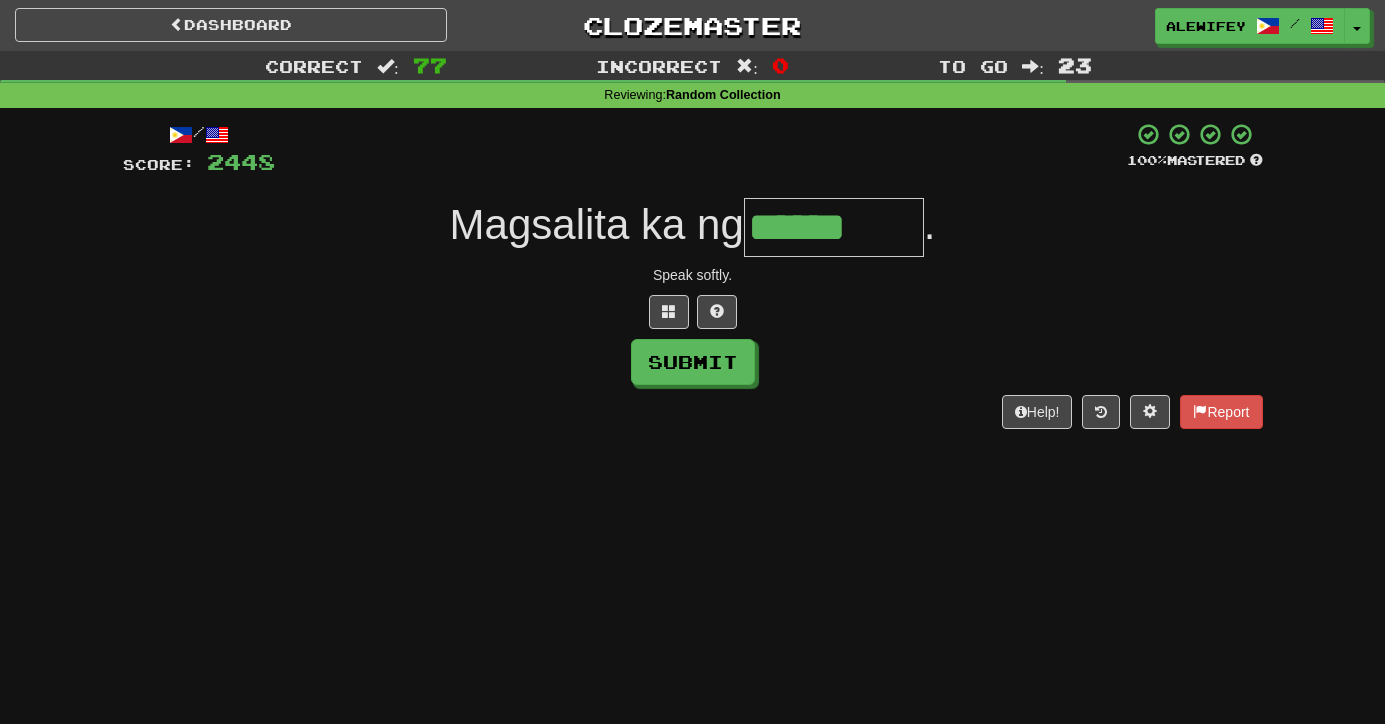 type on "********" 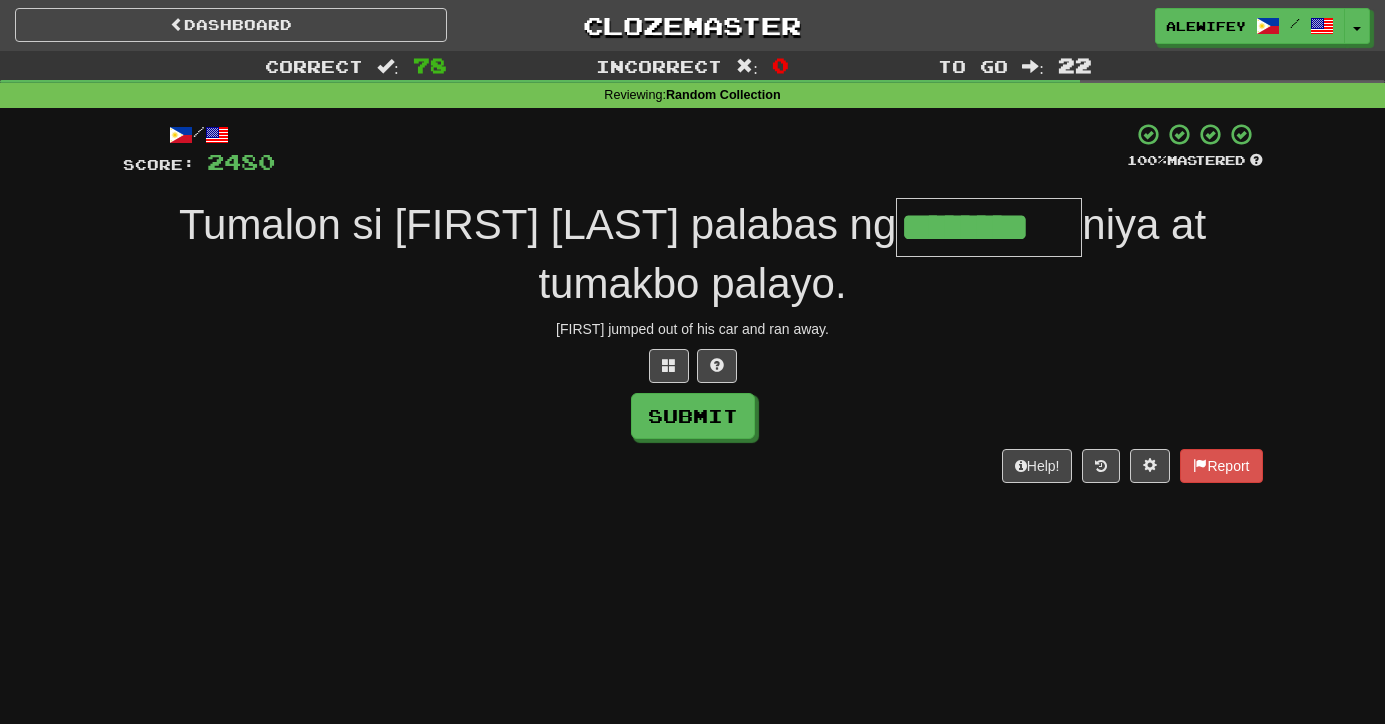 type on "********" 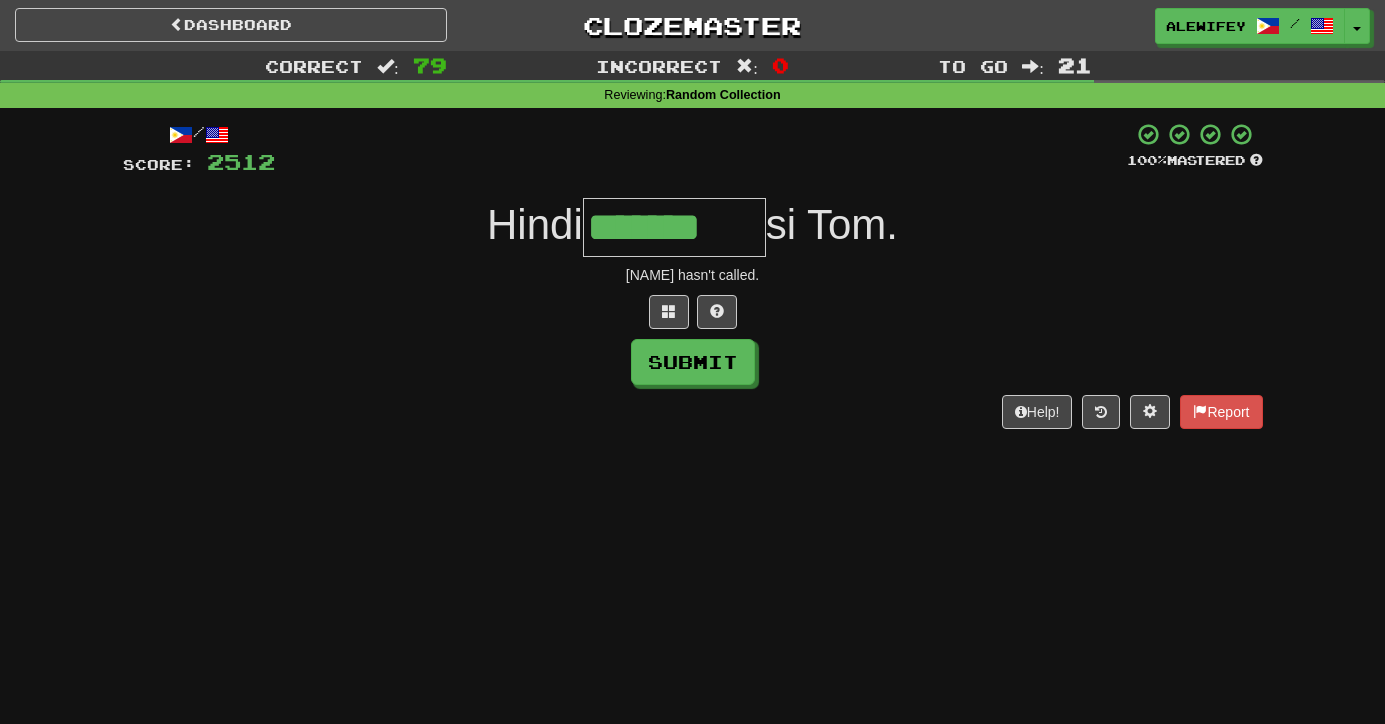 type on "*******" 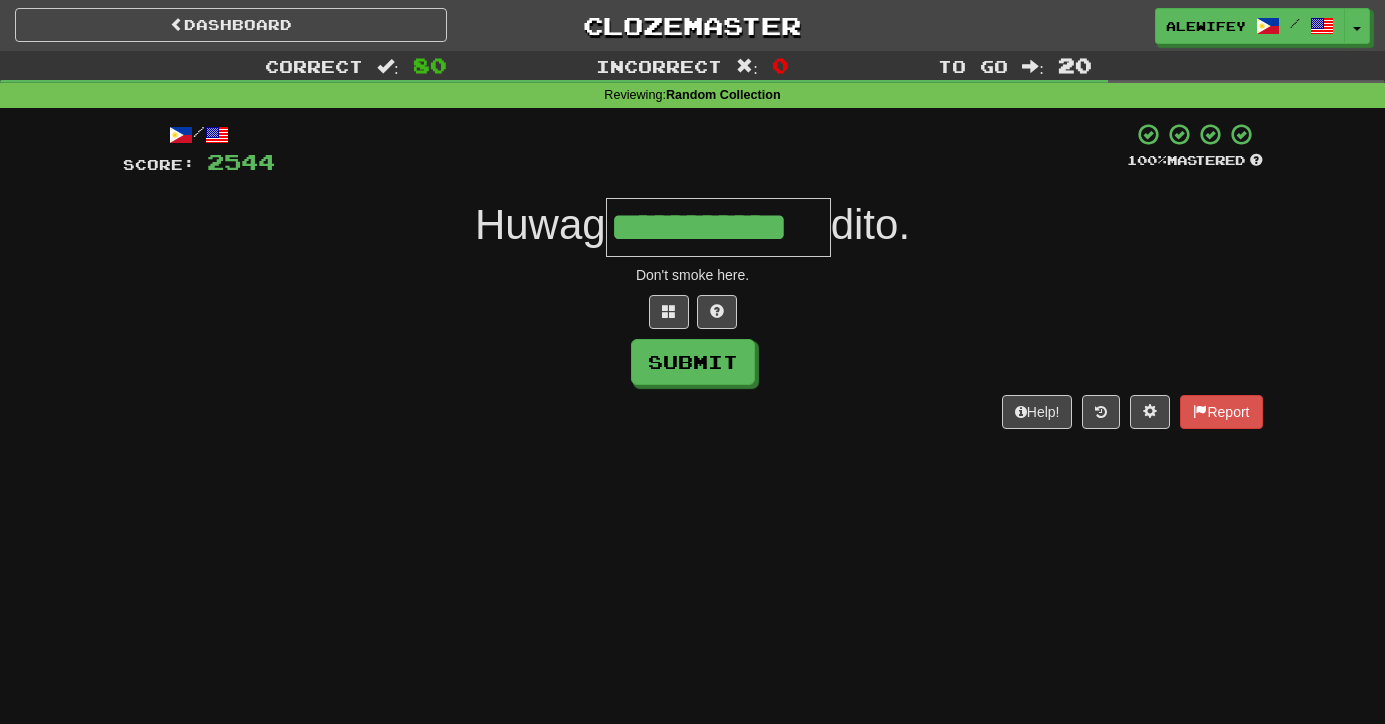 type on "**********" 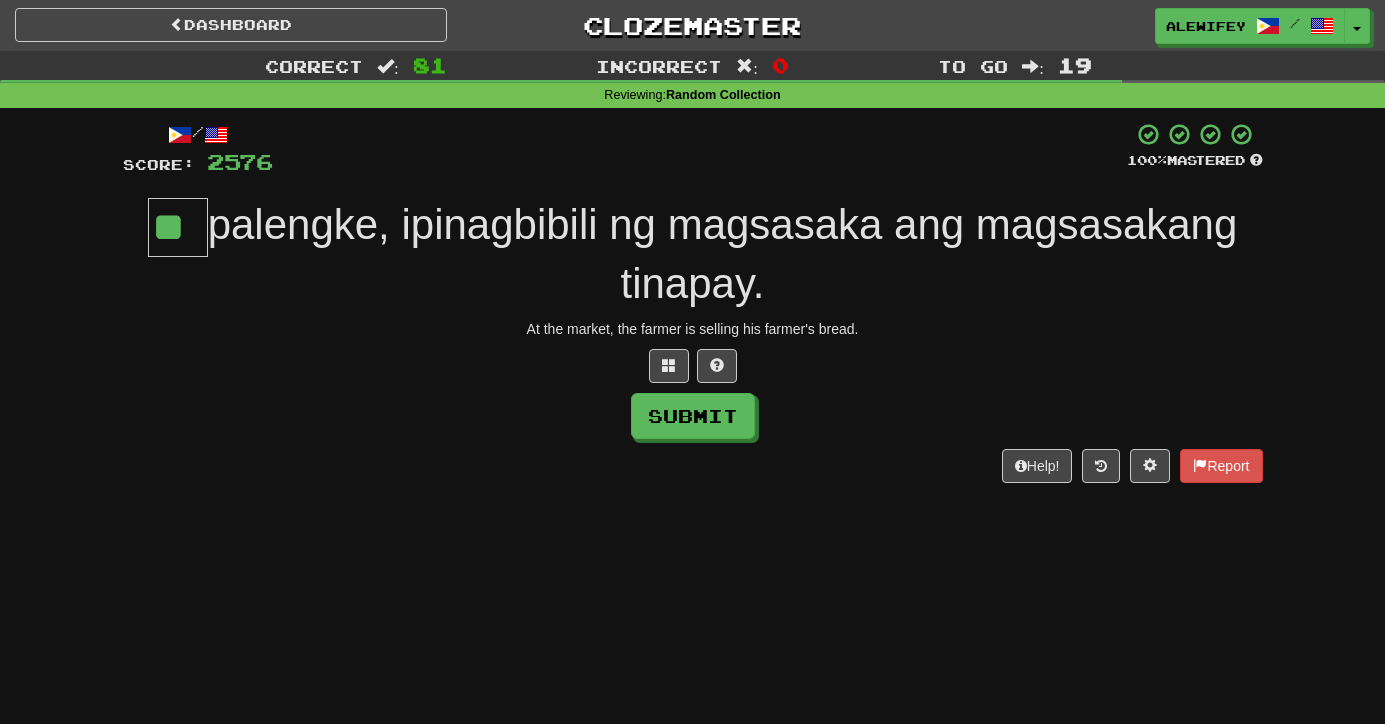 type on "**" 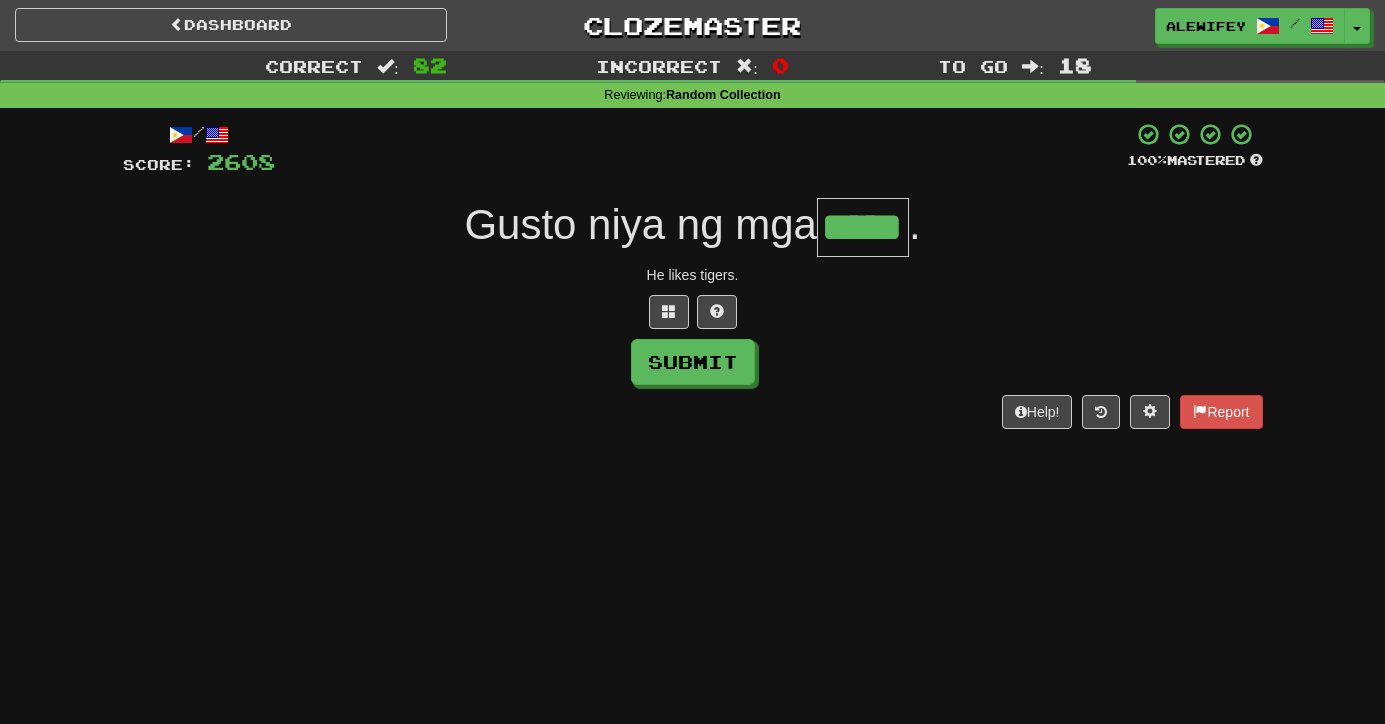 type on "*****" 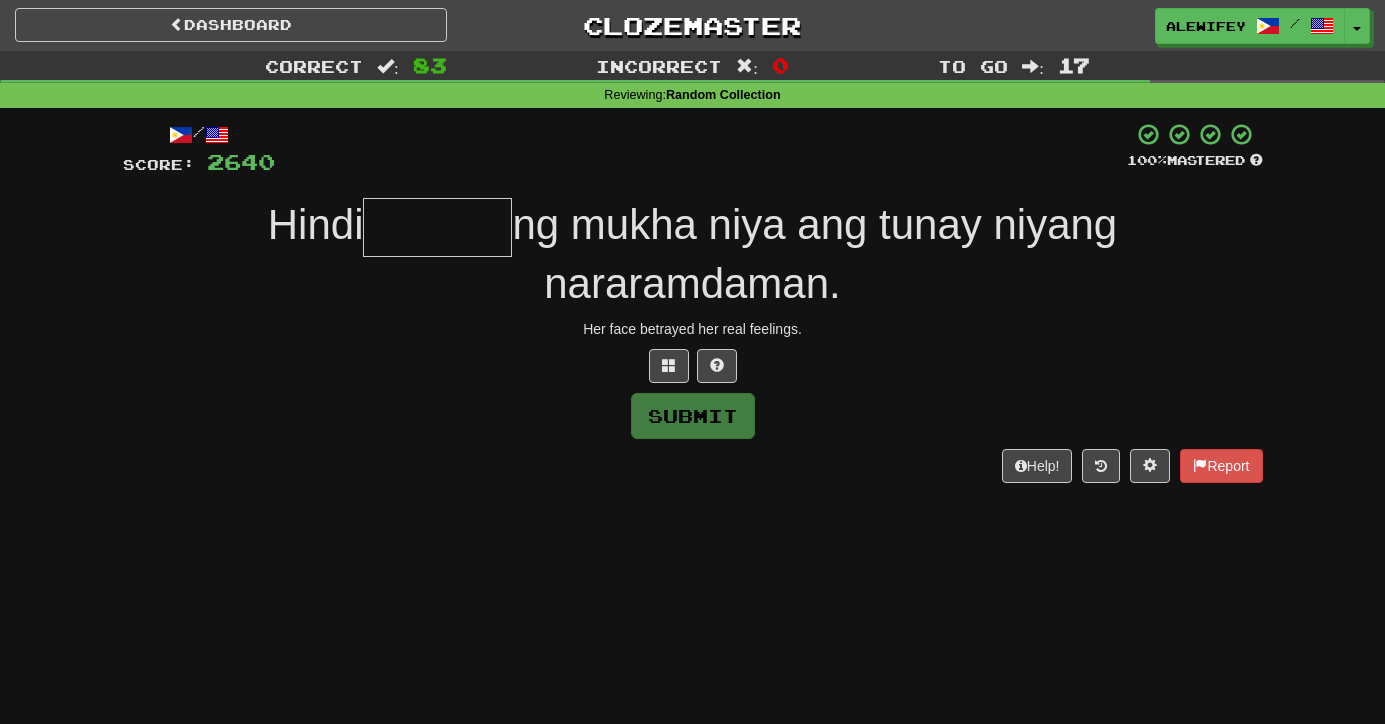 type on "*" 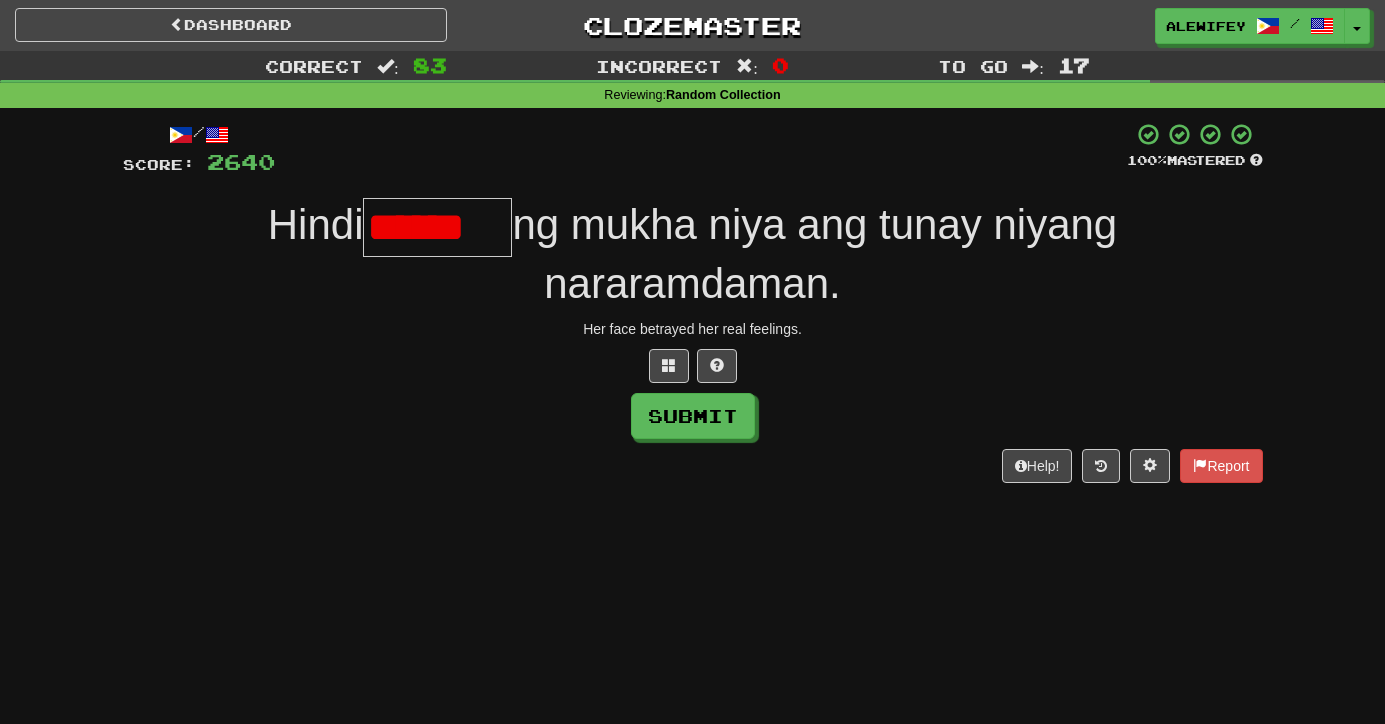 scroll, scrollTop: 0, scrollLeft: 0, axis: both 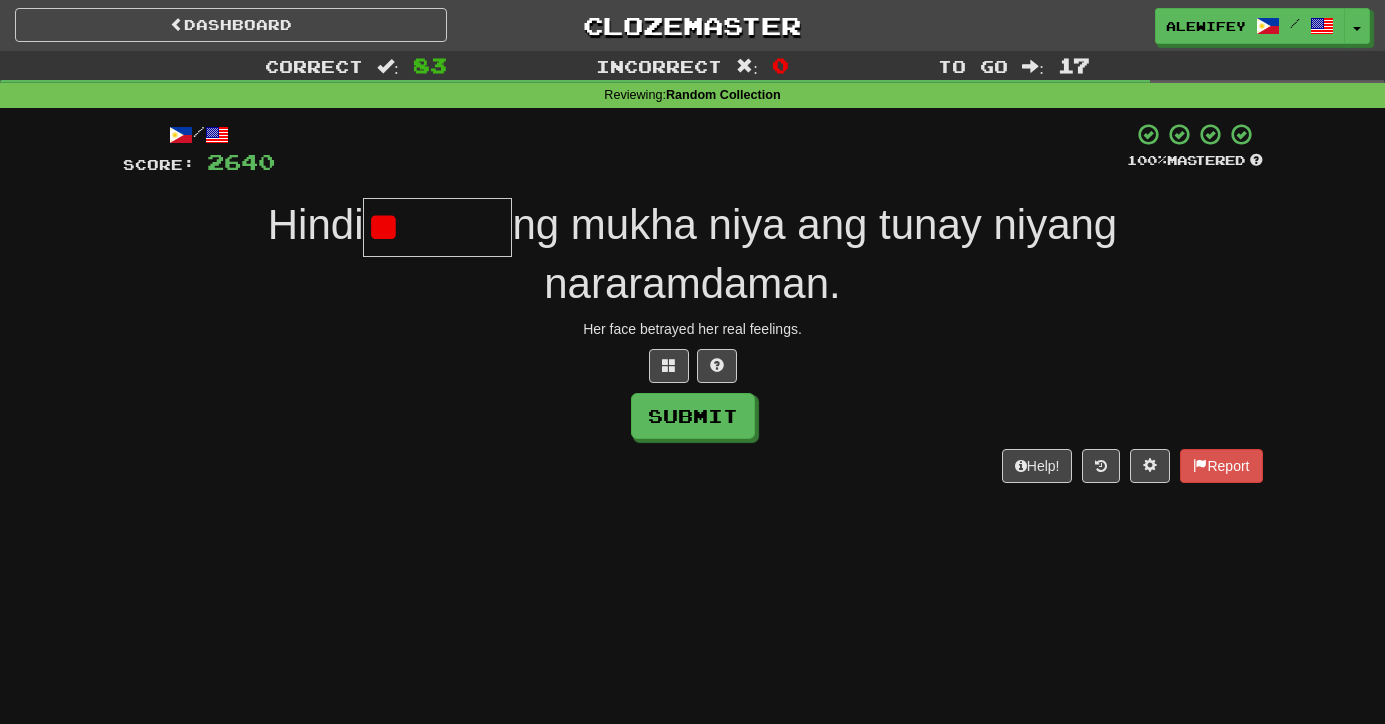 type on "*" 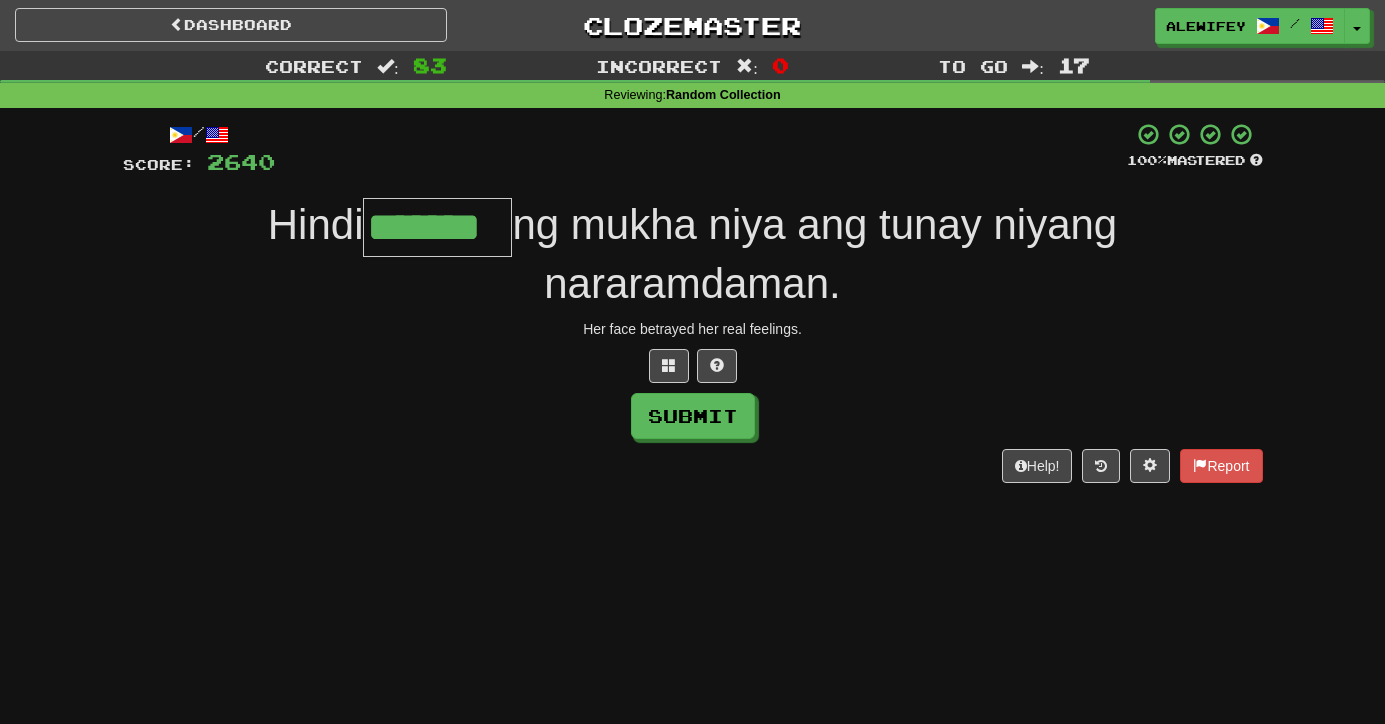type on "*******" 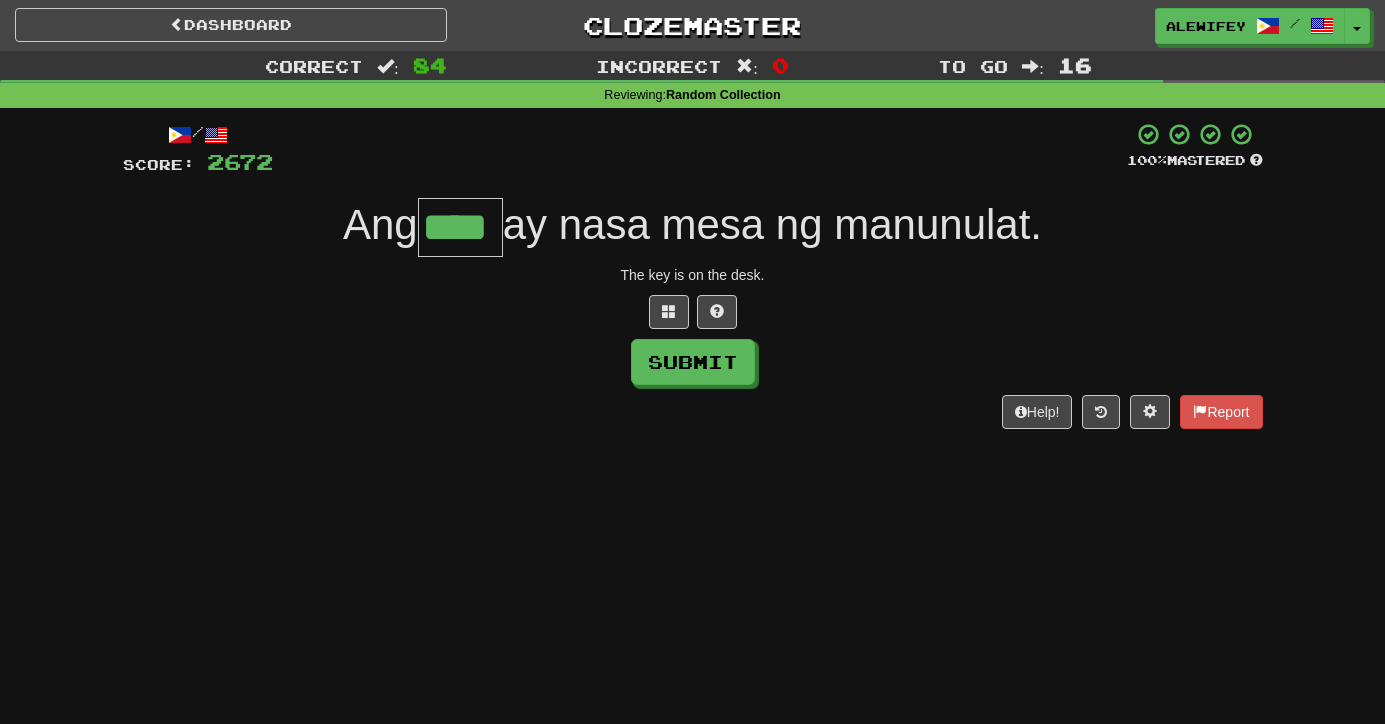 type on "****" 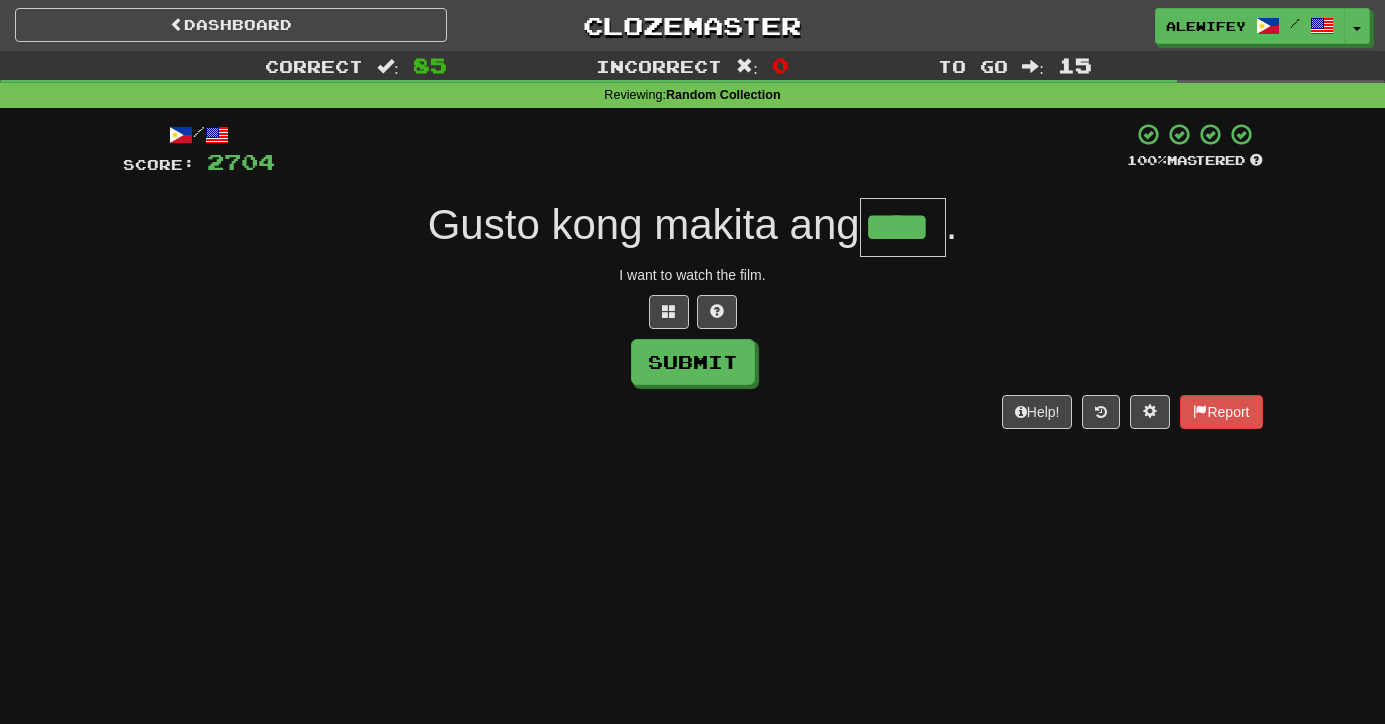 type on "****" 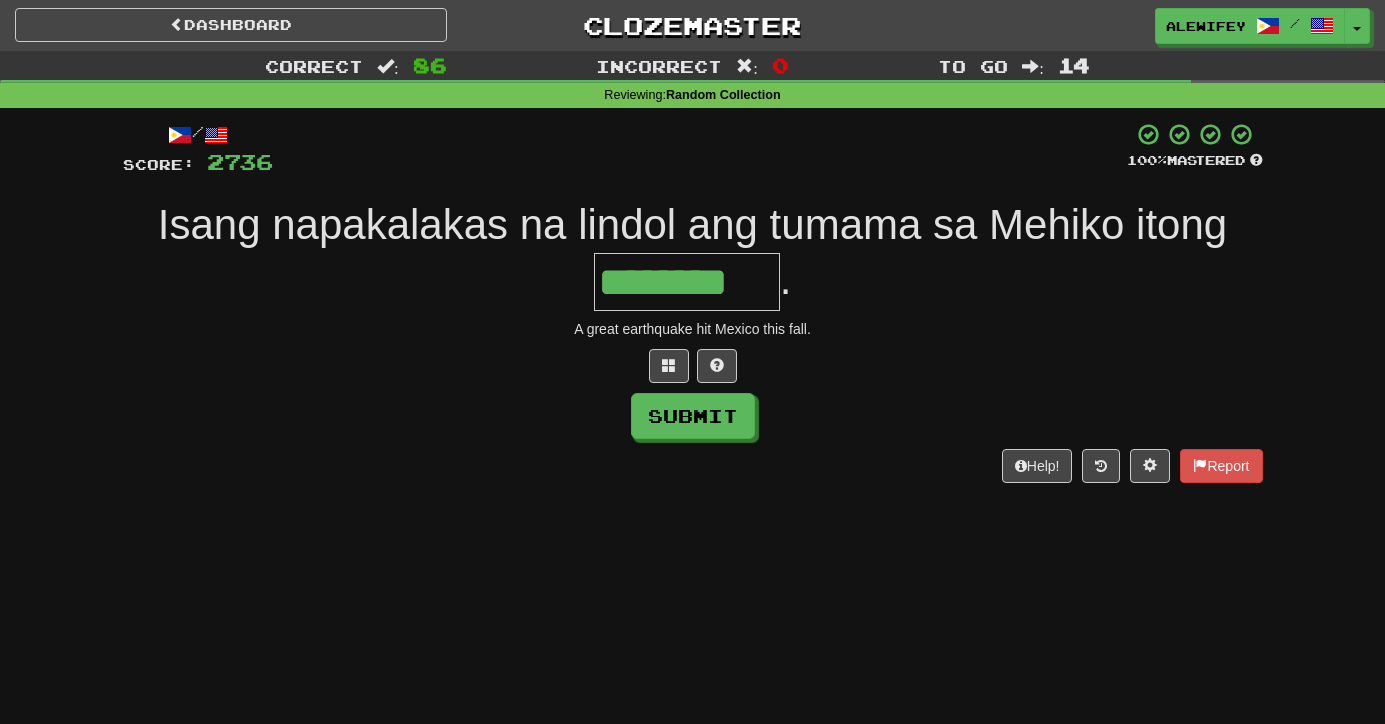 type on "*********" 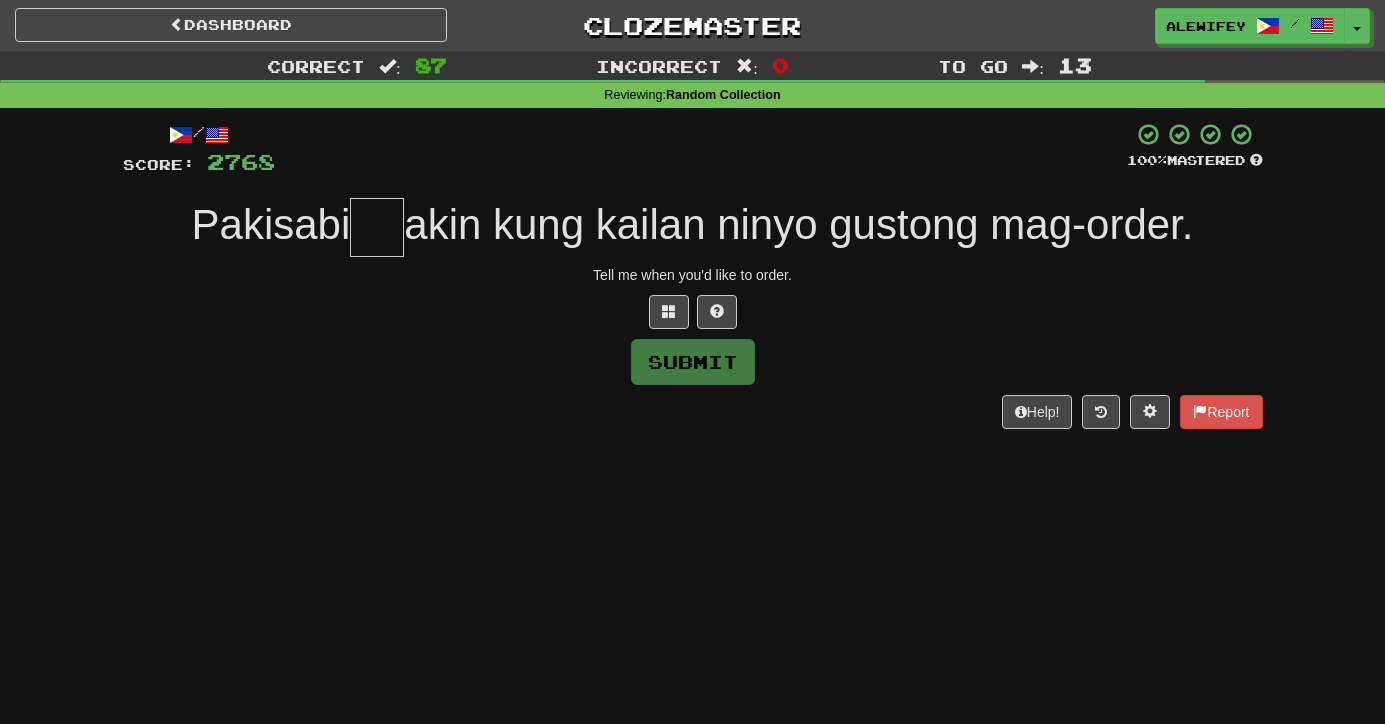 type on "*" 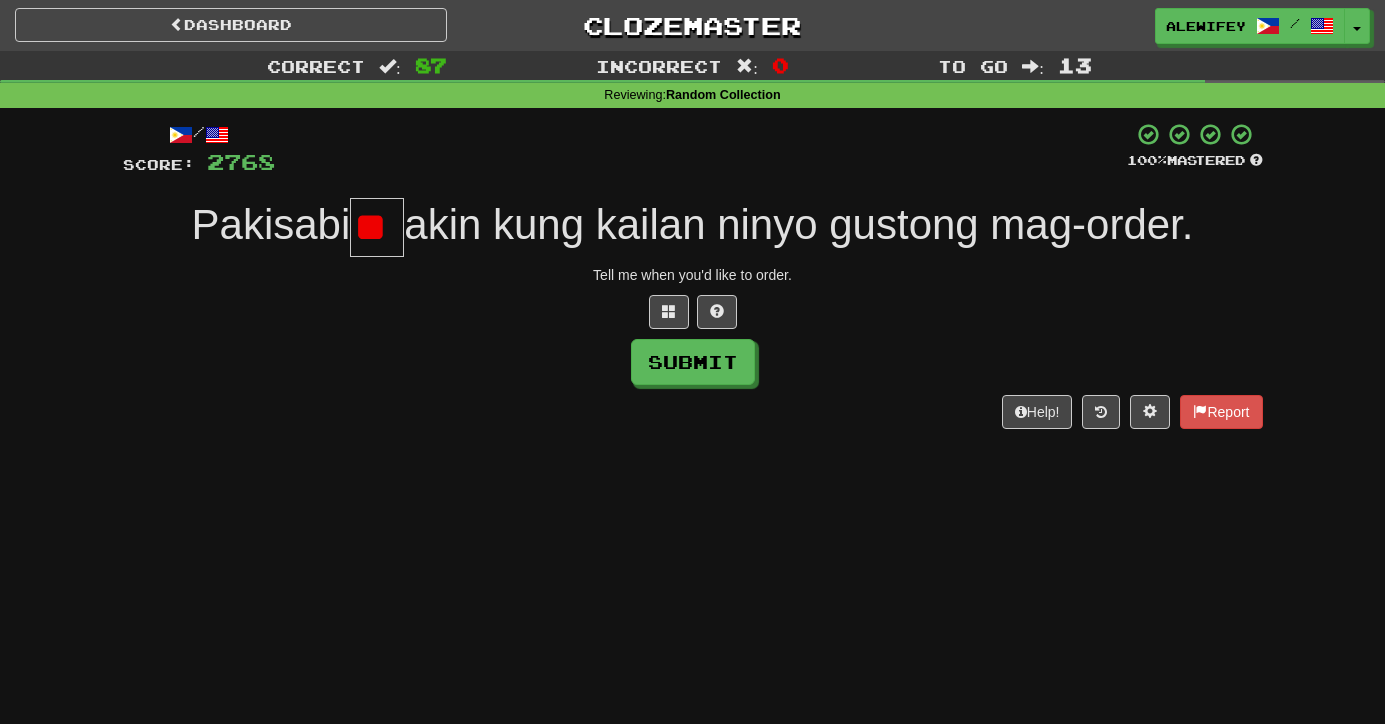 type on "*" 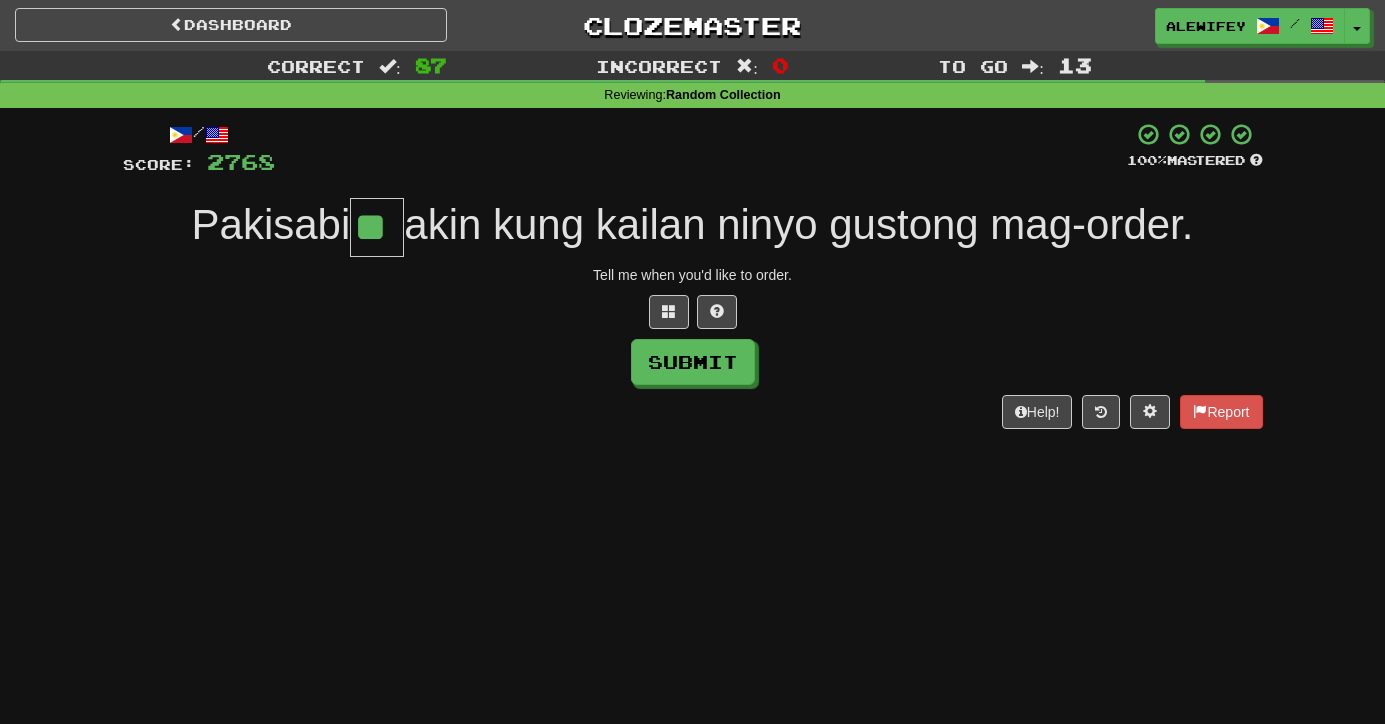 type on "**" 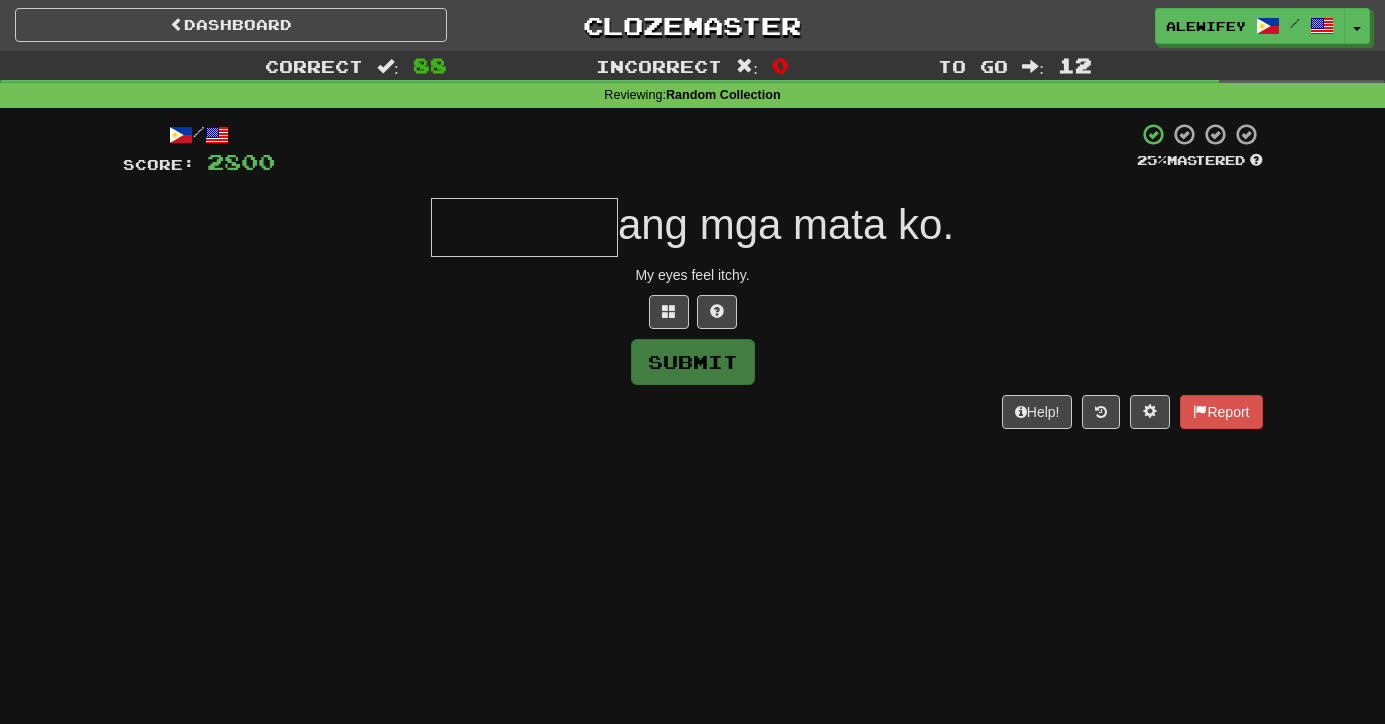 type on "*" 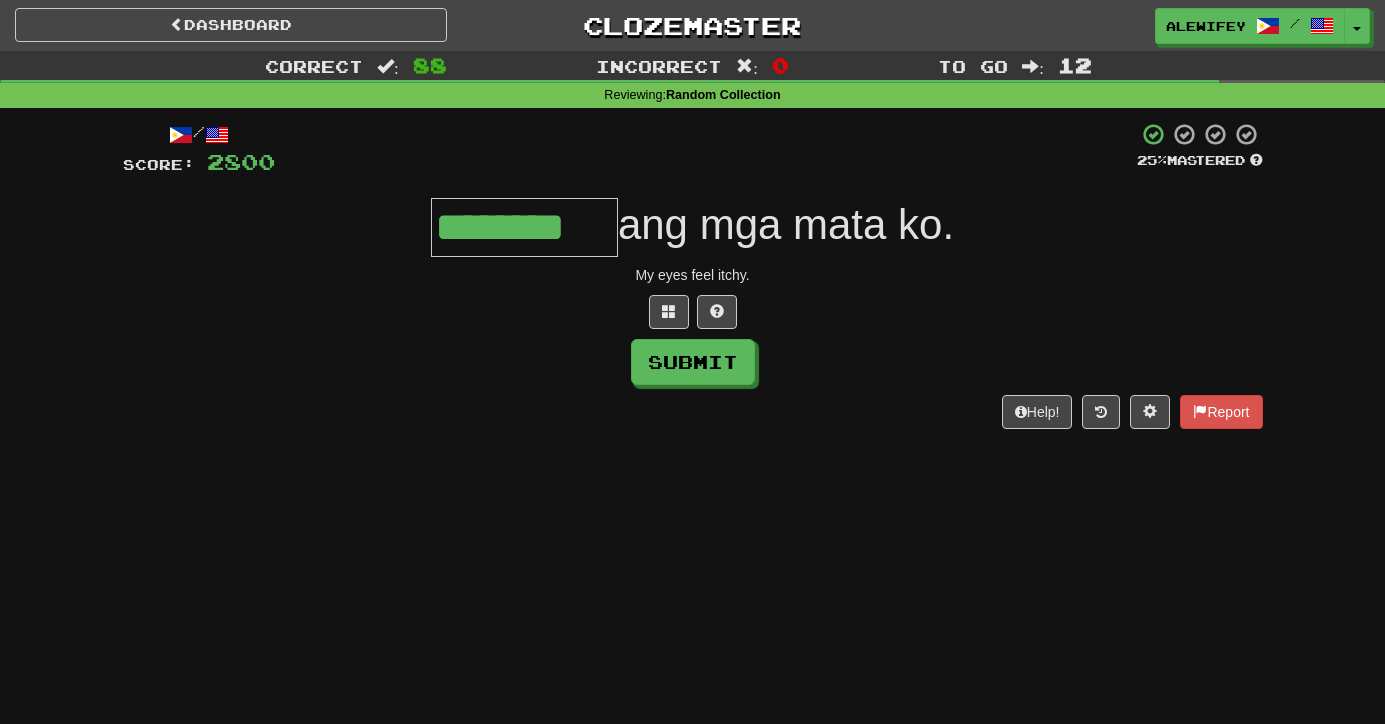 type on "********" 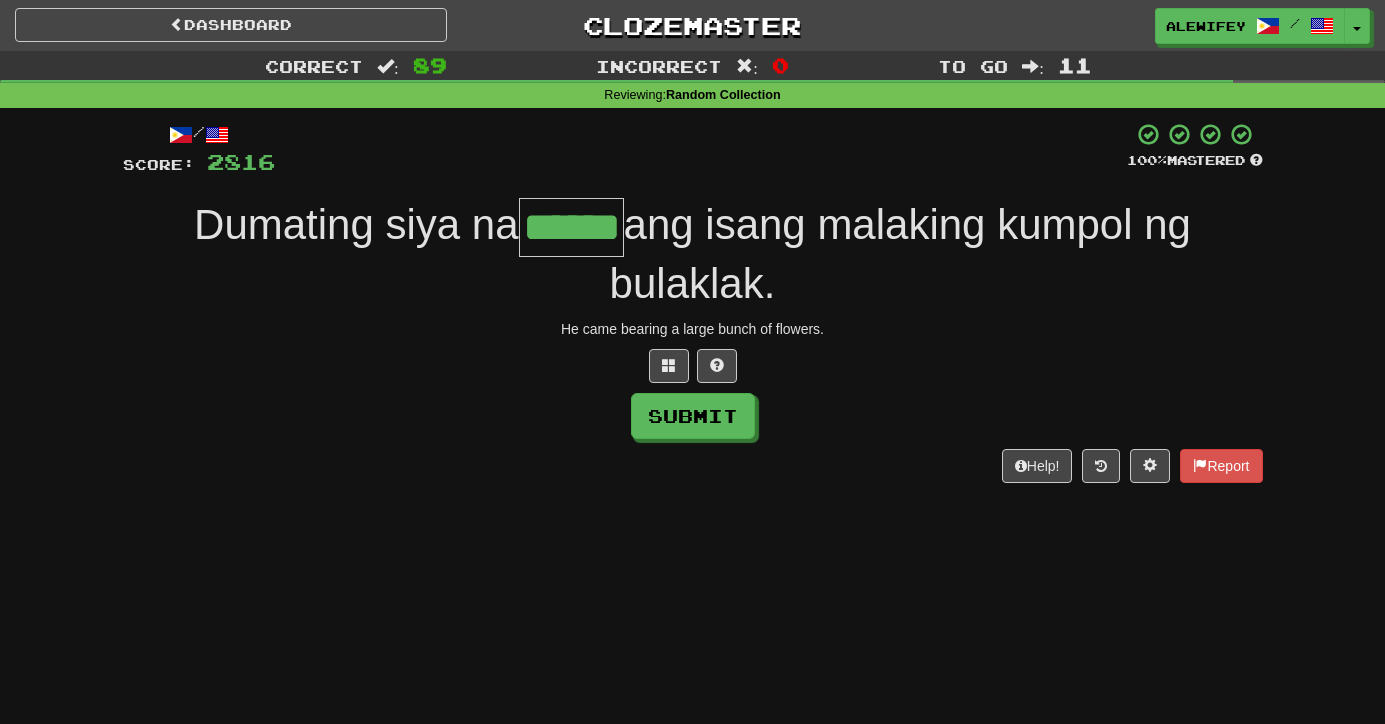 type on "******" 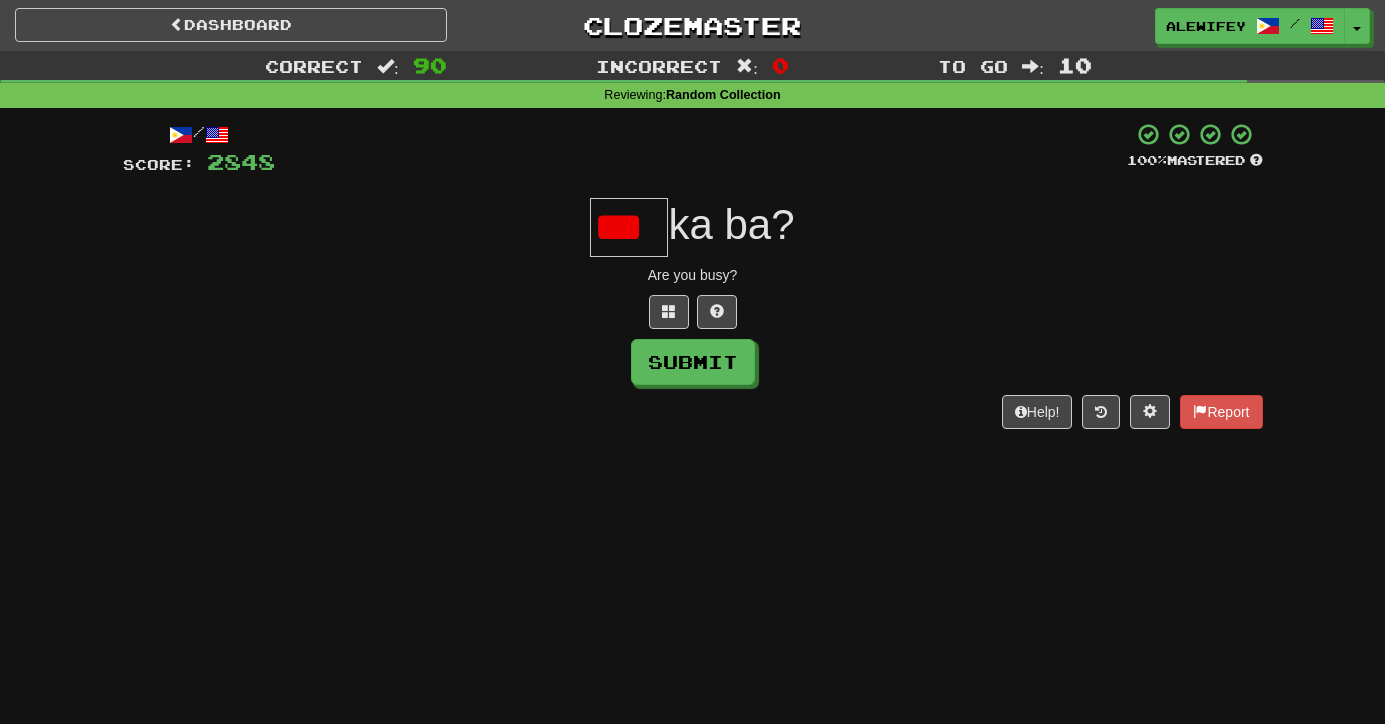 scroll, scrollTop: 0, scrollLeft: 0, axis: both 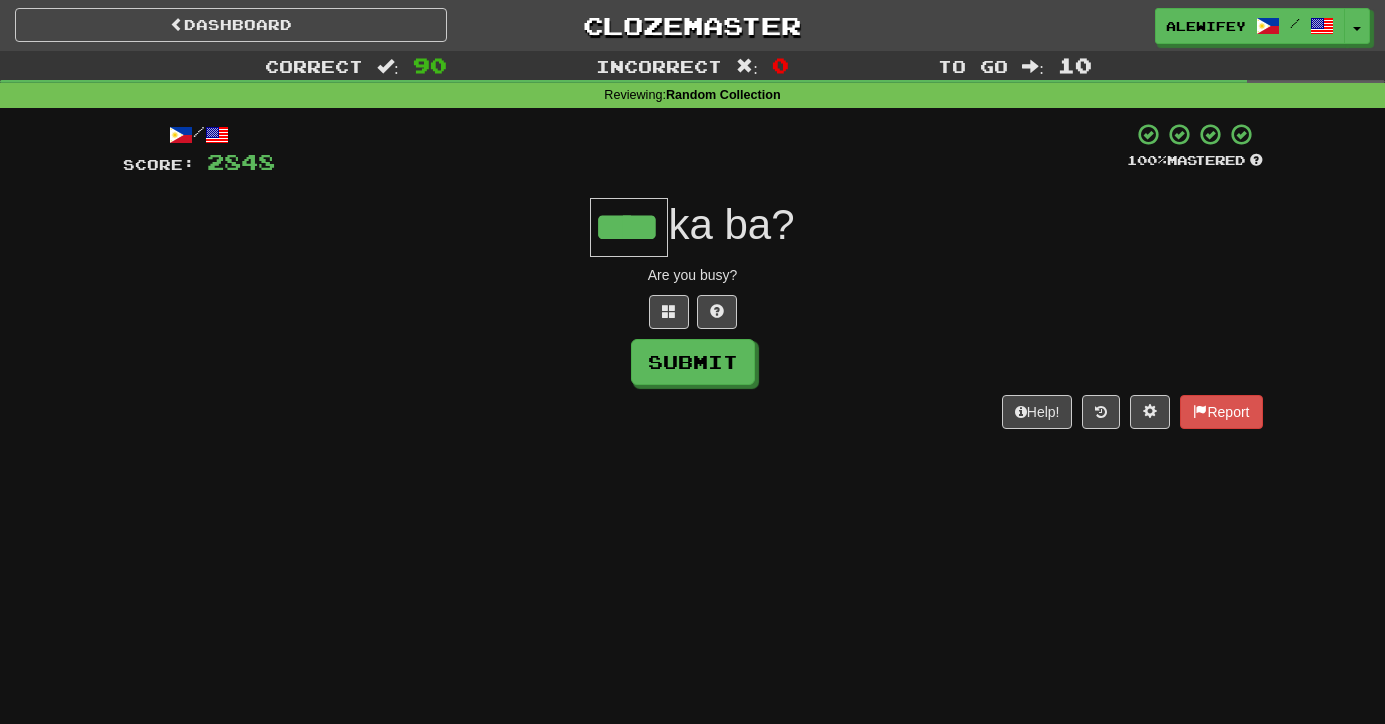 type on "****" 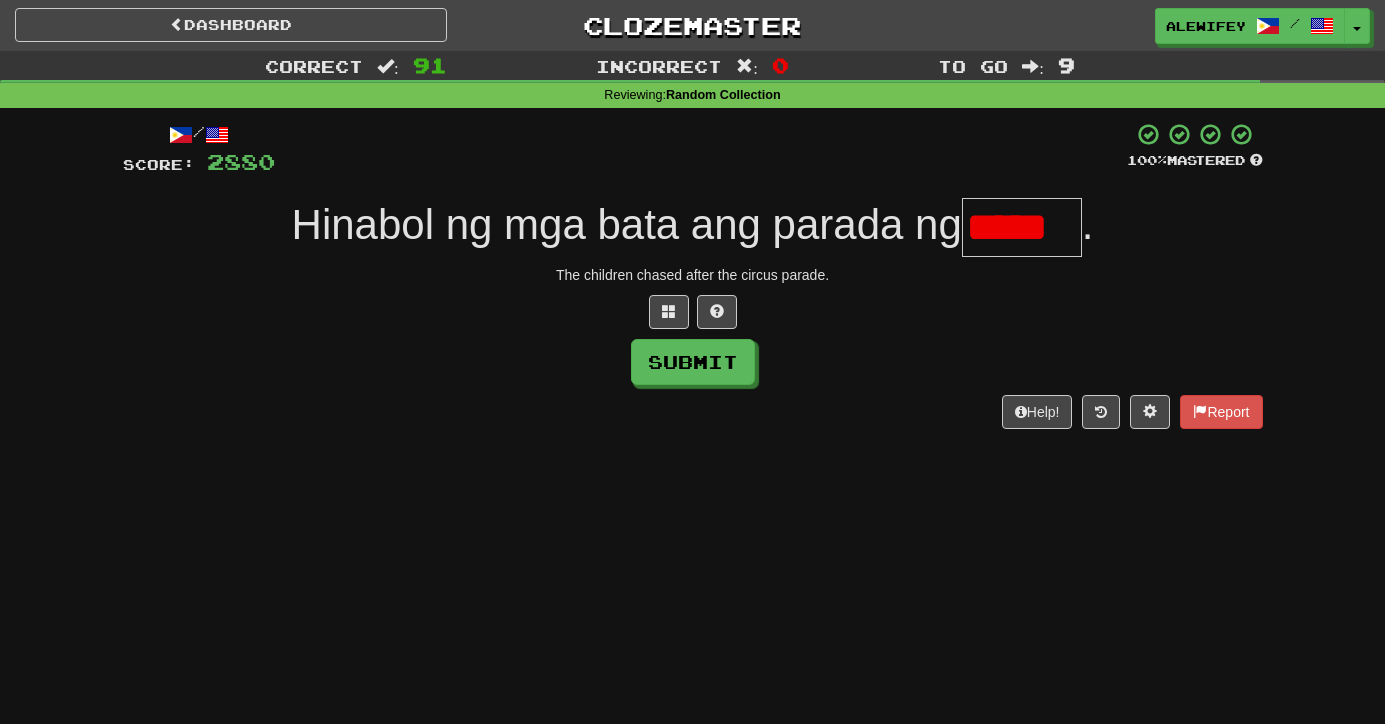 type on "******" 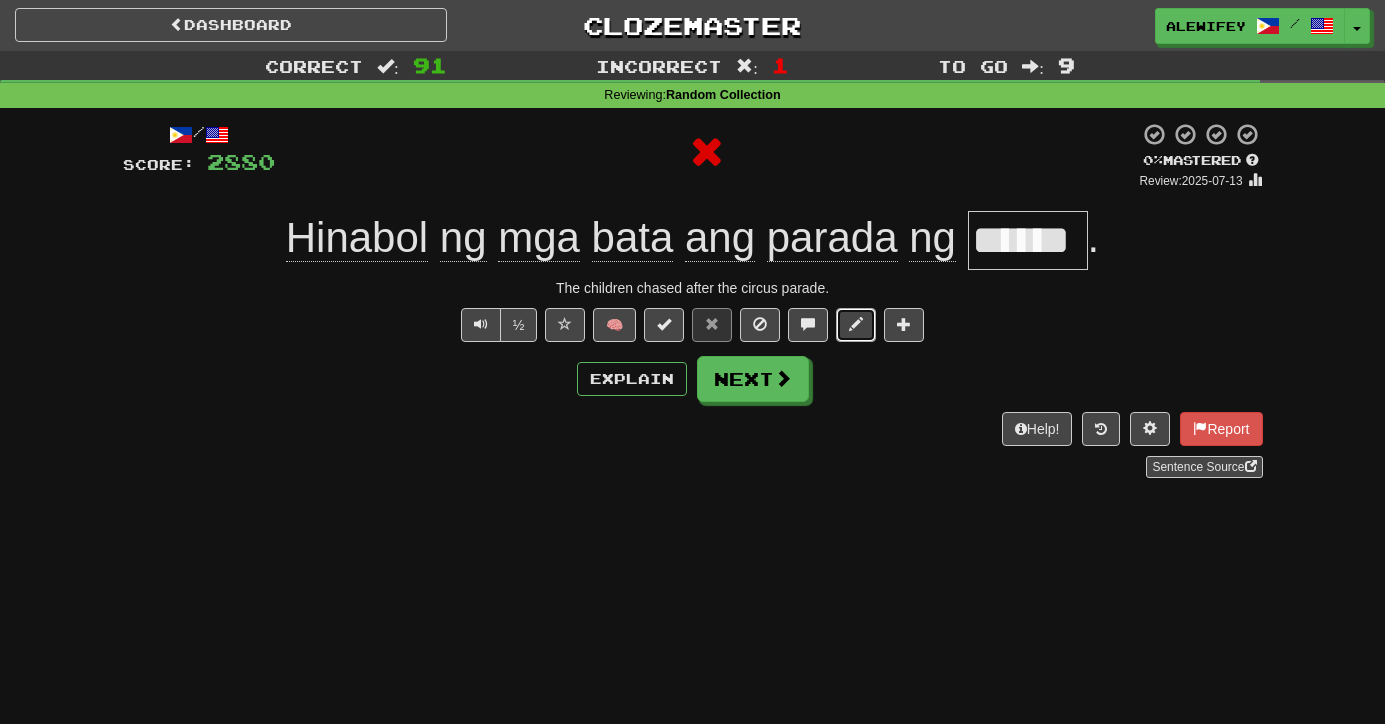 click at bounding box center (856, 325) 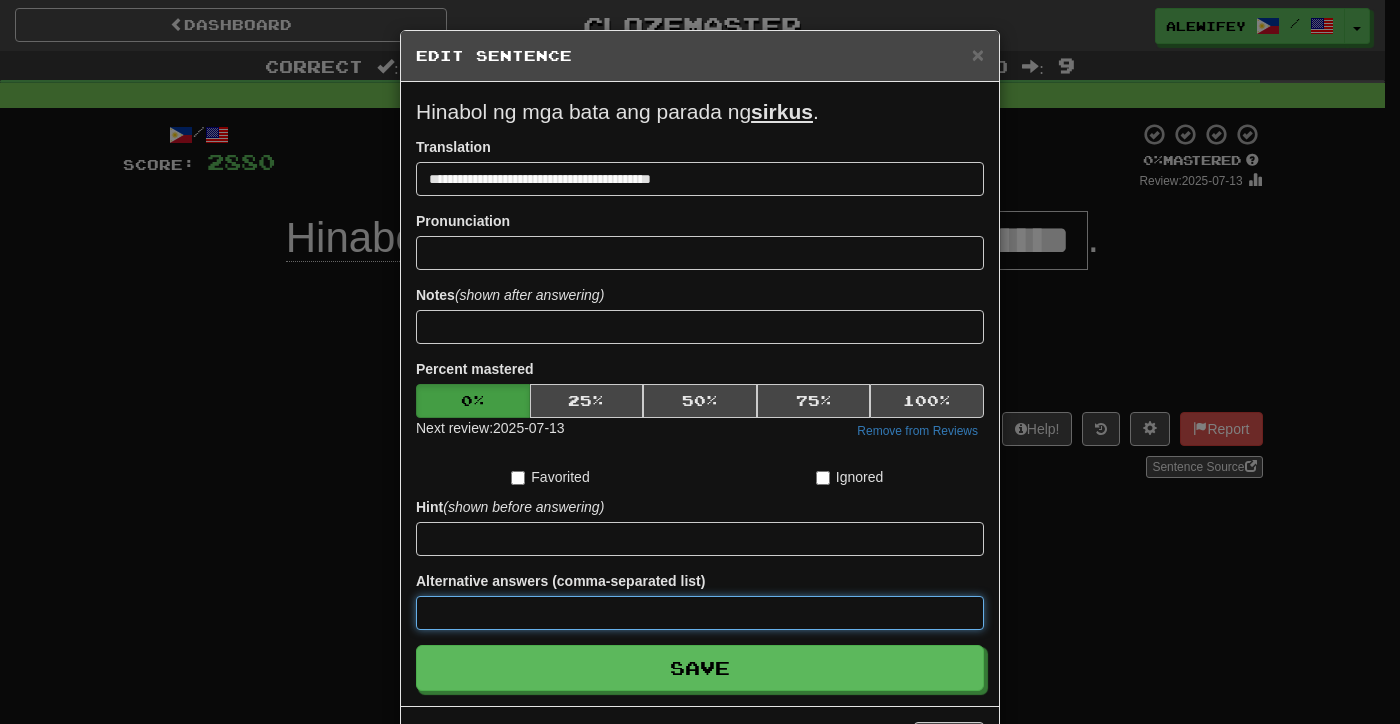 click at bounding box center (700, 613) 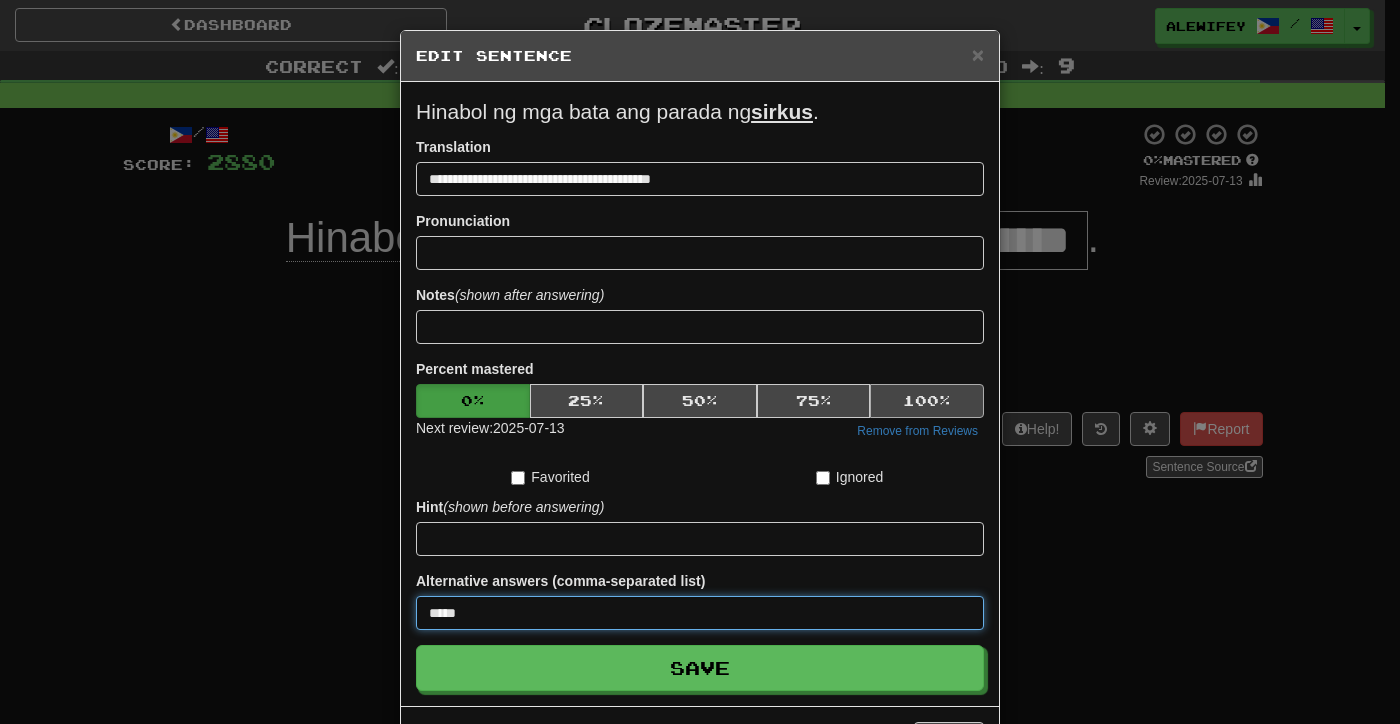 type on "*****" 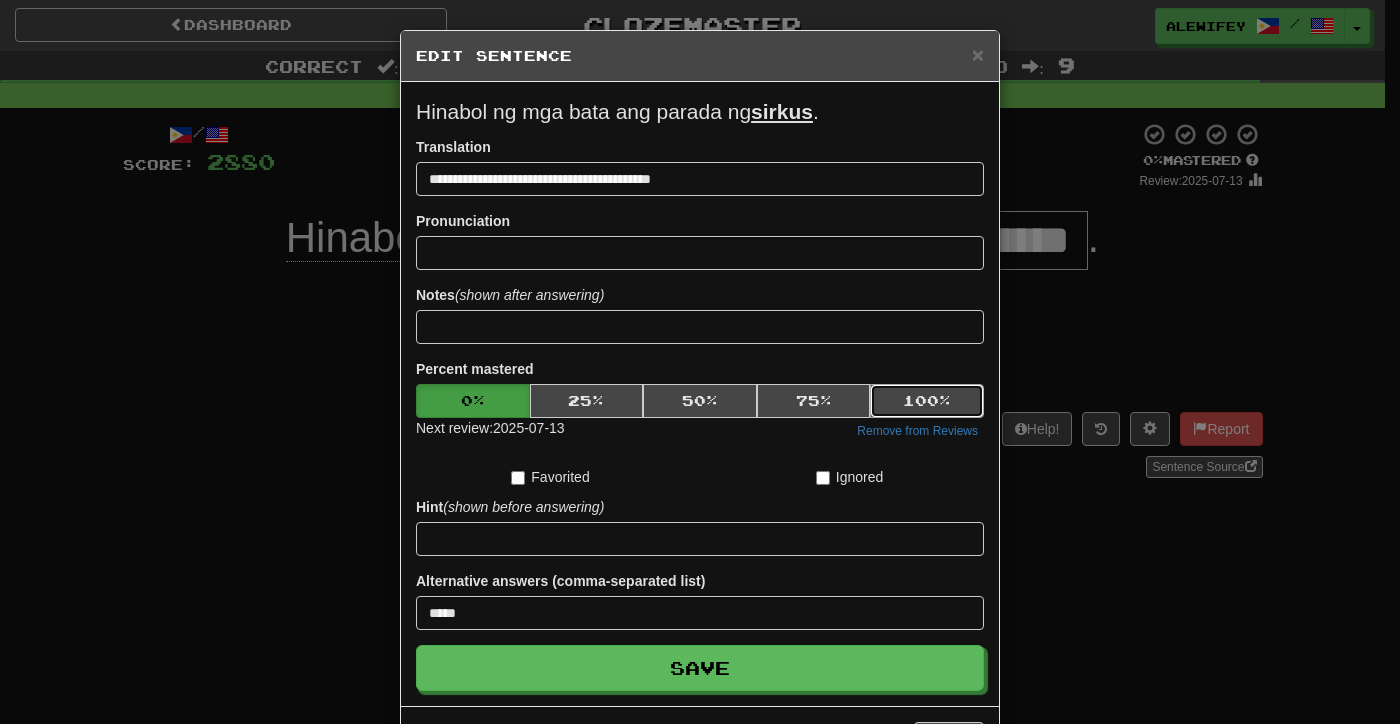 click on "100 %" at bounding box center (927, 401) 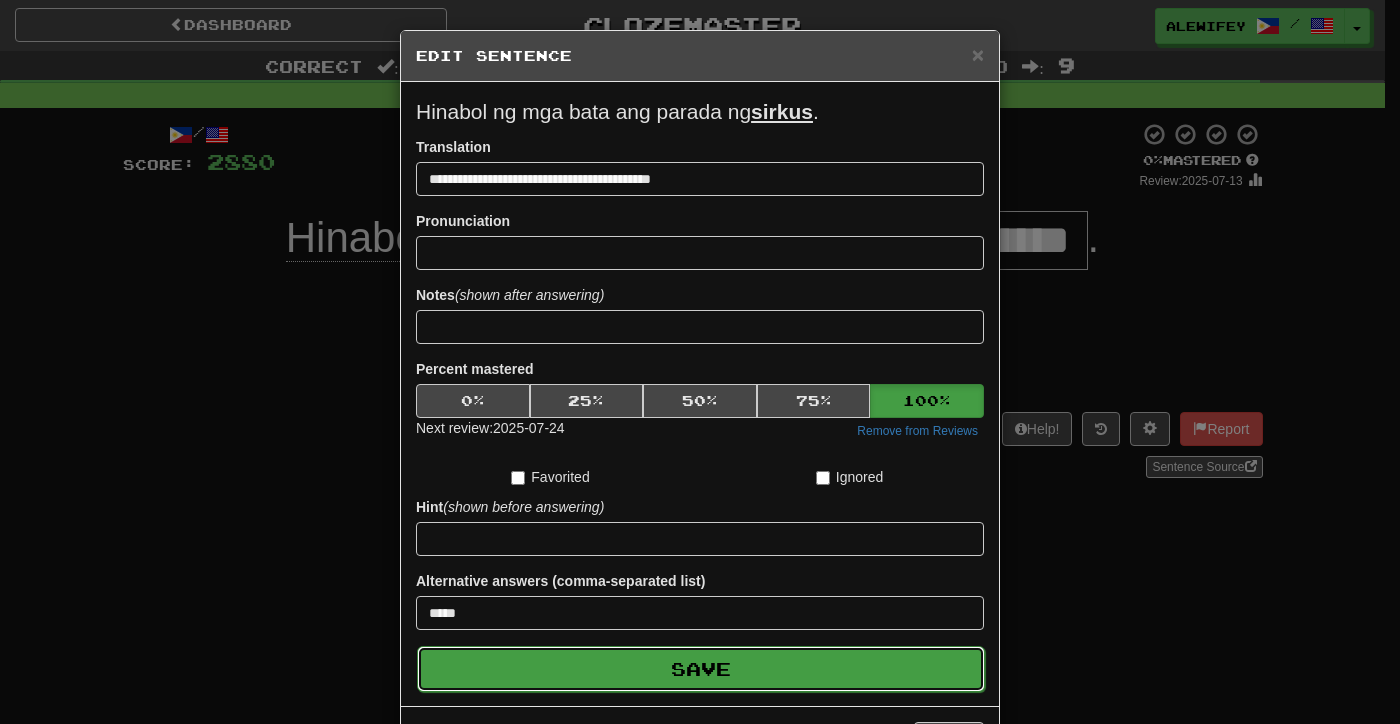 click on "Save" at bounding box center (701, 669) 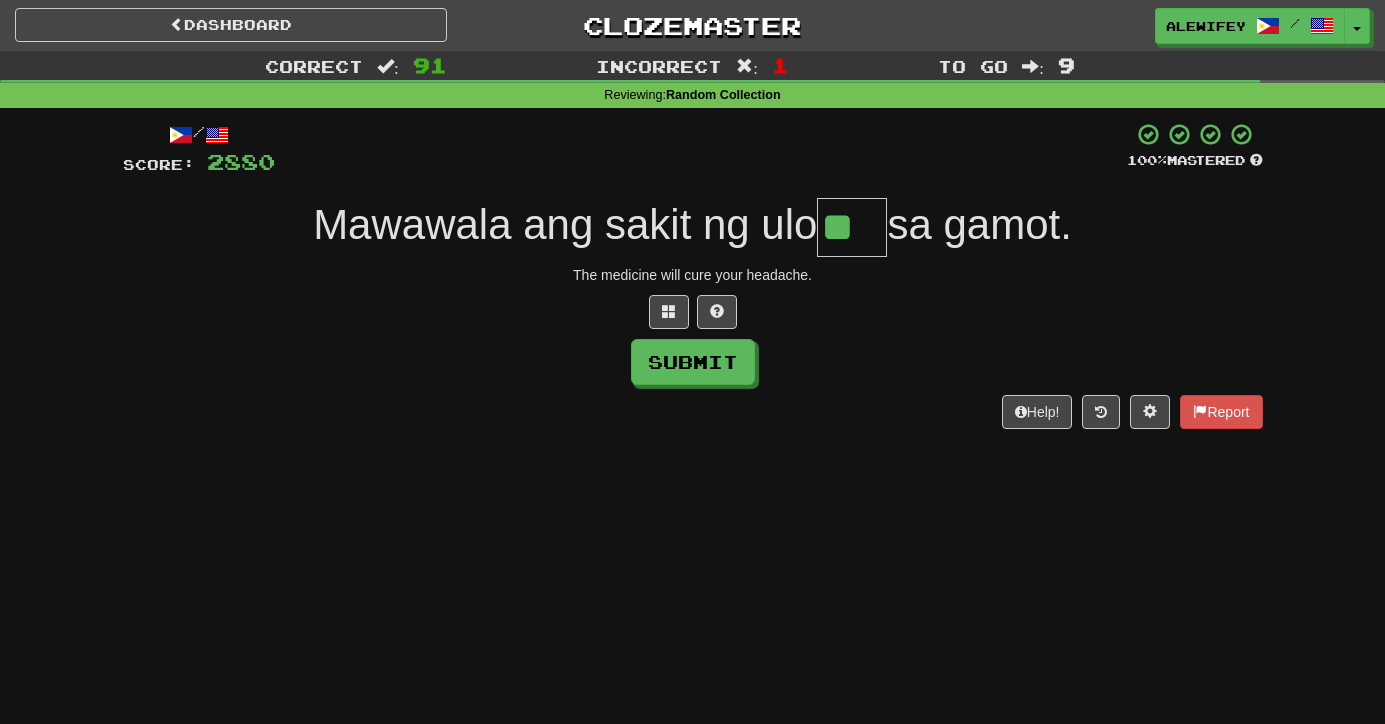 type on "**" 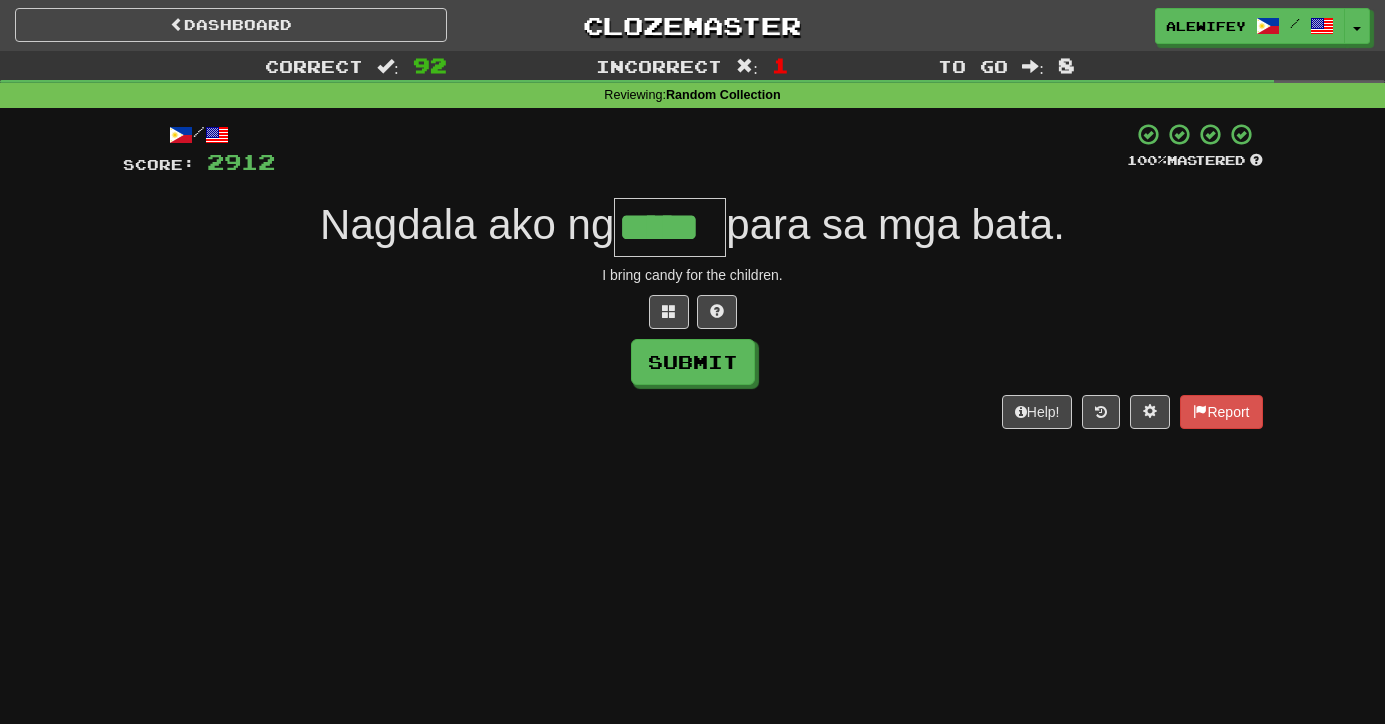 type on "*****" 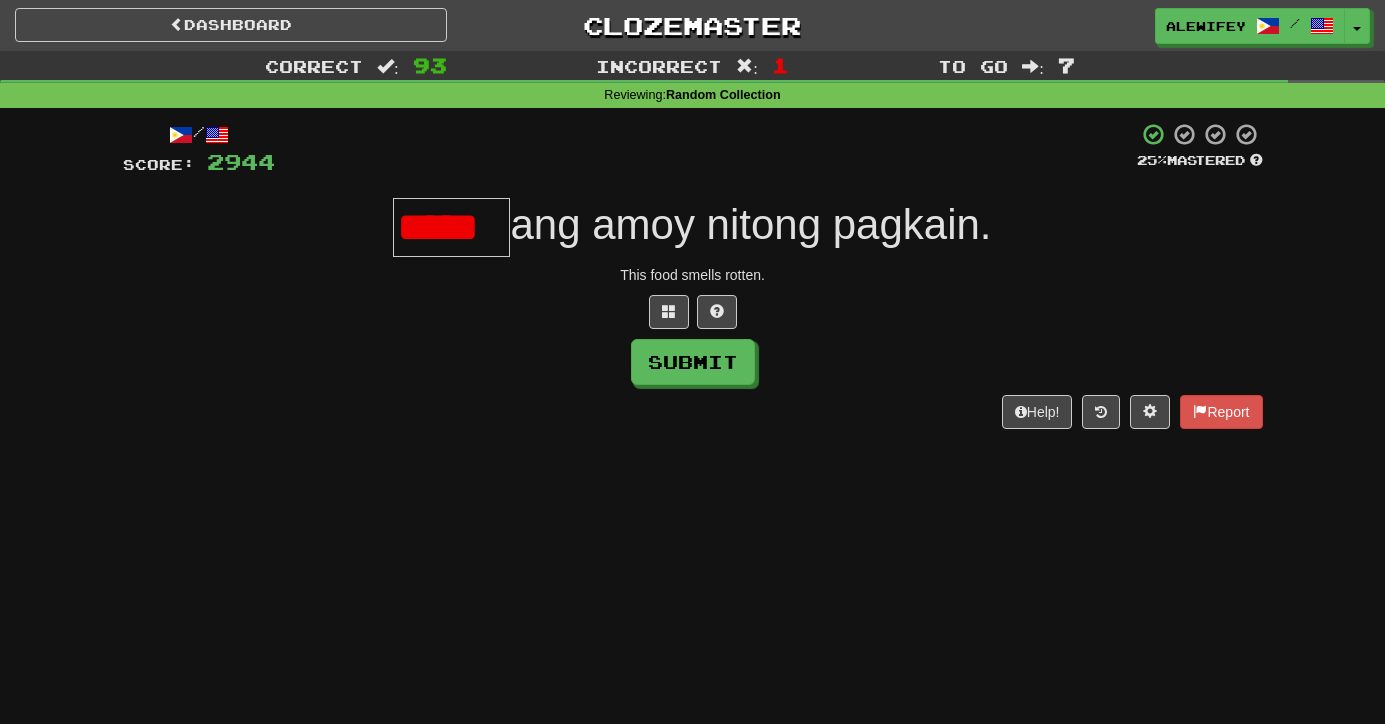 scroll, scrollTop: 0, scrollLeft: 0, axis: both 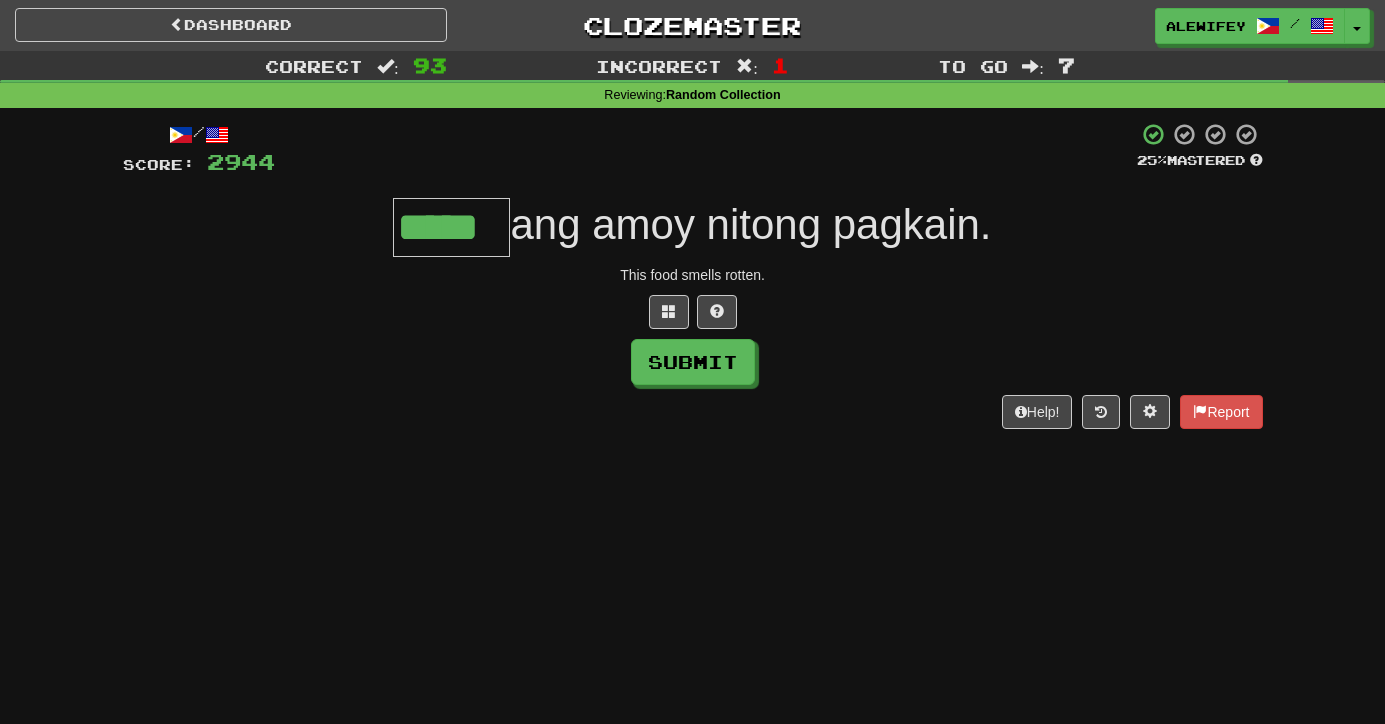 type on "*****" 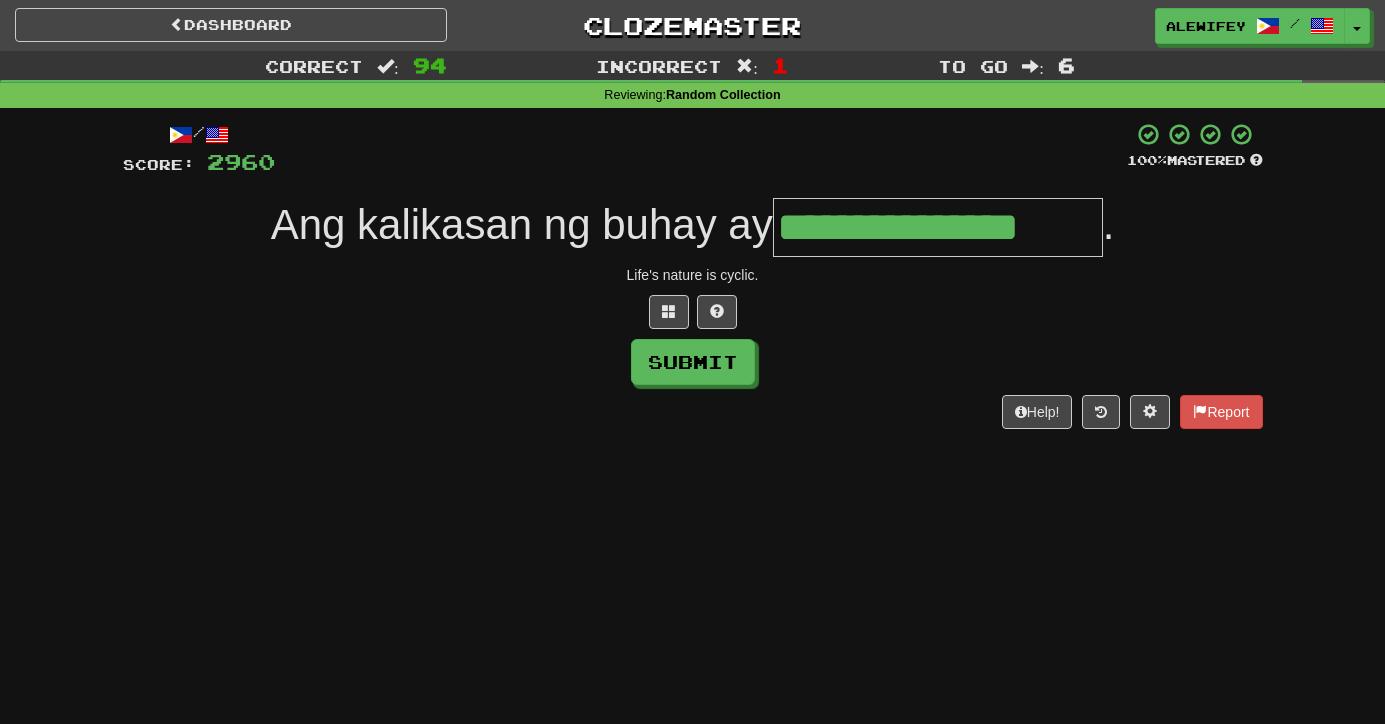 type on "**********" 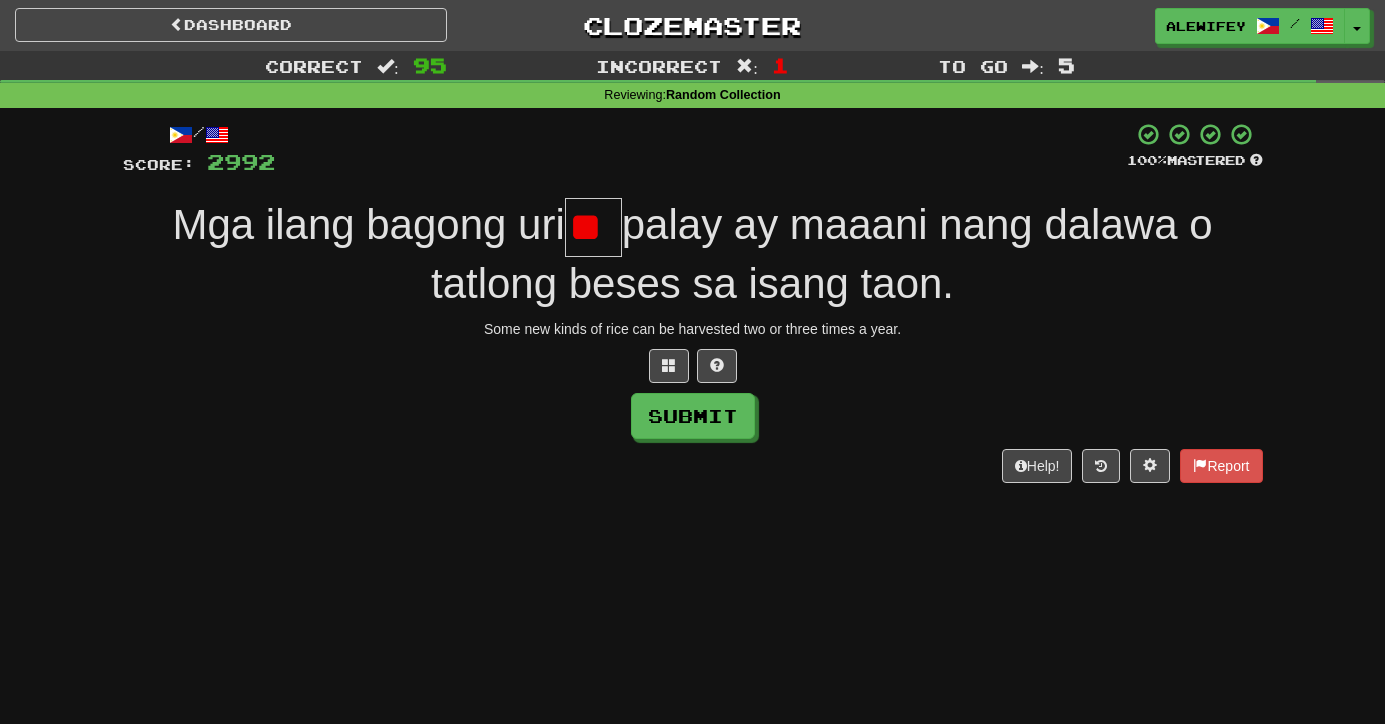 type on "*" 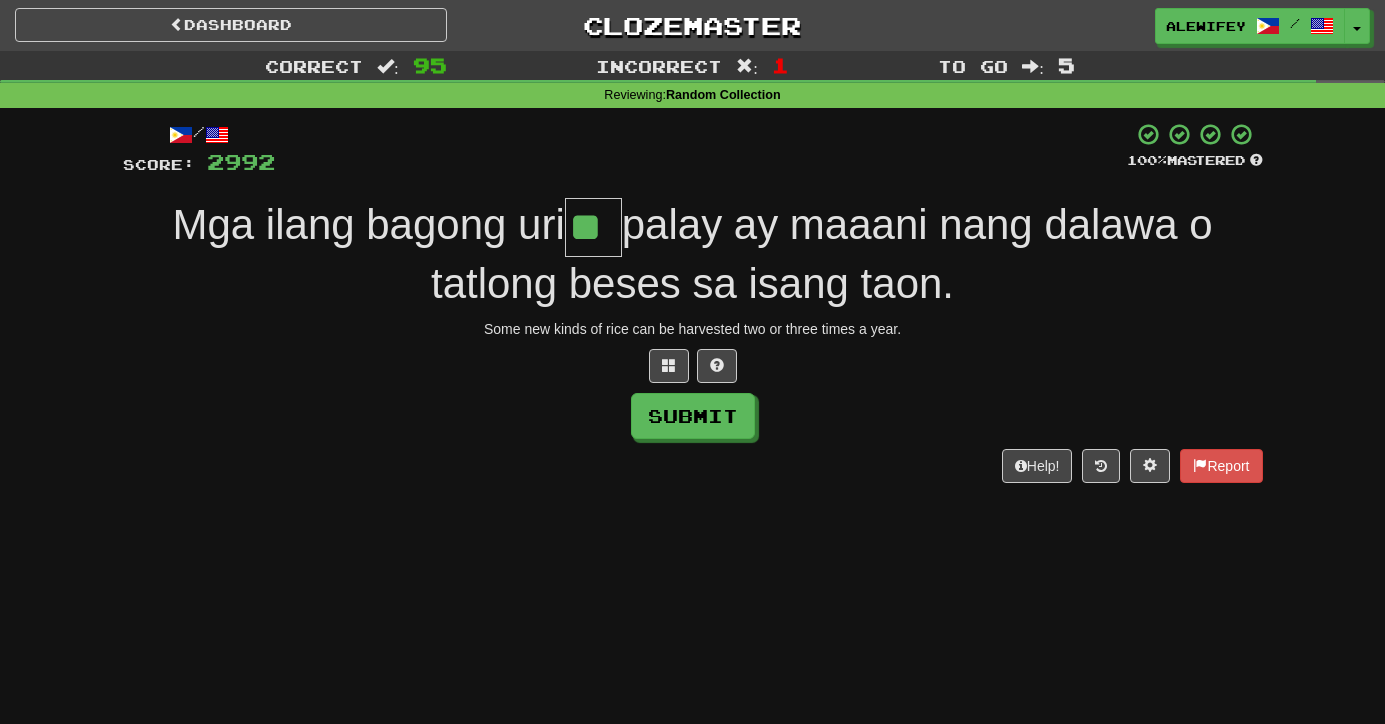 type on "**" 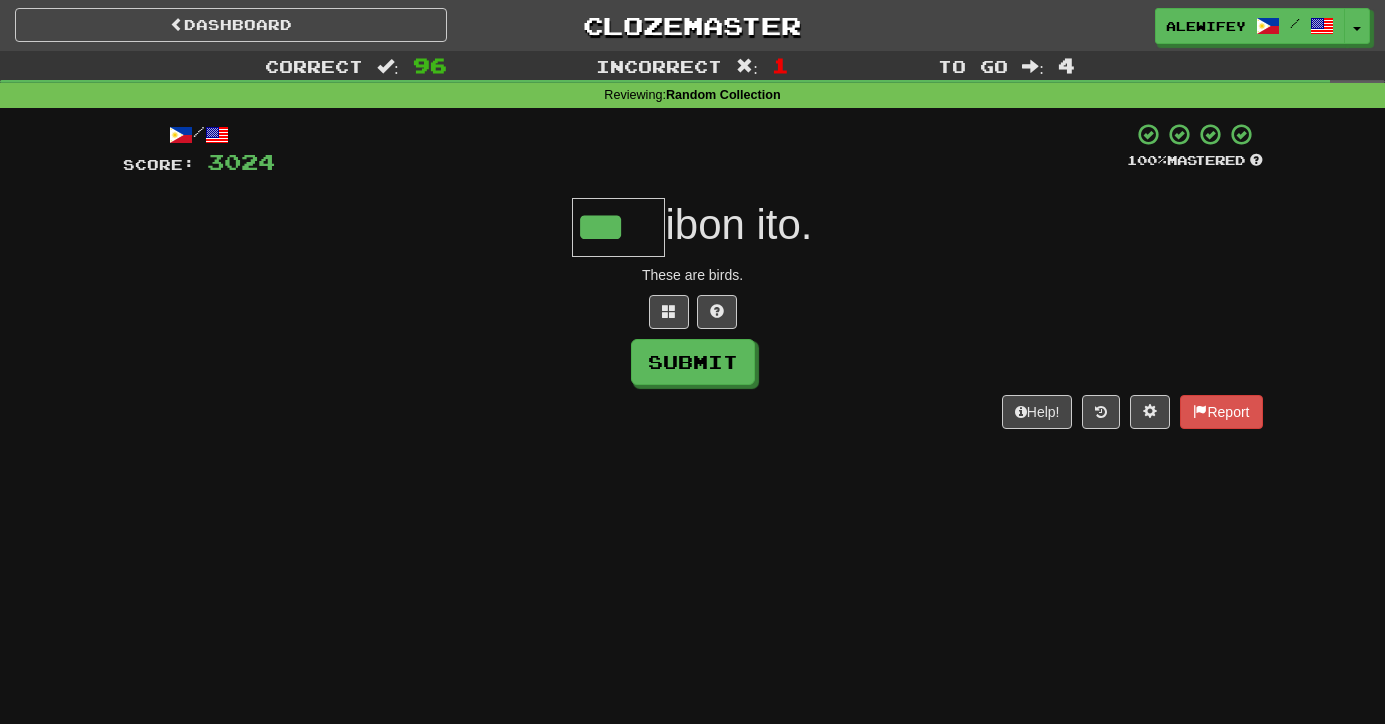 type on "***" 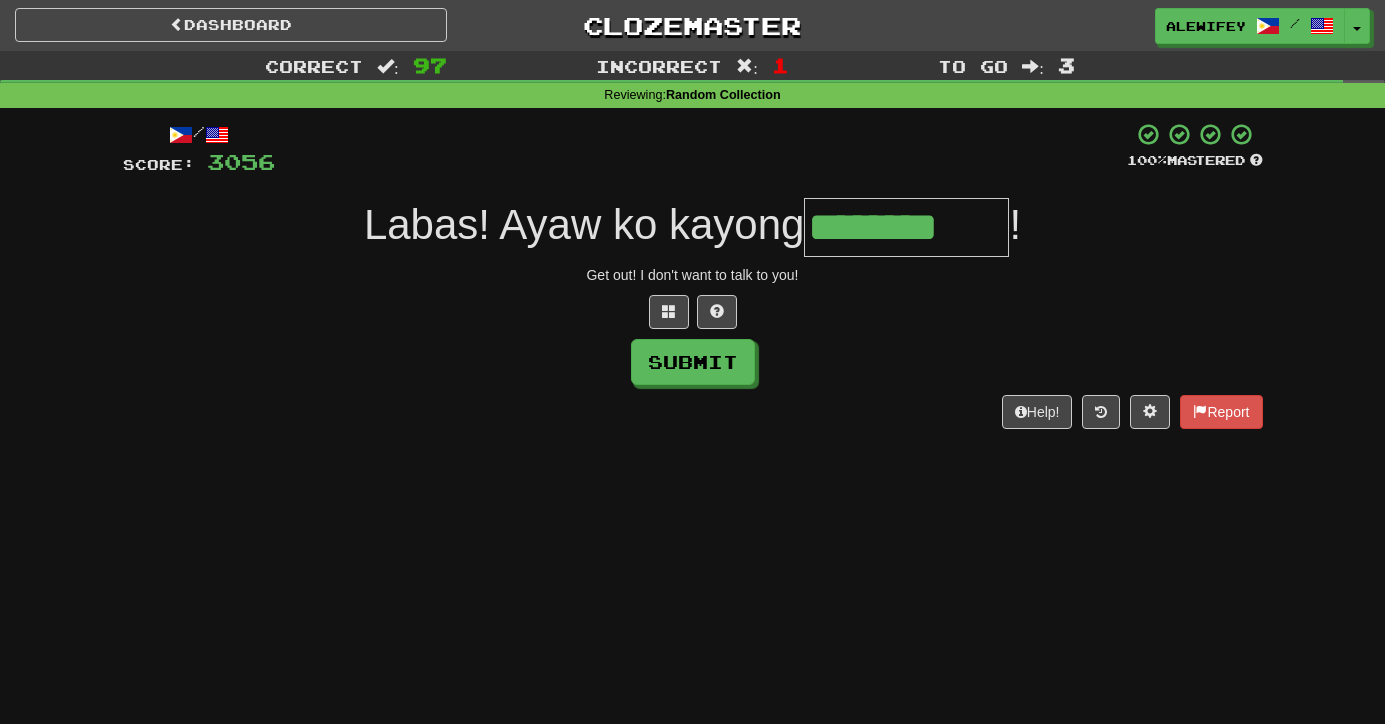 type on "********" 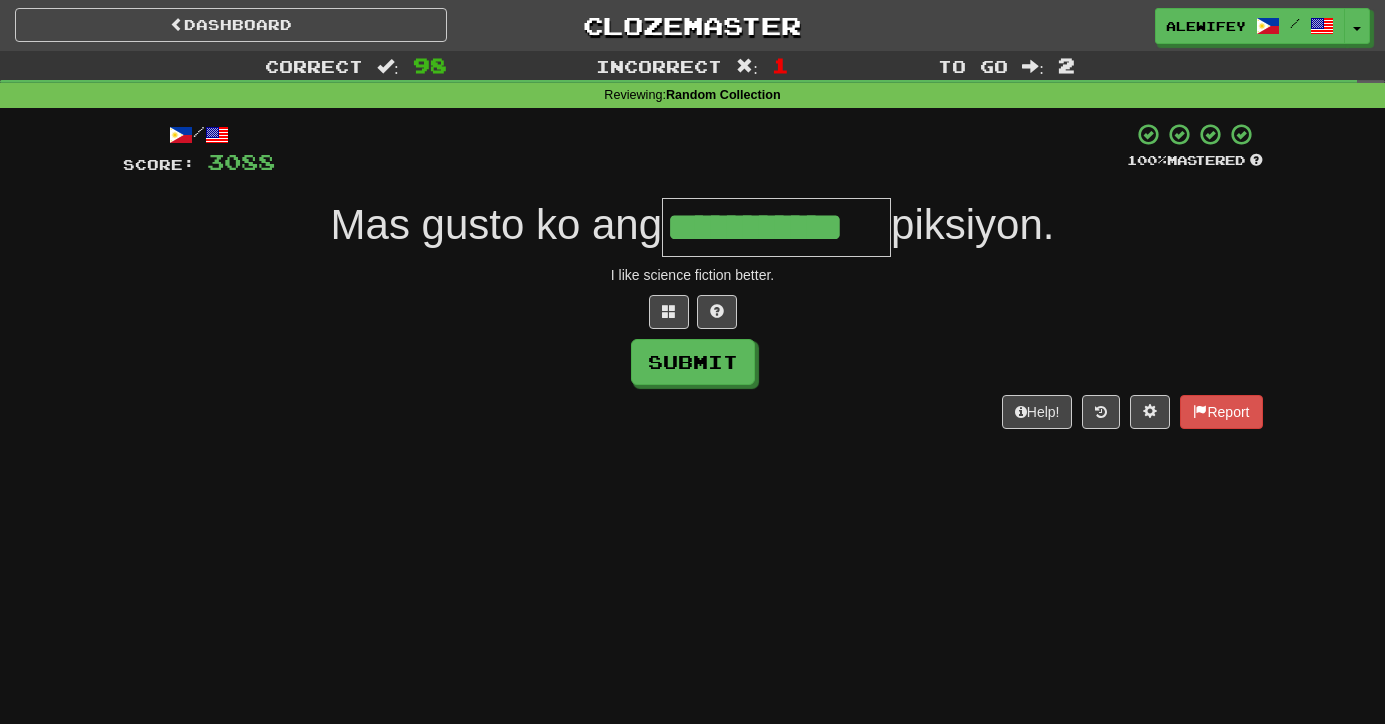 type on "**********" 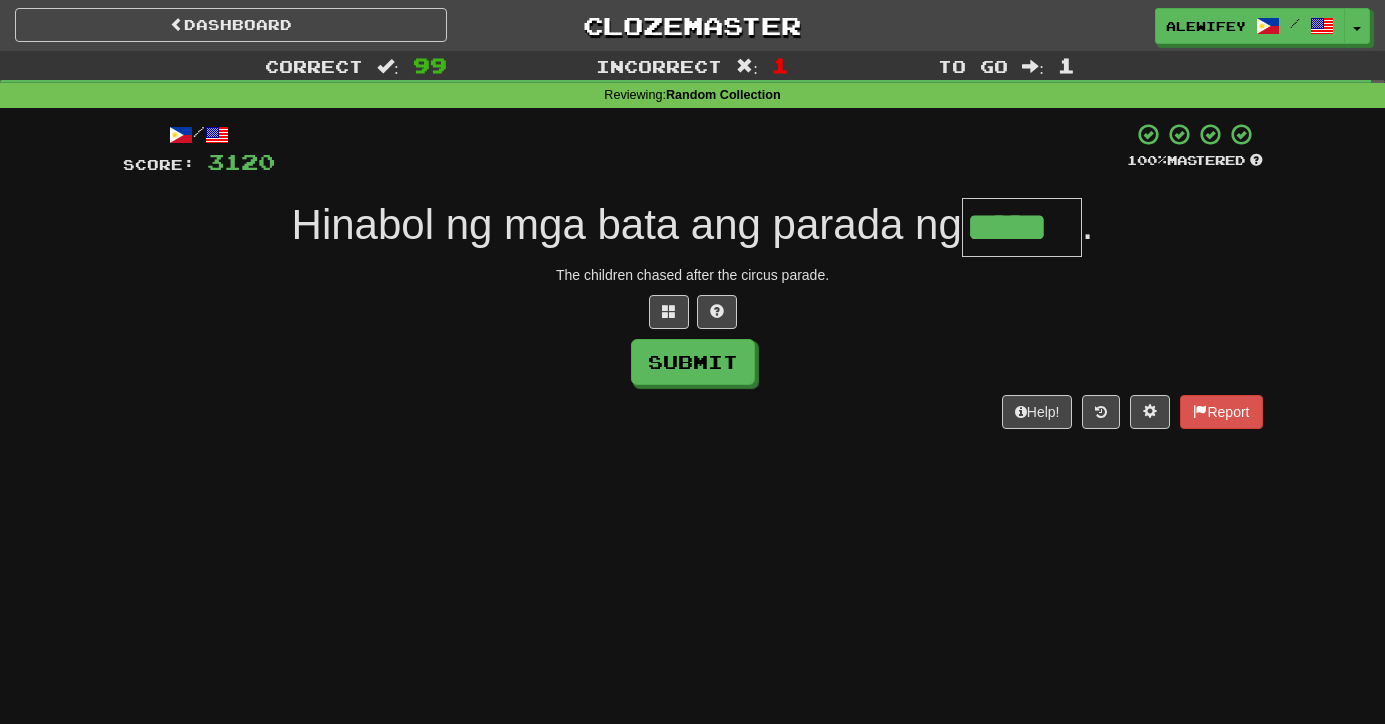 type on "******" 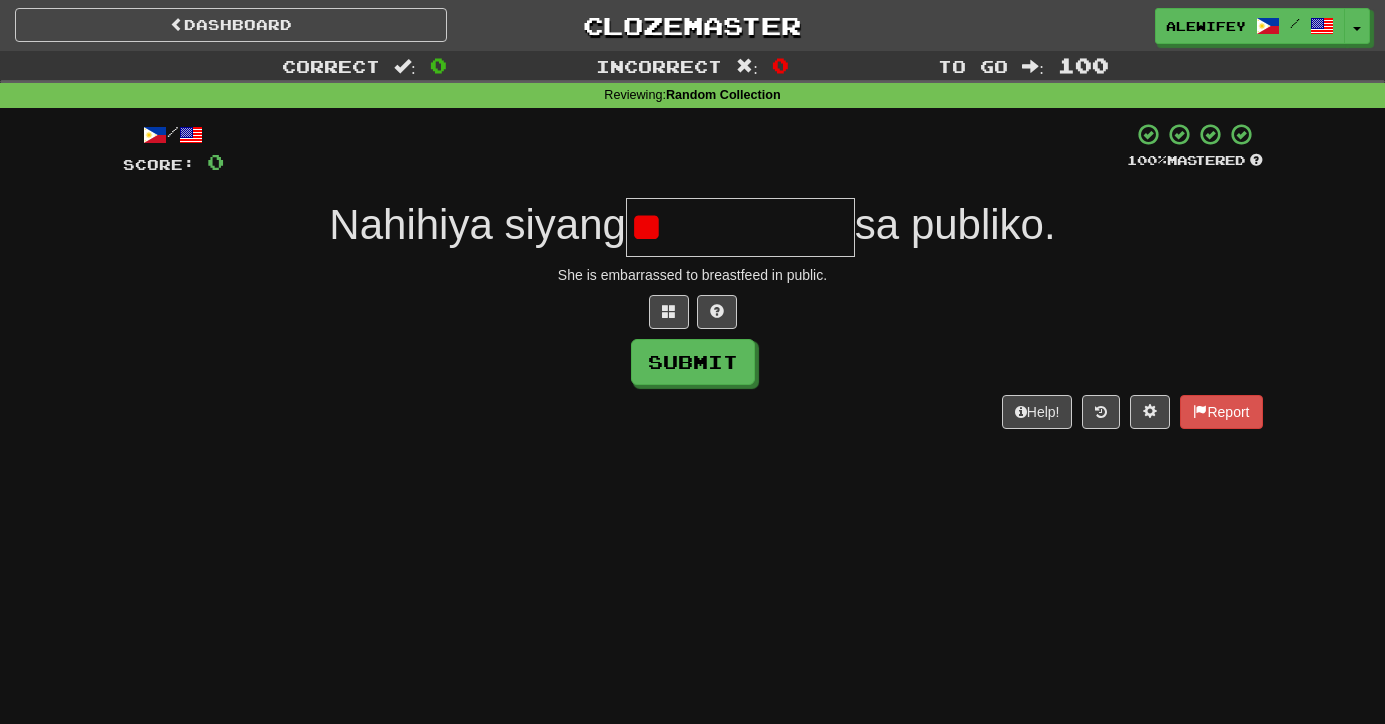 type on "*" 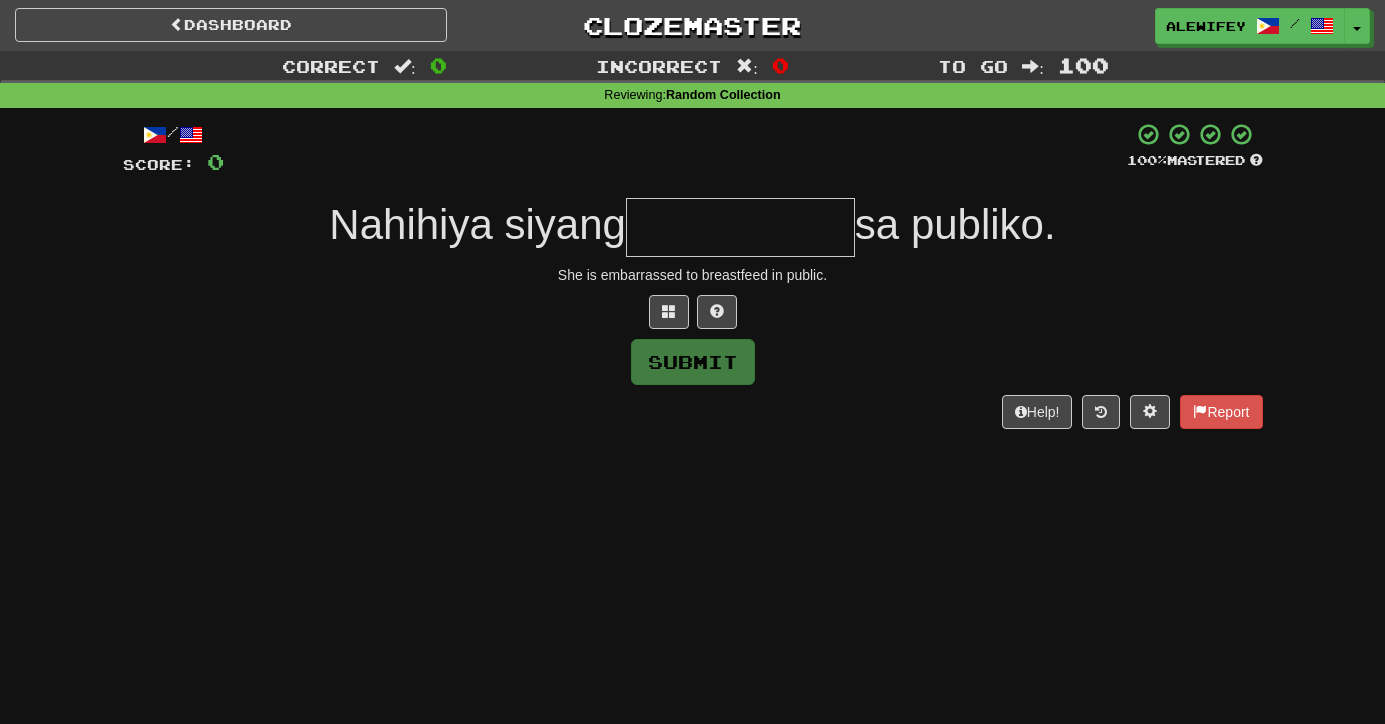 type on "*" 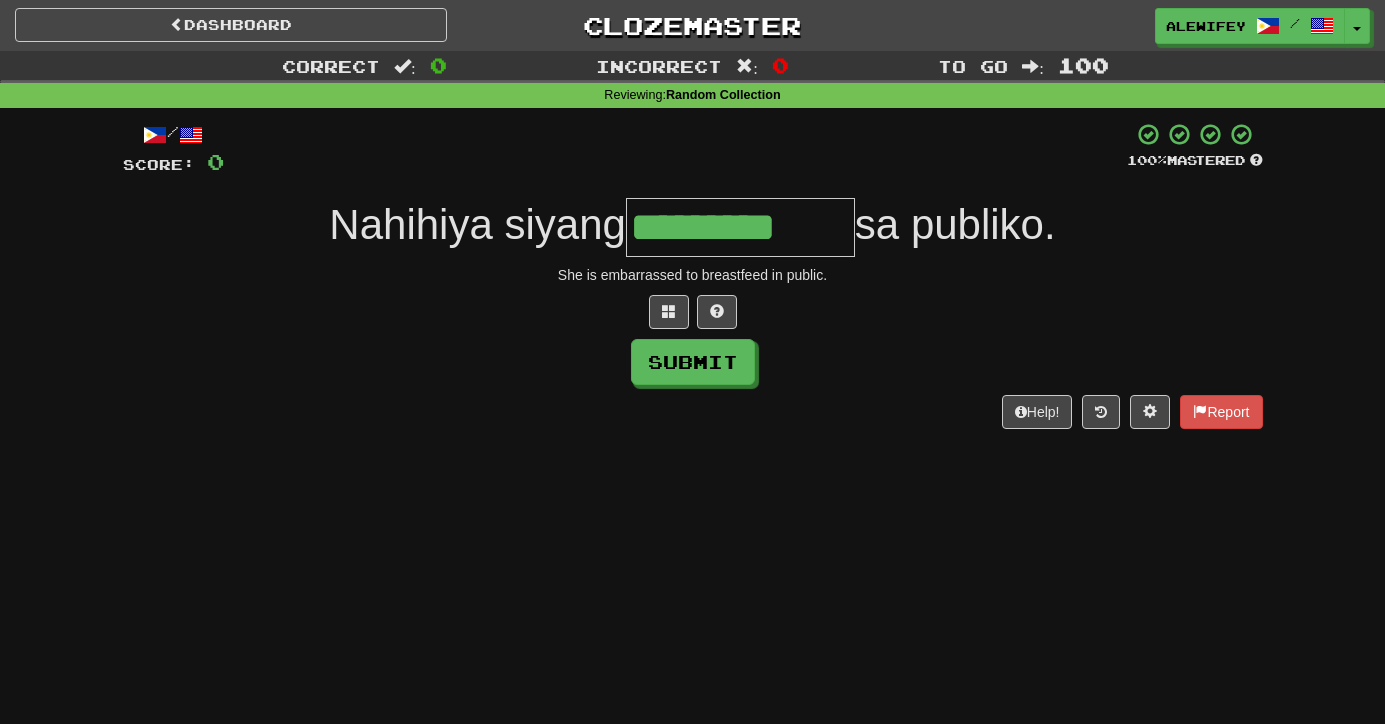 type on "*********" 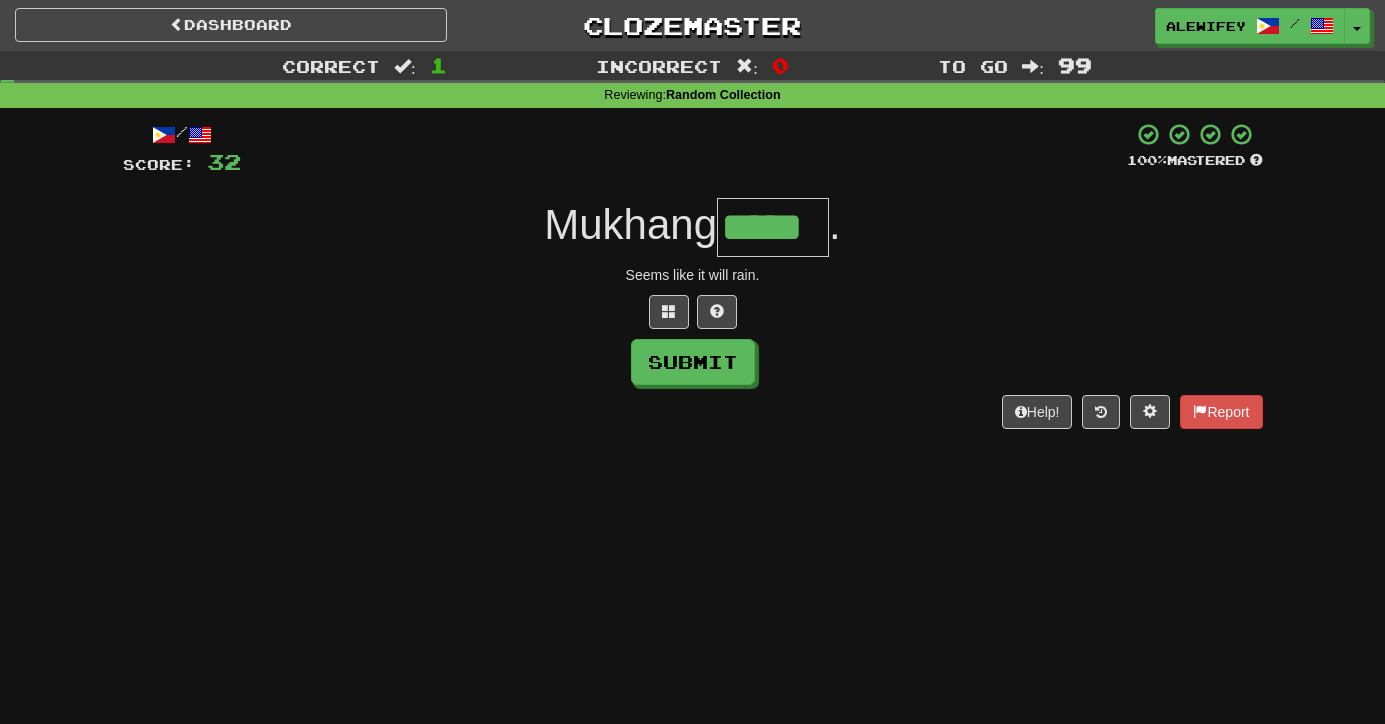 type on "*****" 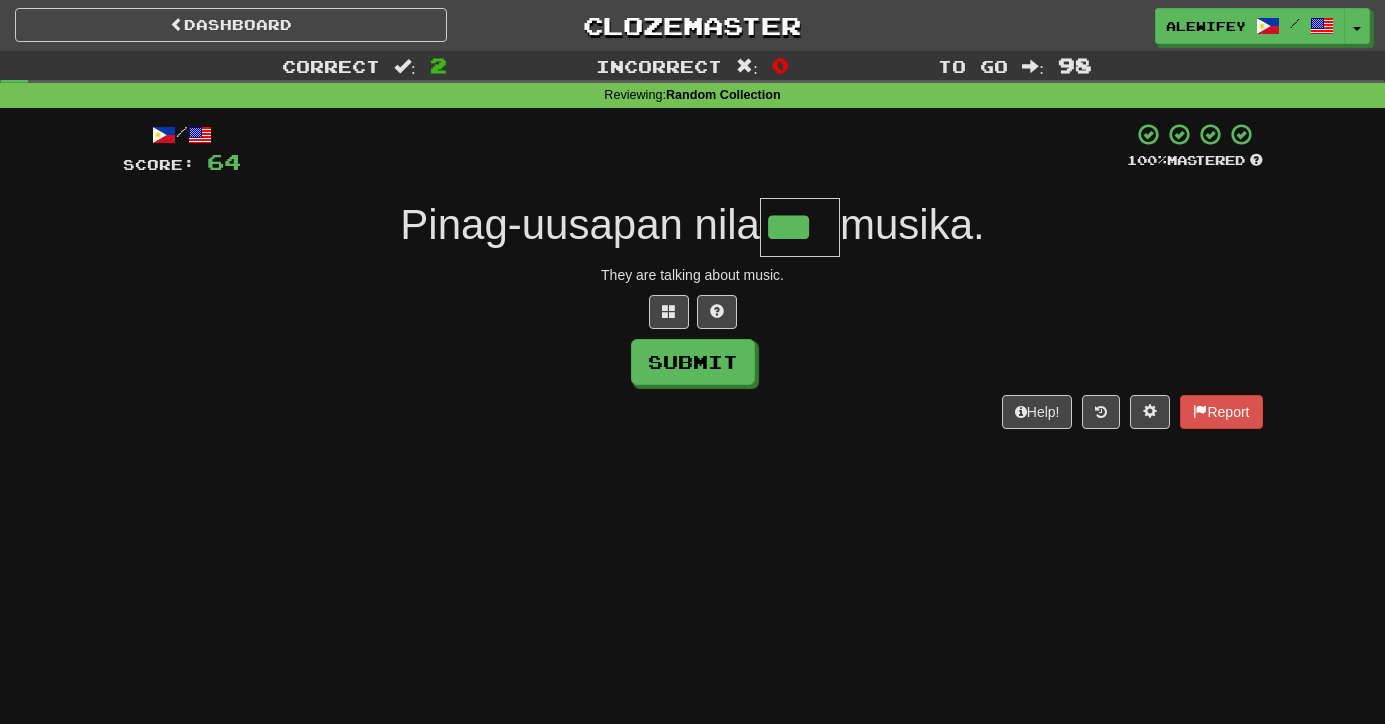 type on "***" 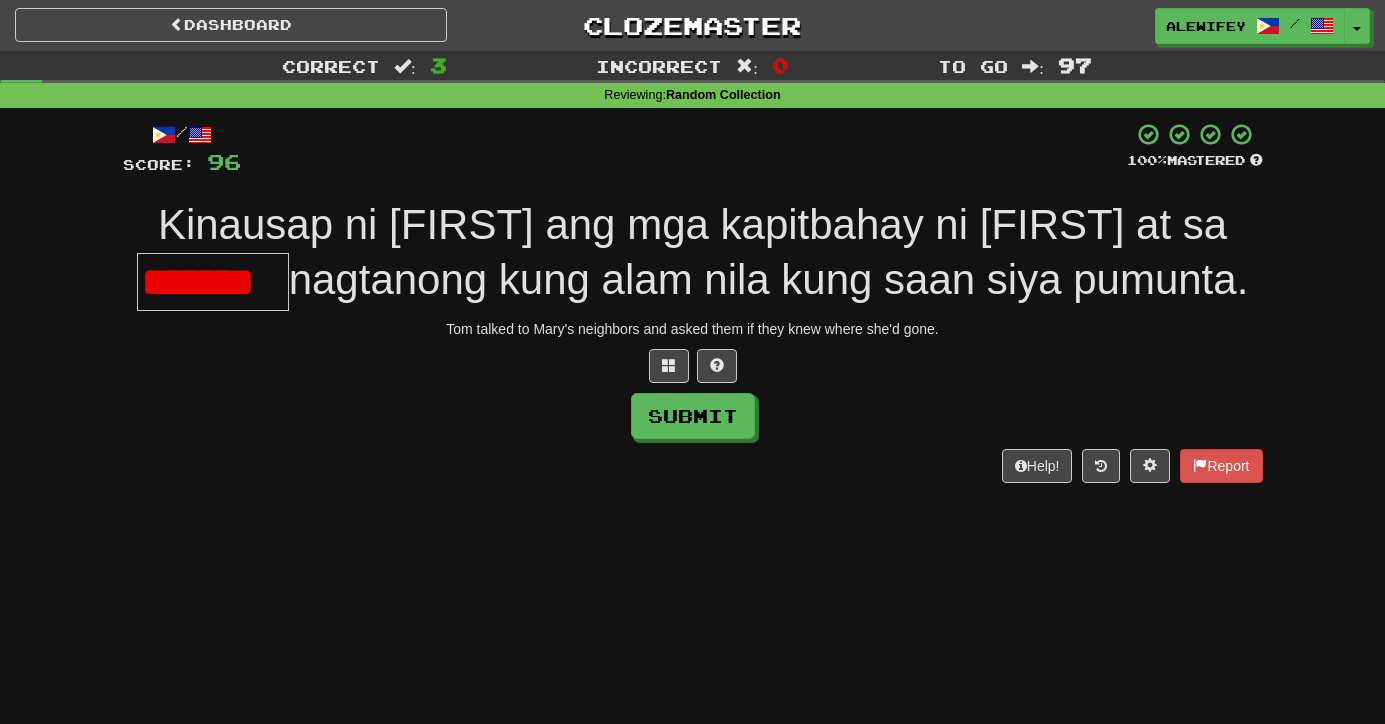 scroll, scrollTop: 0, scrollLeft: 0, axis: both 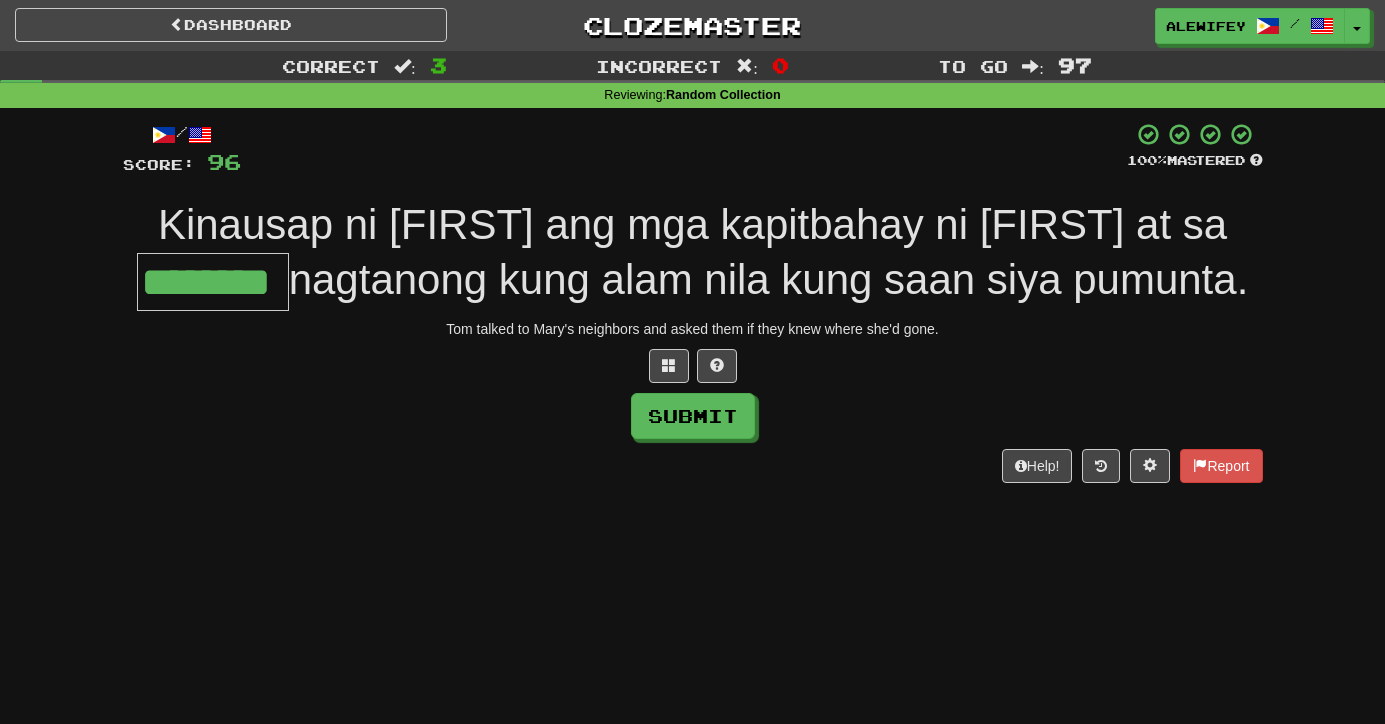 type on "********" 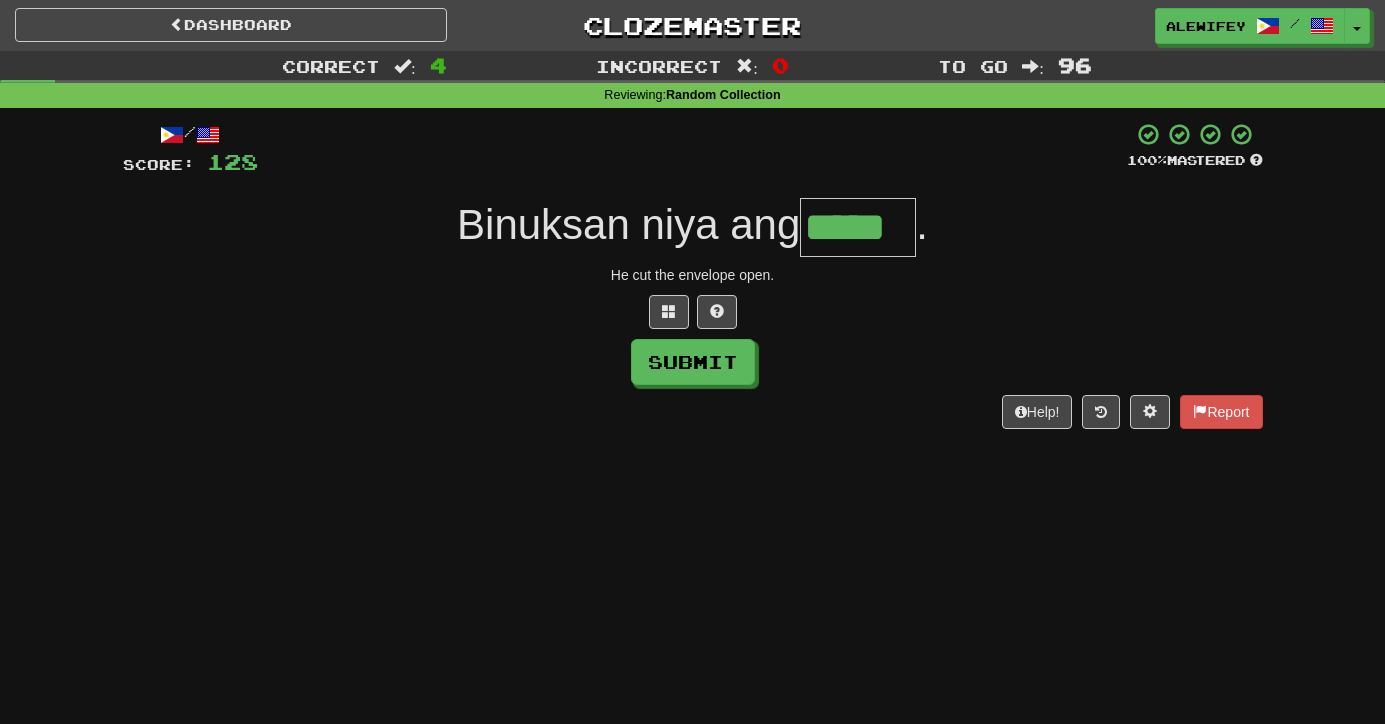 type on "*****" 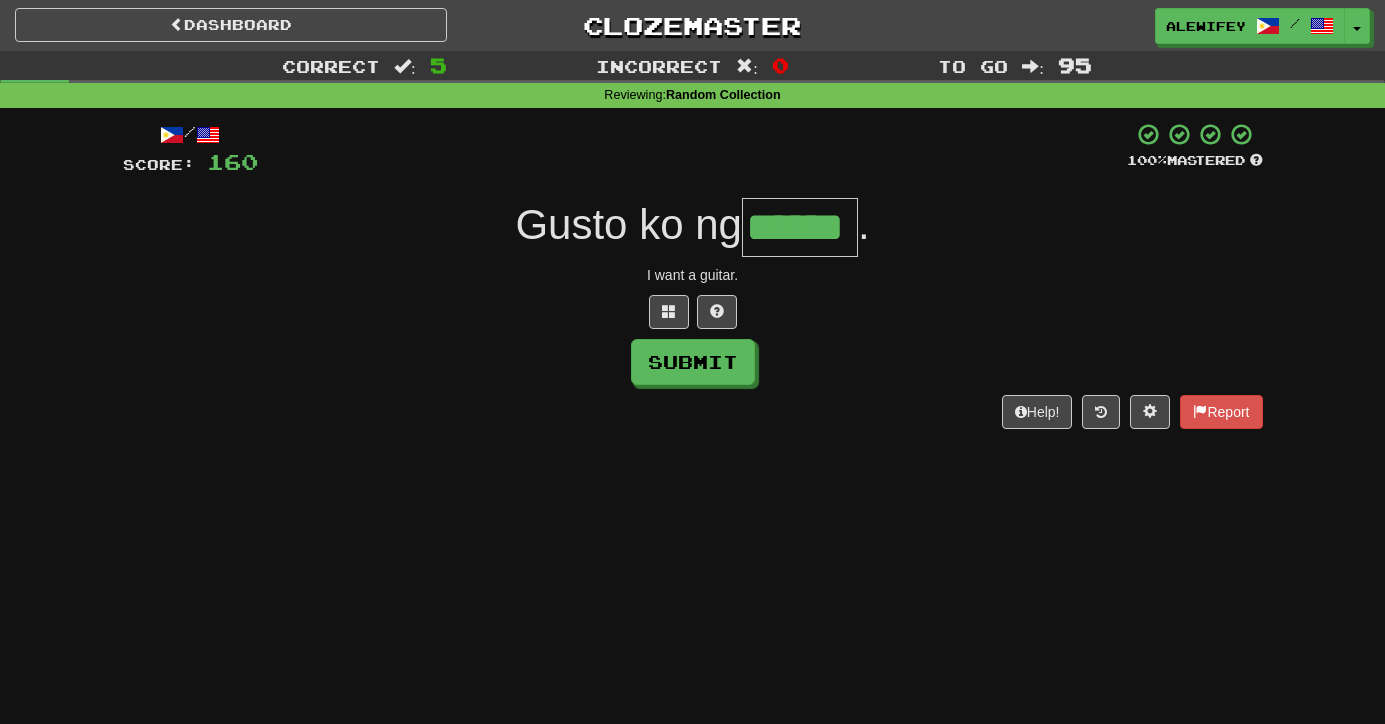type on "******" 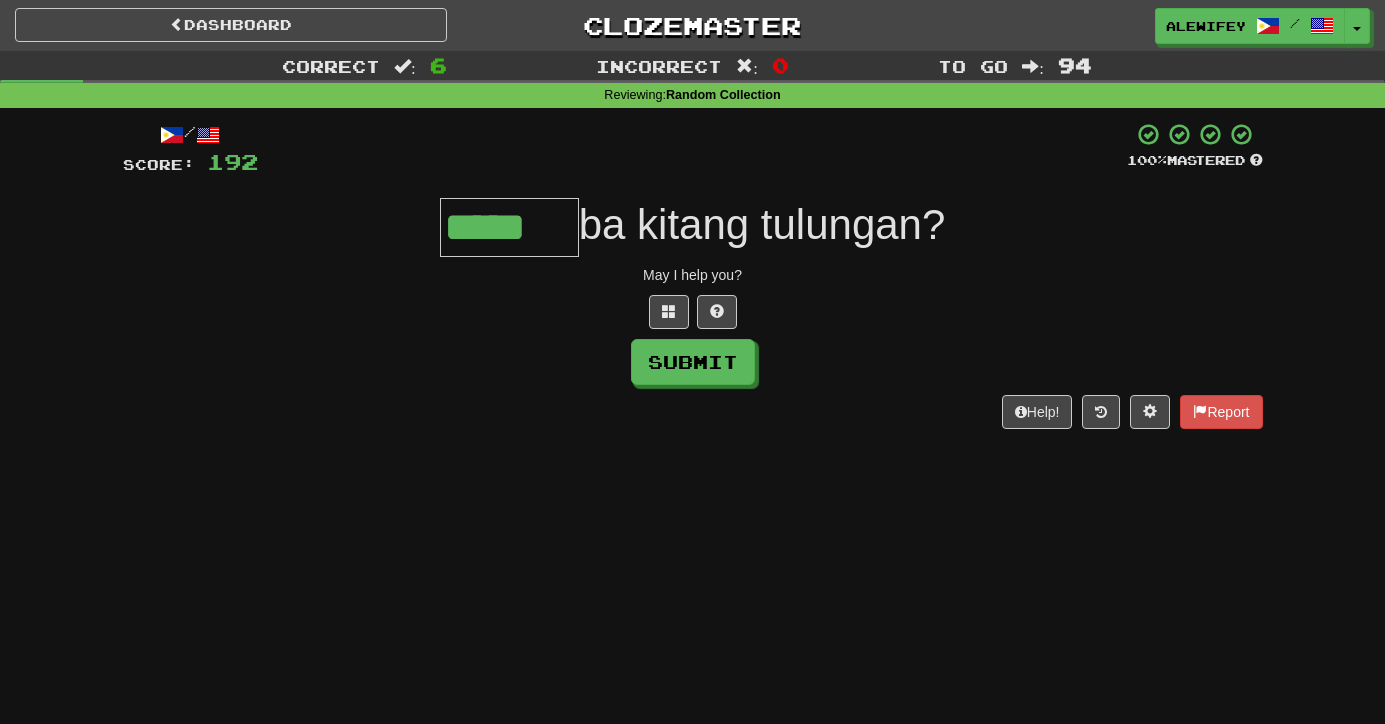 type on "*****" 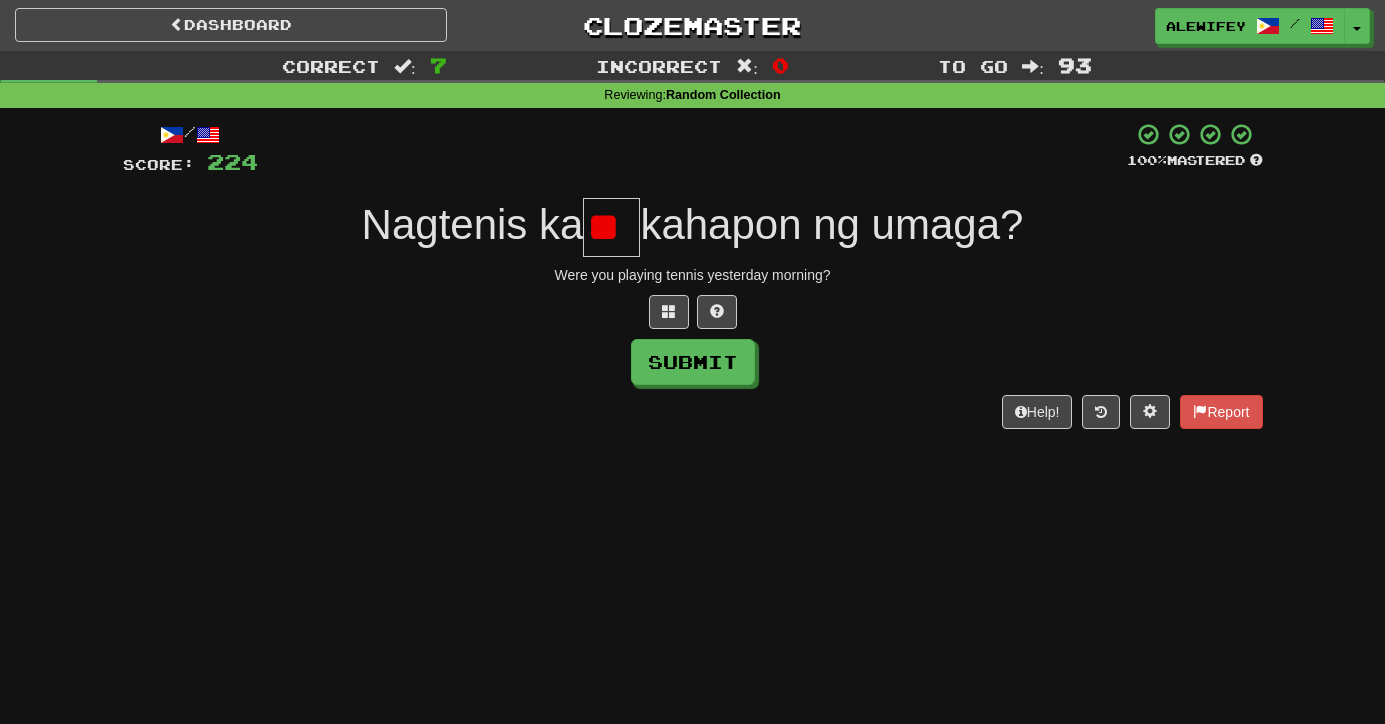 type on "*" 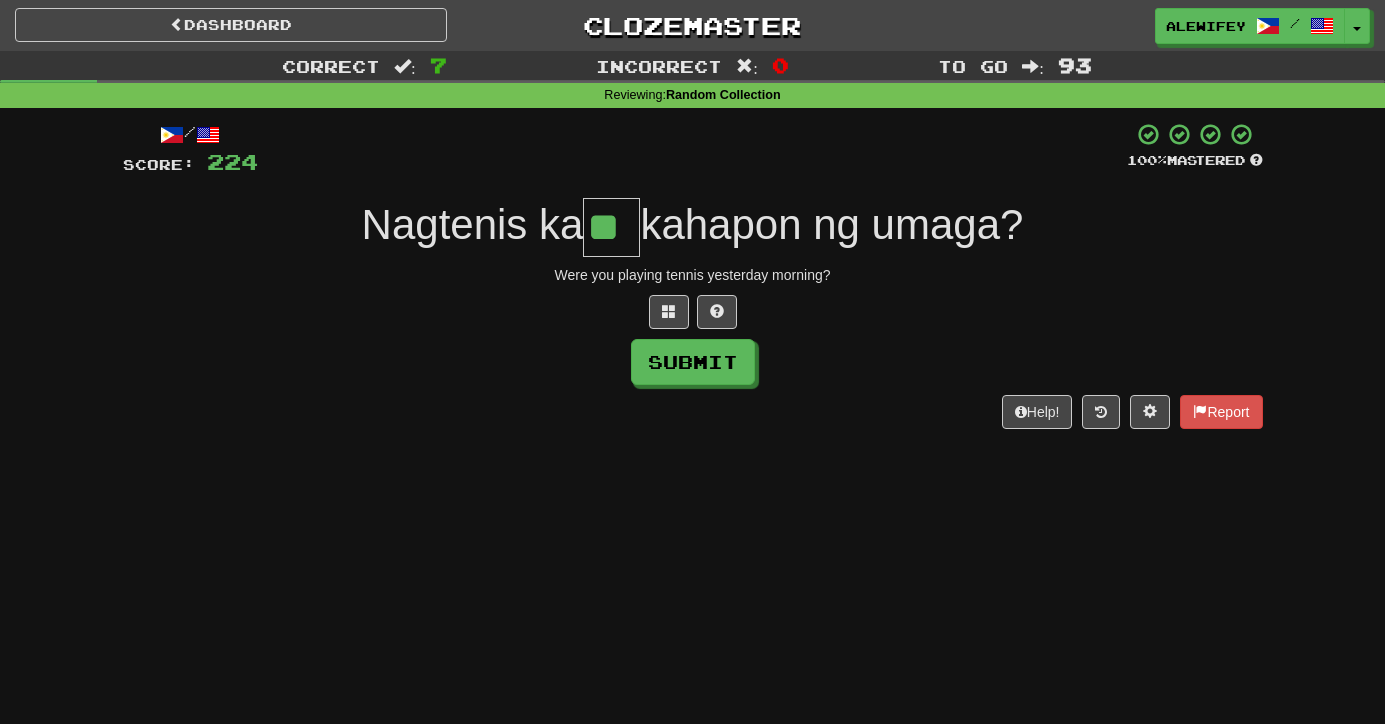 type on "**" 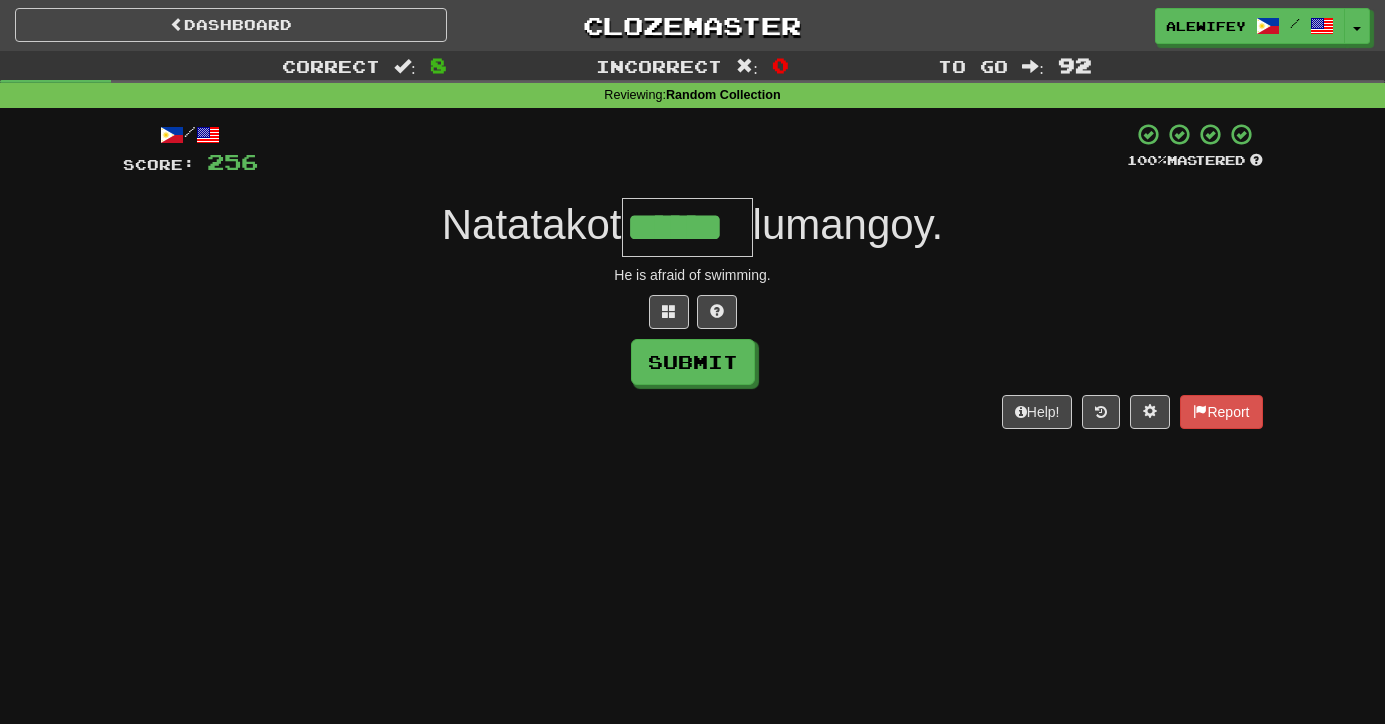 type 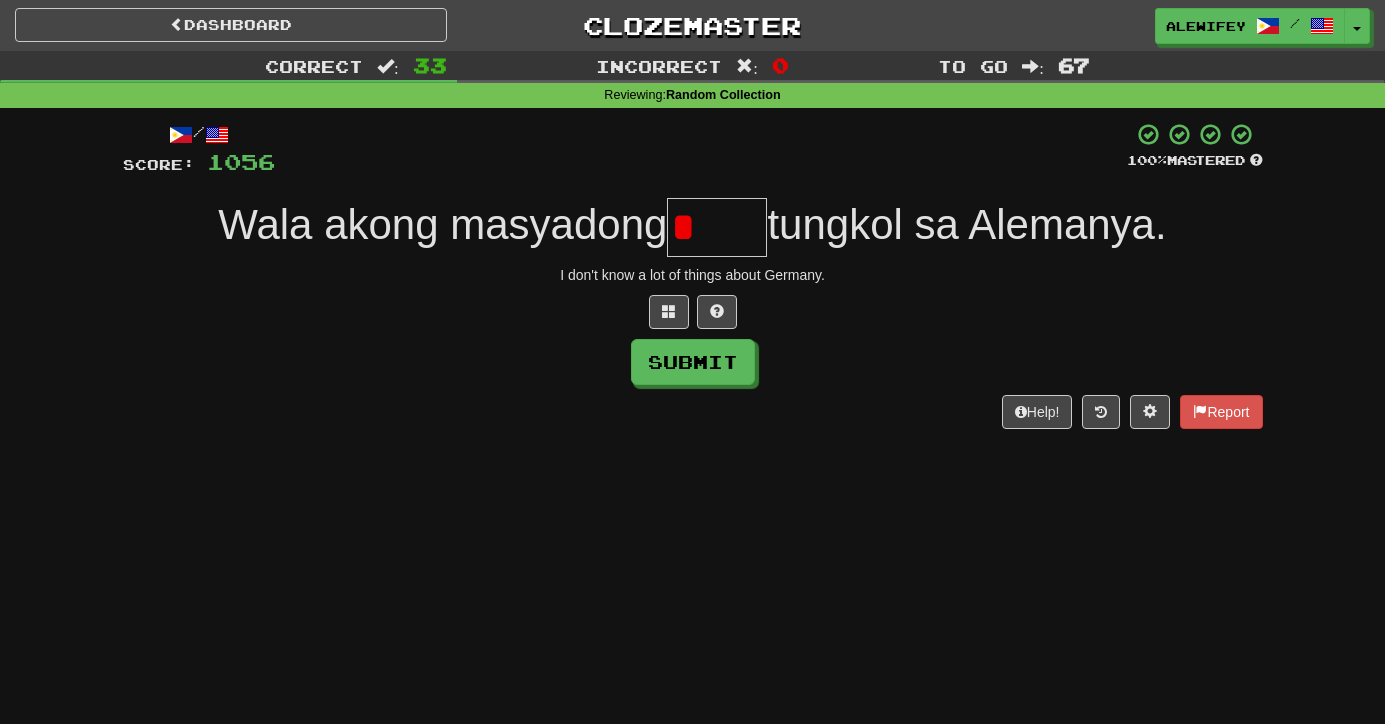 scroll, scrollTop: 0, scrollLeft: 0, axis: both 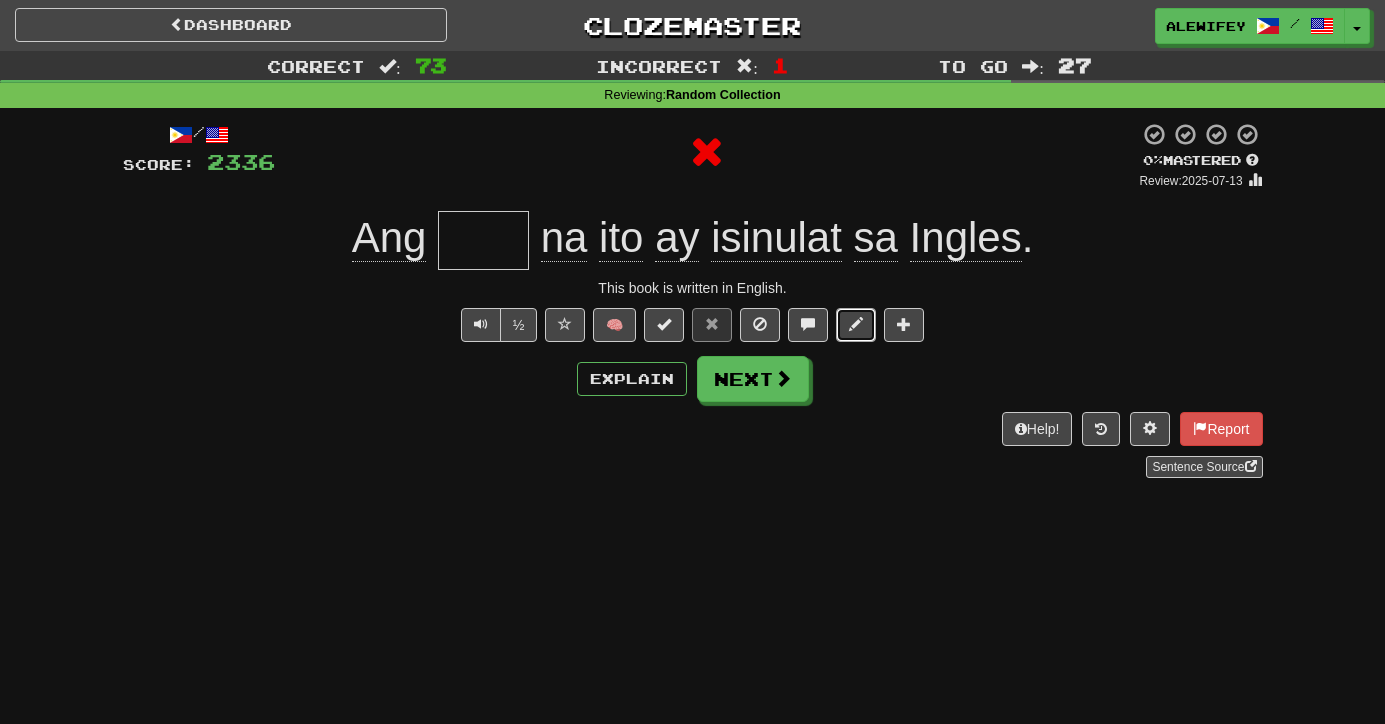 click at bounding box center [856, 325] 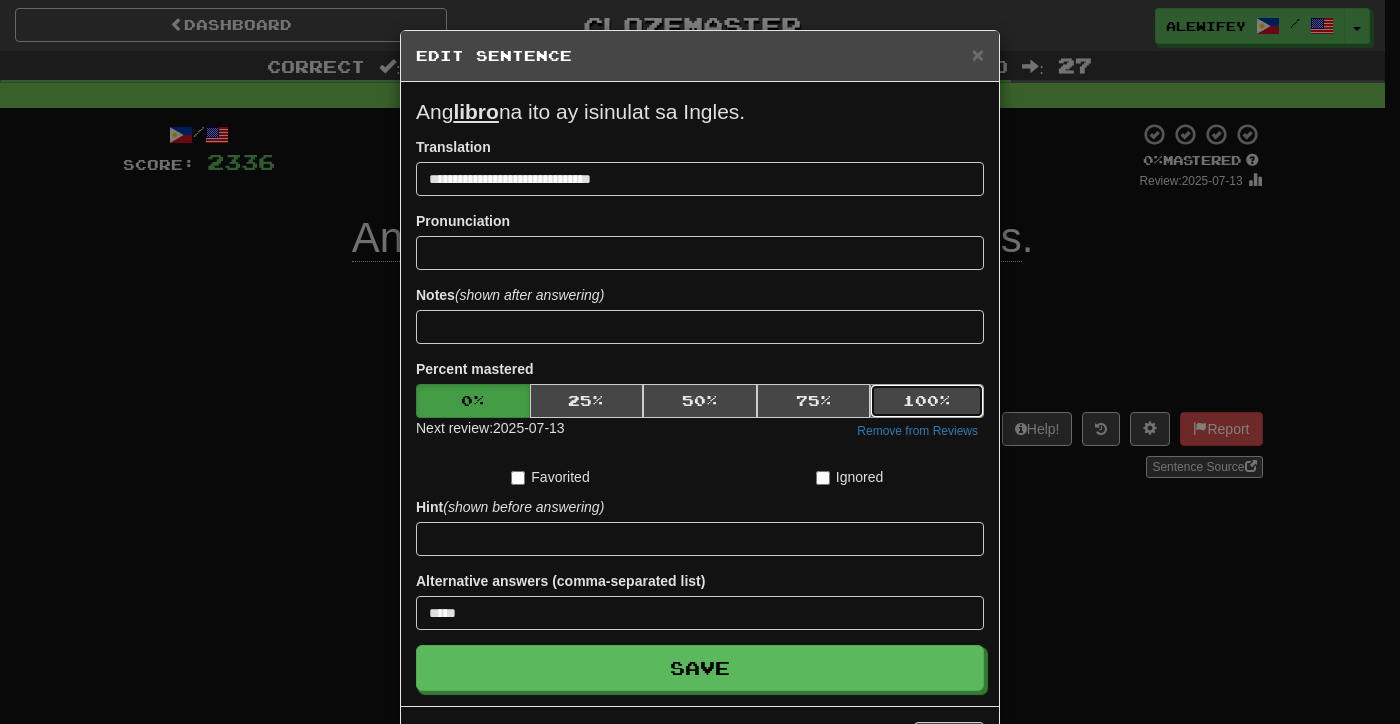 click on "100 %" at bounding box center [927, 401] 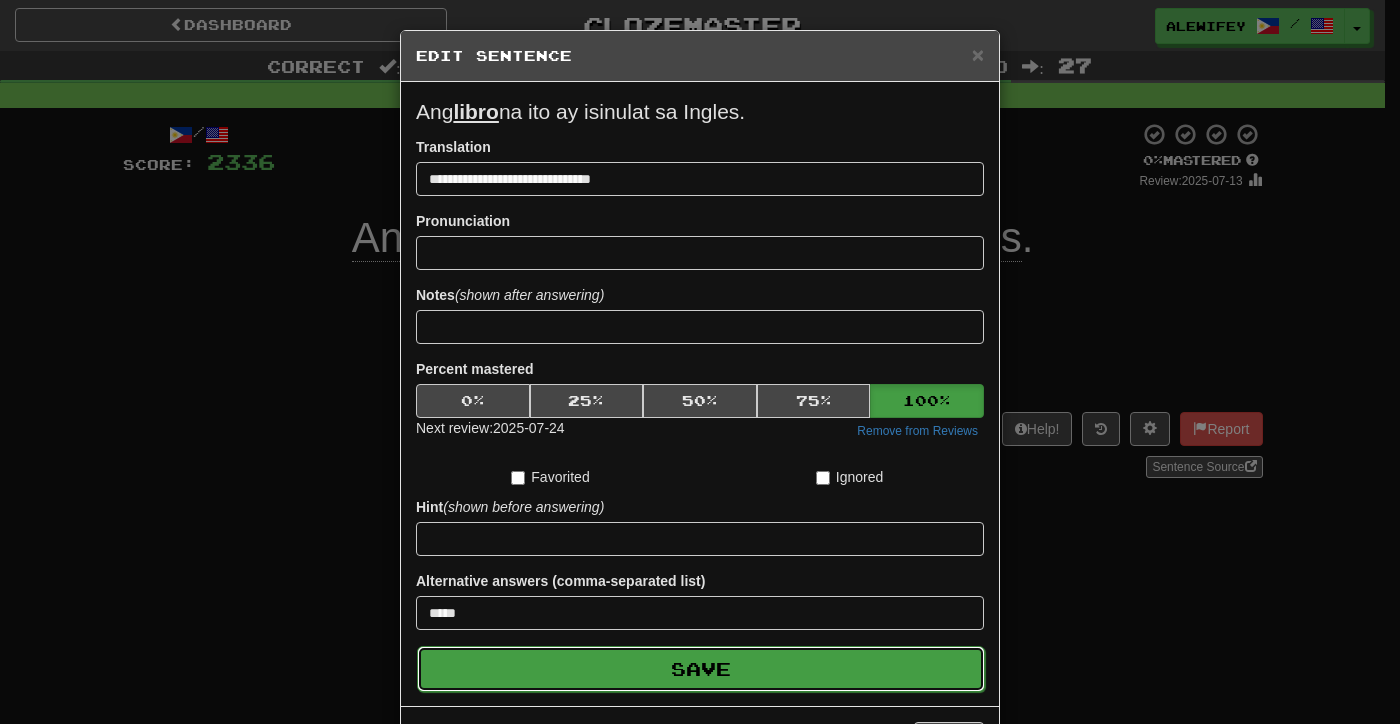 click on "Save" at bounding box center [701, 669] 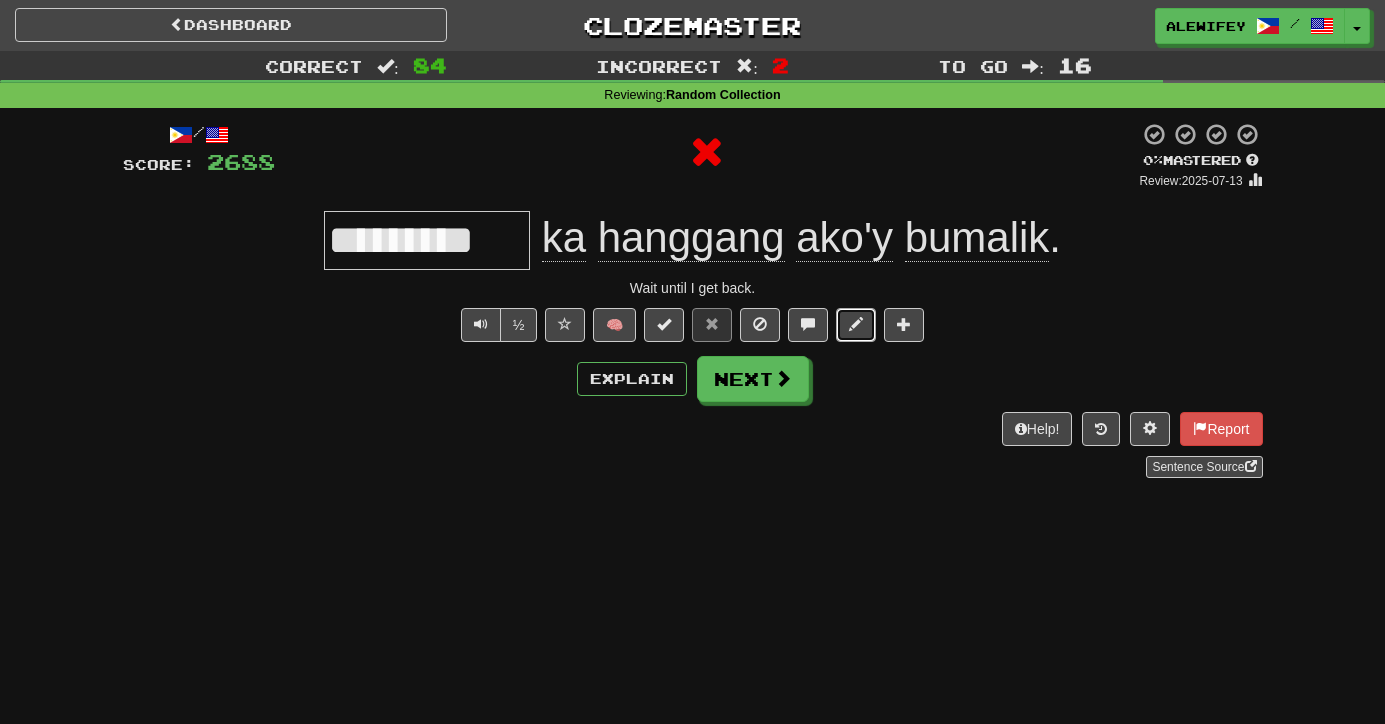 click at bounding box center (856, 325) 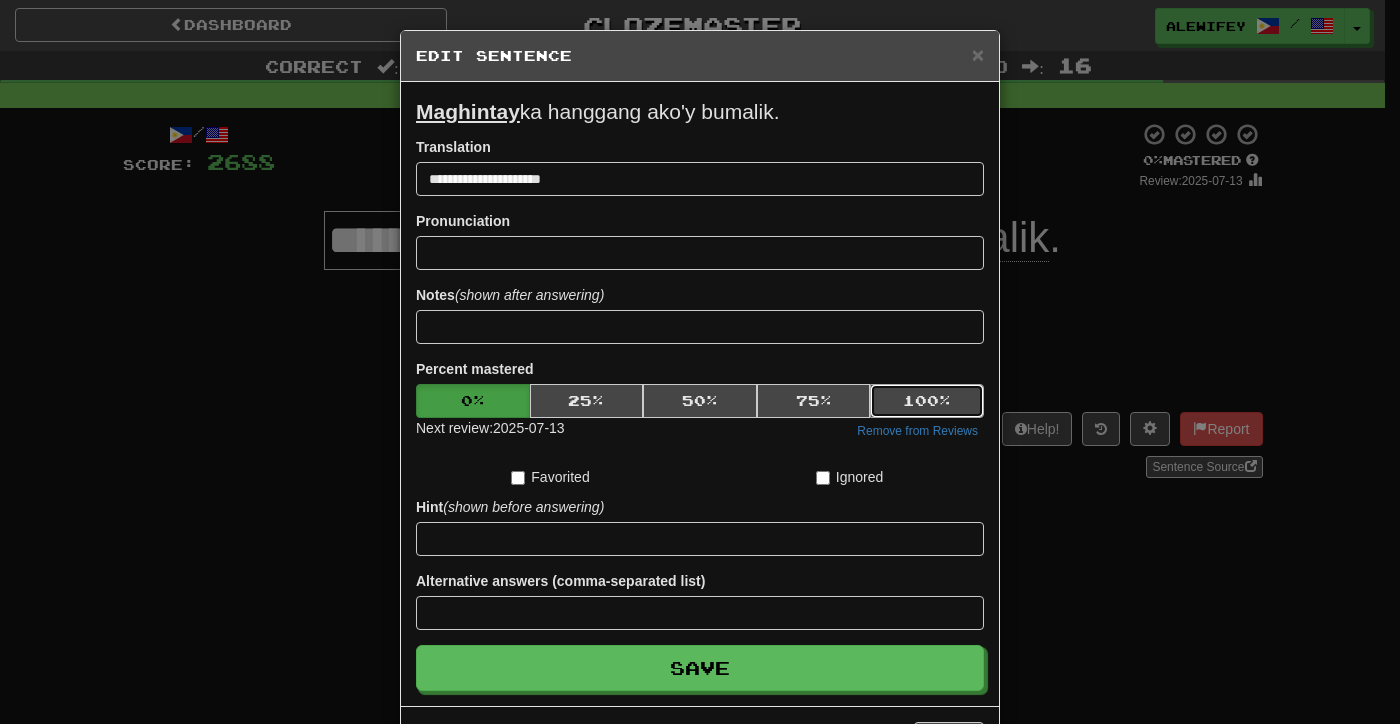 click on "100 %" at bounding box center [927, 401] 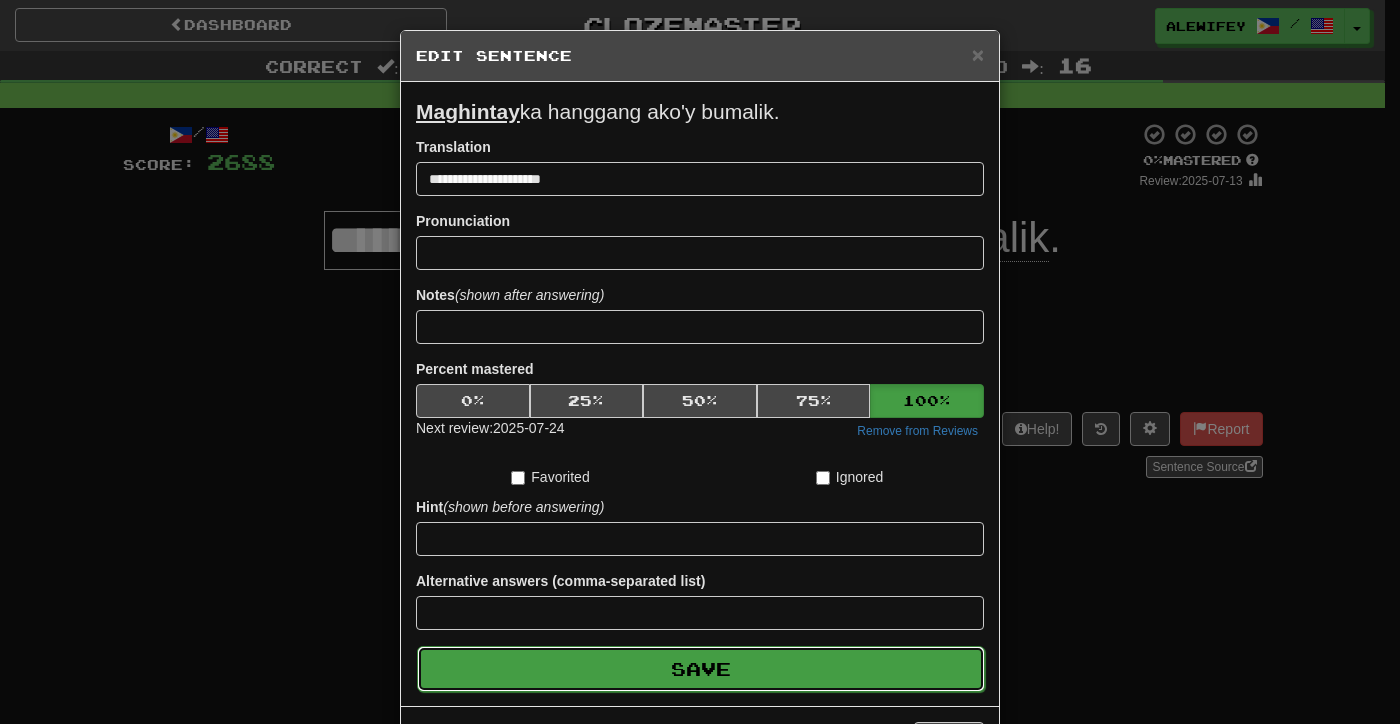 click on "Save" at bounding box center (701, 669) 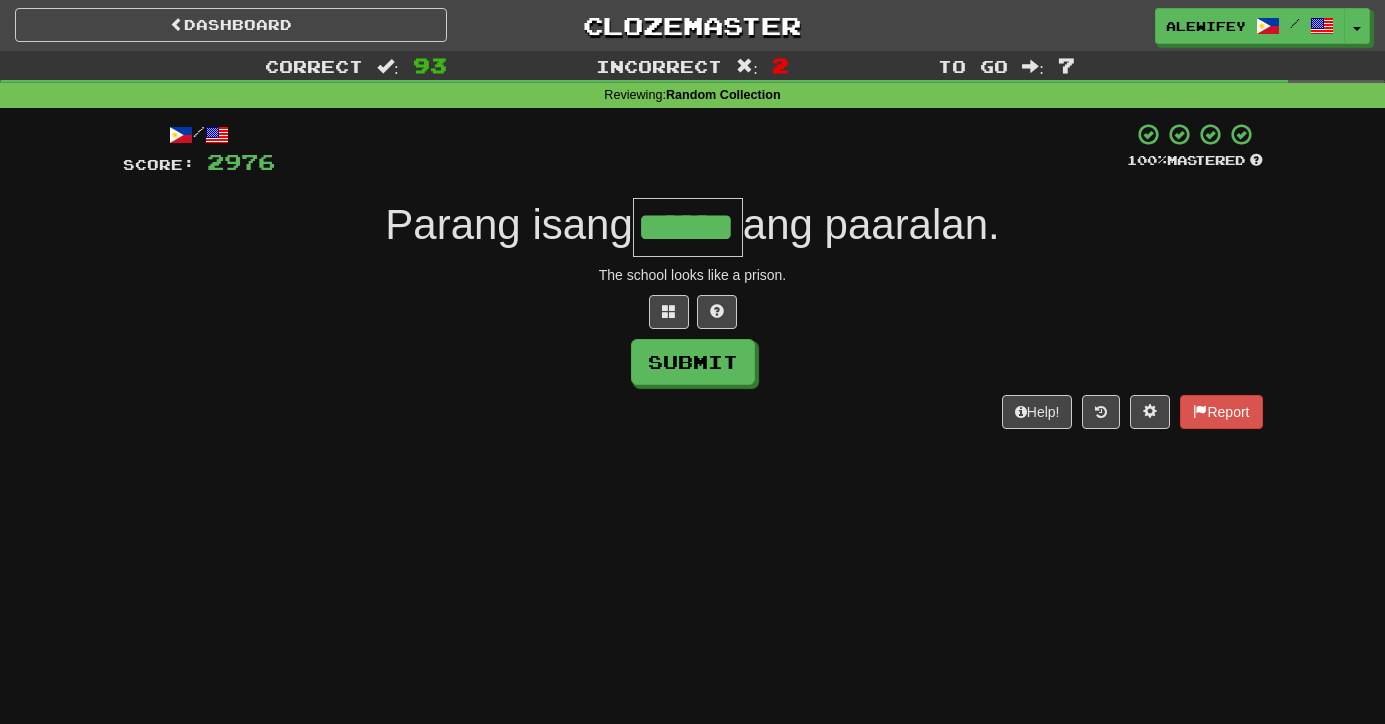 scroll, scrollTop: 0, scrollLeft: 0, axis: both 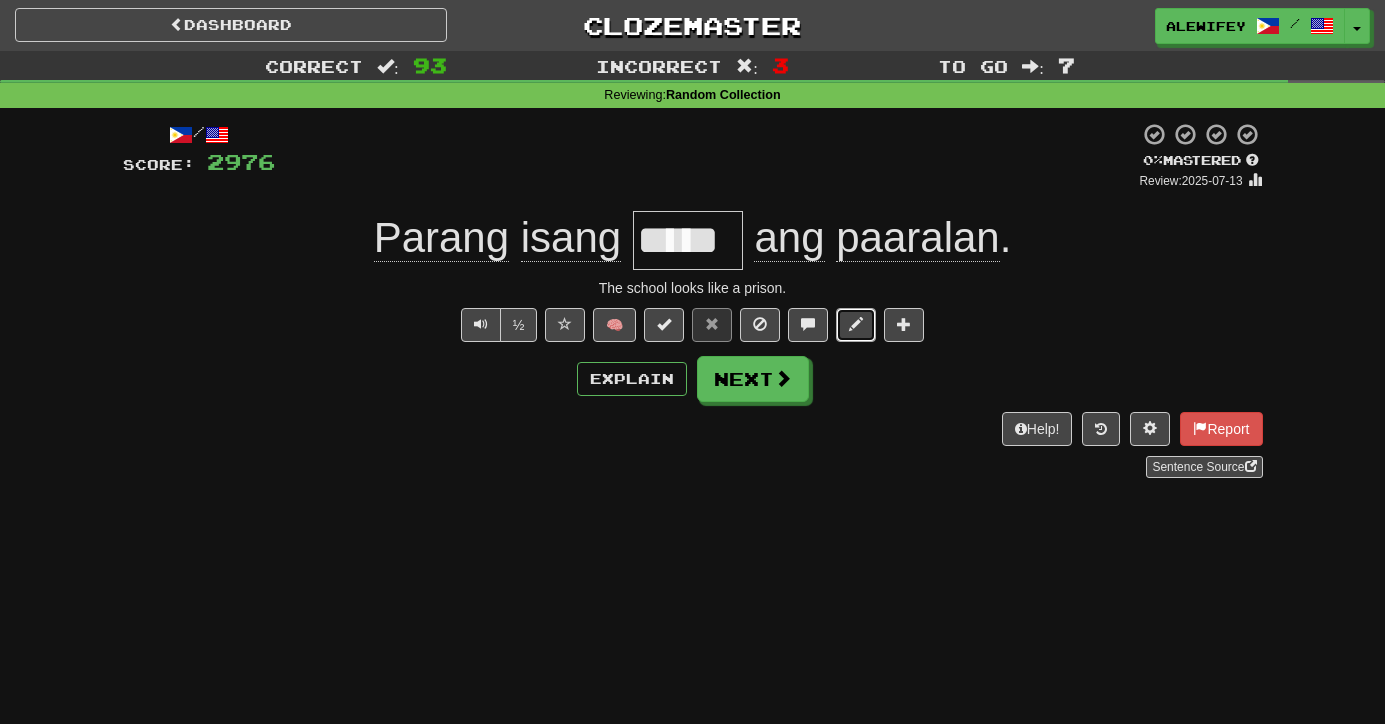click at bounding box center (856, 325) 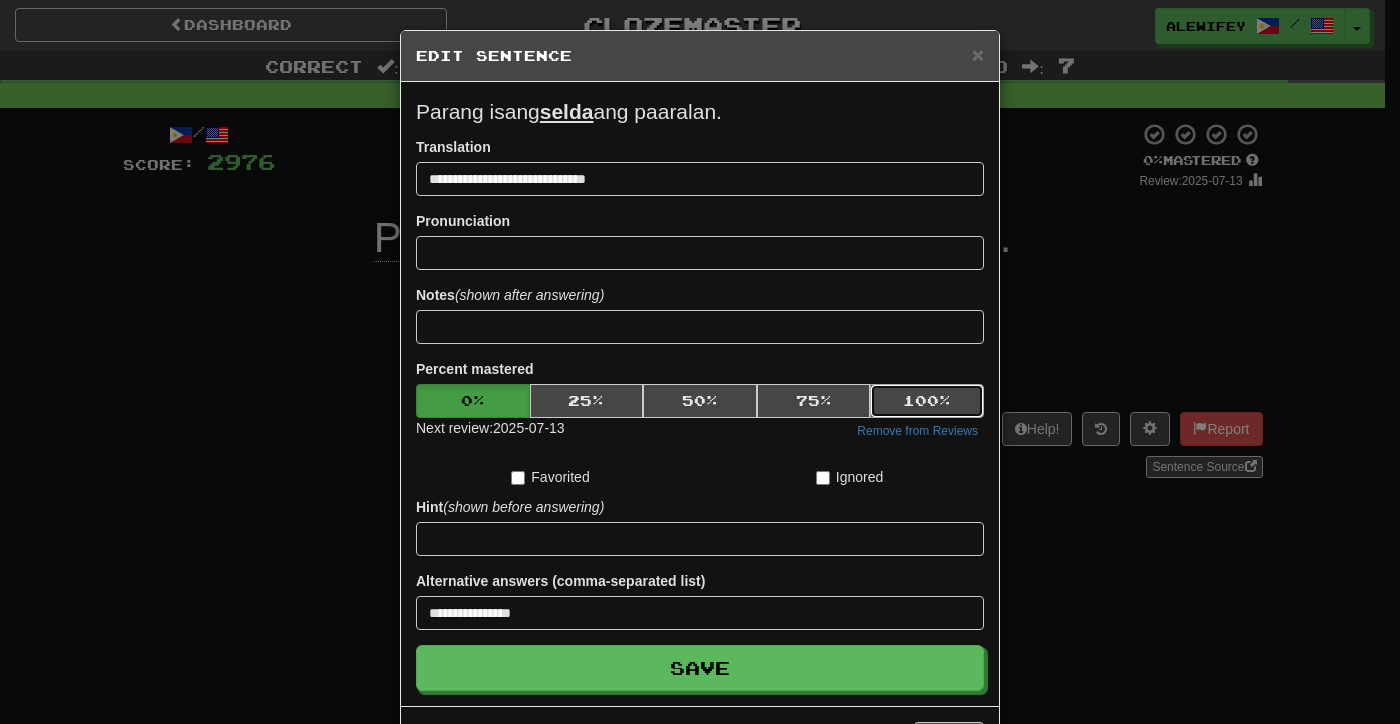 click on "100 %" at bounding box center (927, 401) 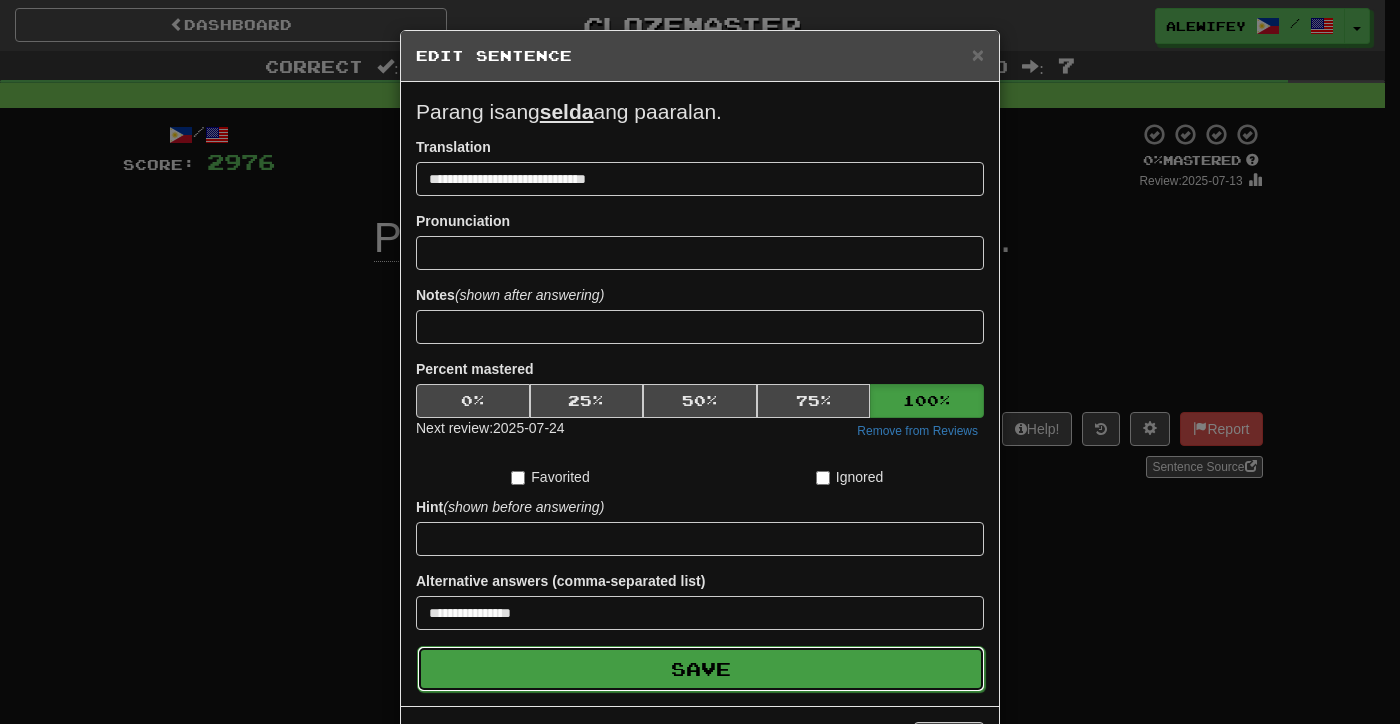 click on "Save" at bounding box center [701, 669] 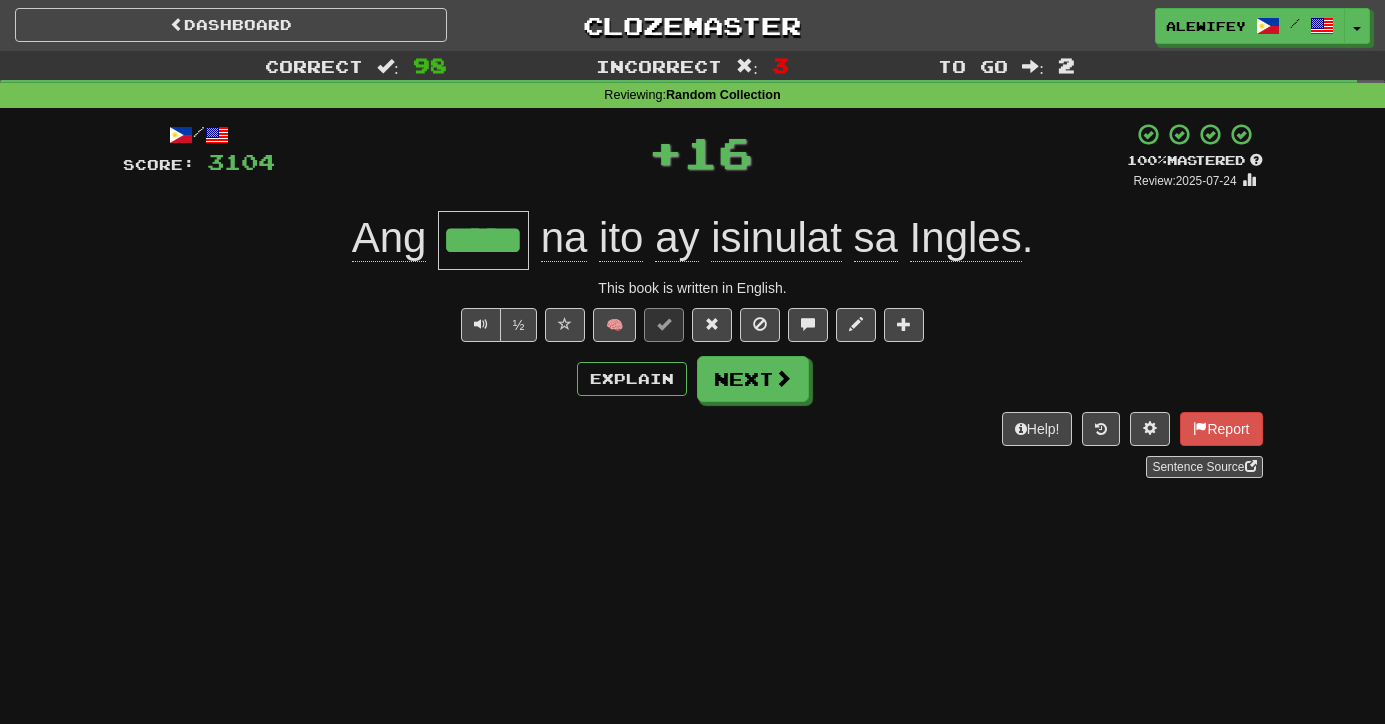 scroll, scrollTop: 0, scrollLeft: 0, axis: both 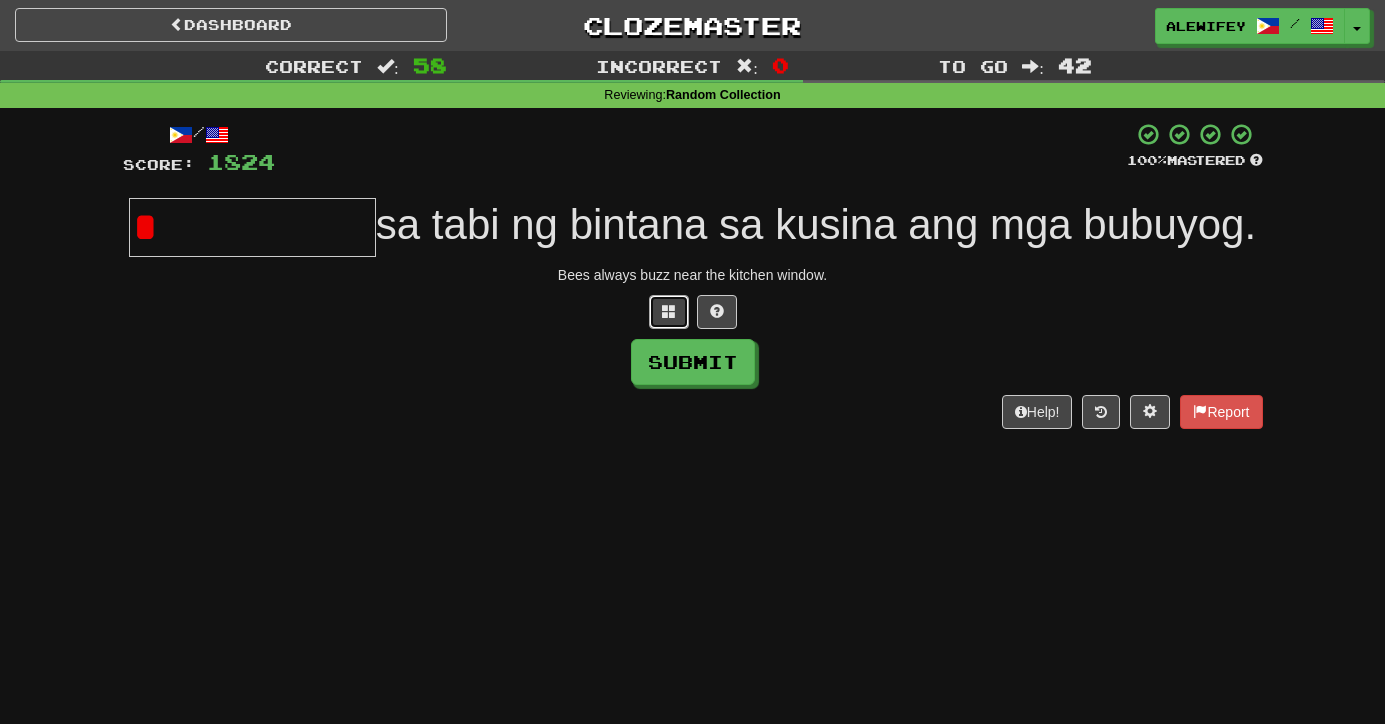 click at bounding box center (669, 312) 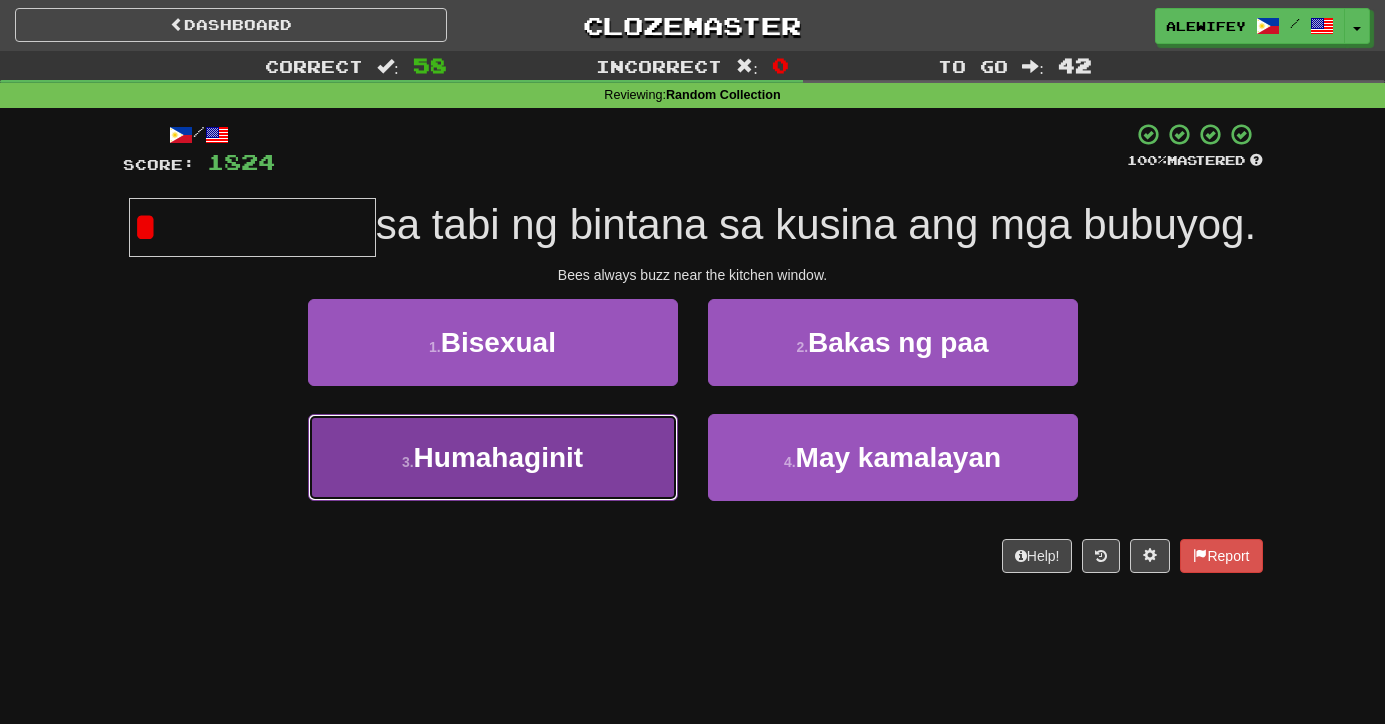 click on "3 .  Humahaginit" at bounding box center (493, 457) 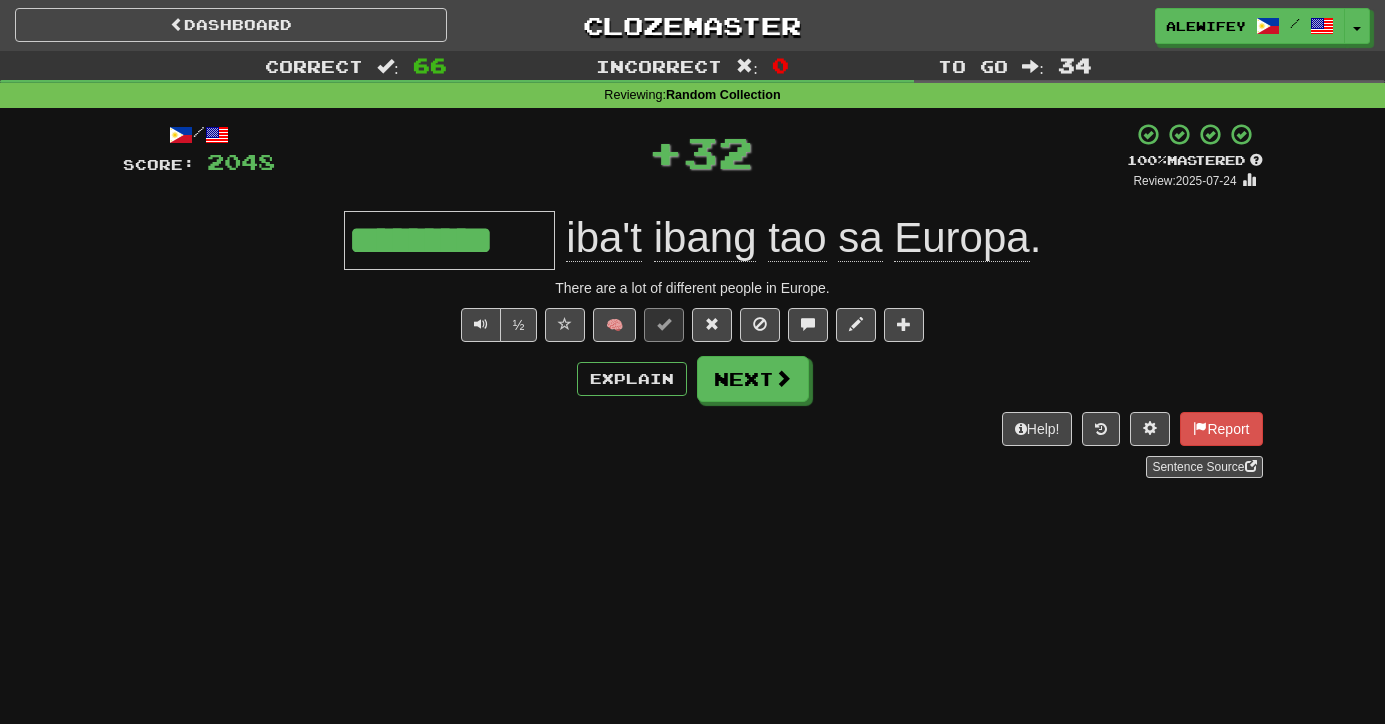 scroll, scrollTop: 0, scrollLeft: 0, axis: both 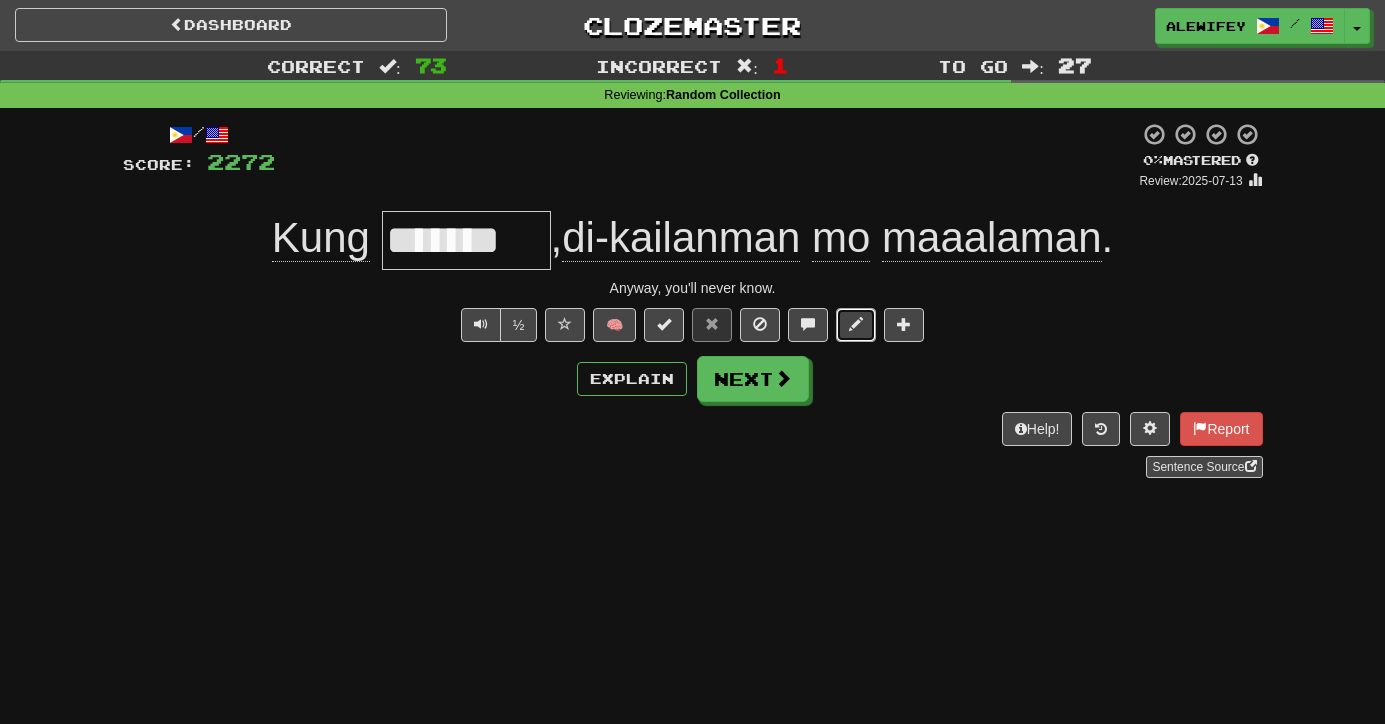 click at bounding box center (856, 325) 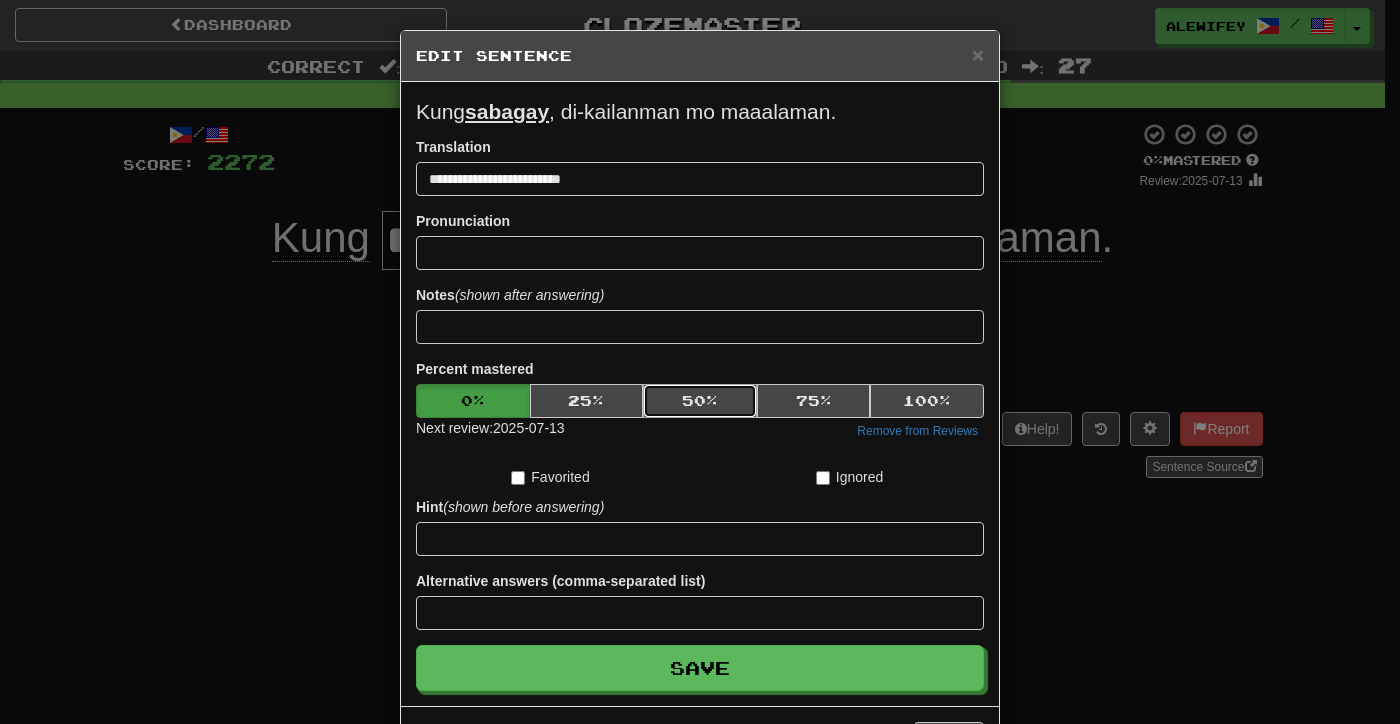 click on "50 %" at bounding box center [700, 401] 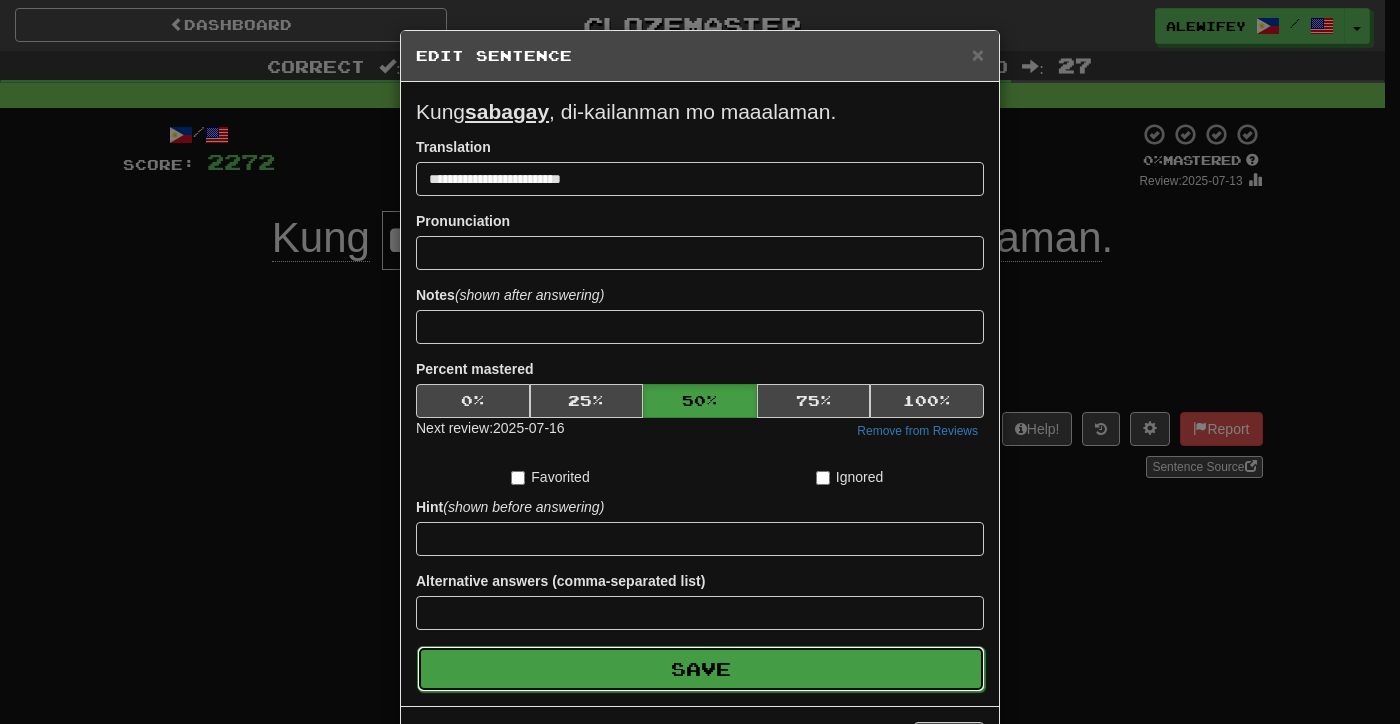 click on "Save" at bounding box center [701, 669] 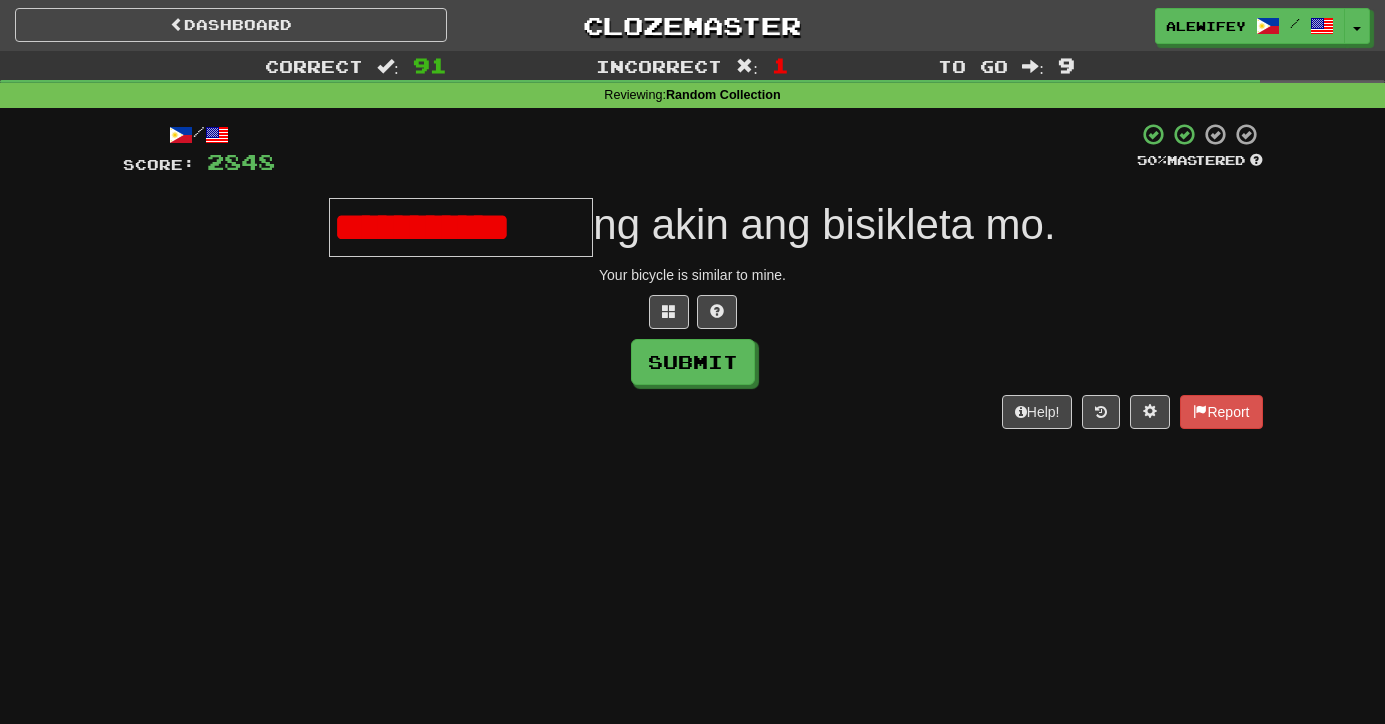 scroll, scrollTop: 0, scrollLeft: 0, axis: both 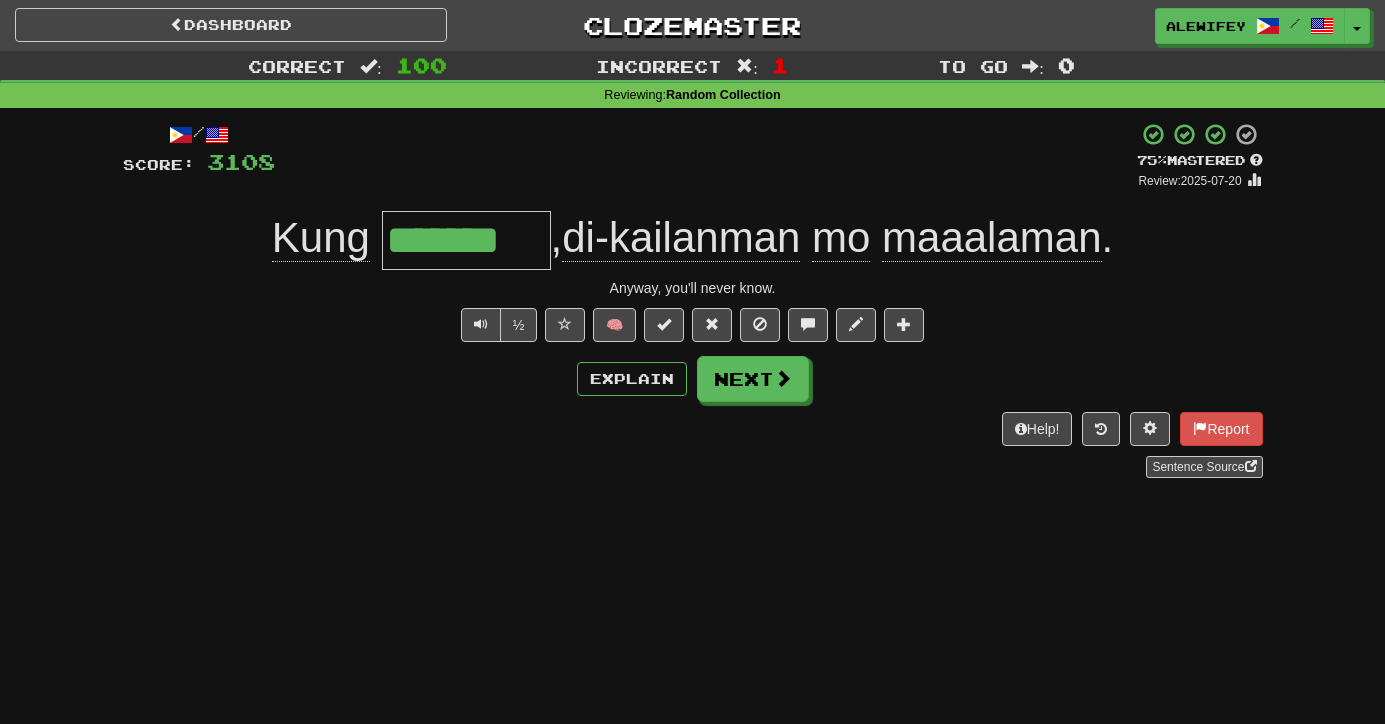 click on "*******" at bounding box center [466, 240] 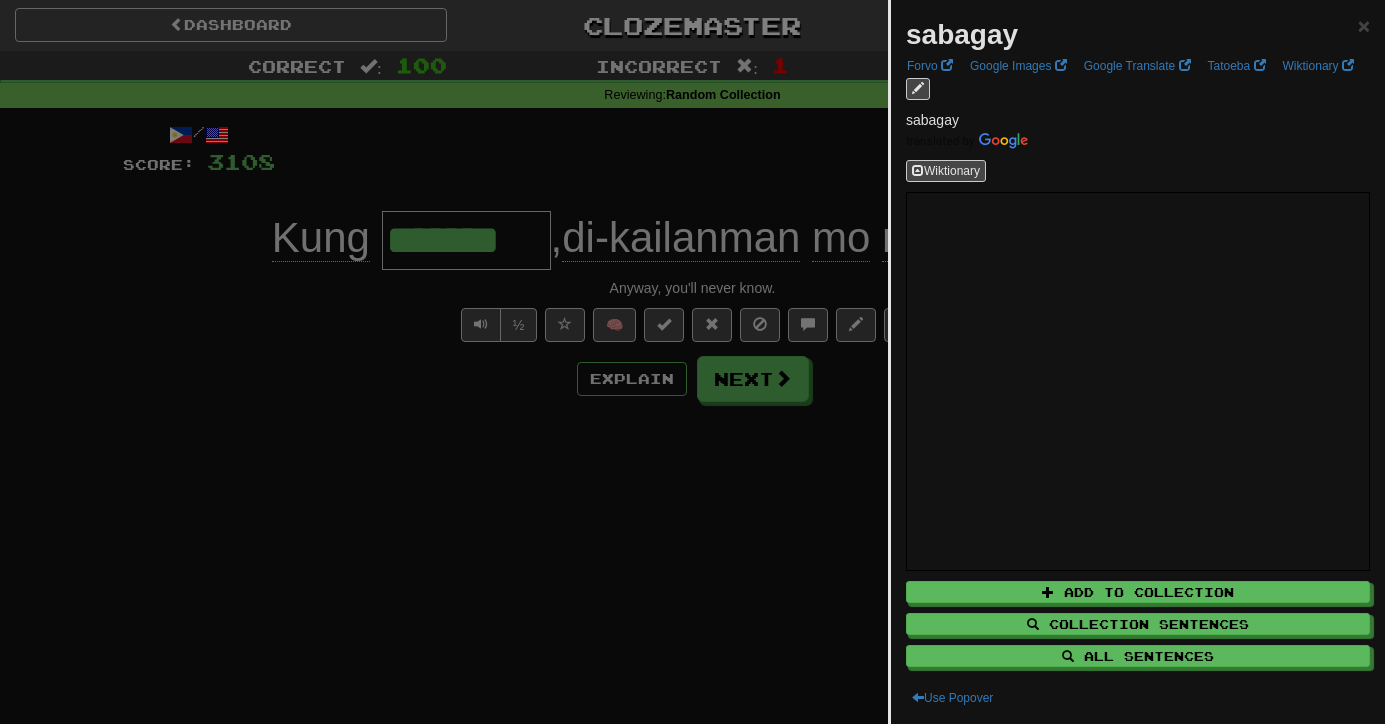 click at bounding box center [692, 362] 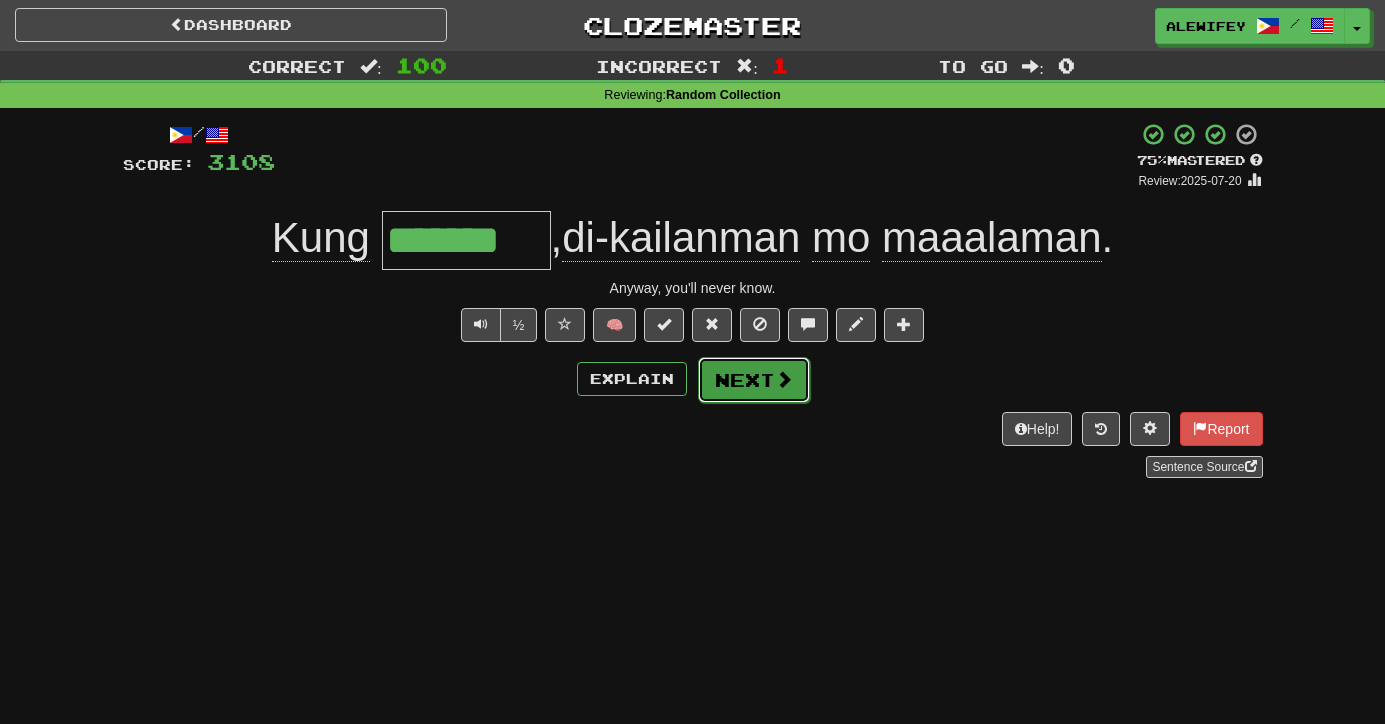 click on "Next" at bounding box center (754, 380) 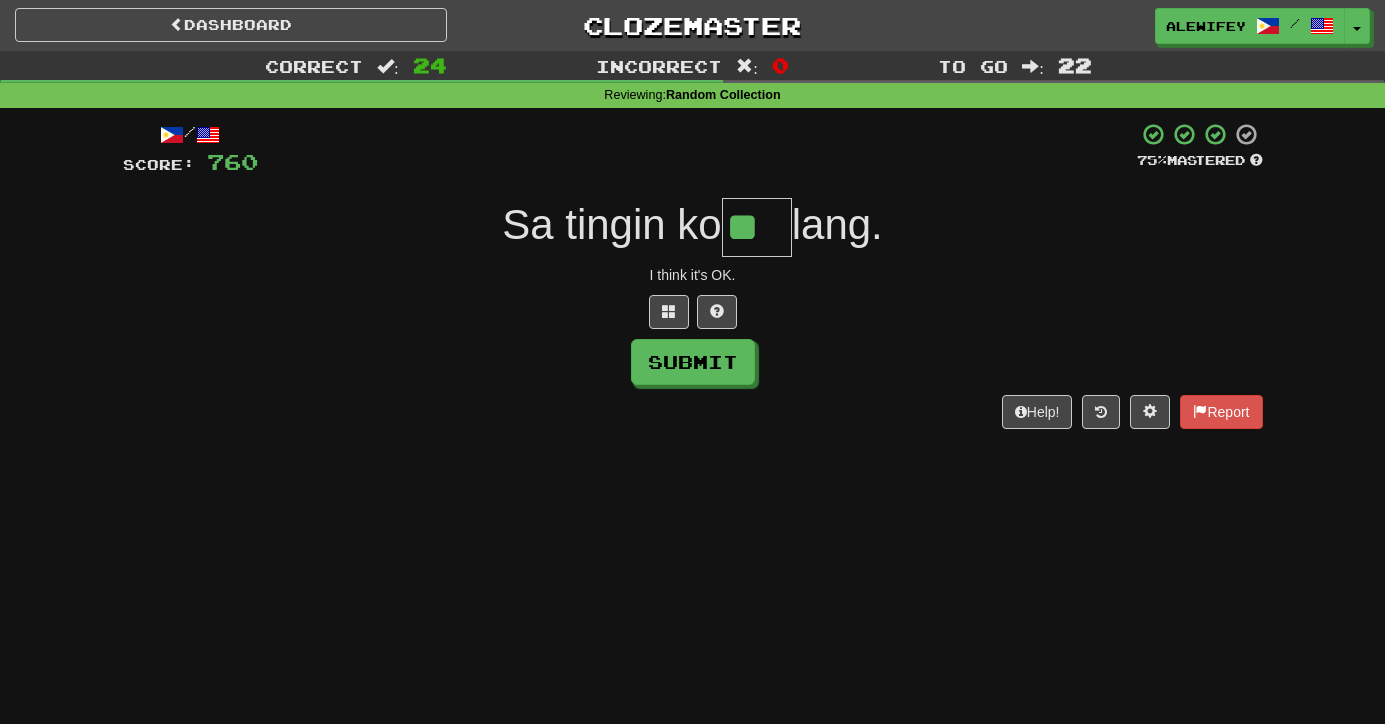 scroll, scrollTop: 0, scrollLeft: 0, axis: both 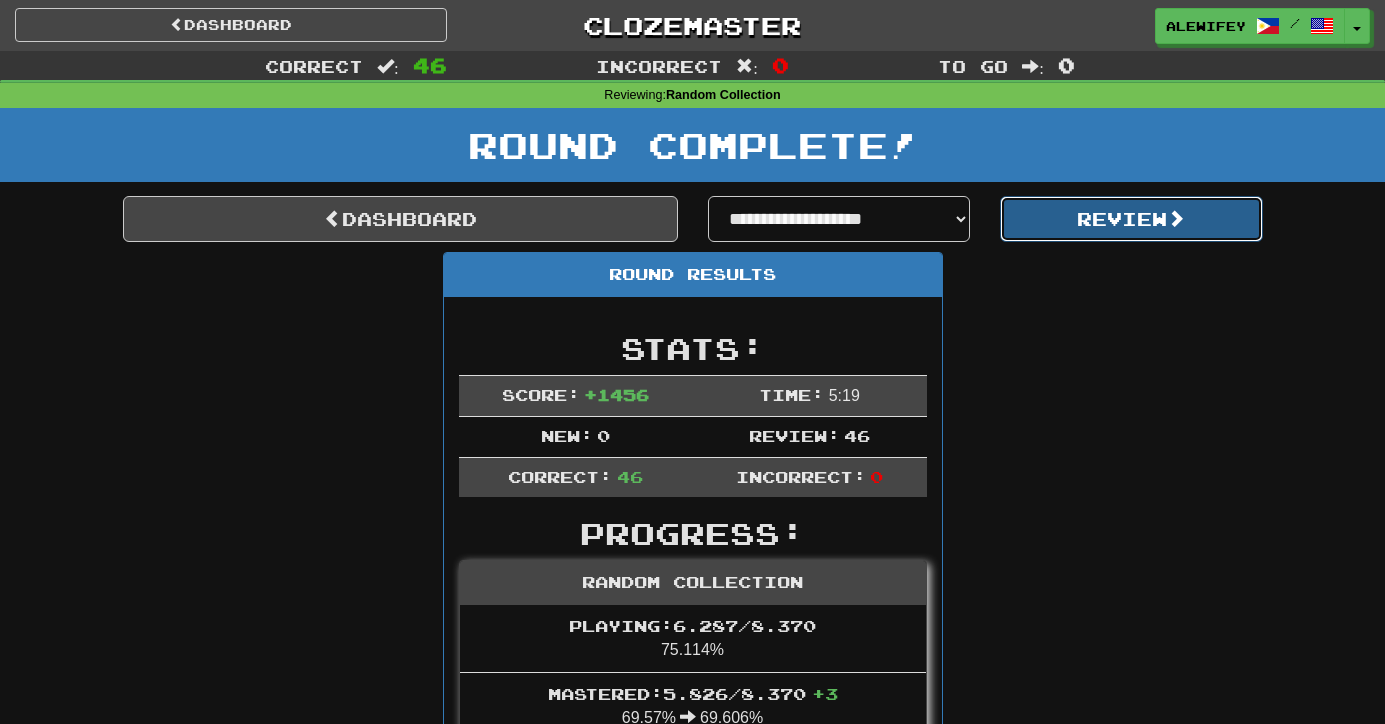 click on "Review" at bounding box center (1131, 219) 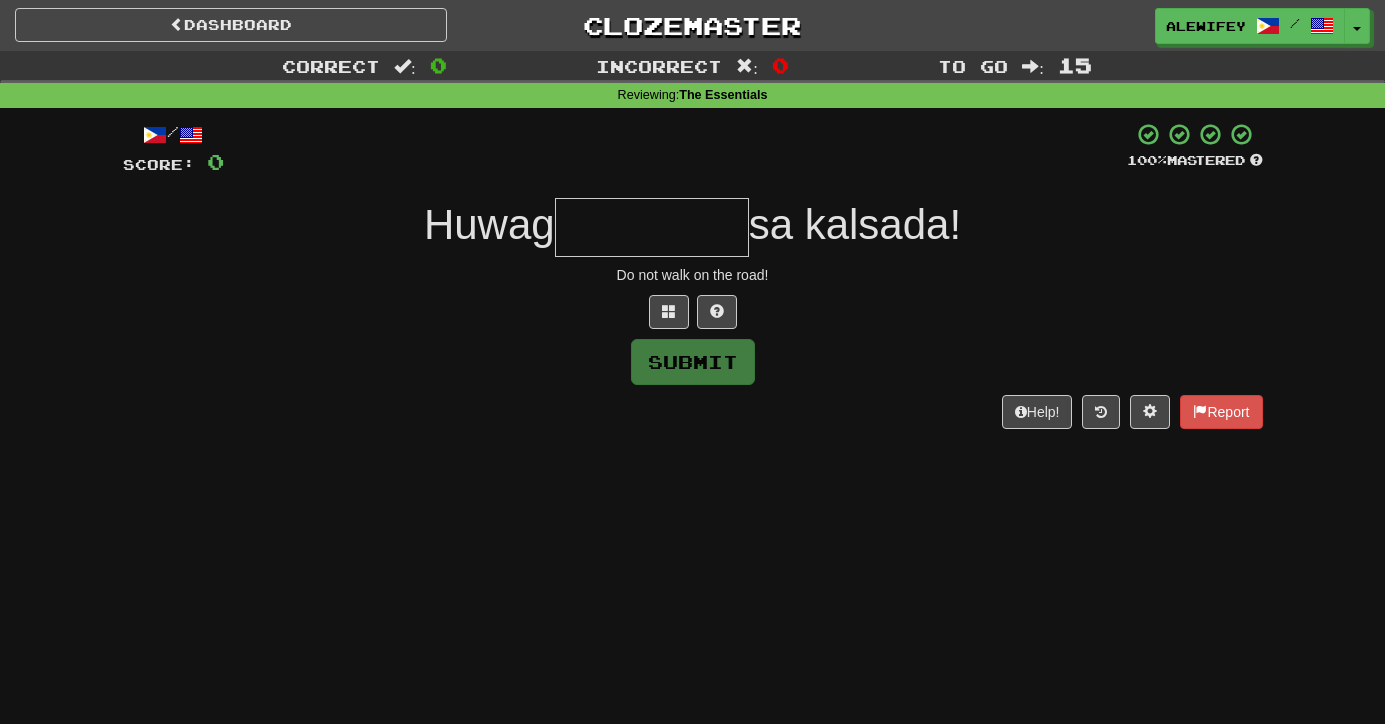 scroll, scrollTop: 0, scrollLeft: 0, axis: both 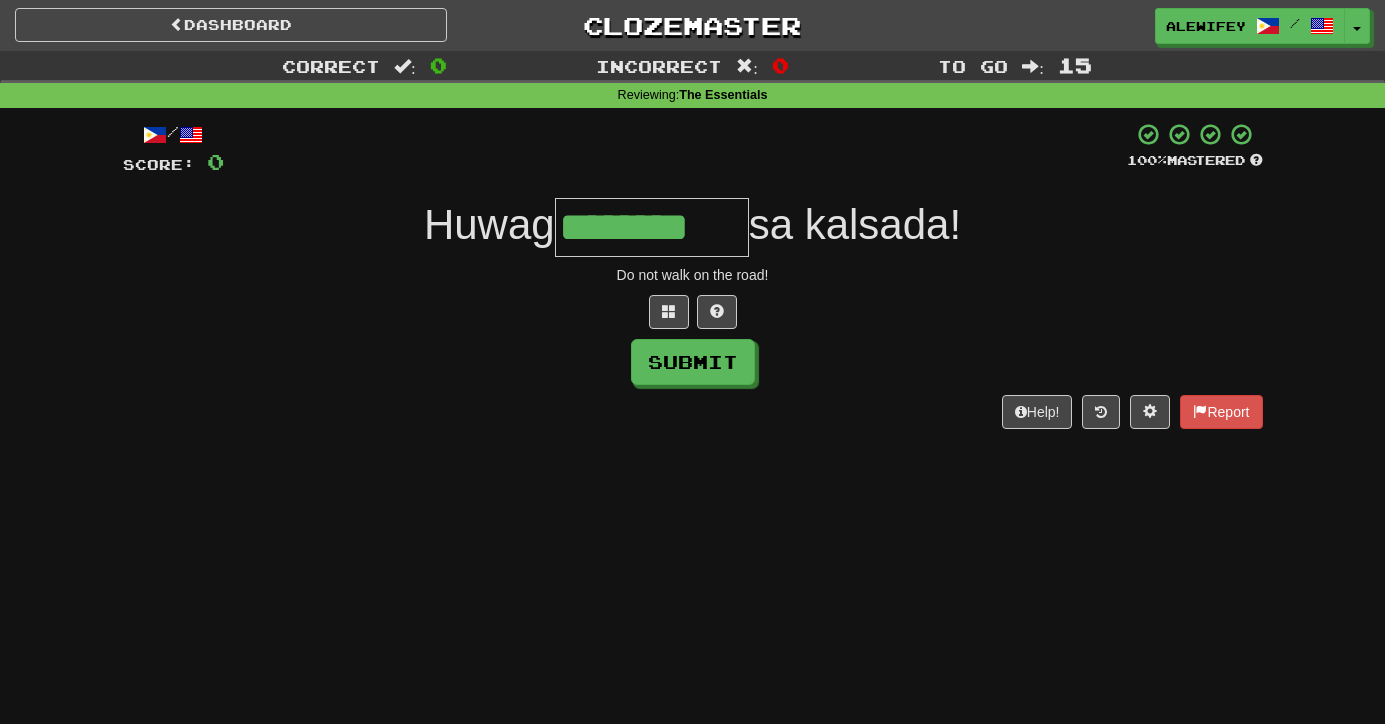 type on "********" 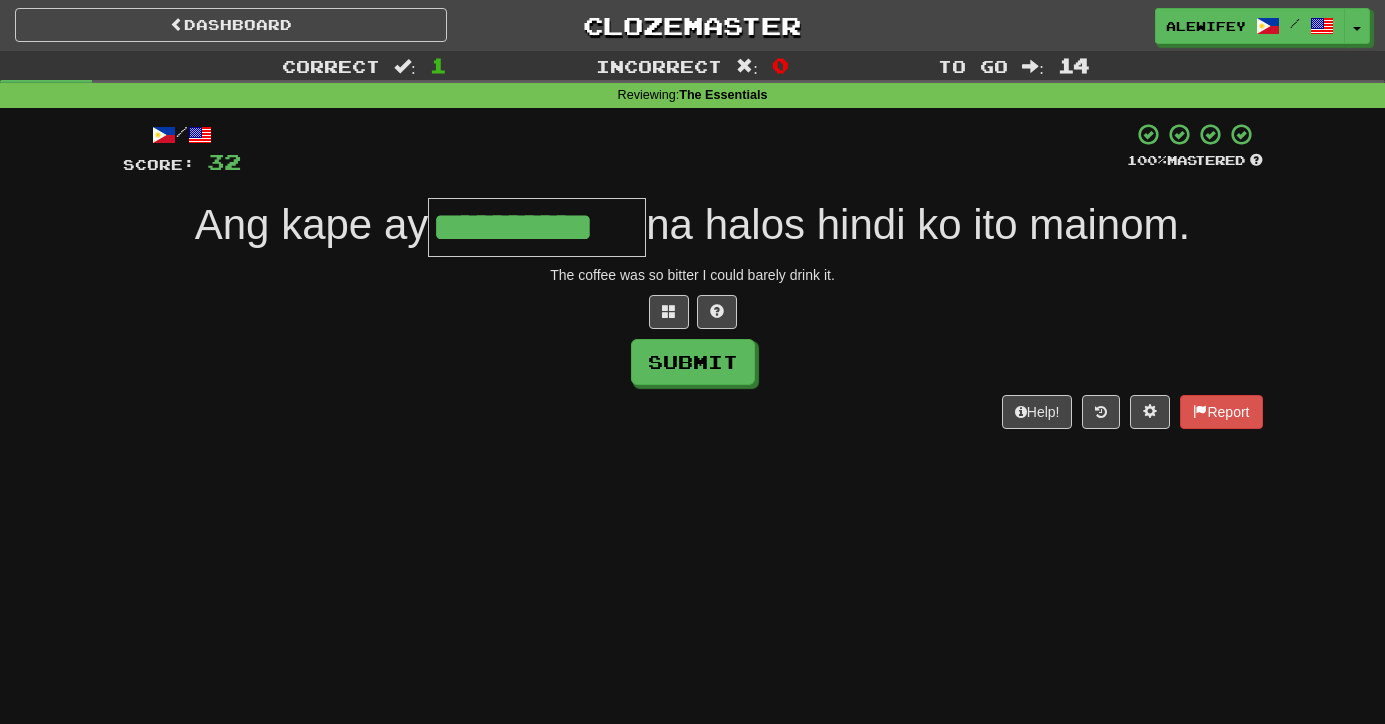 type on "**********" 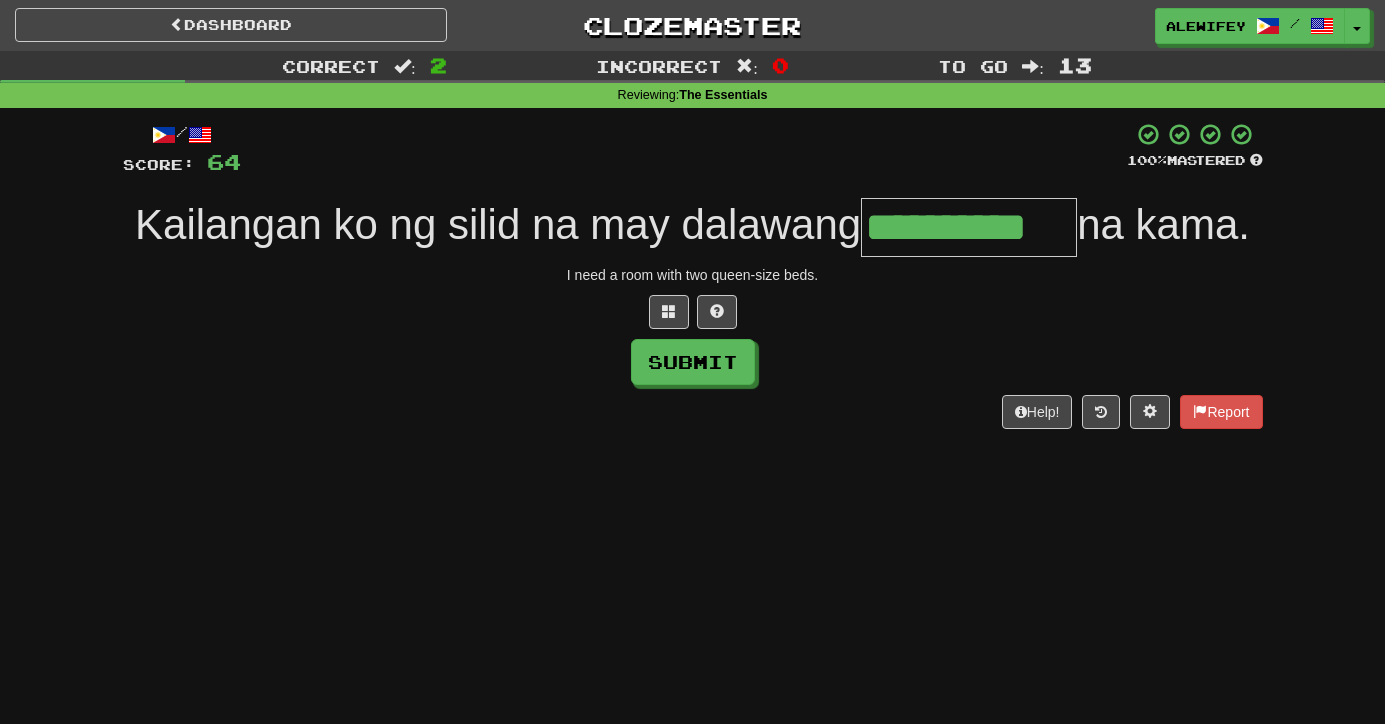 type on "**********" 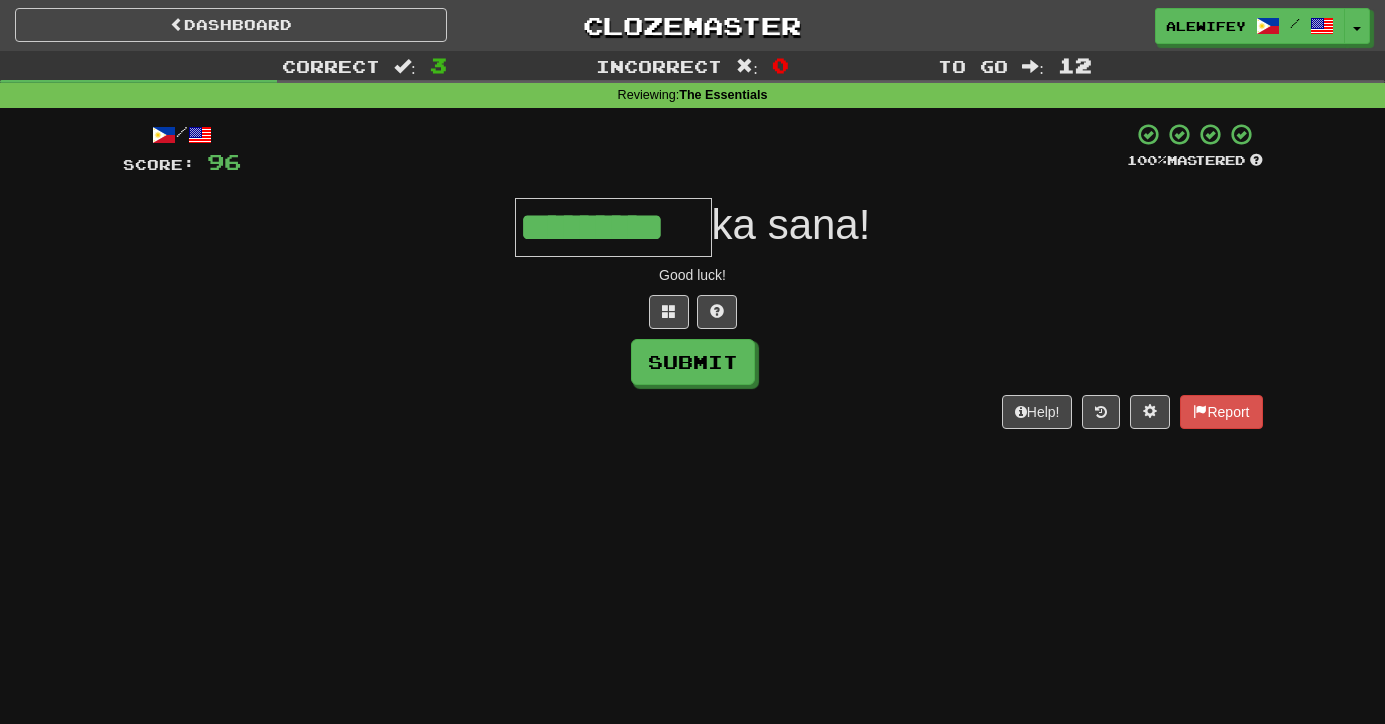 type on "*********" 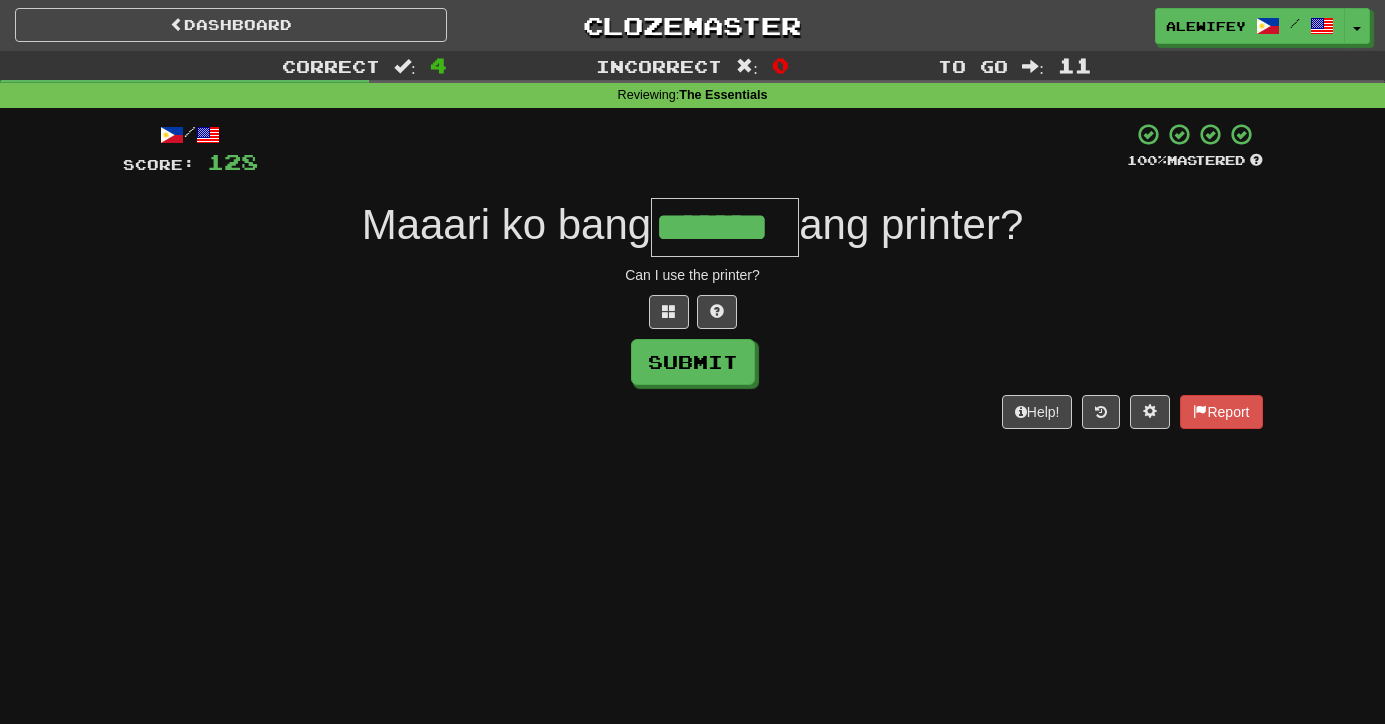 type on "*******" 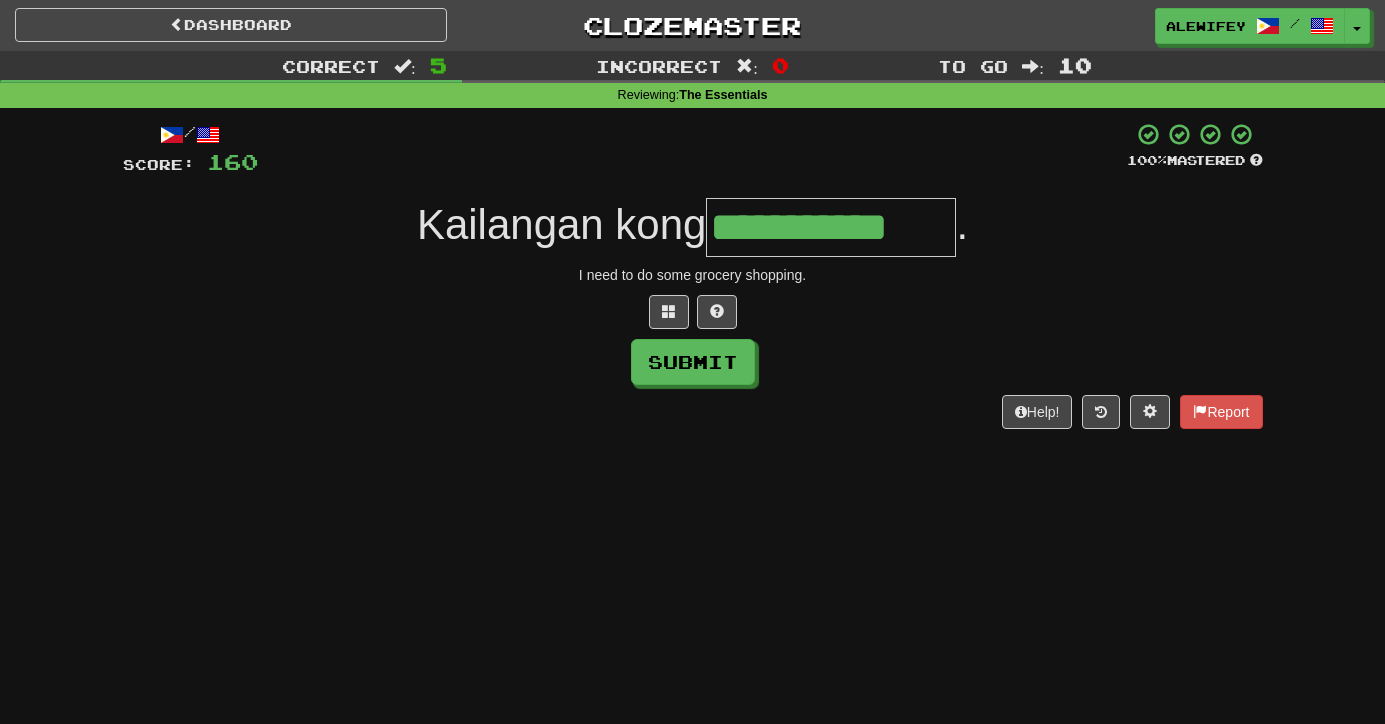 type on "**********" 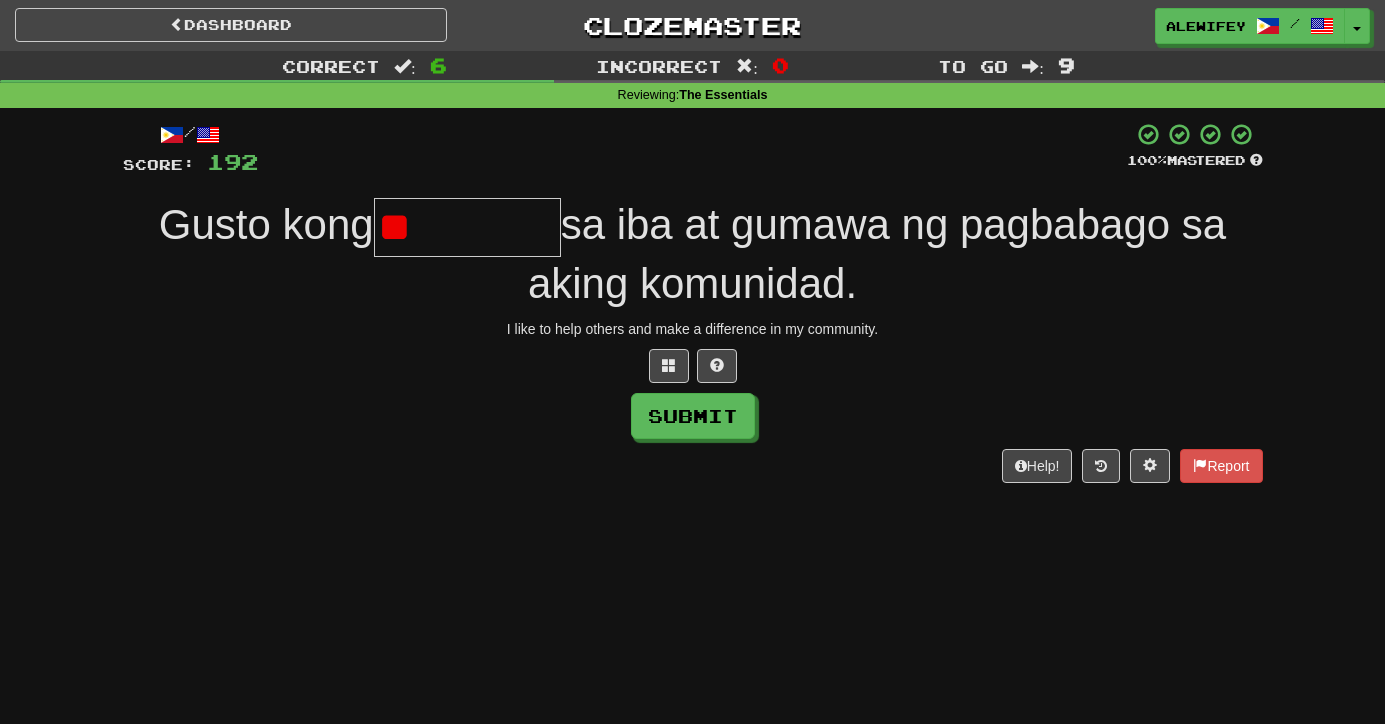 type on "*" 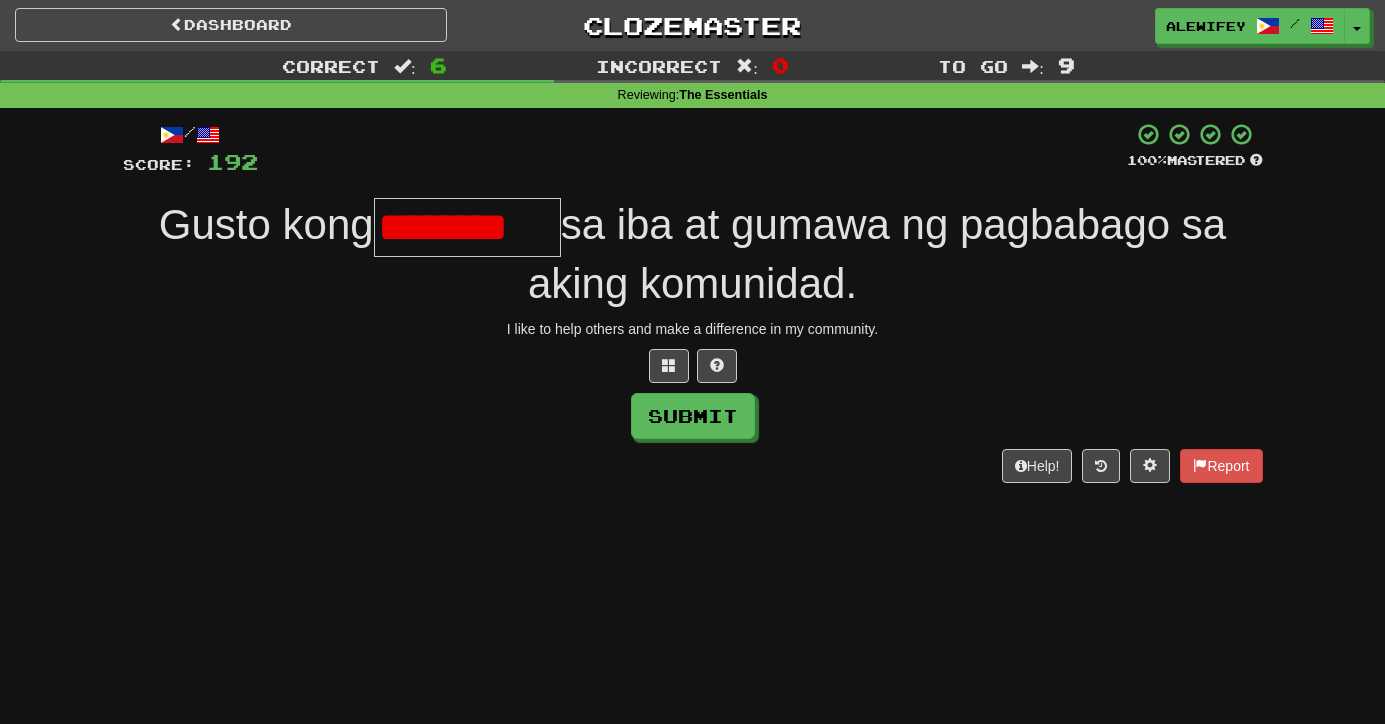 scroll, scrollTop: 0, scrollLeft: 0, axis: both 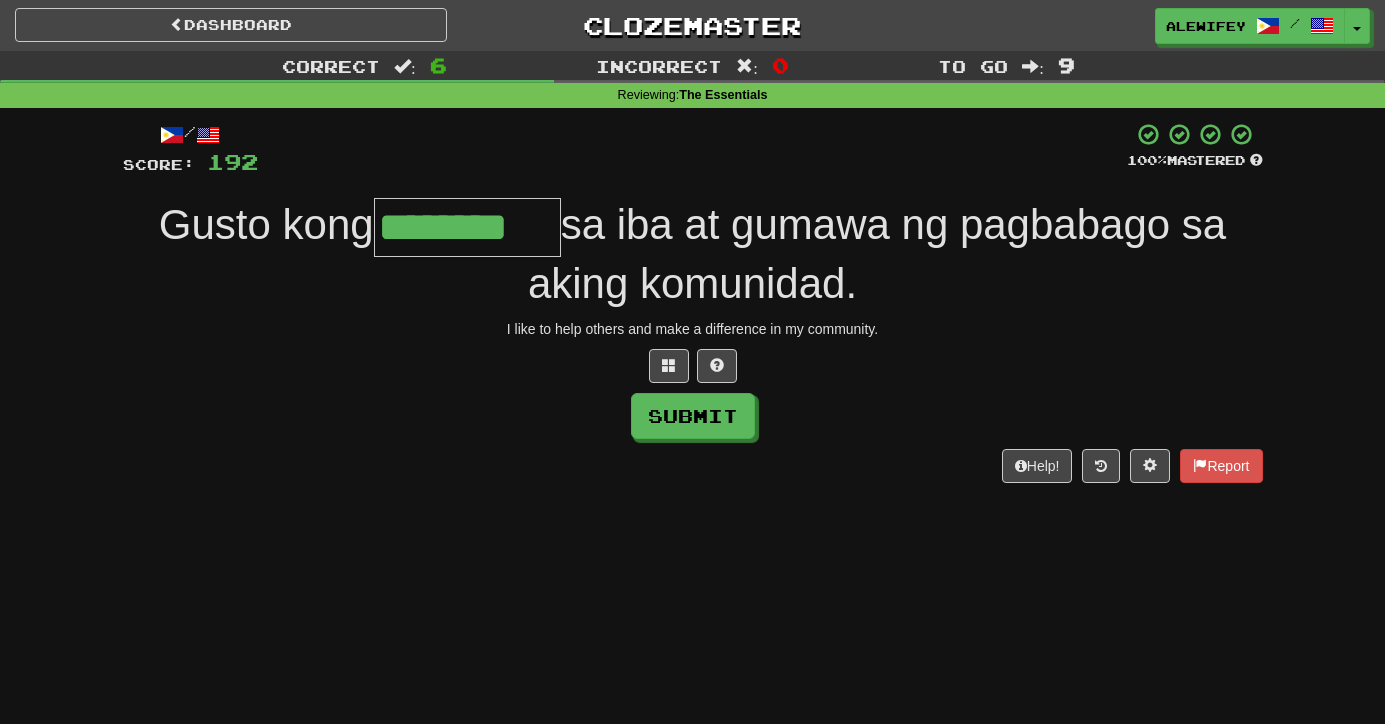 type on "********" 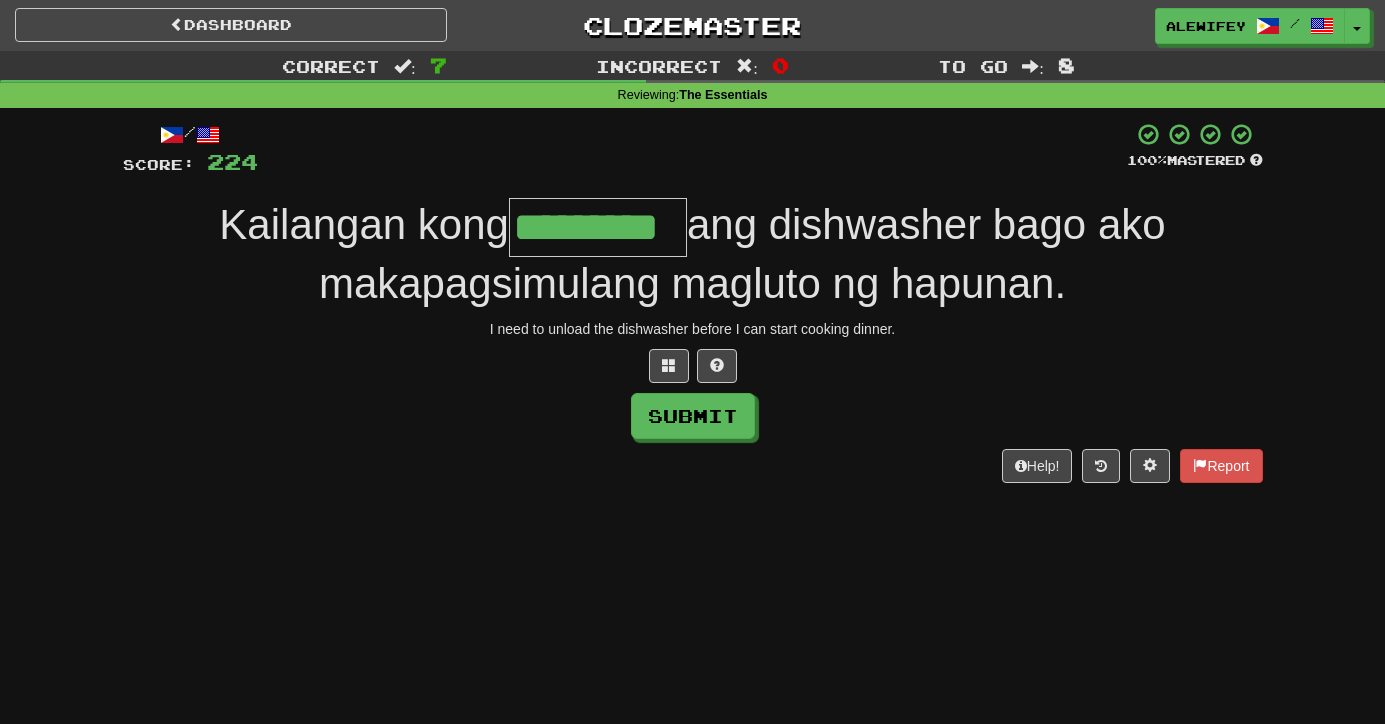 type on "*********" 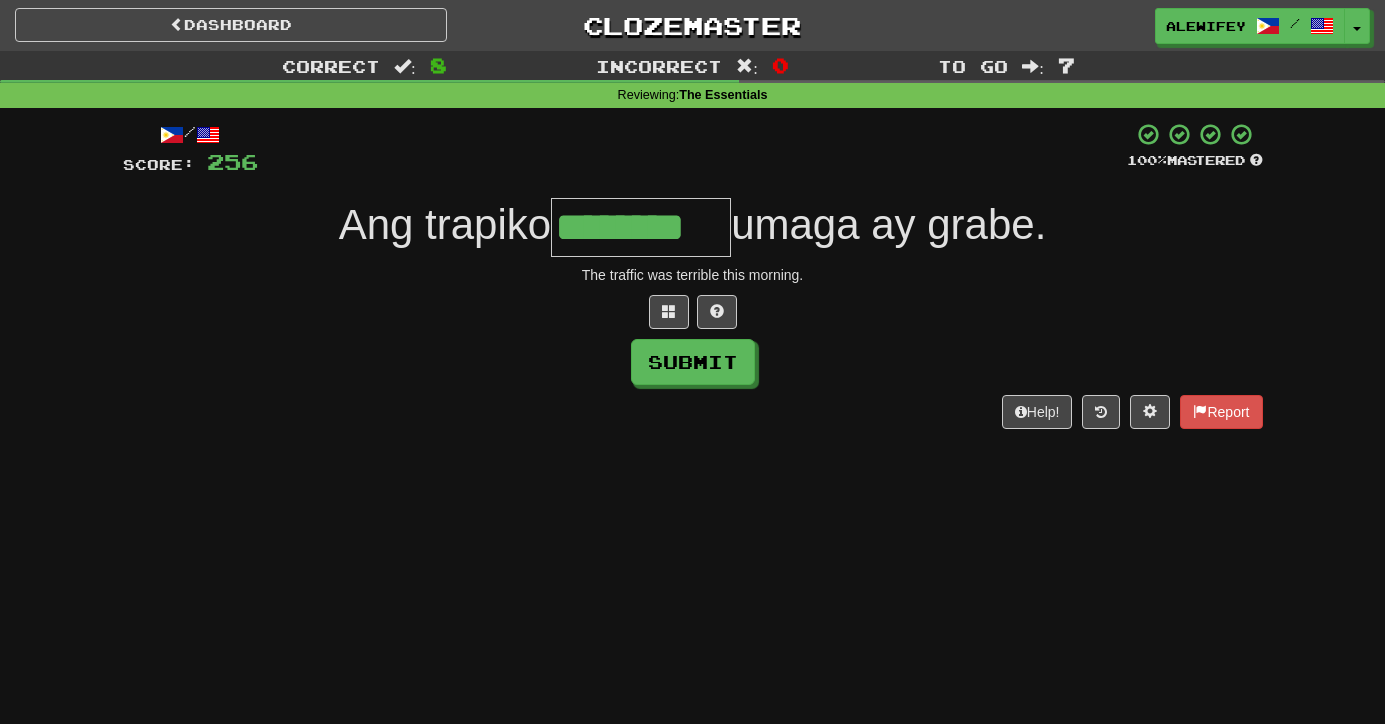 type on "********" 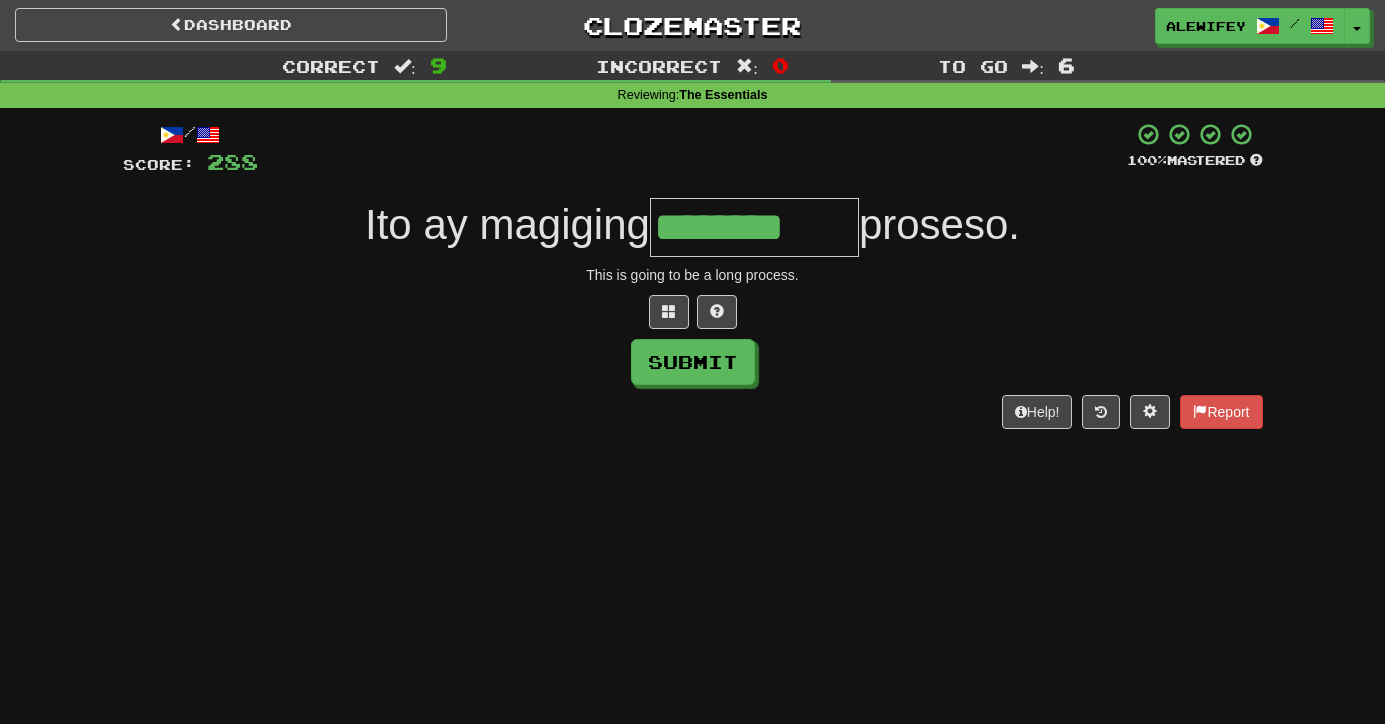 type on "********" 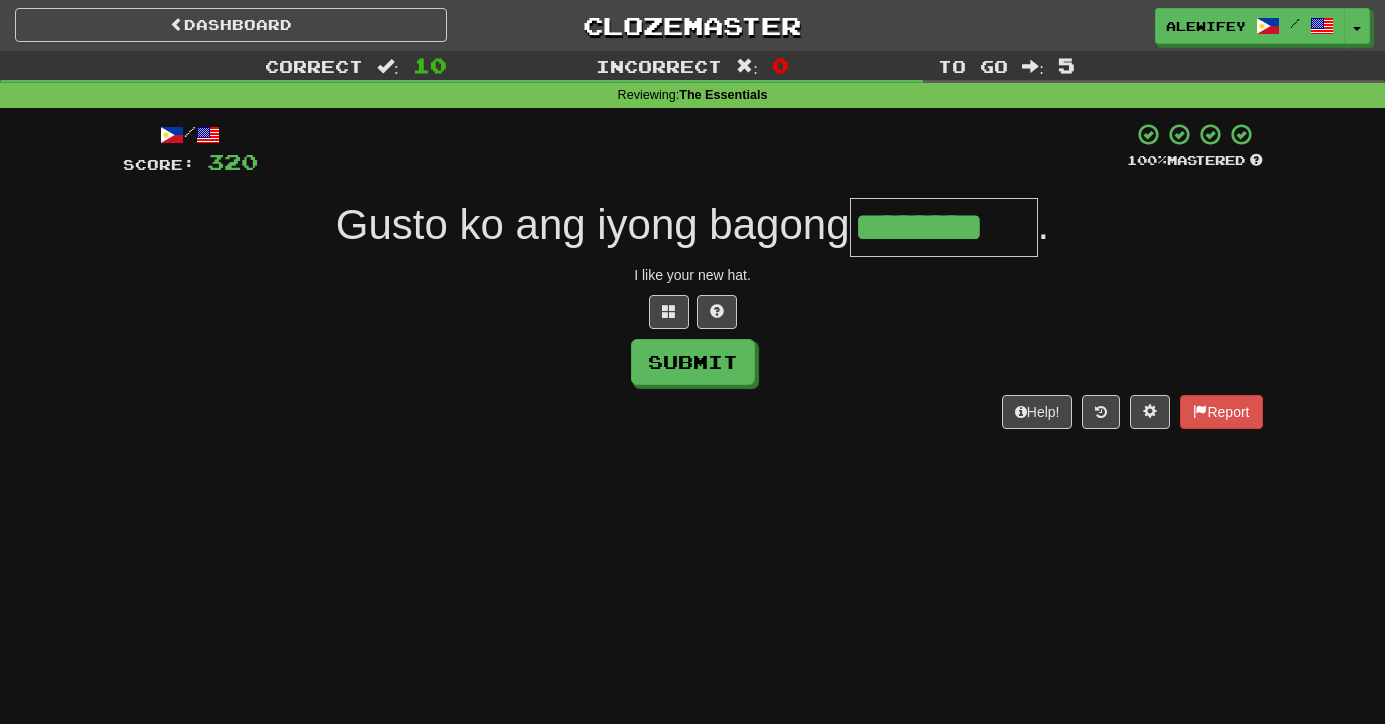 type on "********" 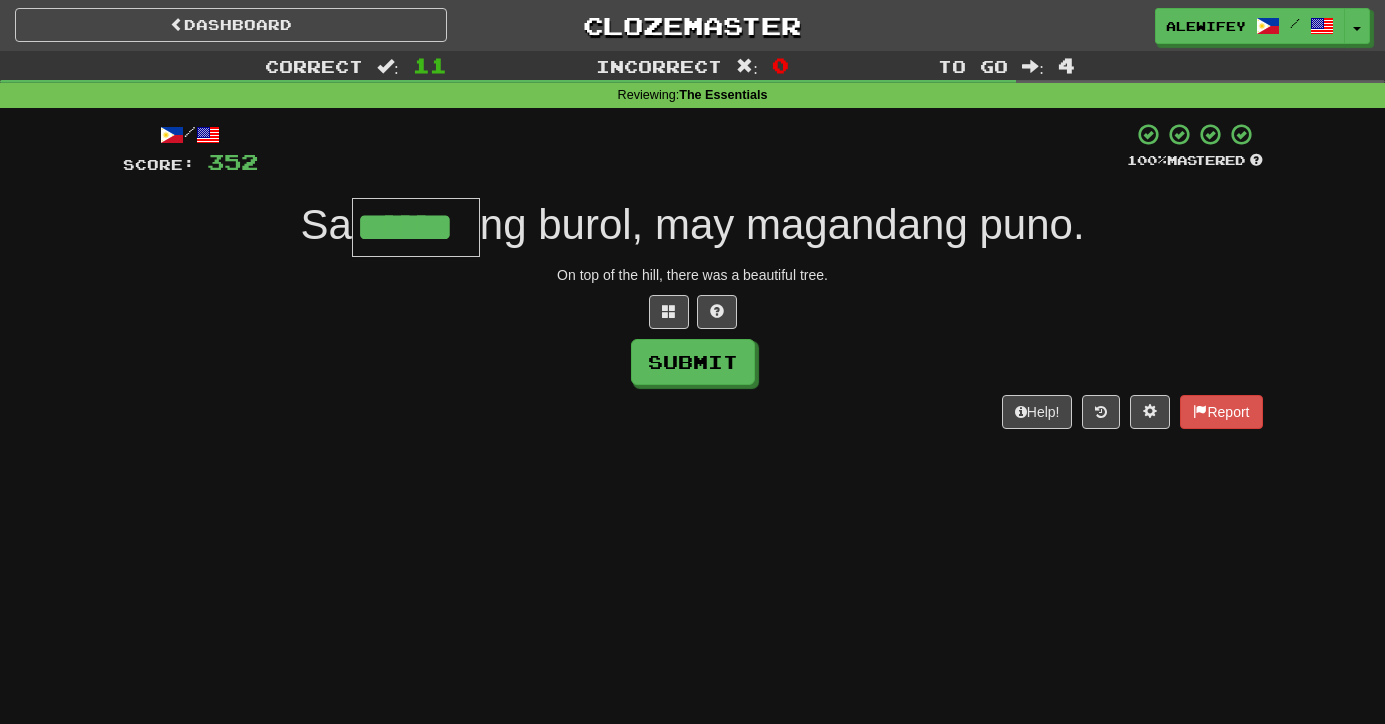 type on "******" 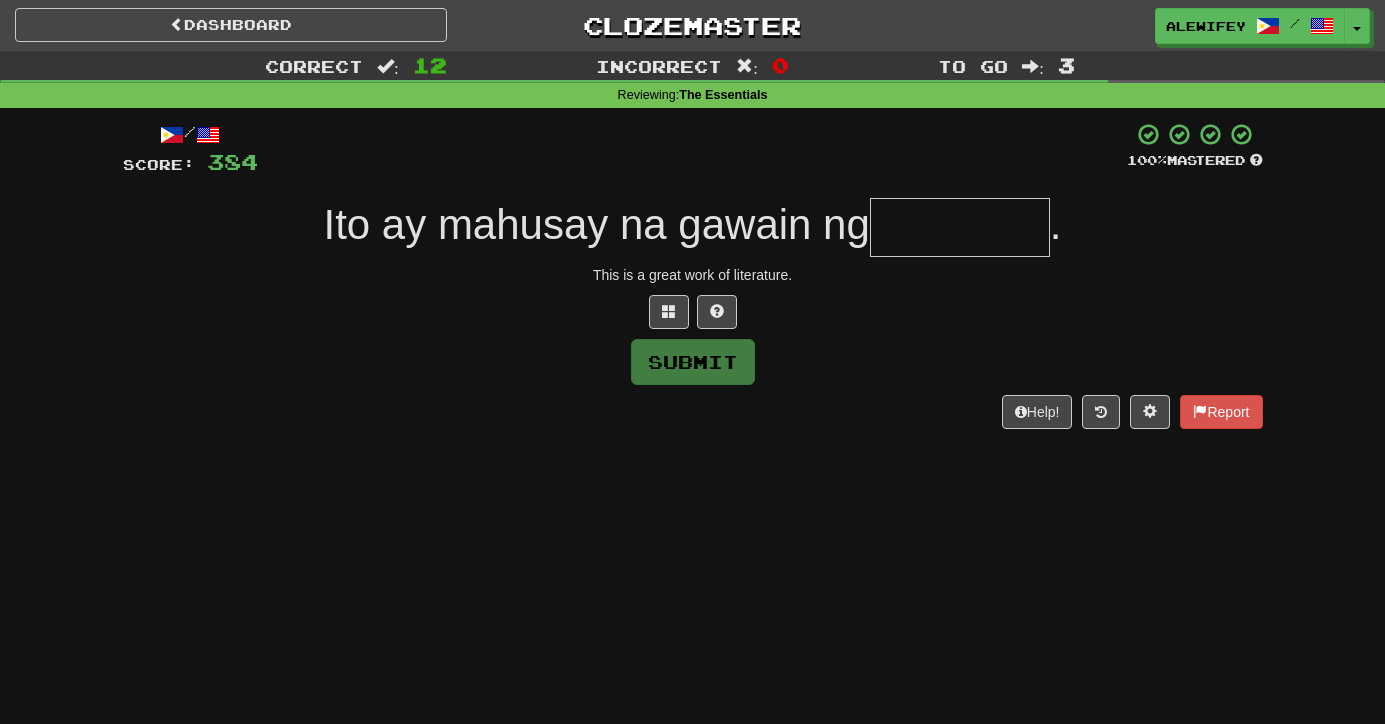 type on "*" 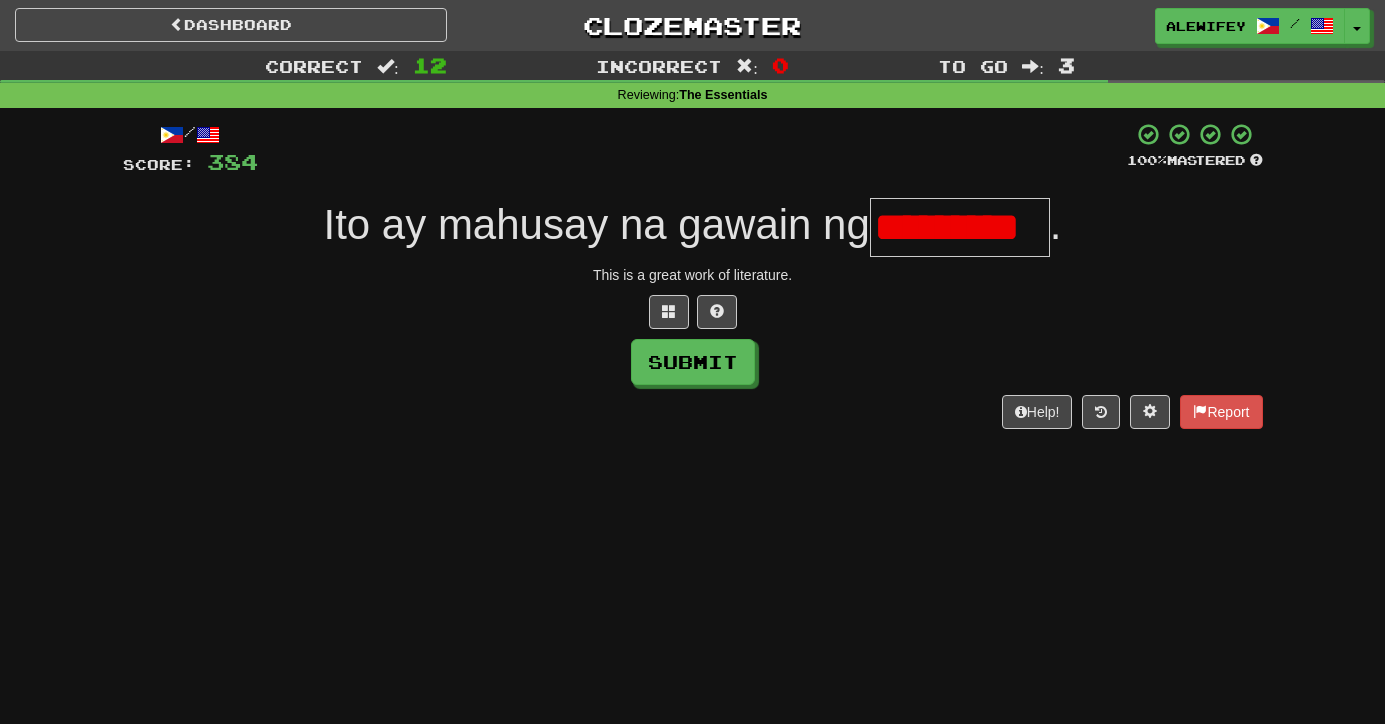 scroll, scrollTop: 0, scrollLeft: 0, axis: both 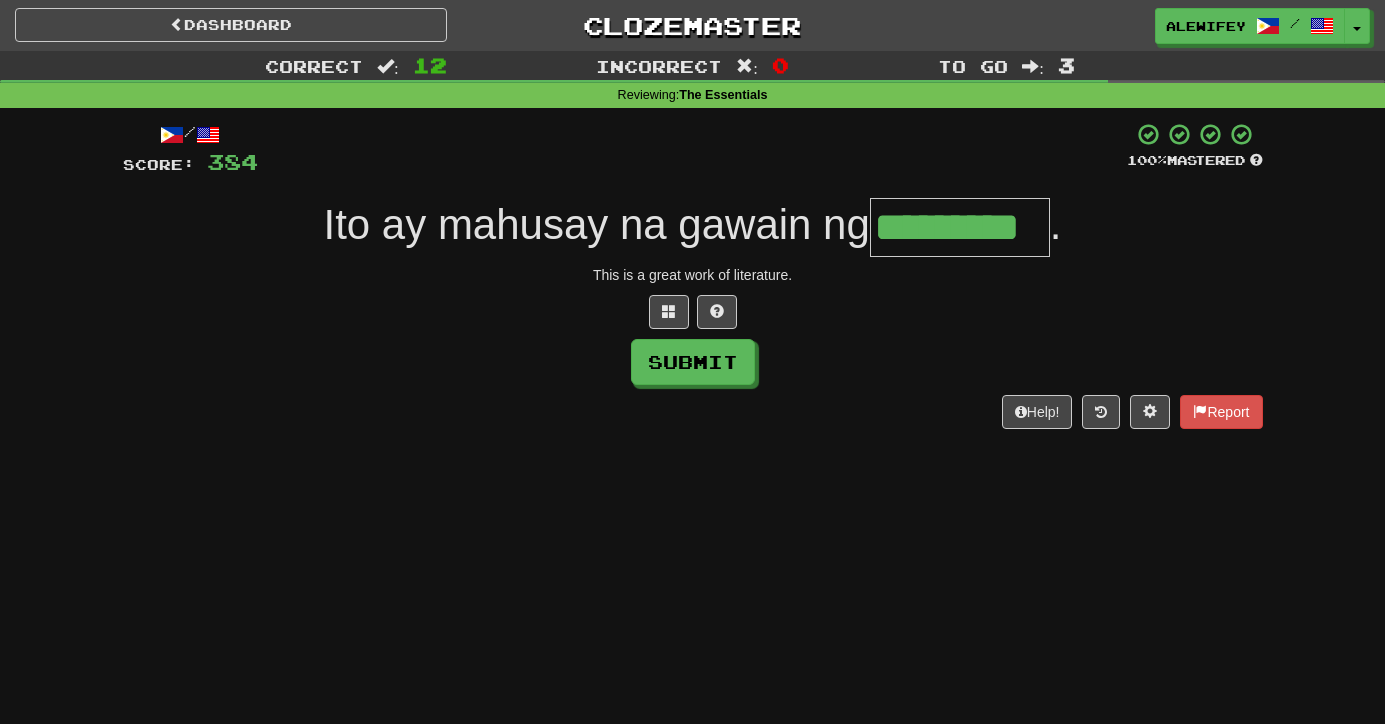 type on "*********" 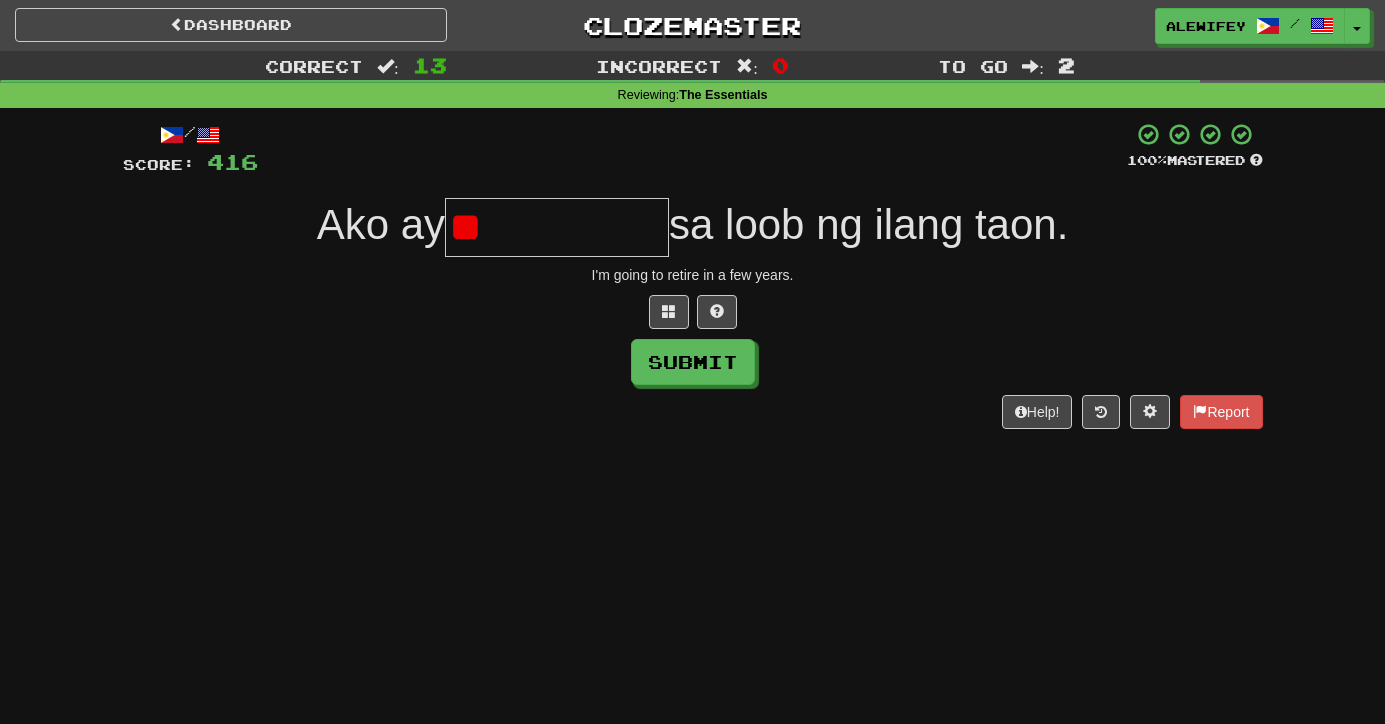 type on "*" 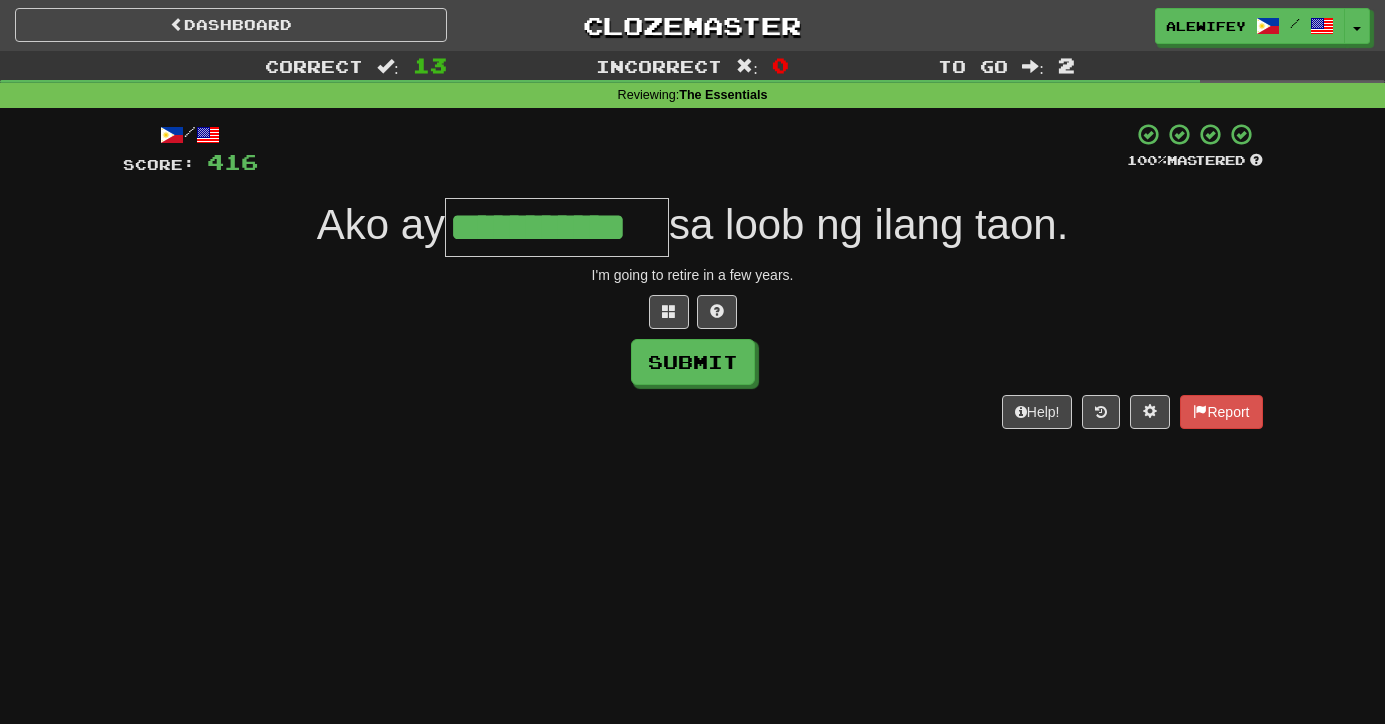 type on "**********" 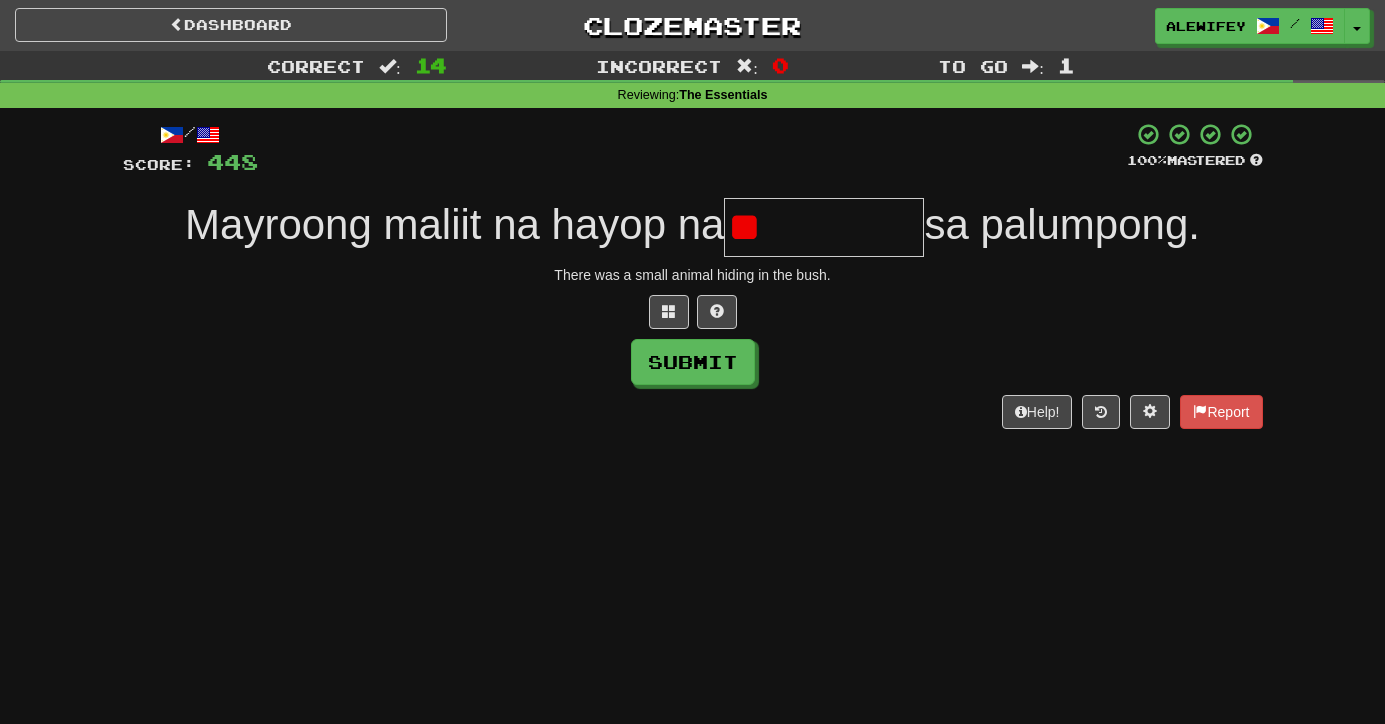 type on "*" 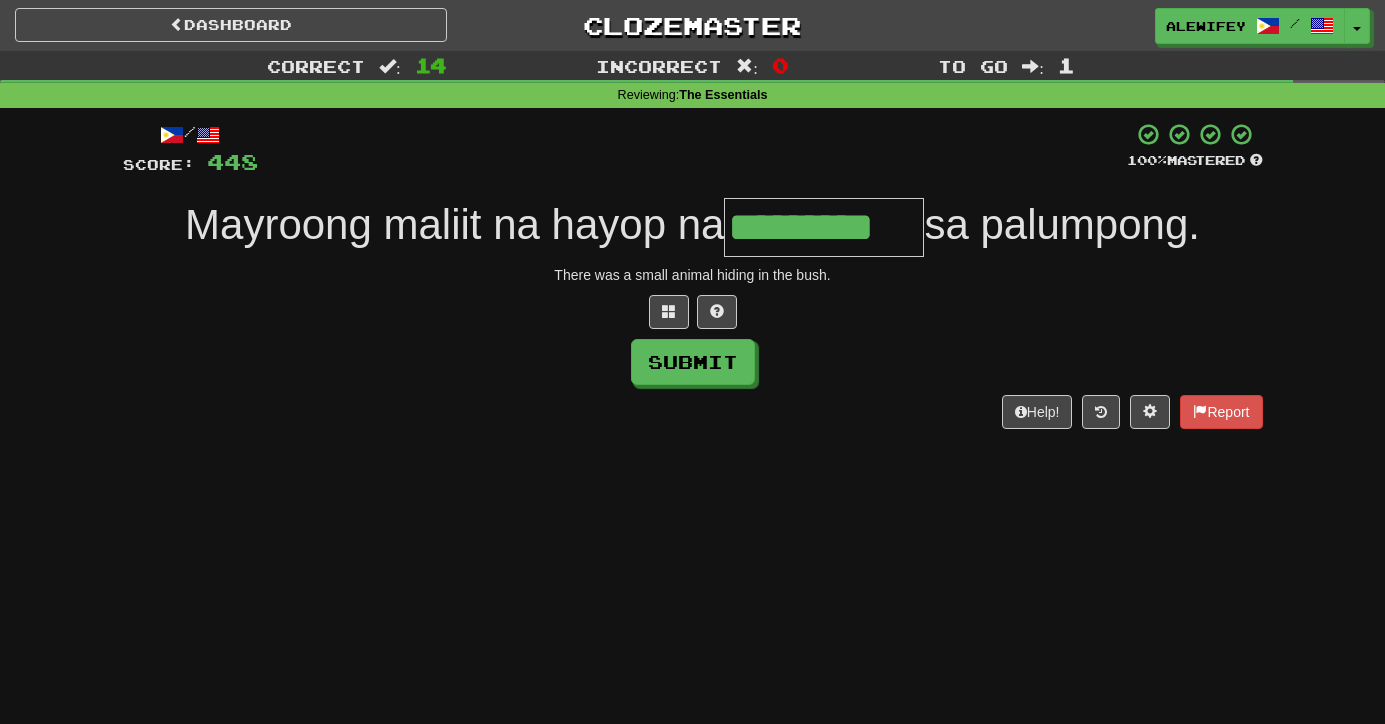 type on "*********" 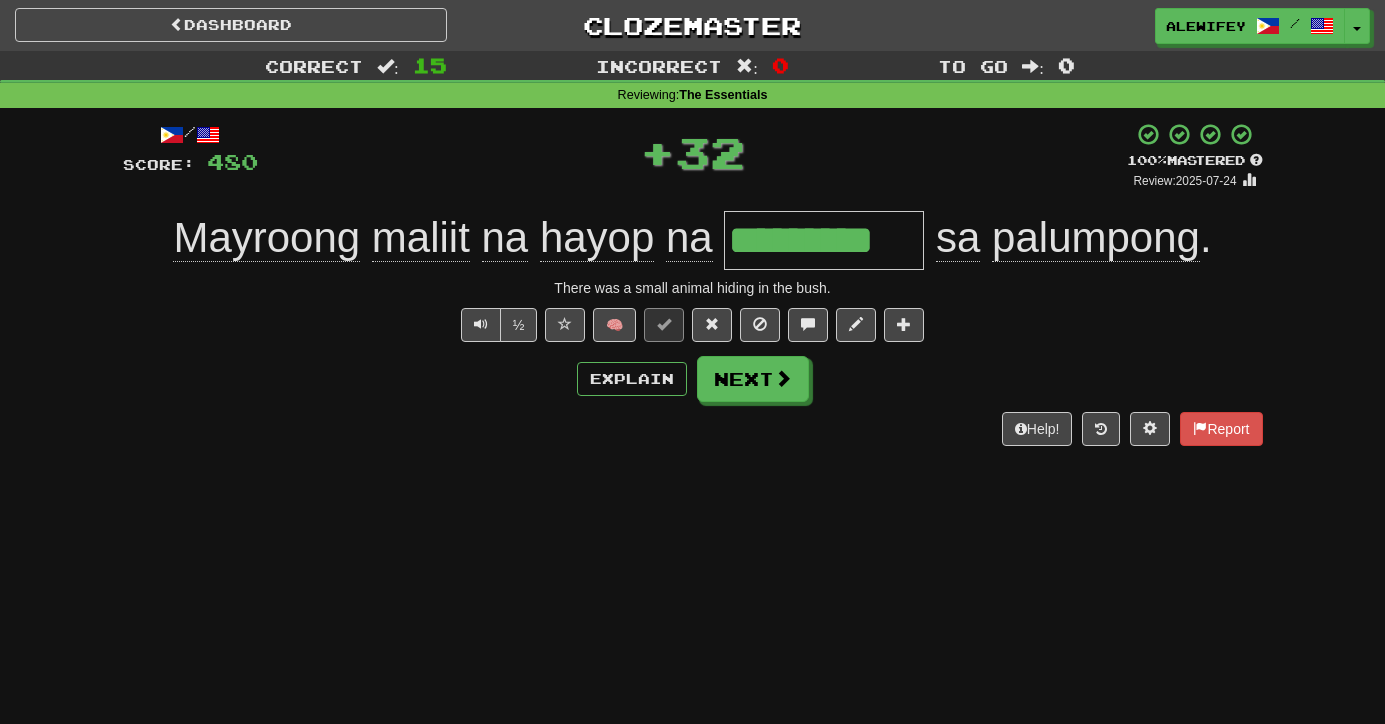 type 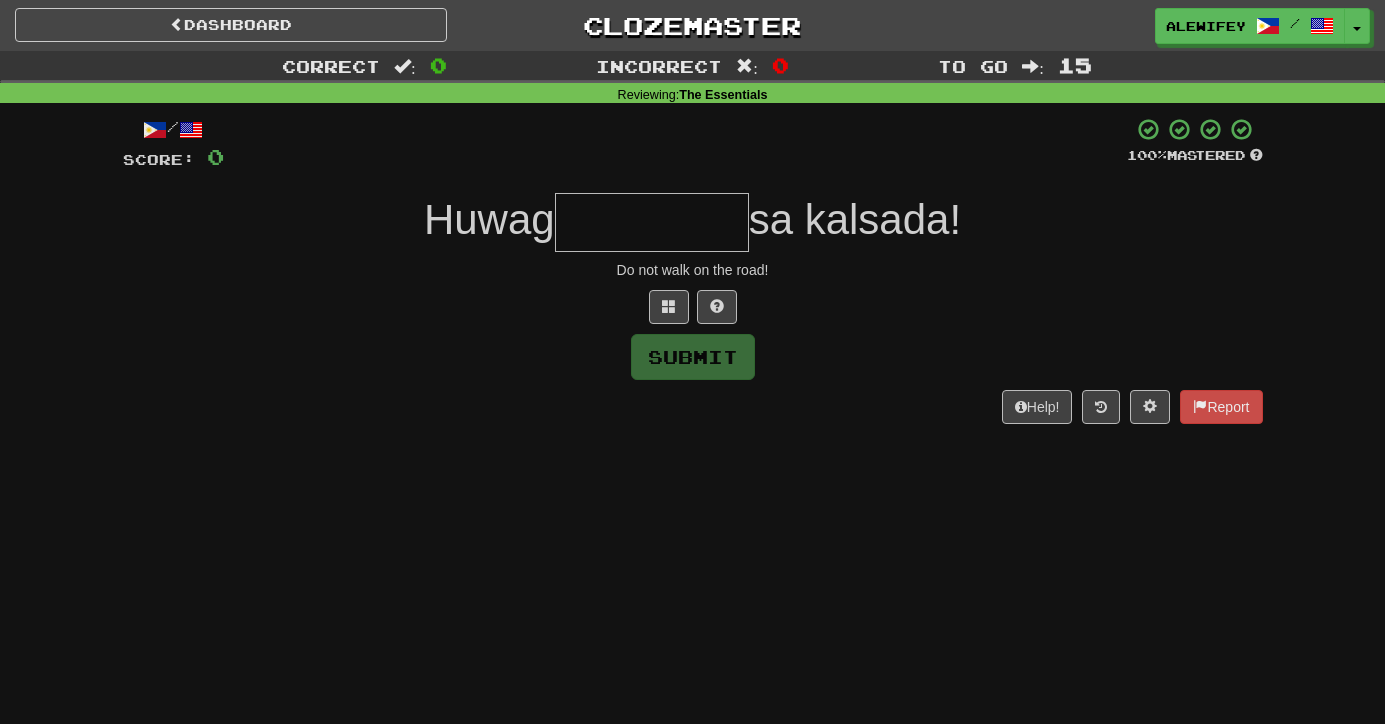 scroll, scrollTop: 0, scrollLeft: 0, axis: both 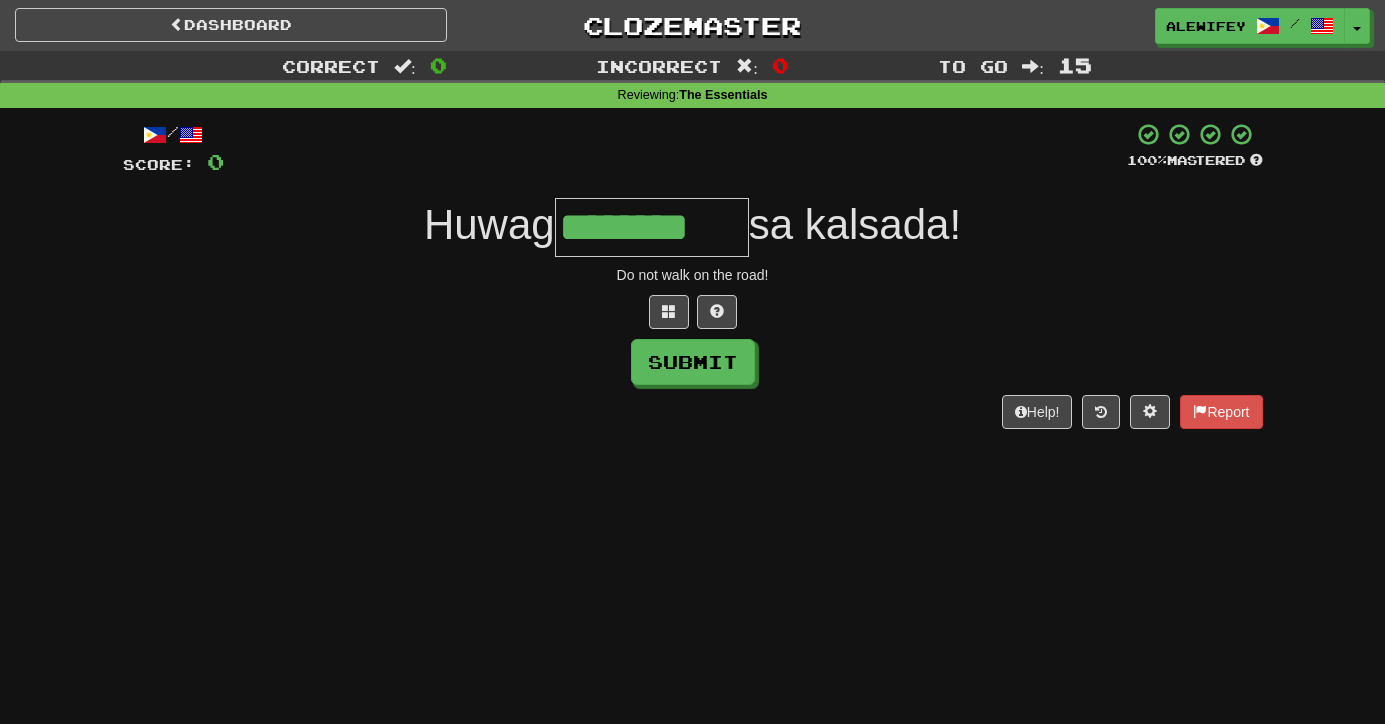 type on "********" 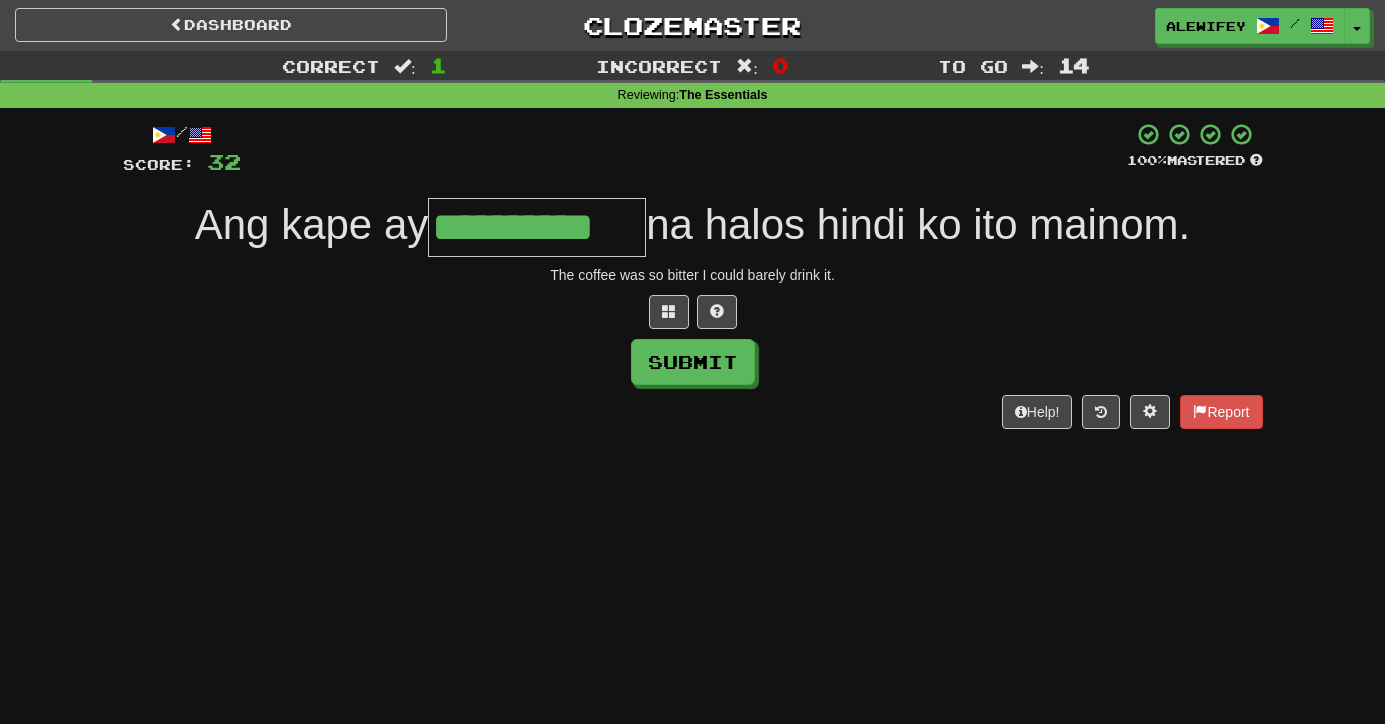 type on "**********" 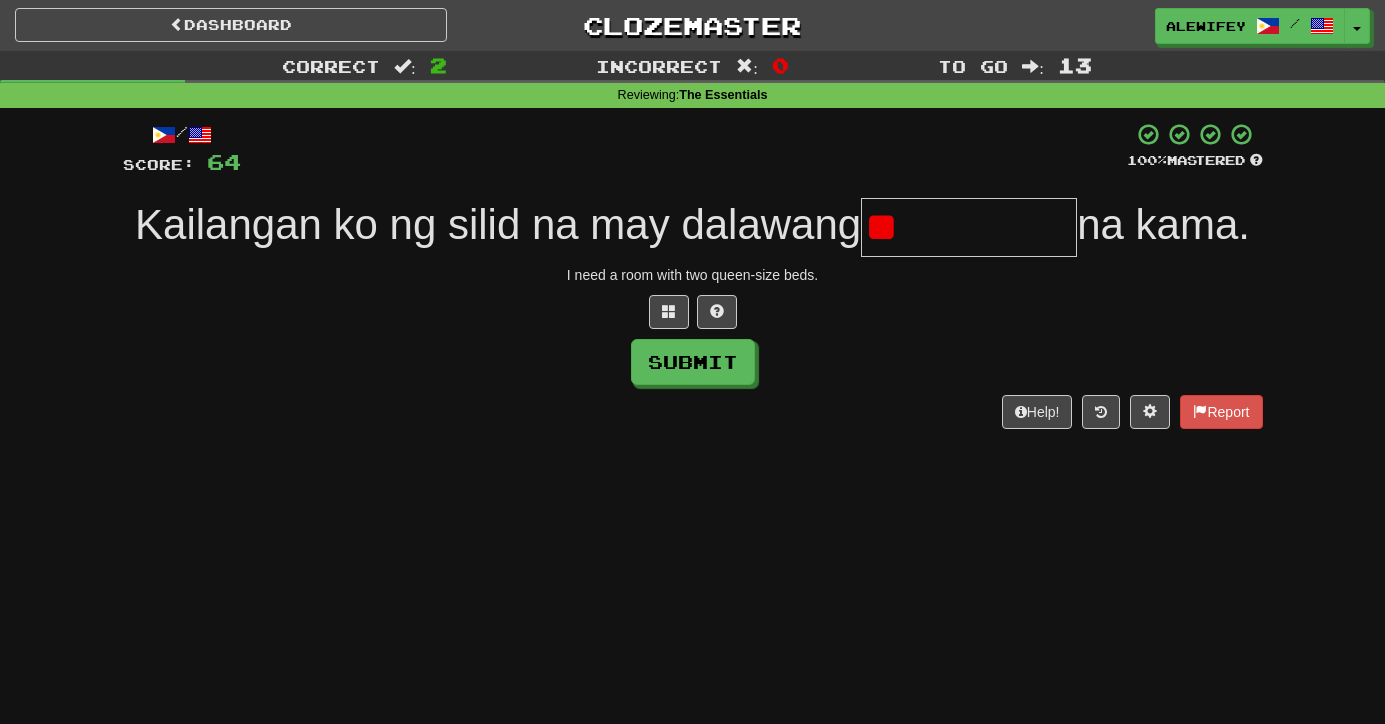 type on "*" 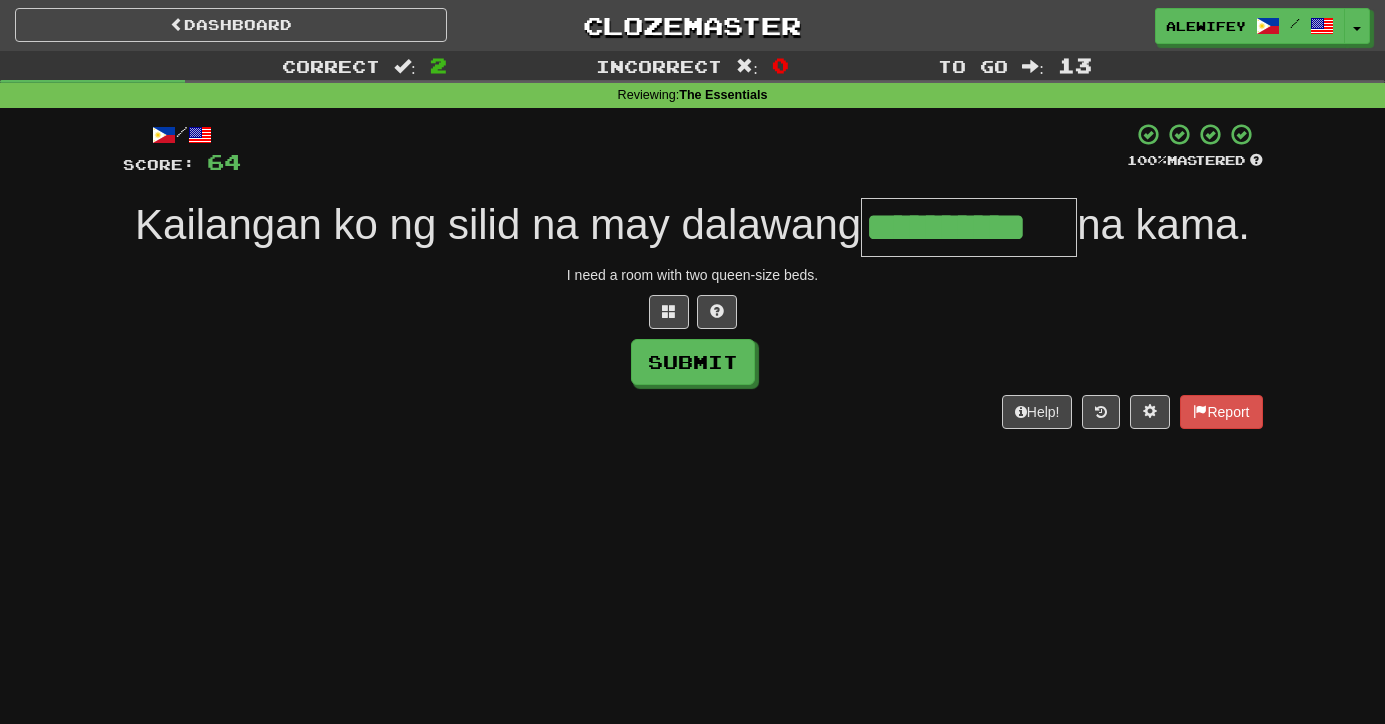 type on "**********" 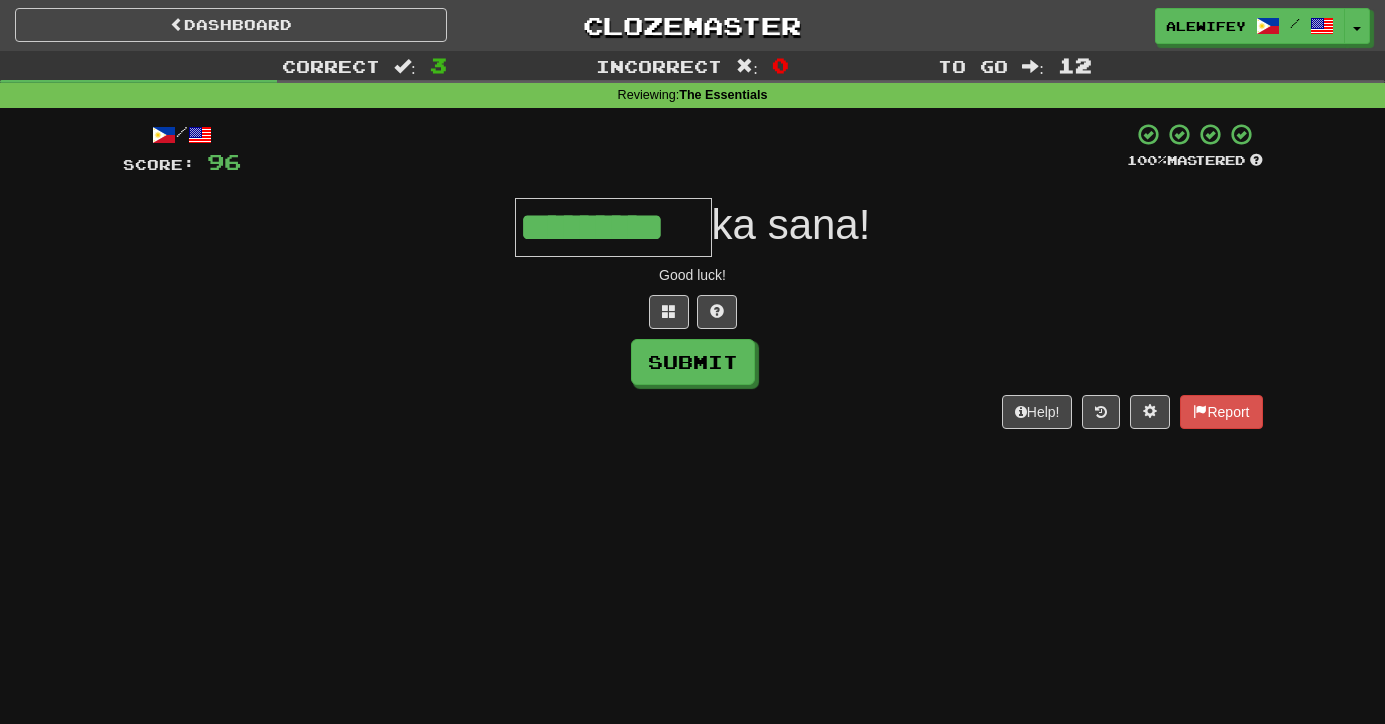 type on "*********" 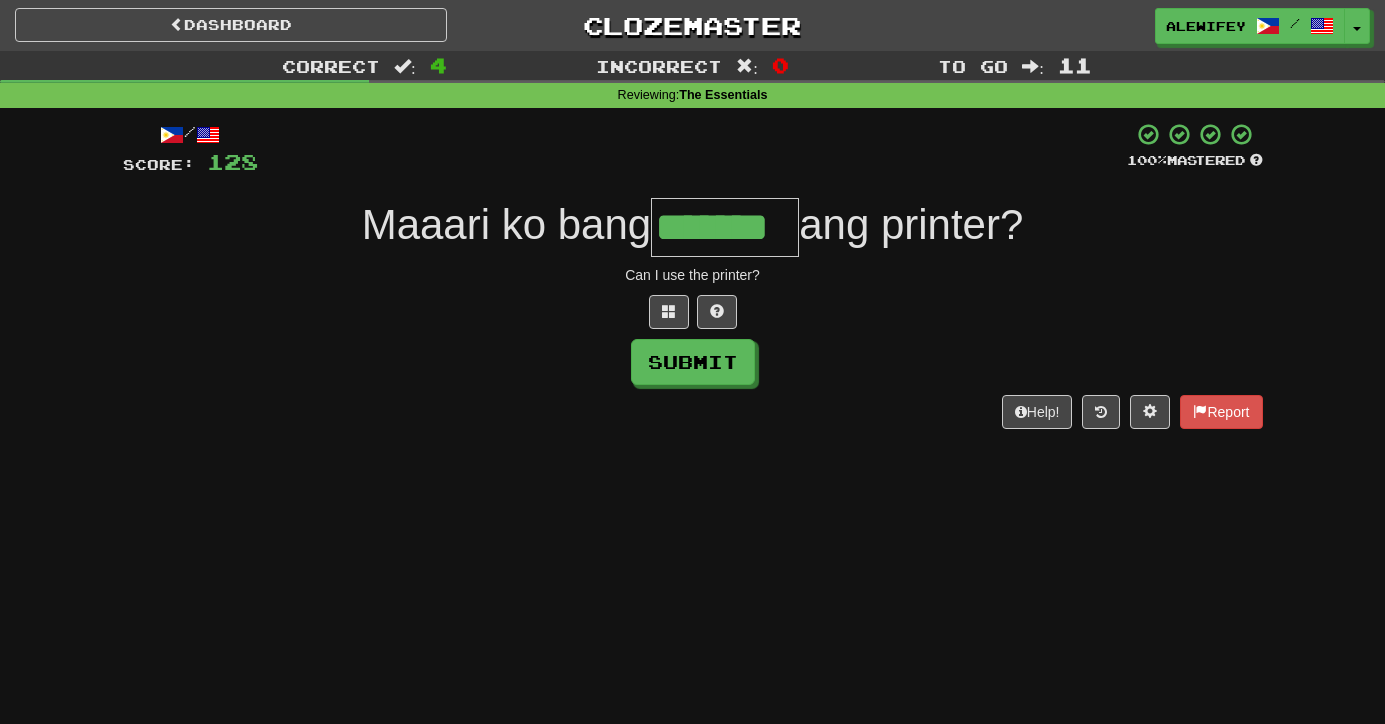 type on "*******" 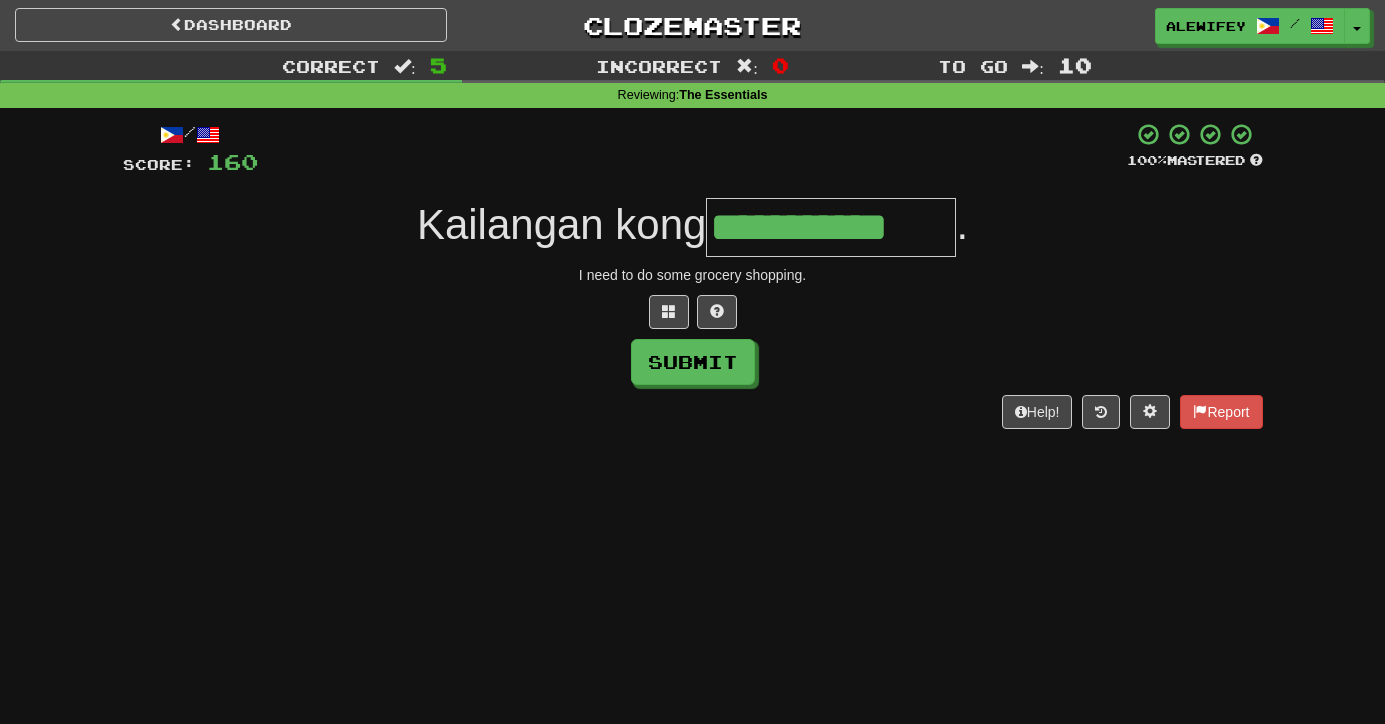 type on "**********" 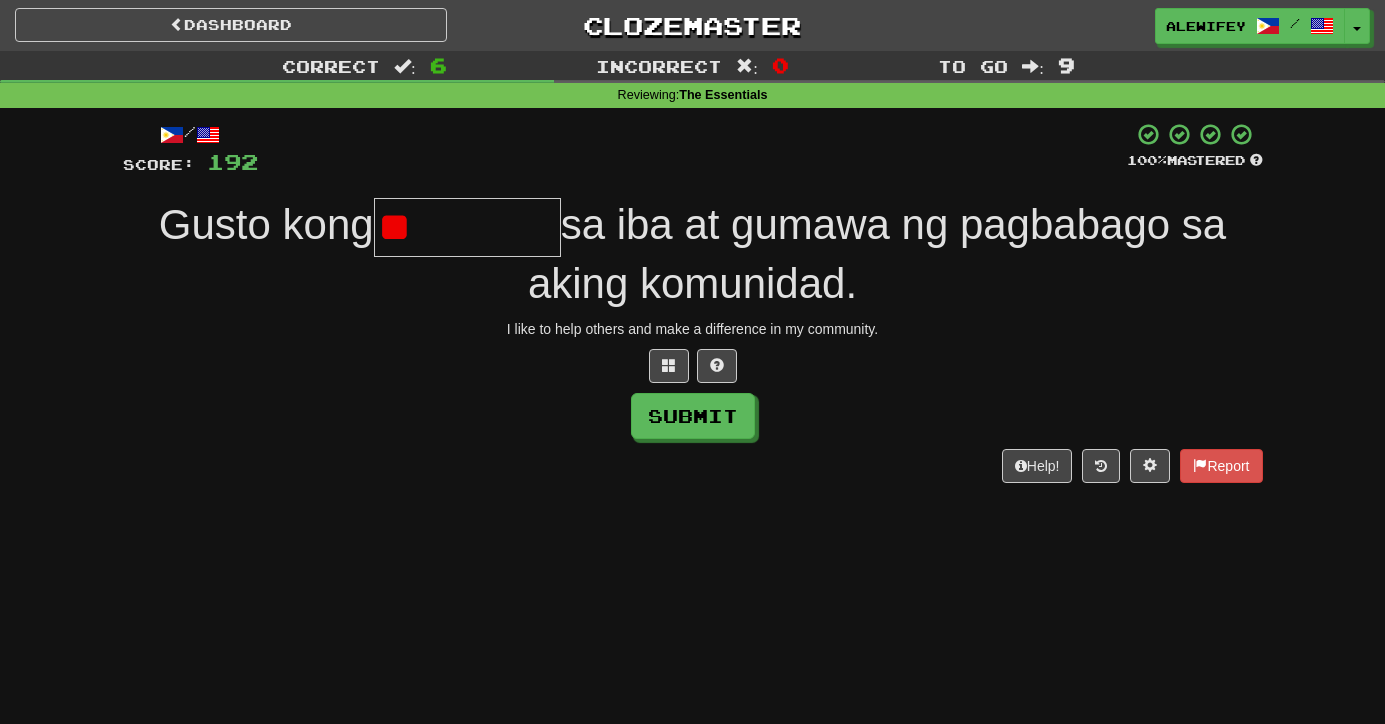 type on "*" 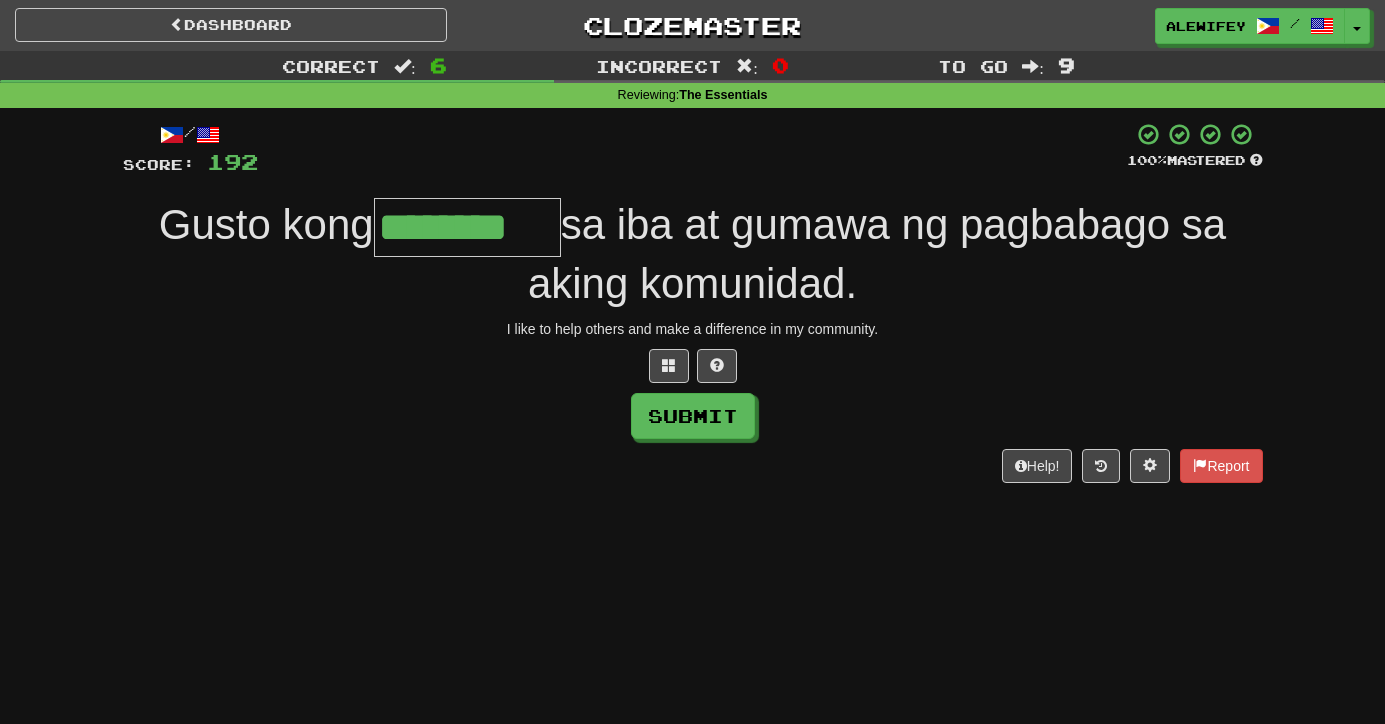 type on "********" 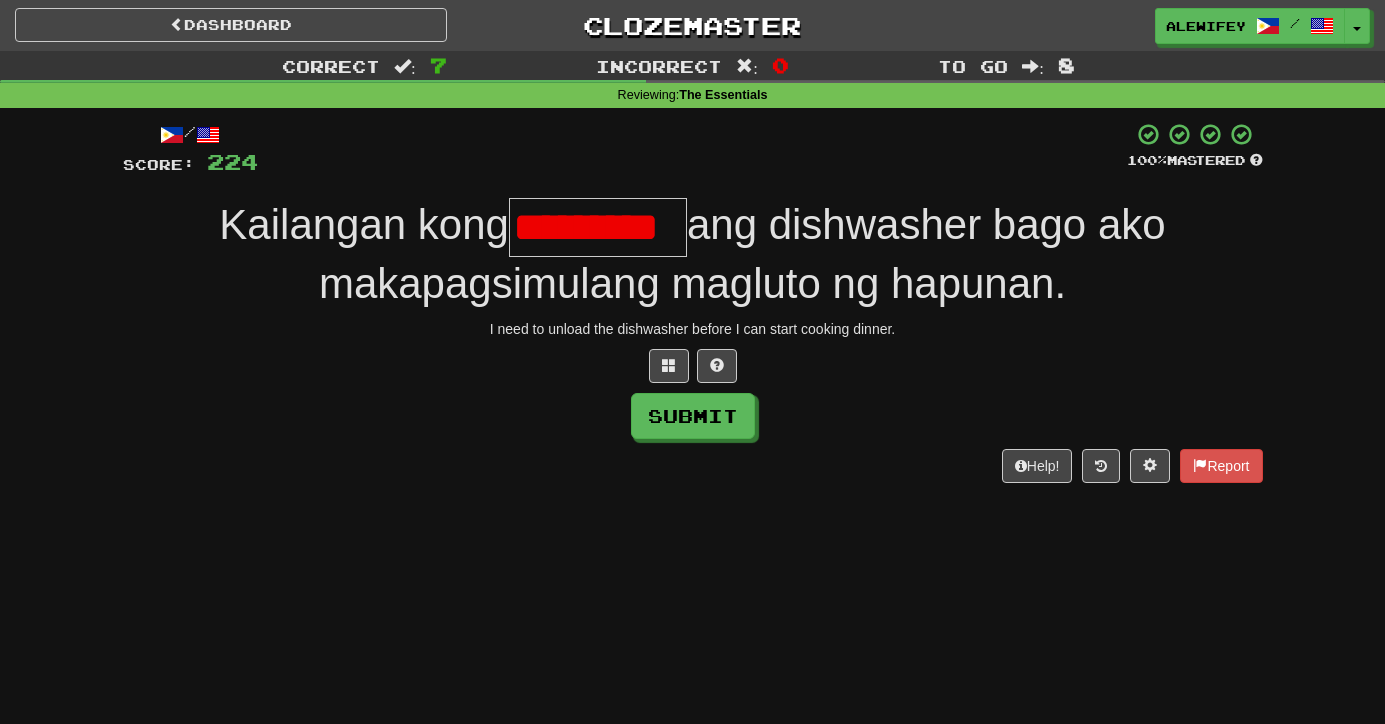 scroll, scrollTop: 0, scrollLeft: 0, axis: both 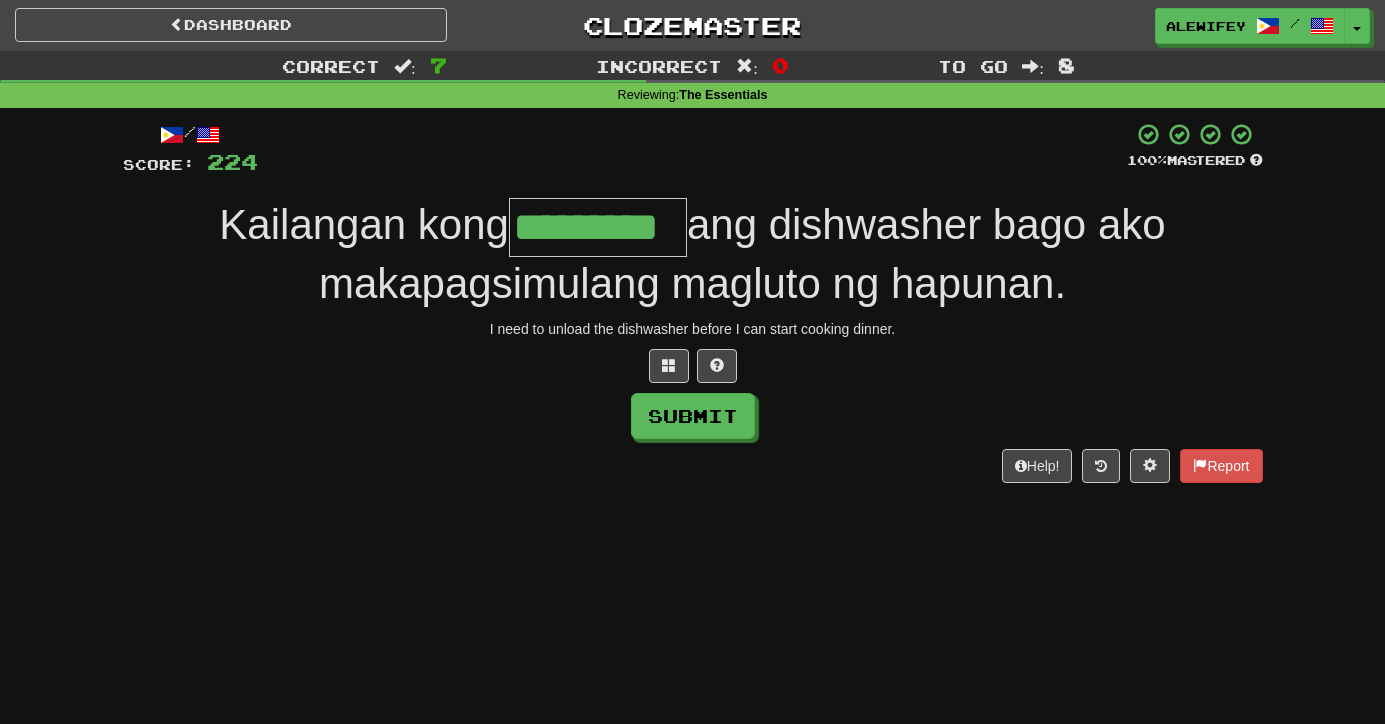 type on "*********" 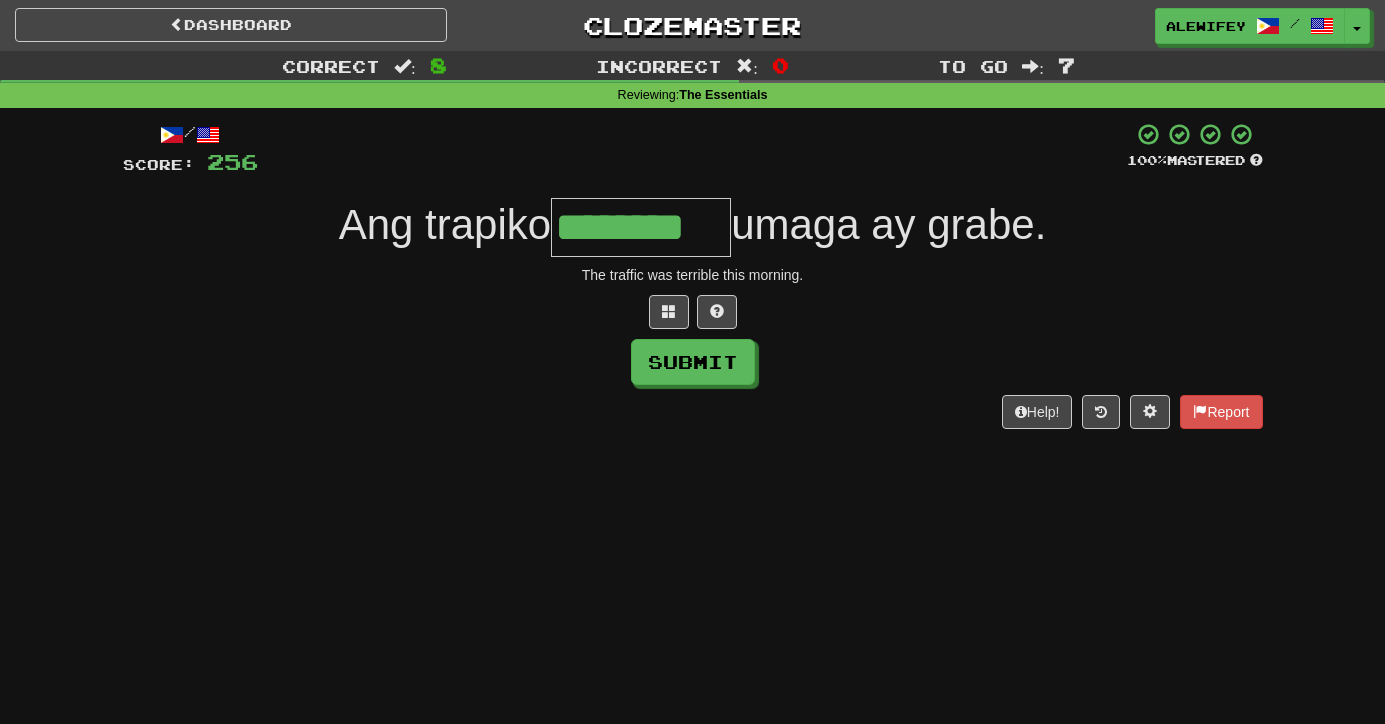 type on "********" 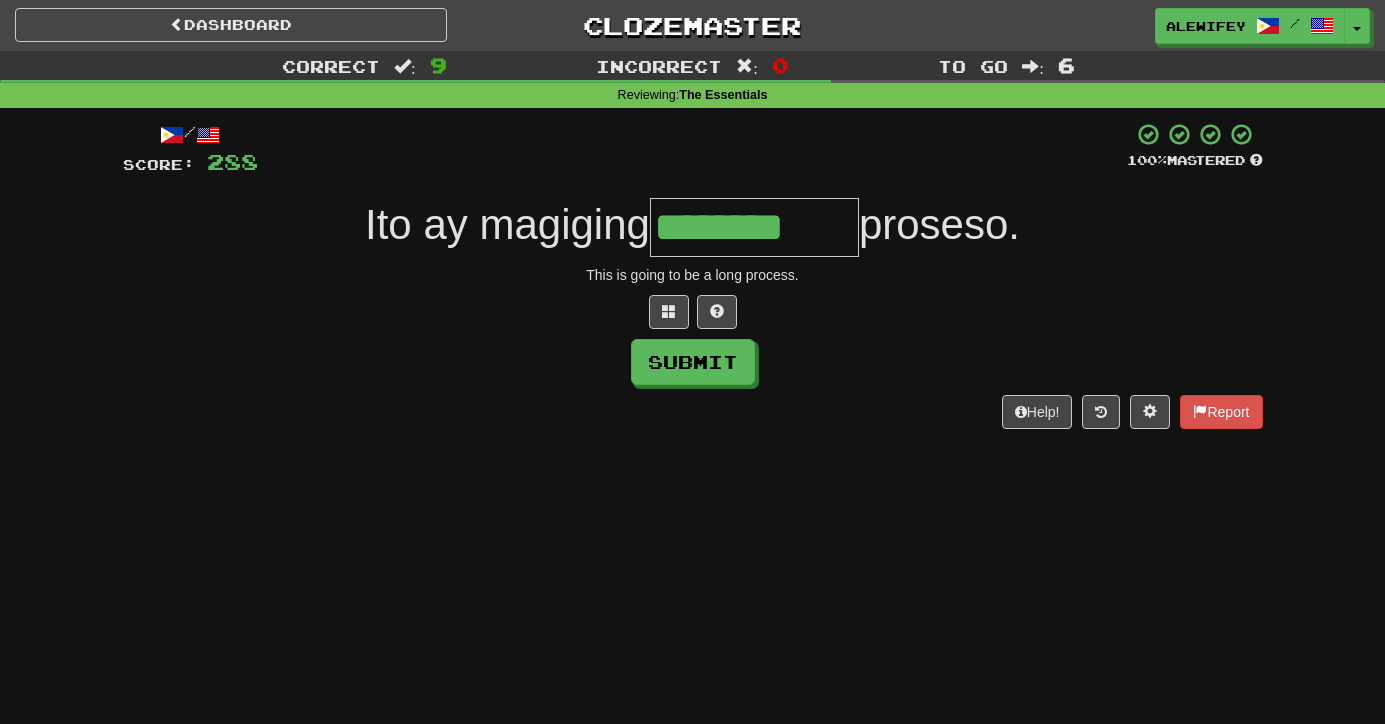 type on "********" 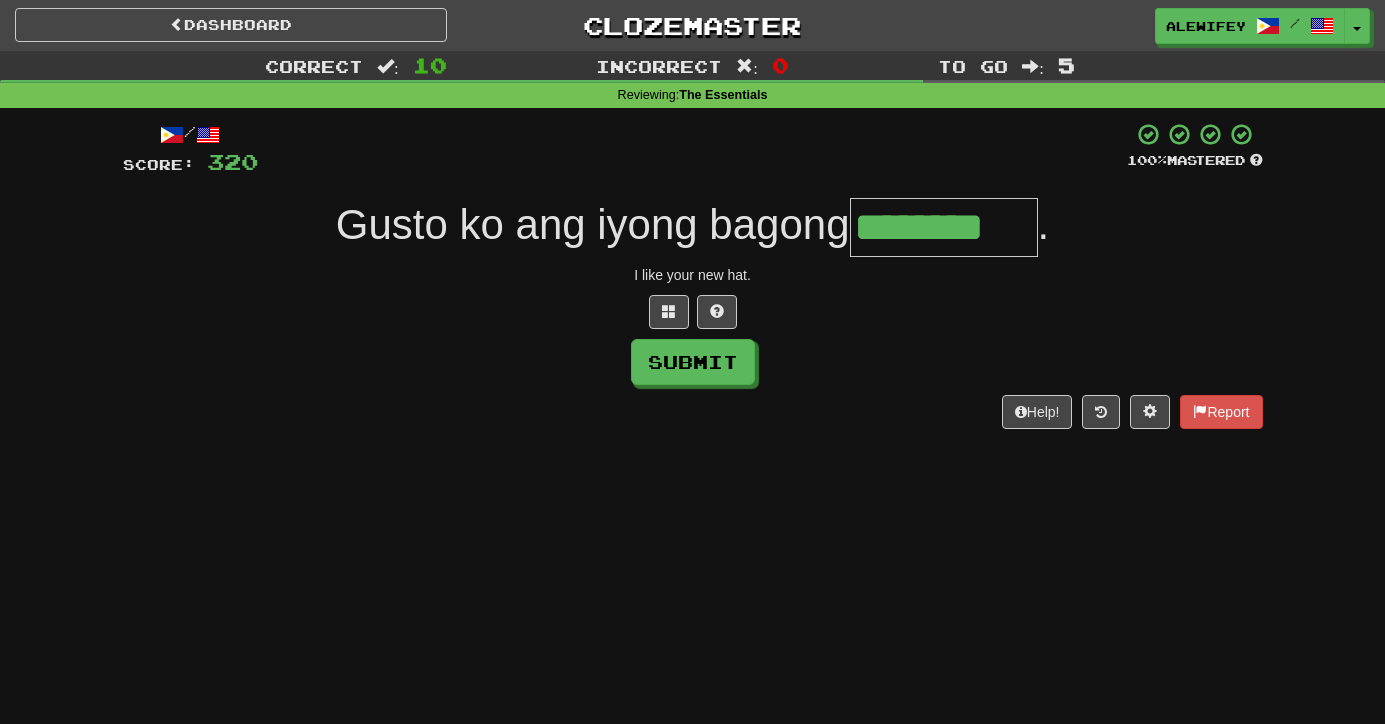 type on "********" 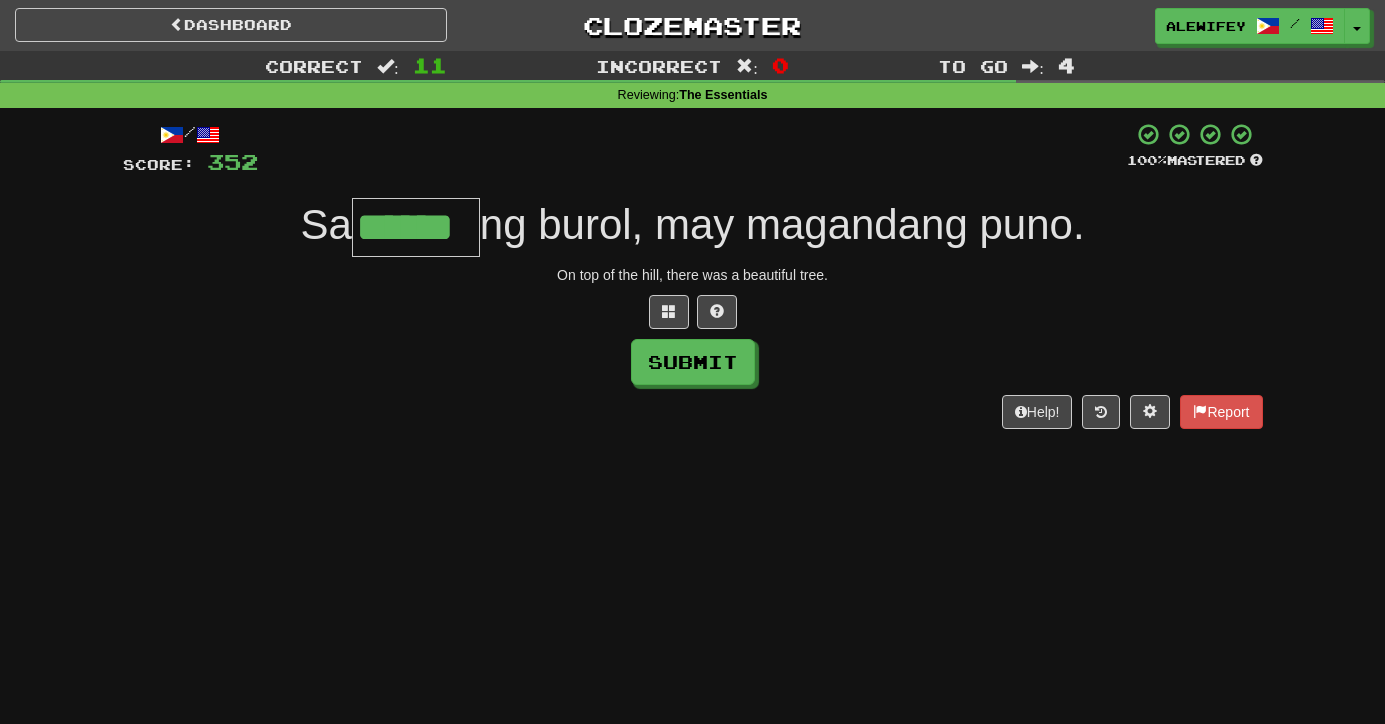 type on "******" 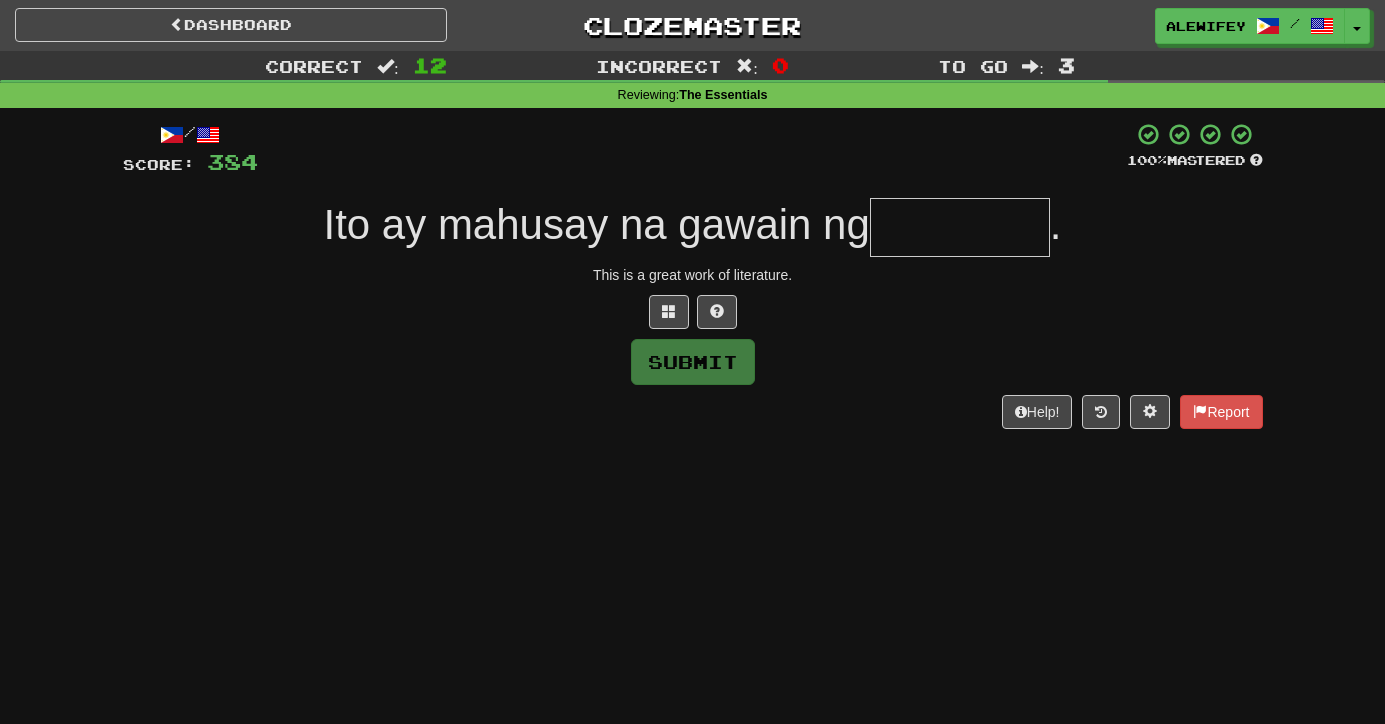 paste on "*********" 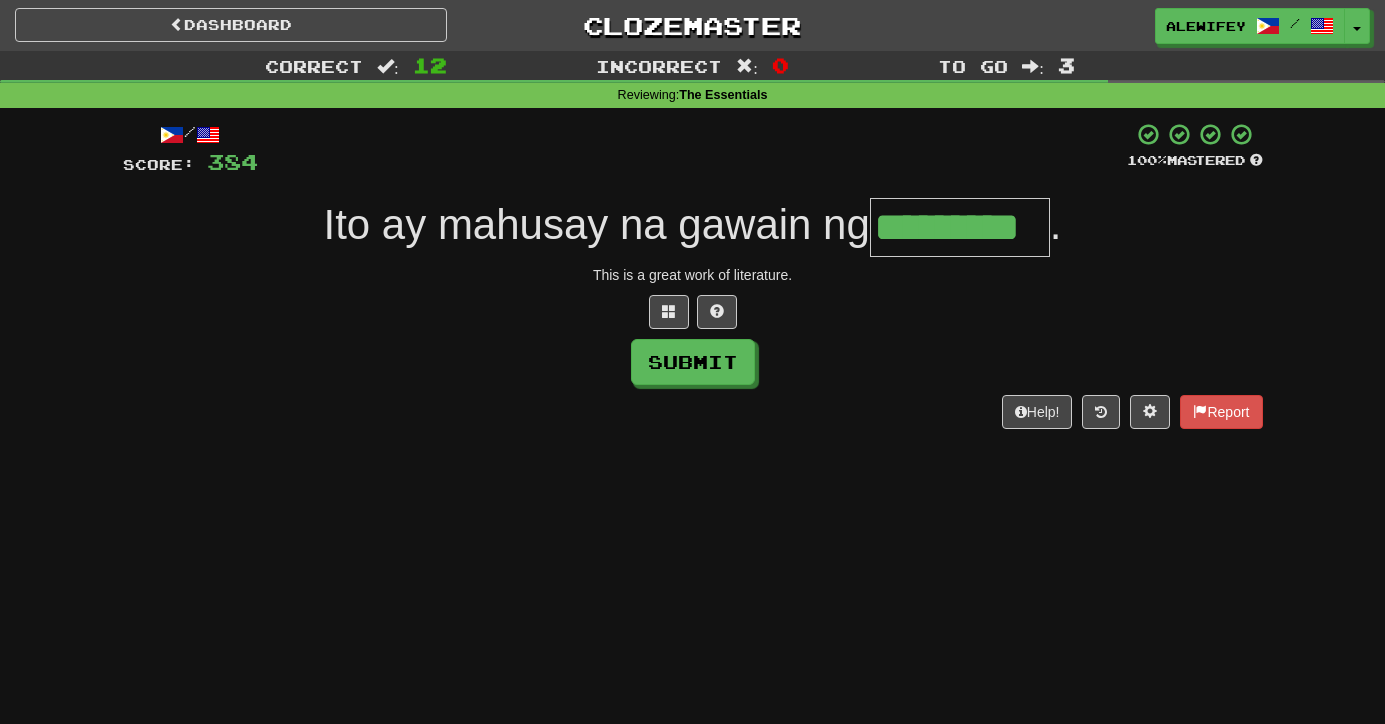 type on "*********" 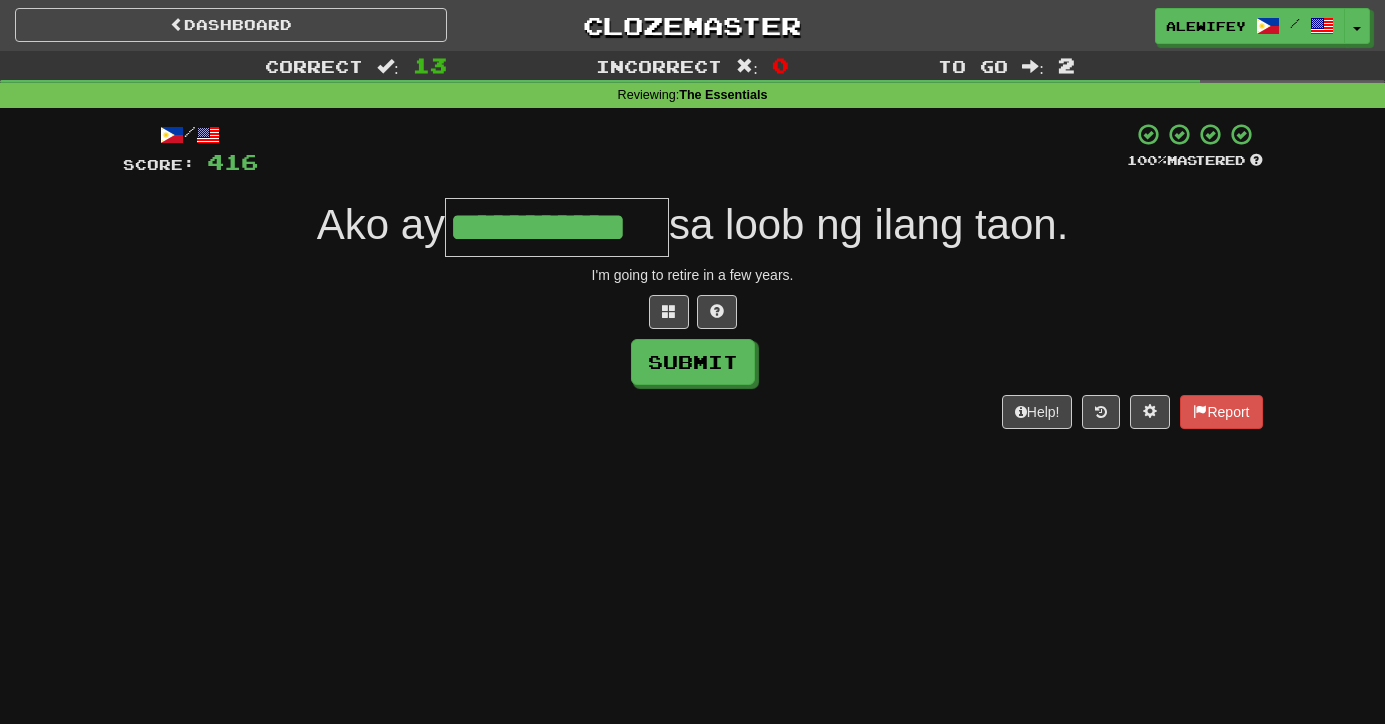 type on "**********" 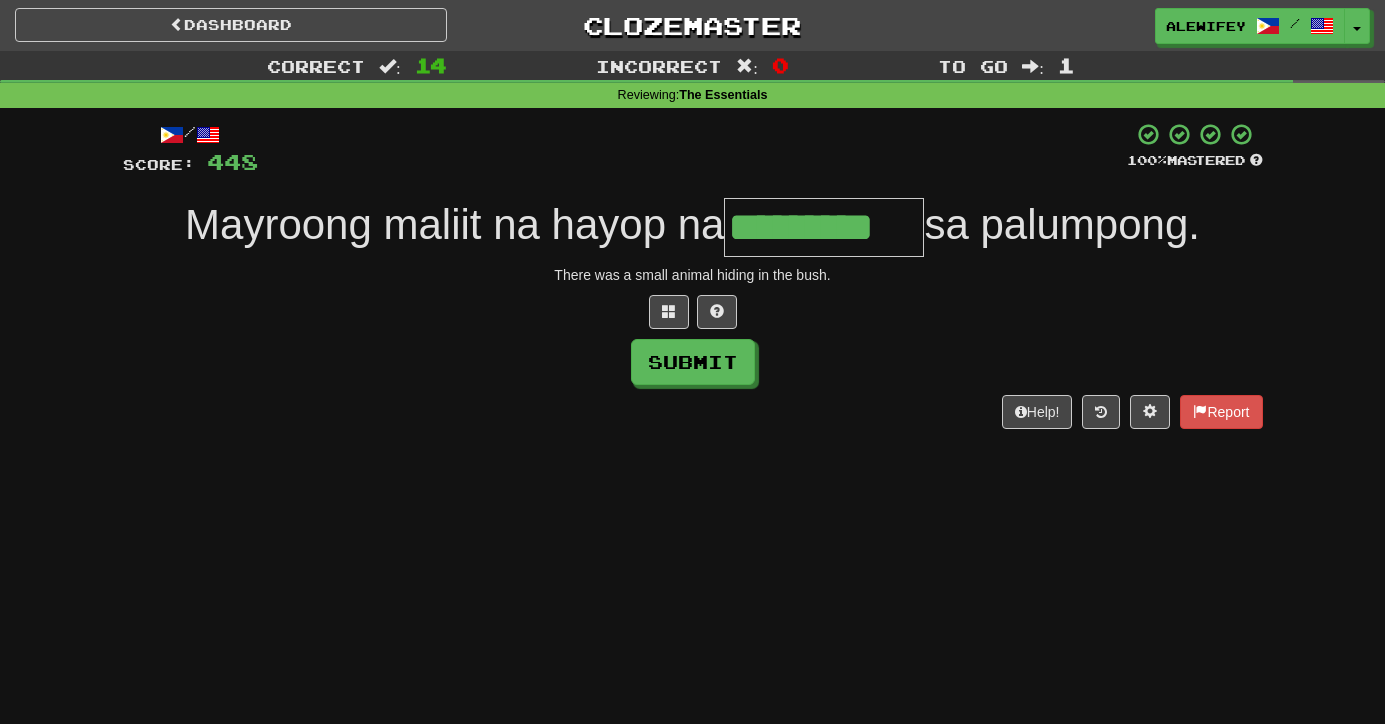 type on "*********" 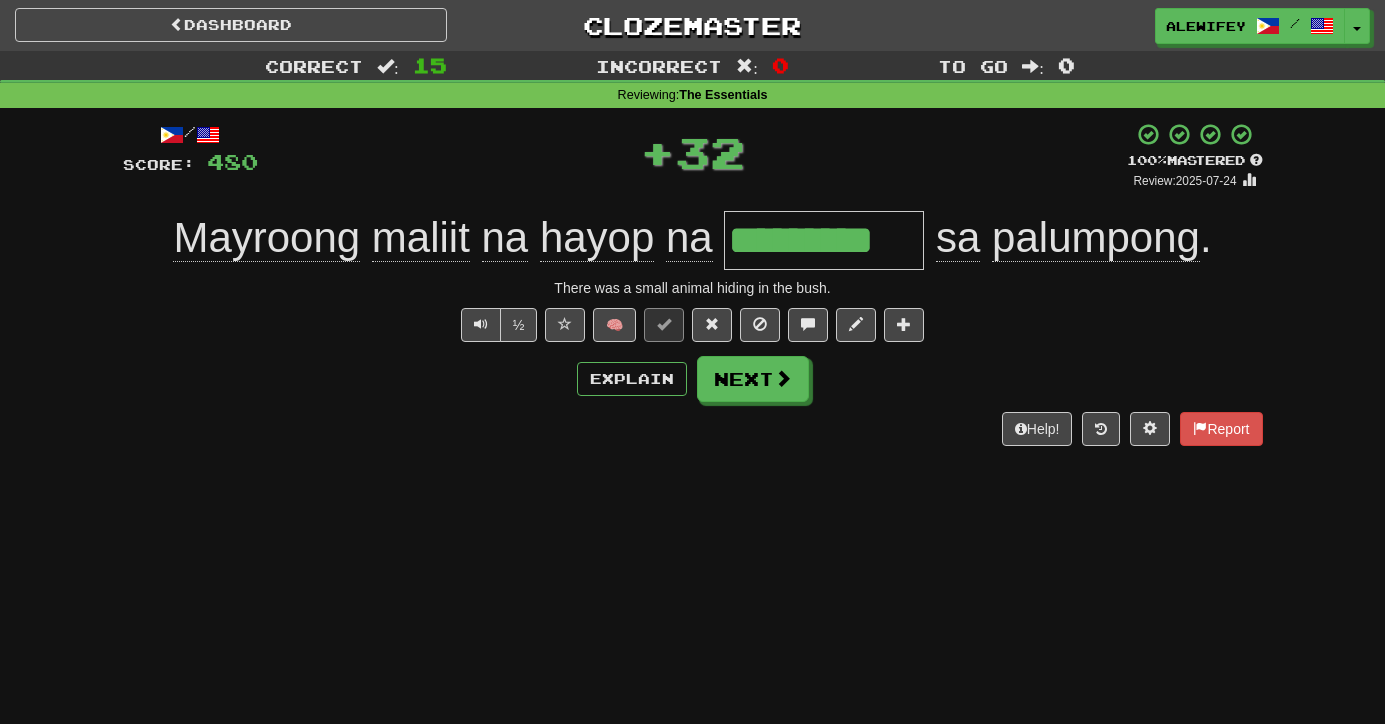 type 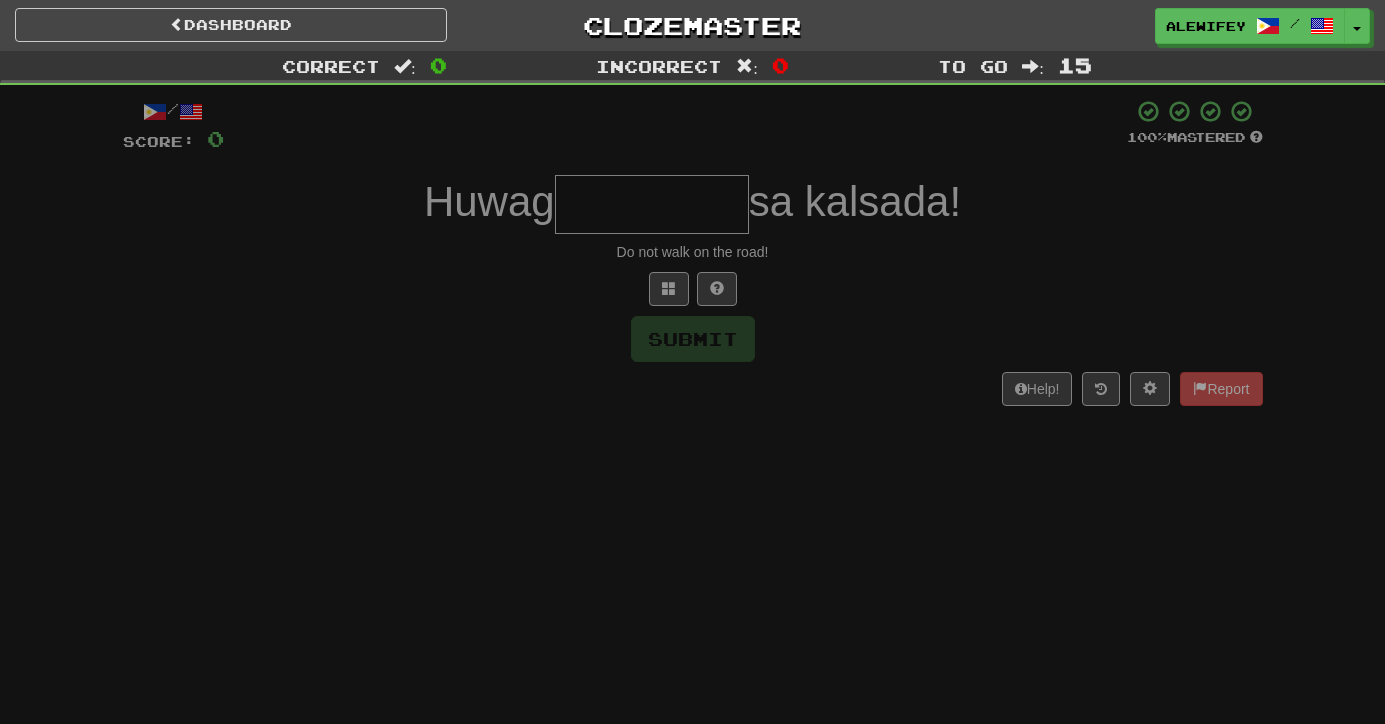 scroll, scrollTop: 0, scrollLeft: 0, axis: both 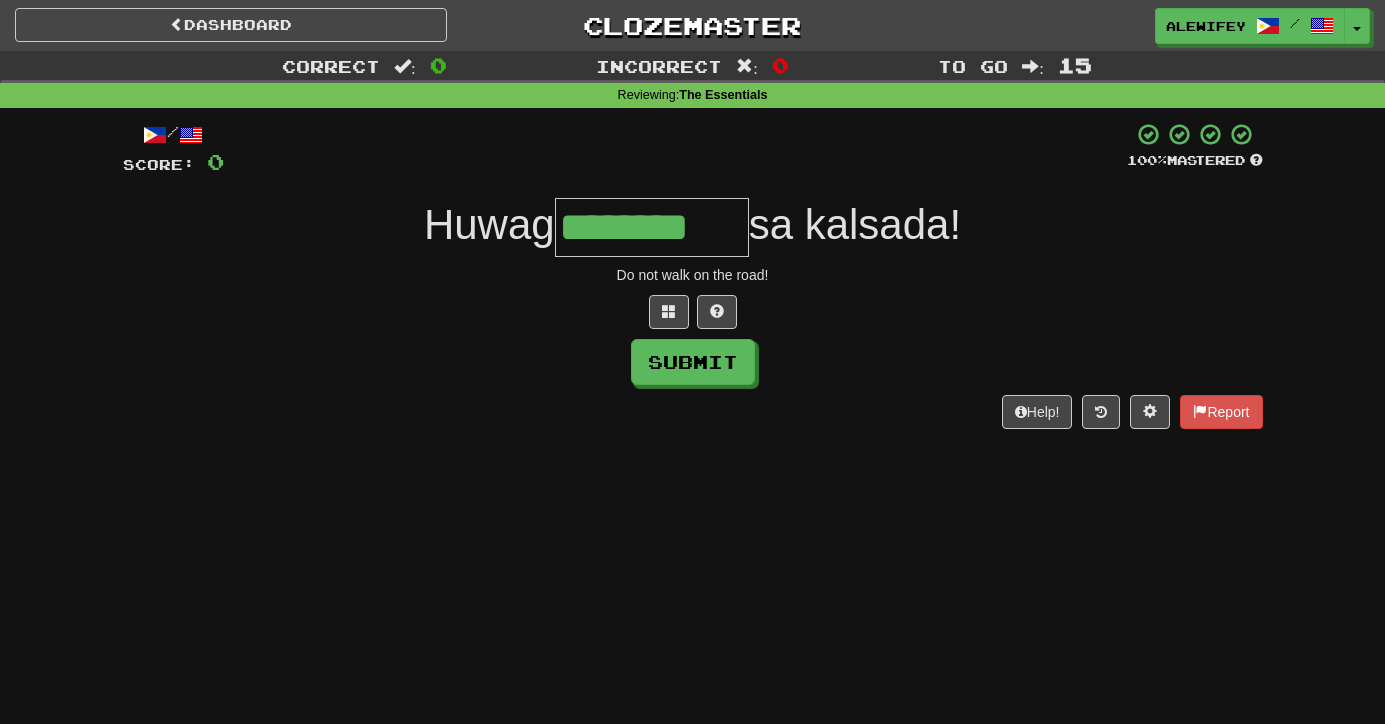 type on "********" 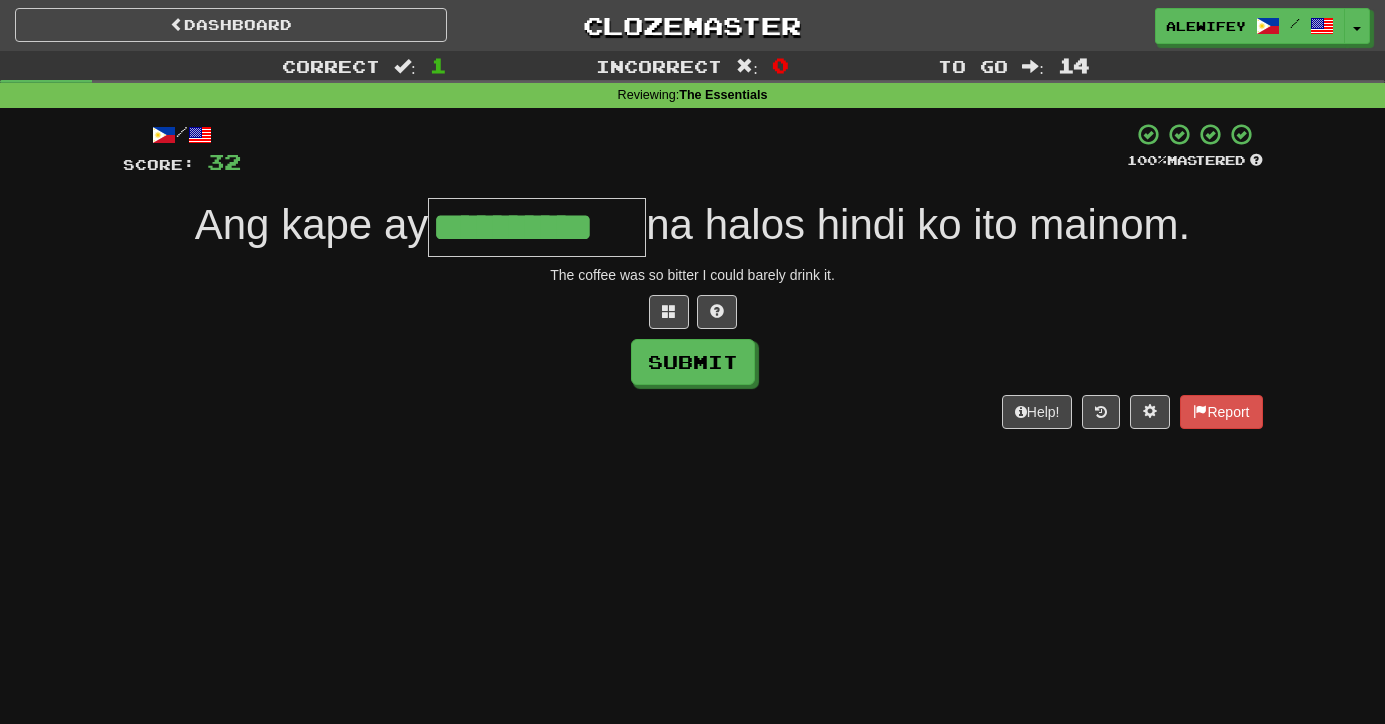 type on "**********" 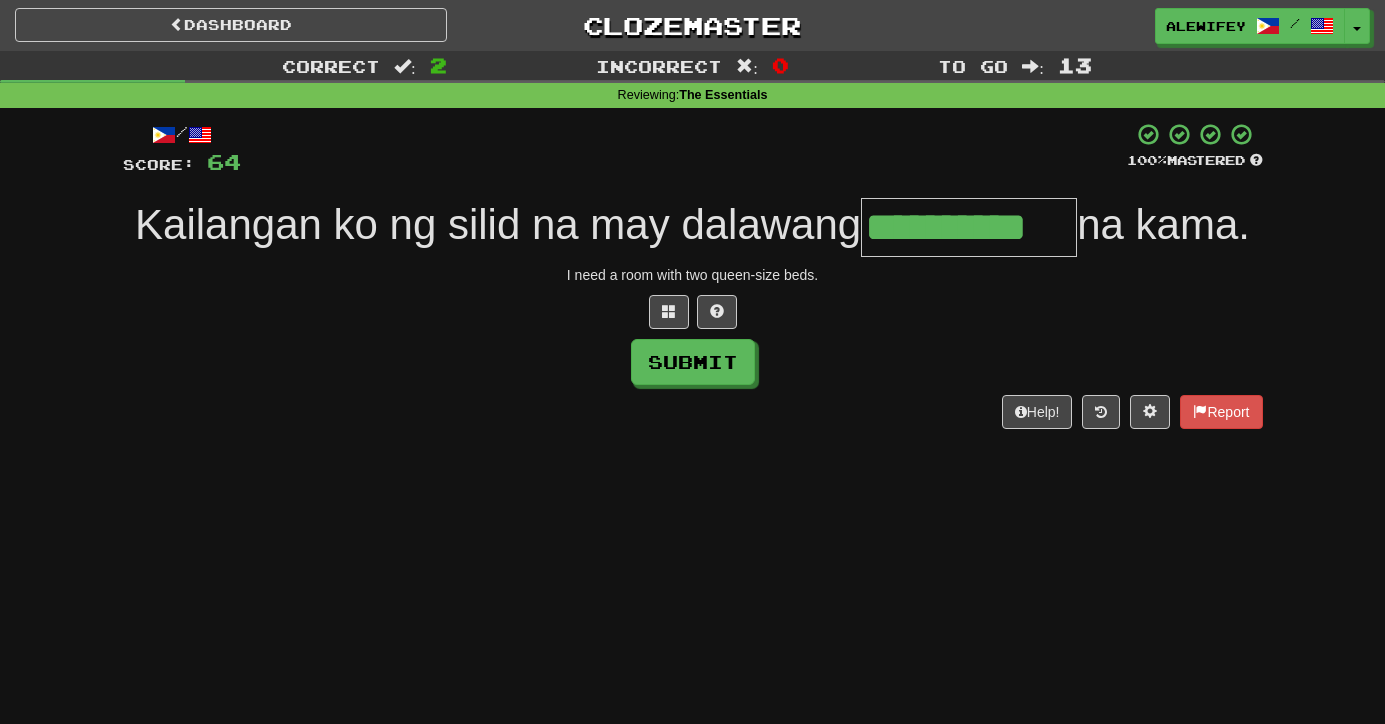 type on "**********" 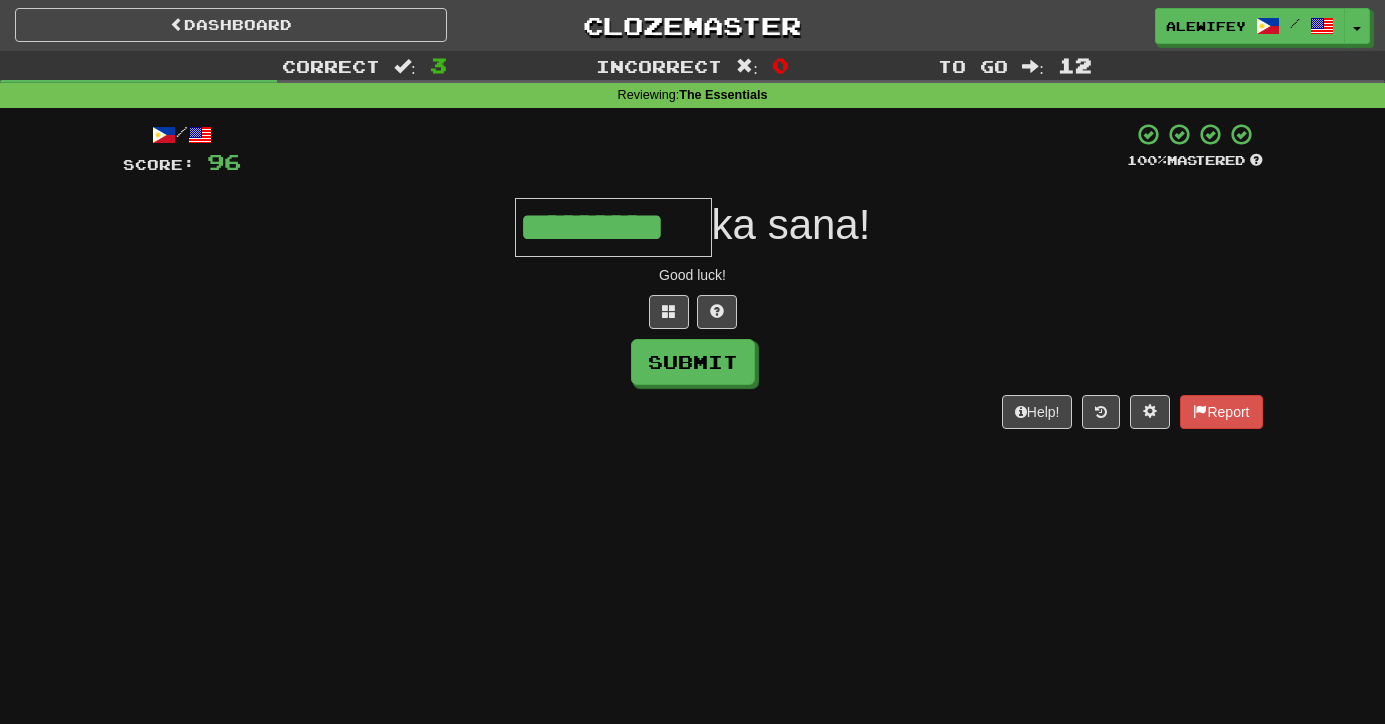 type on "*********" 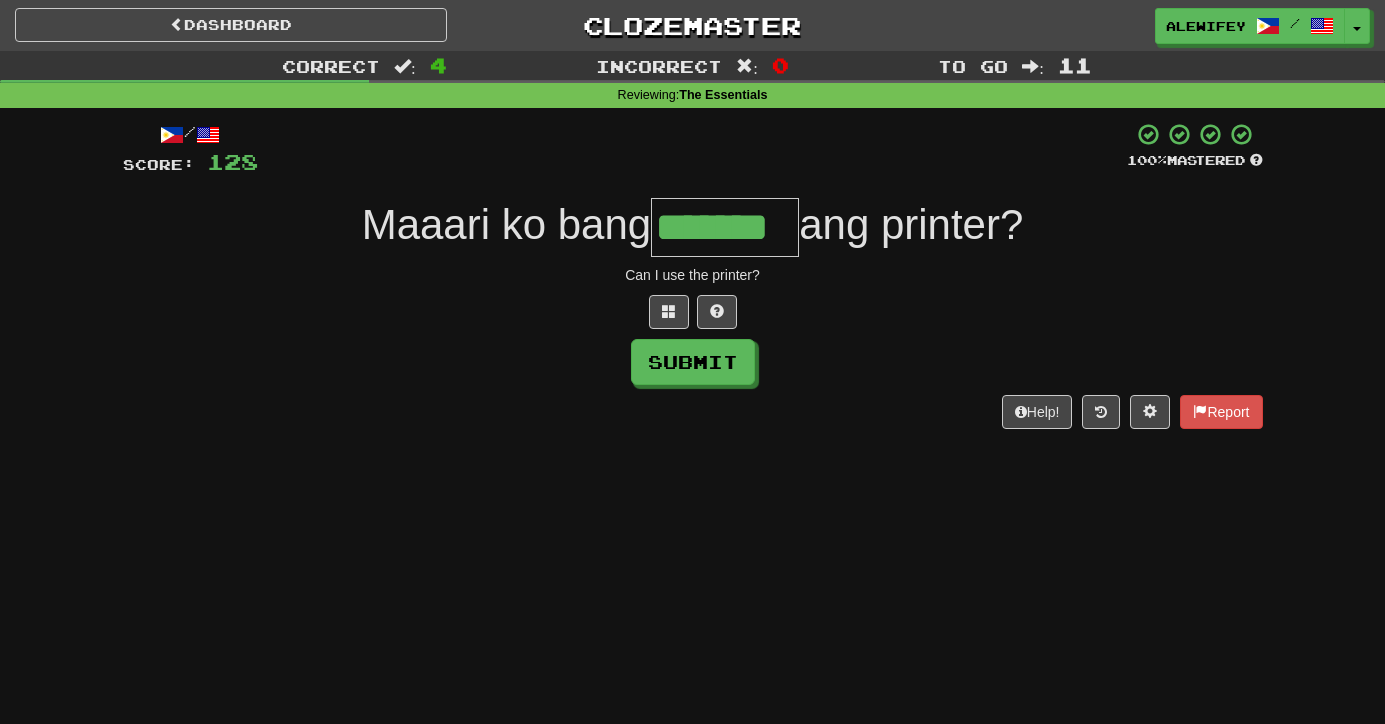 type on "*******" 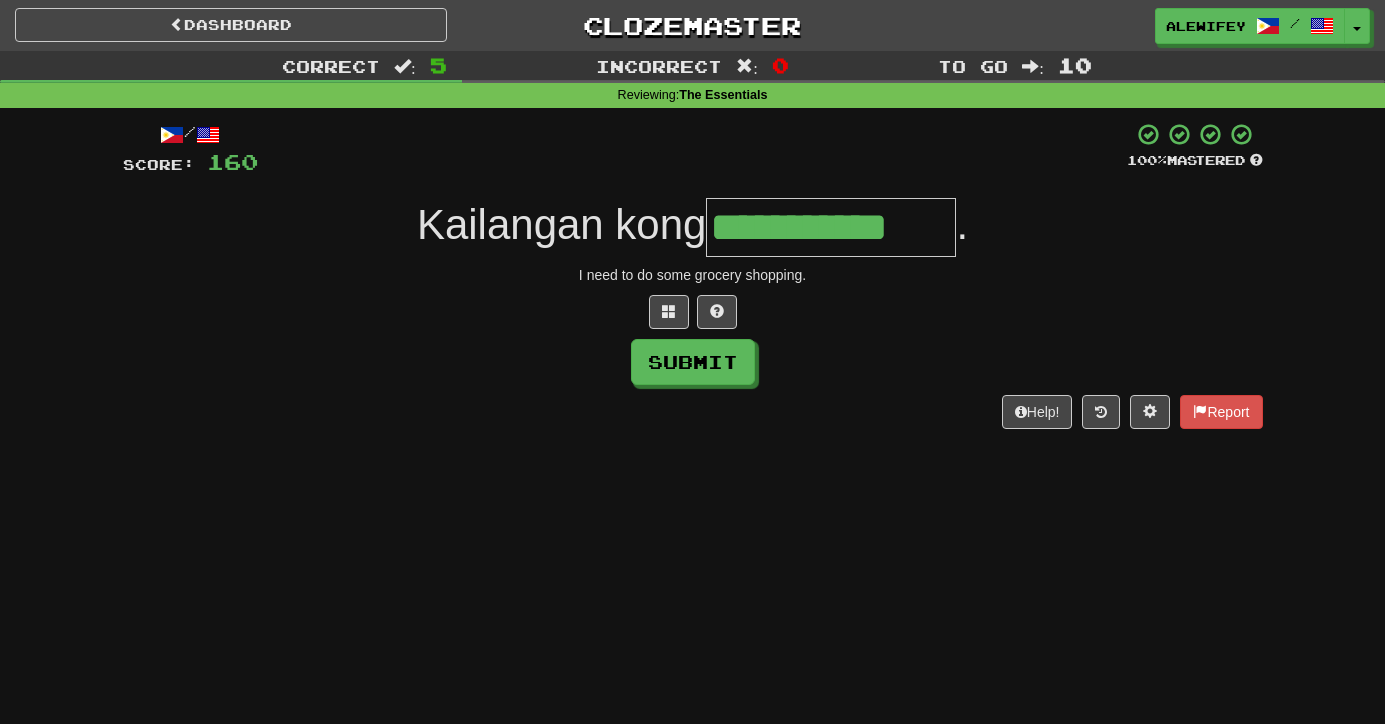 type on "**********" 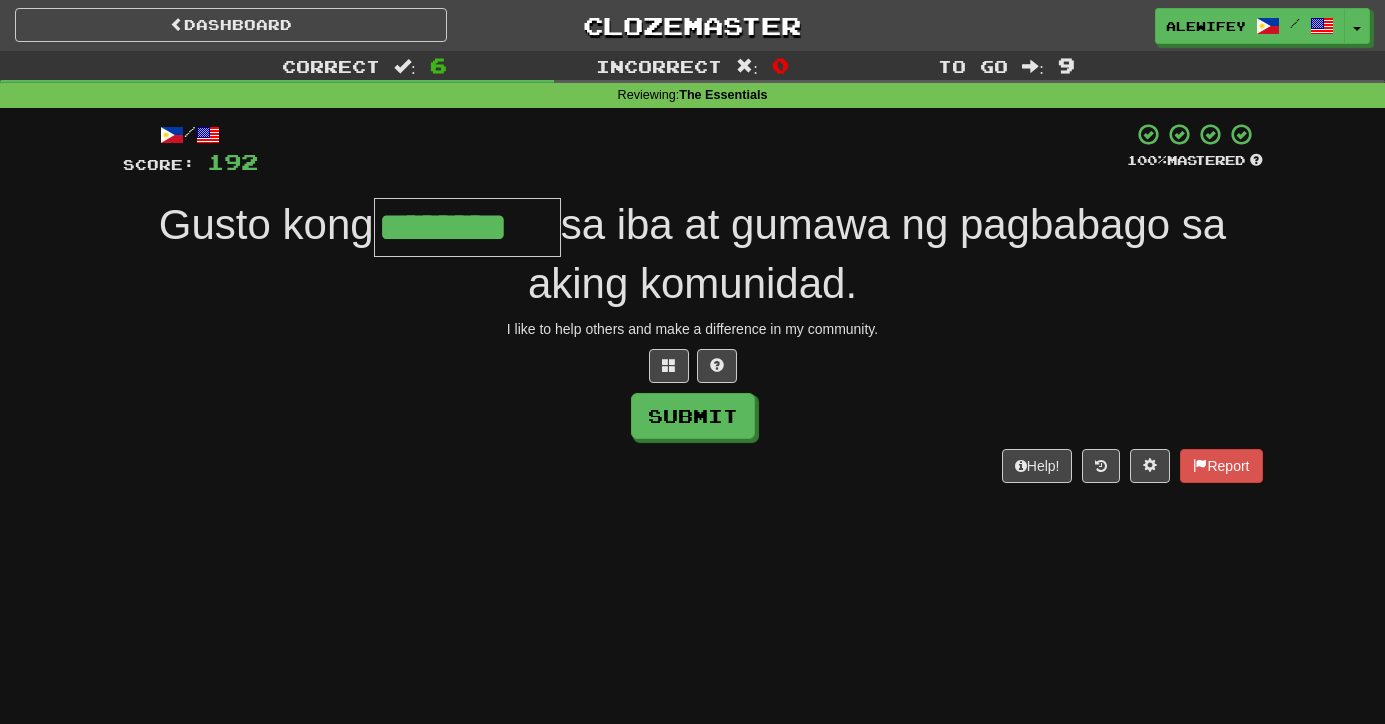 type on "********" 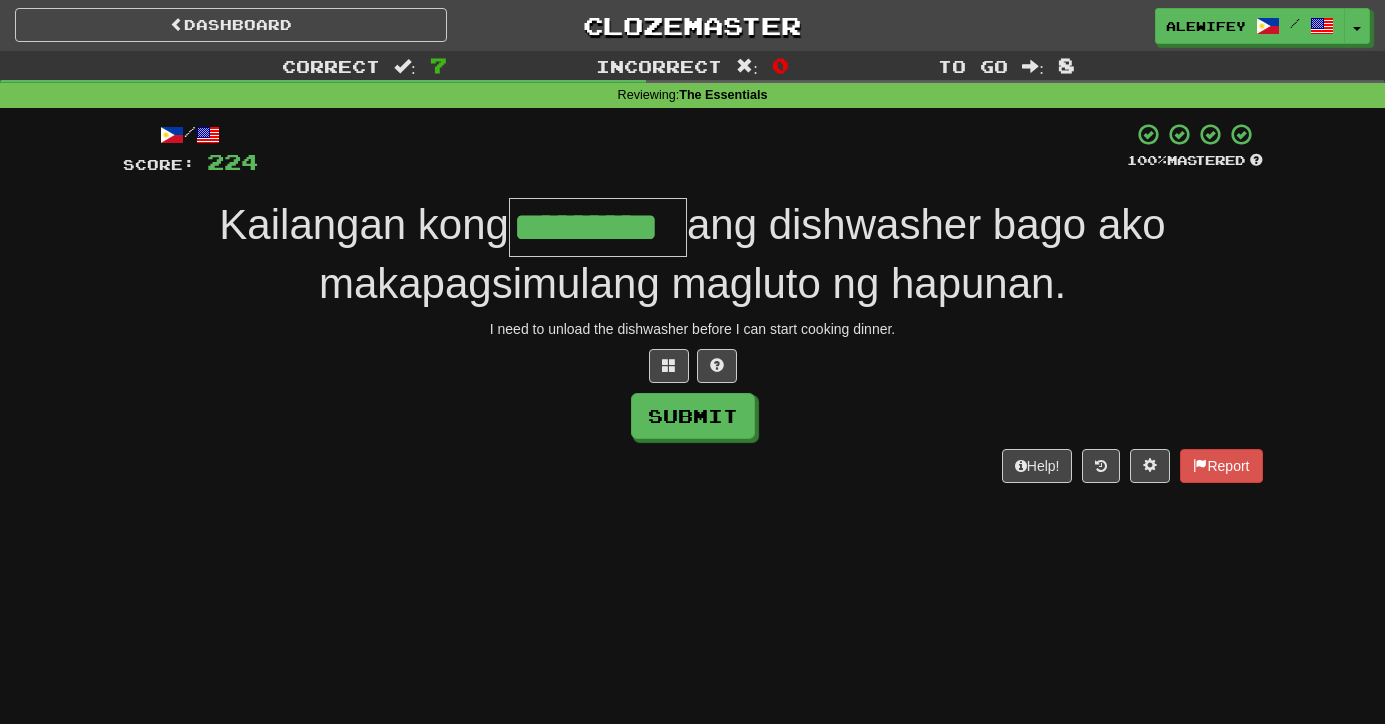 type on "*********" 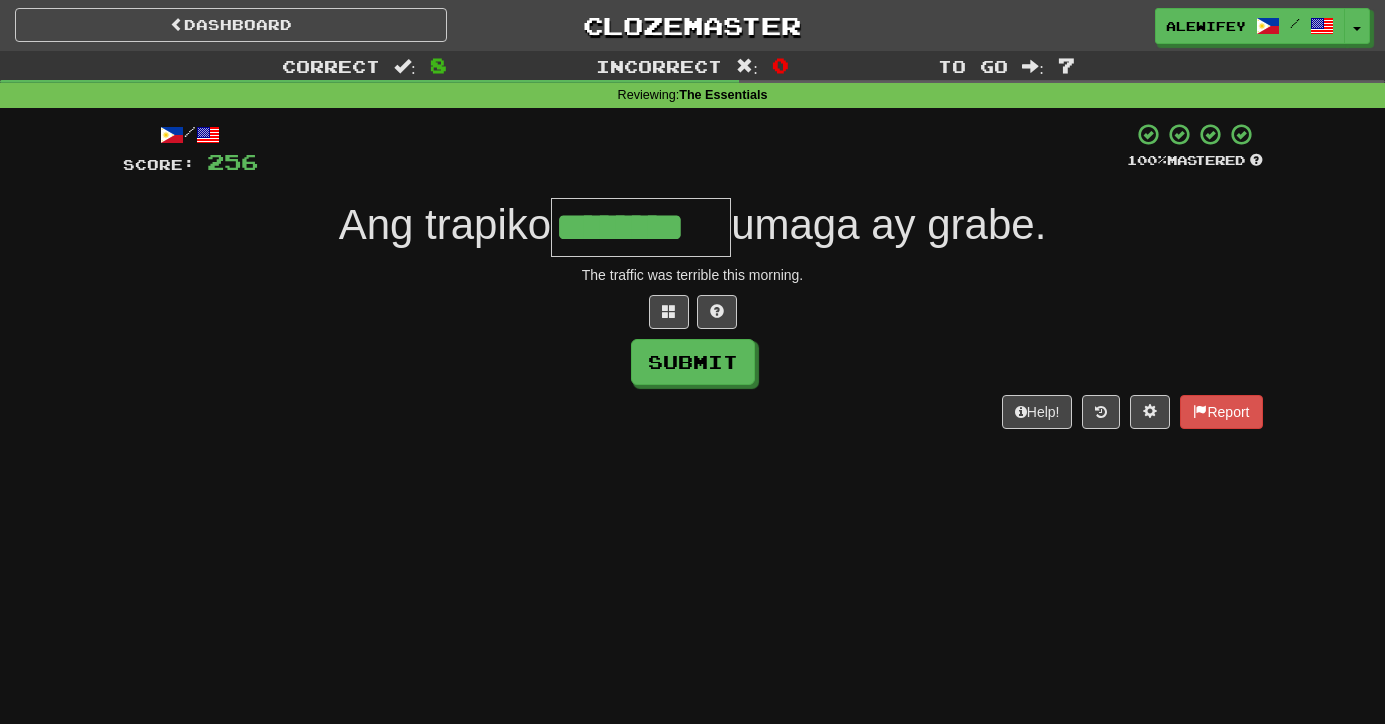 type on "********" 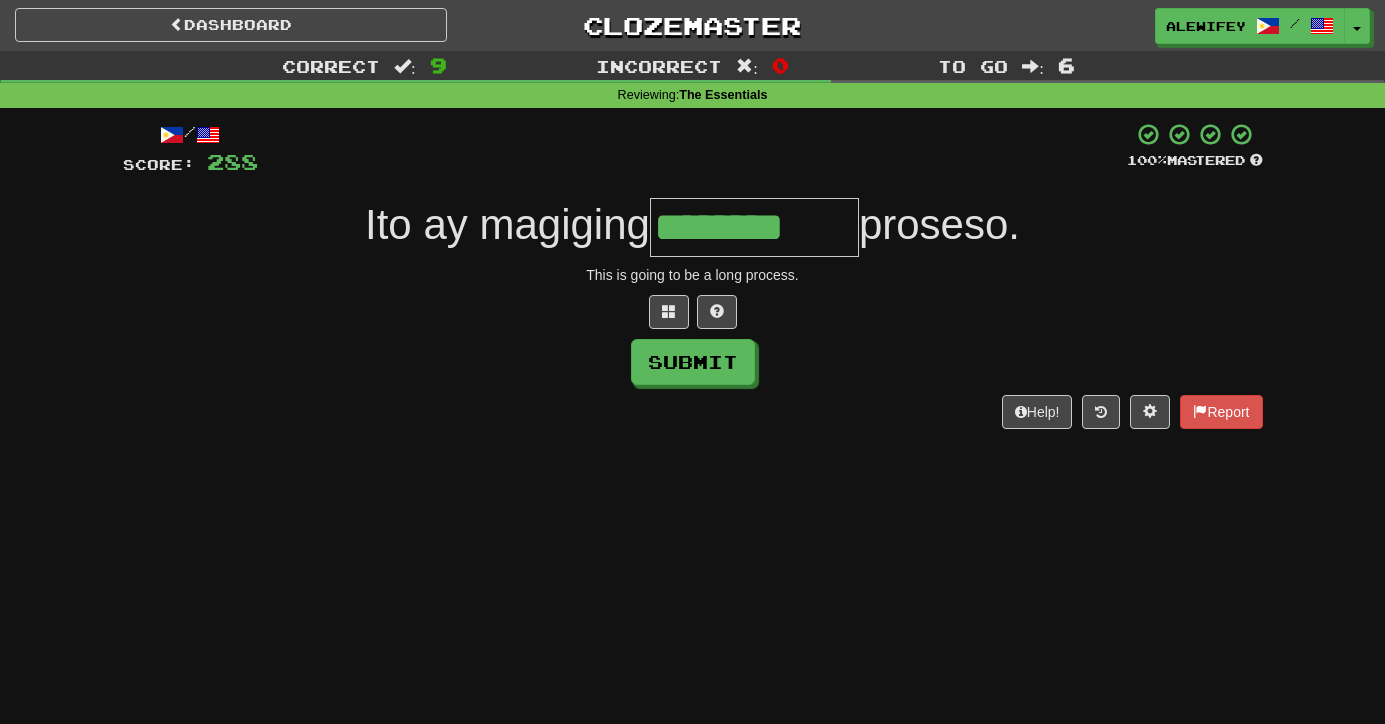 type on "********" 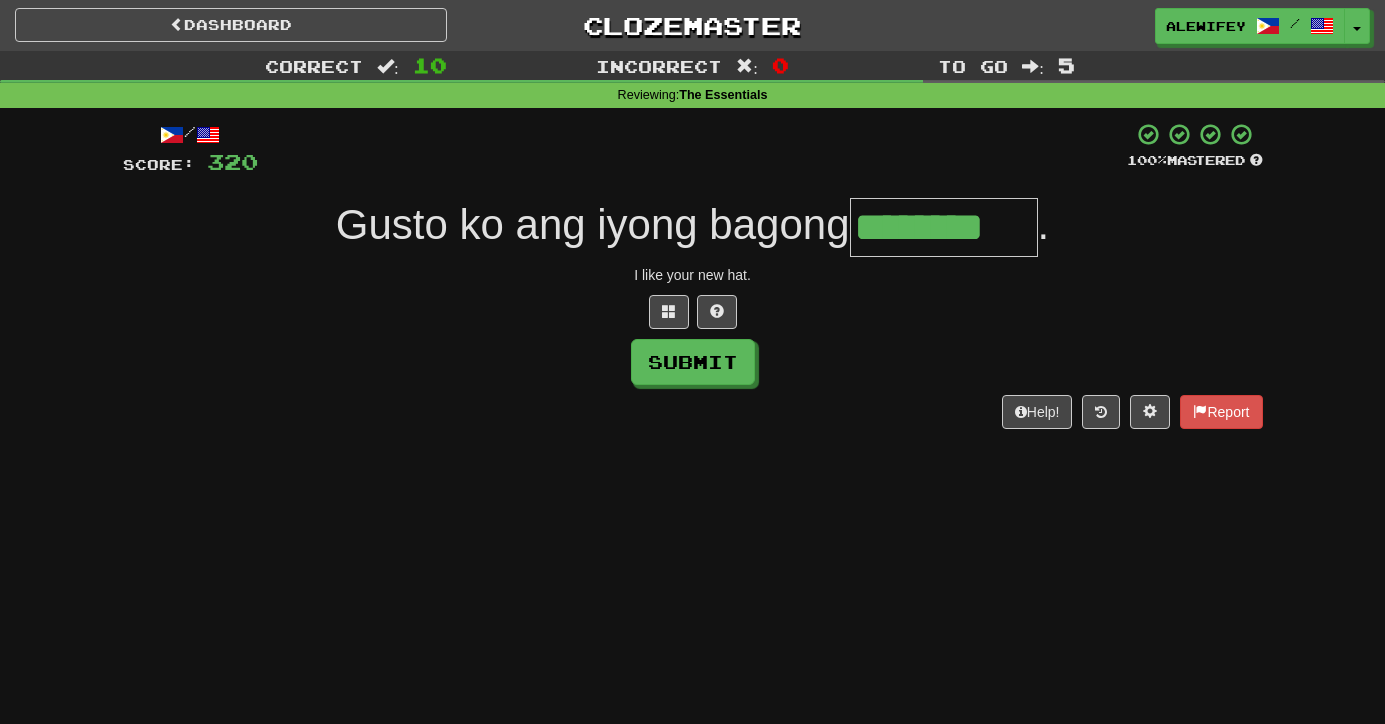 type on "********" 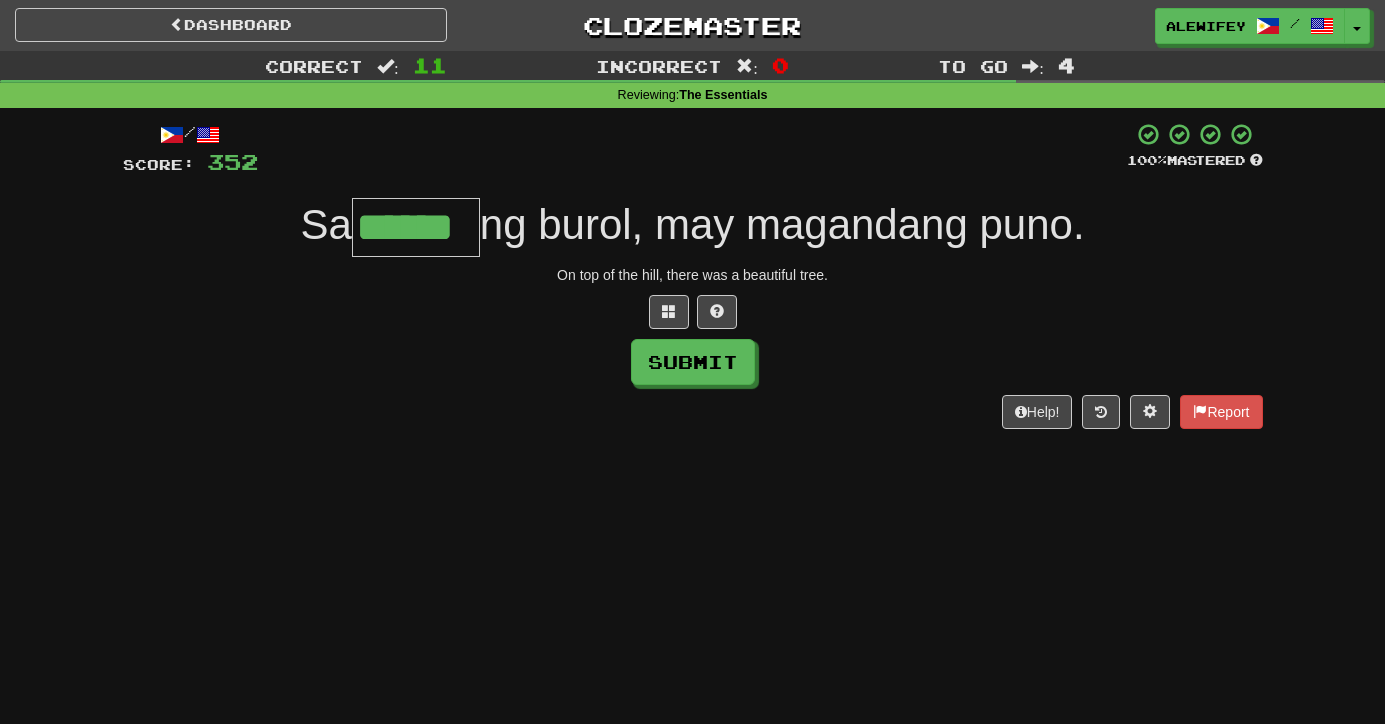 type on "******" 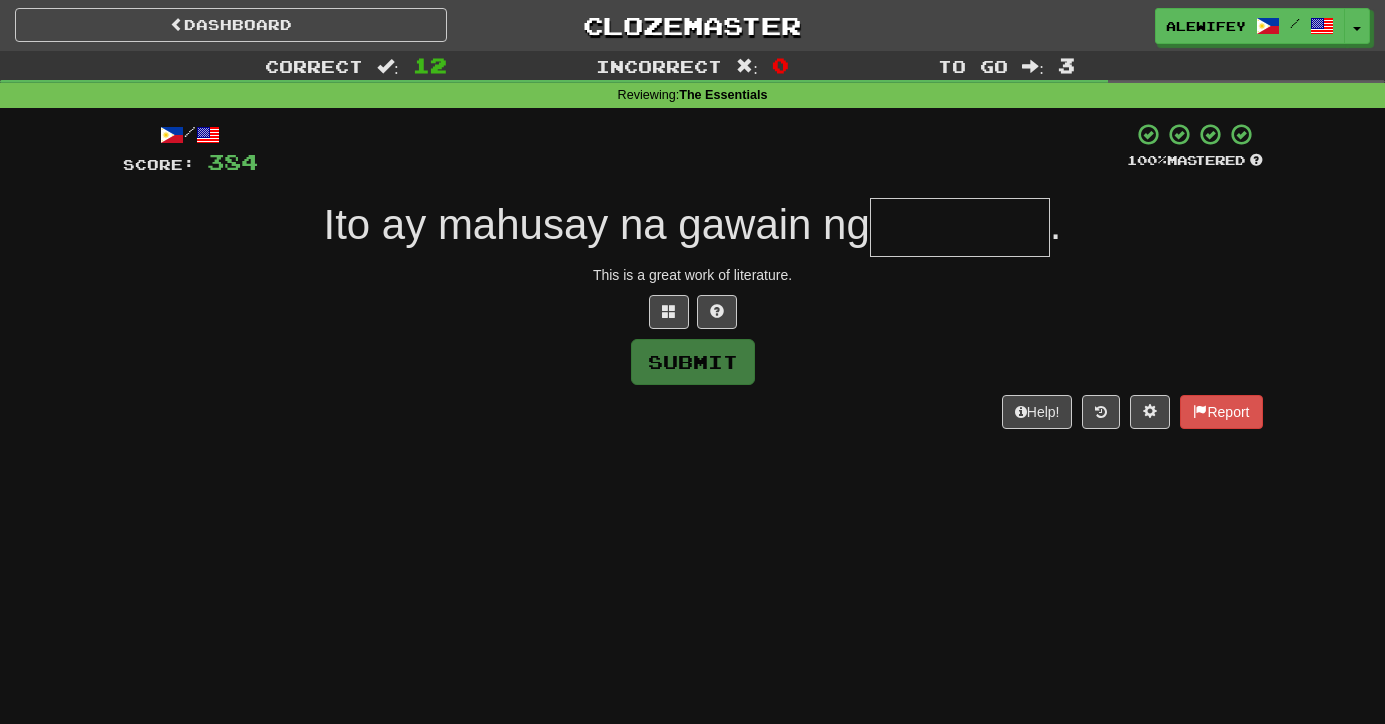 paste on "*********" 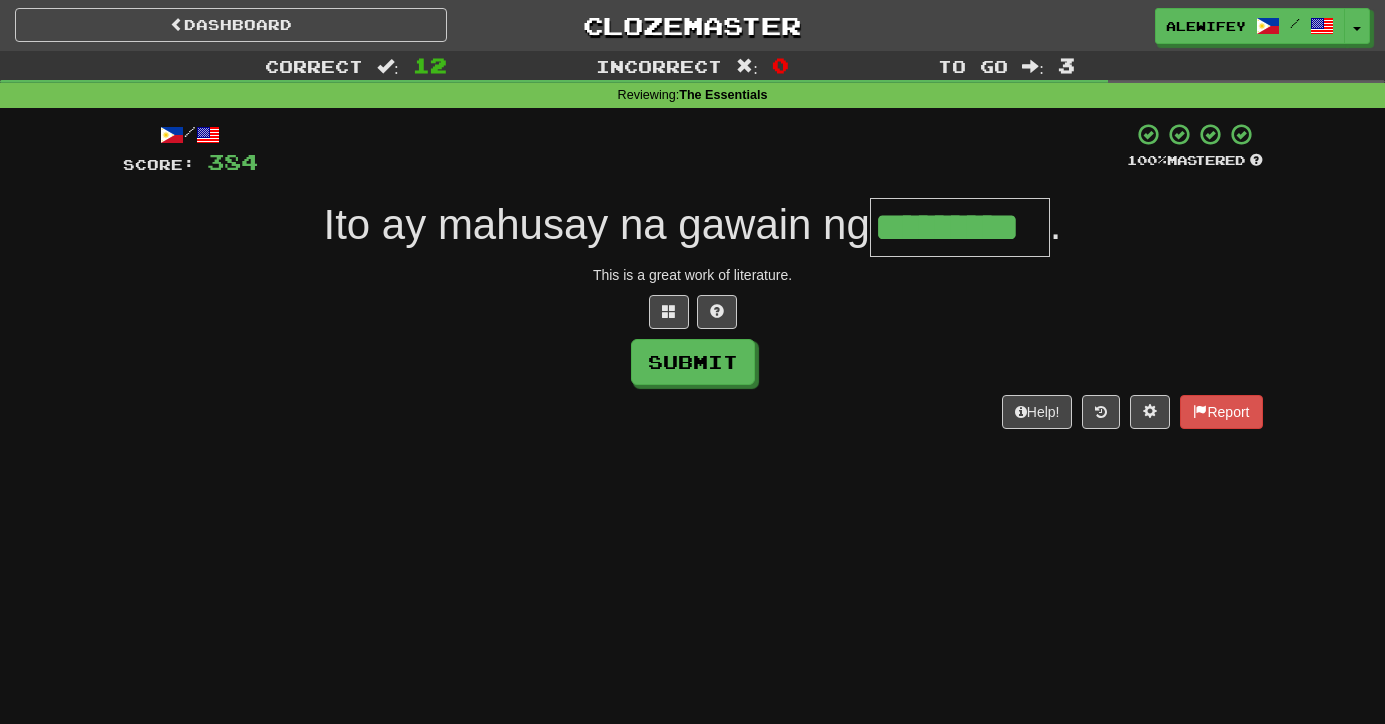 type on "*********" 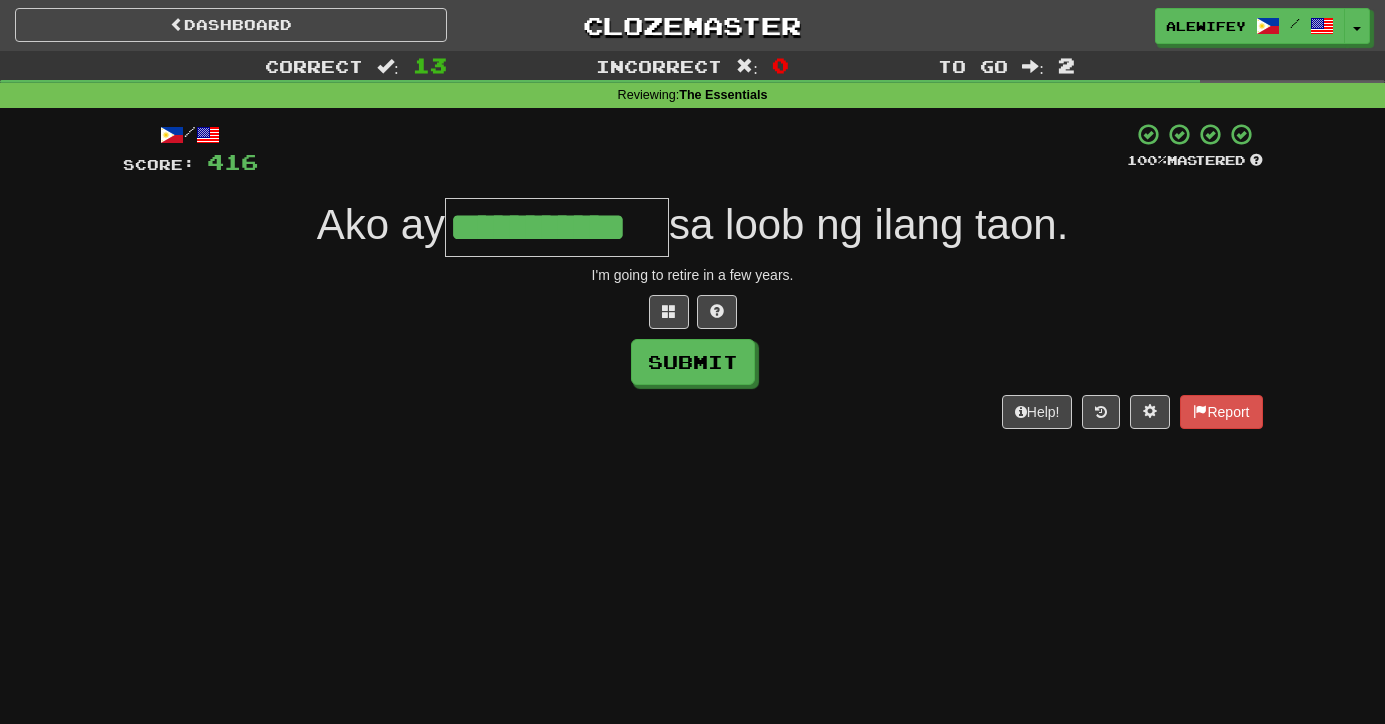 type on "**********" 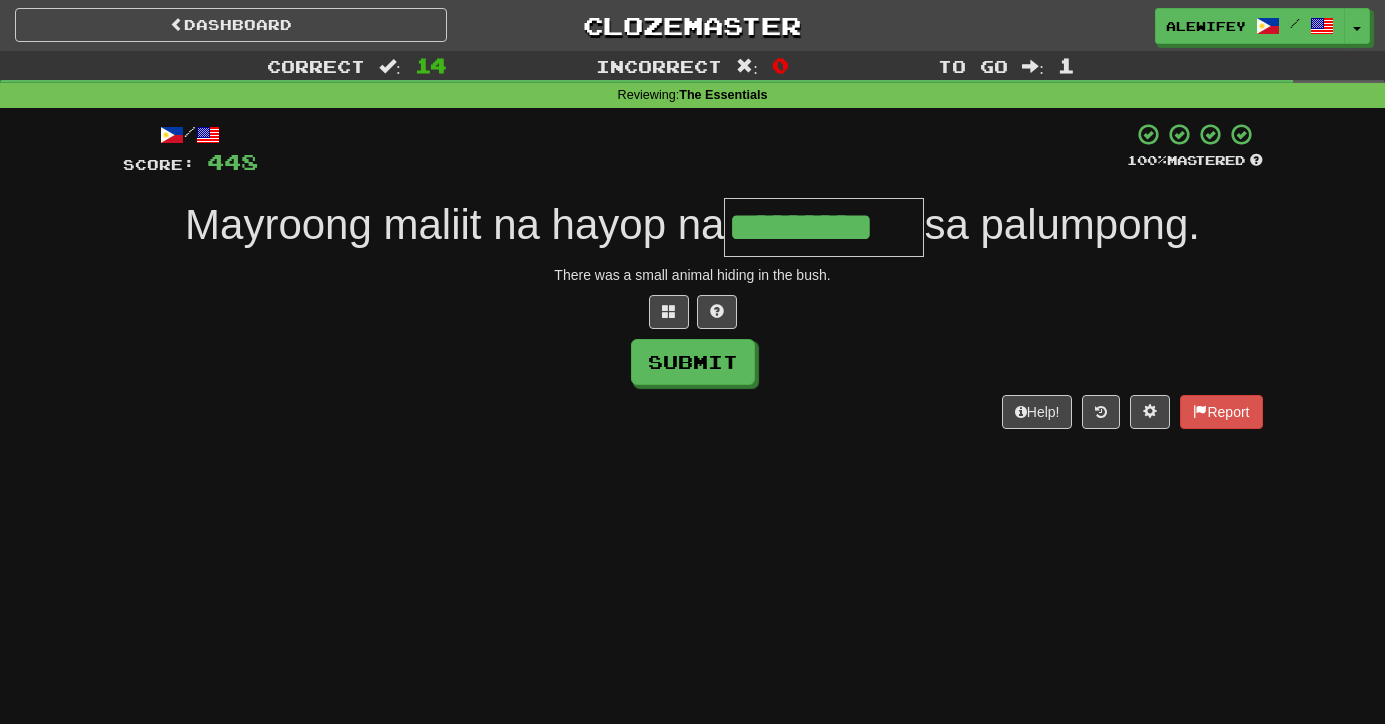 type on "*********" 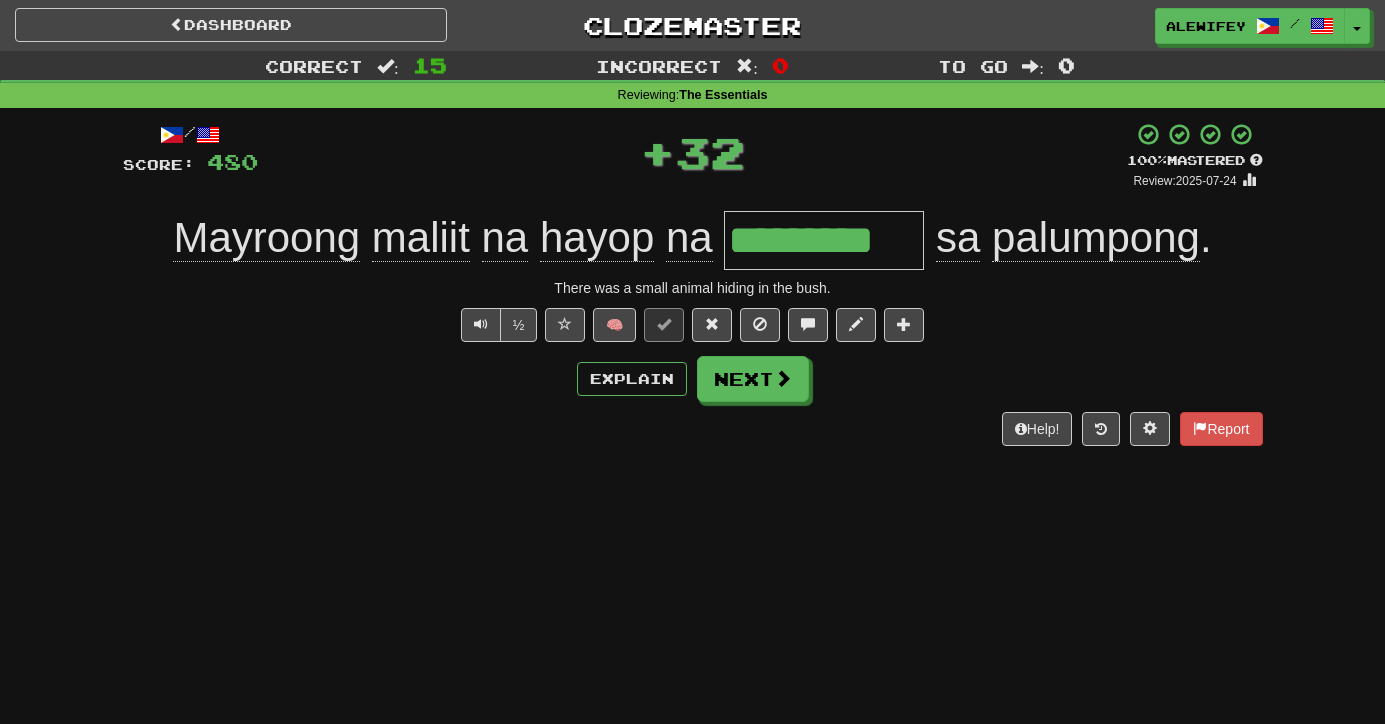 type 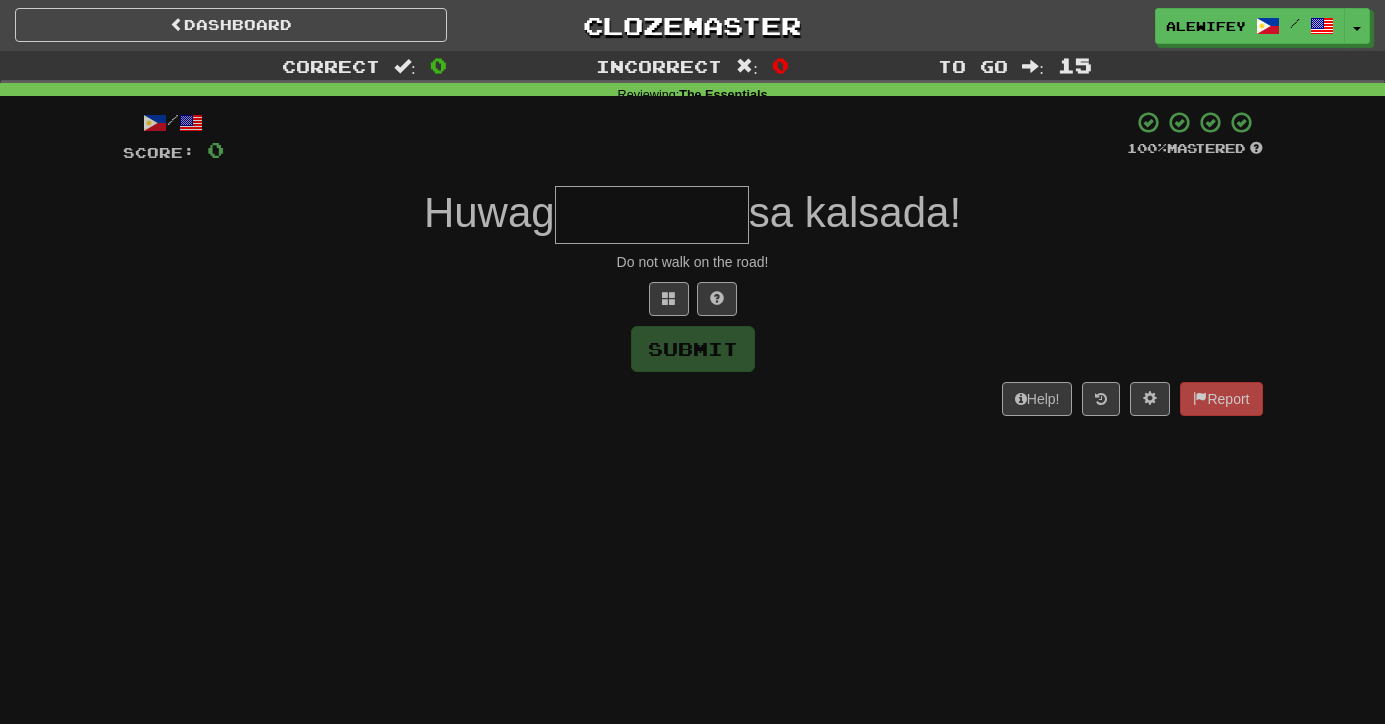 scroll, scrollTop: 0, scrollLeft: 0, axis: both 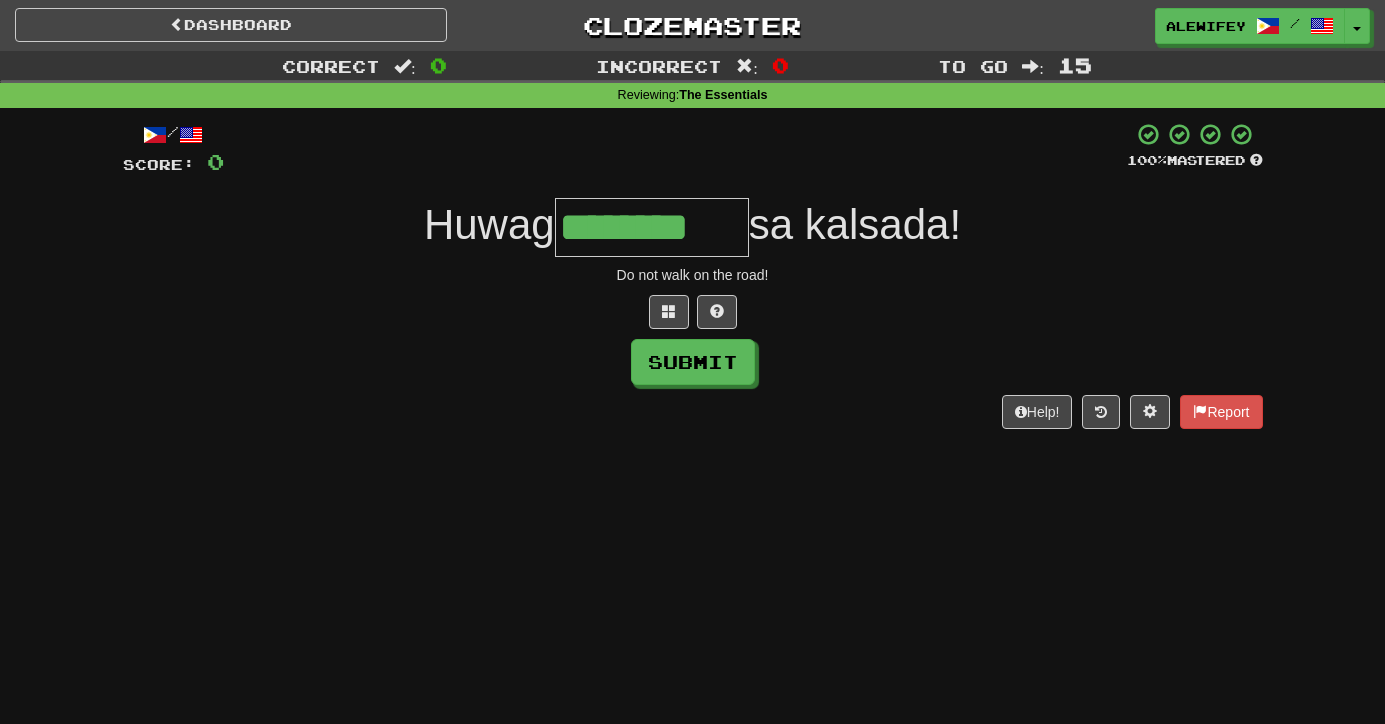 type on "********" 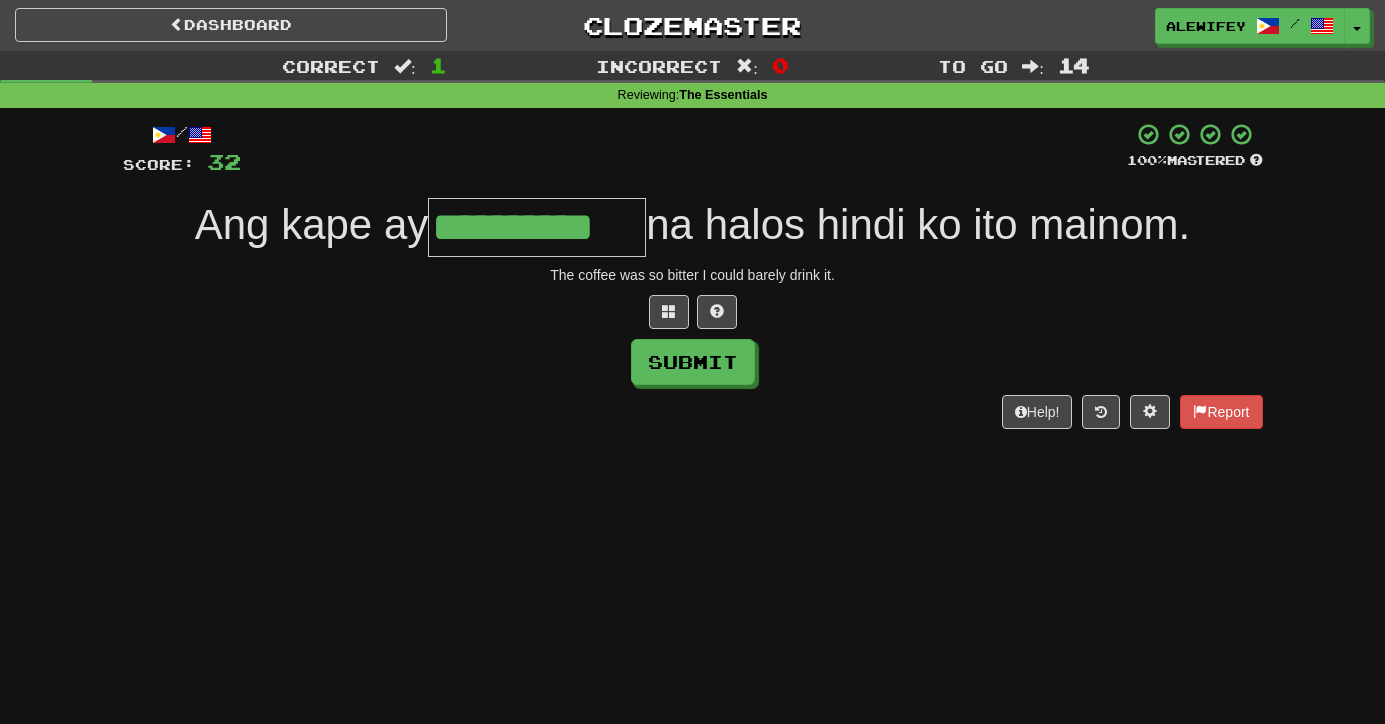 type on "**********" 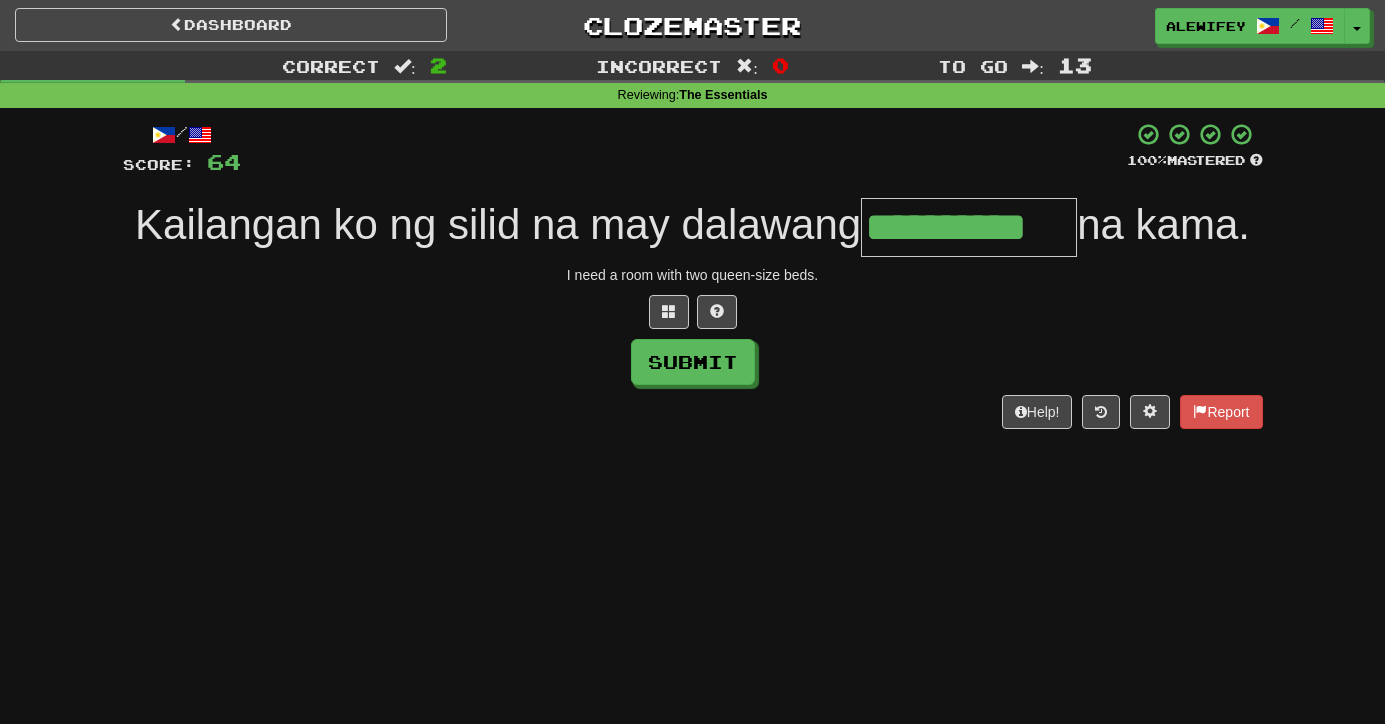 type on "**********" 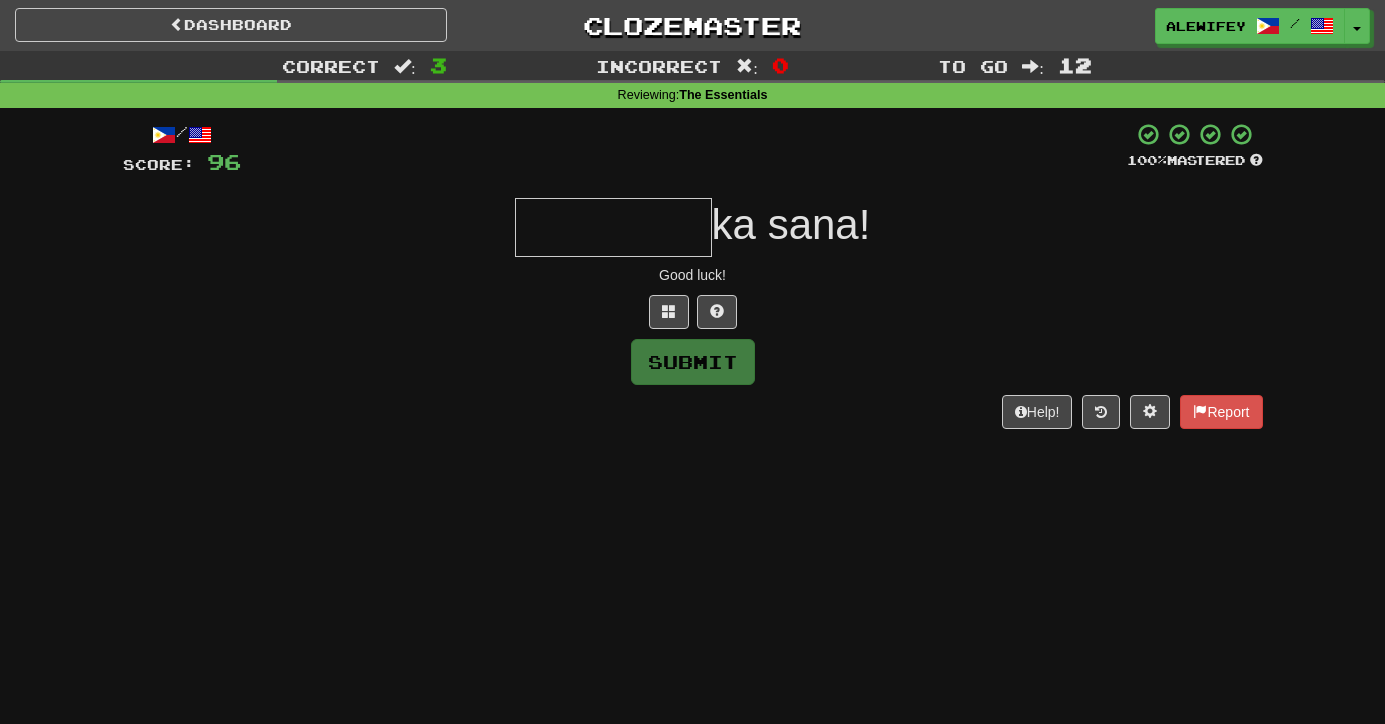 type on "*" 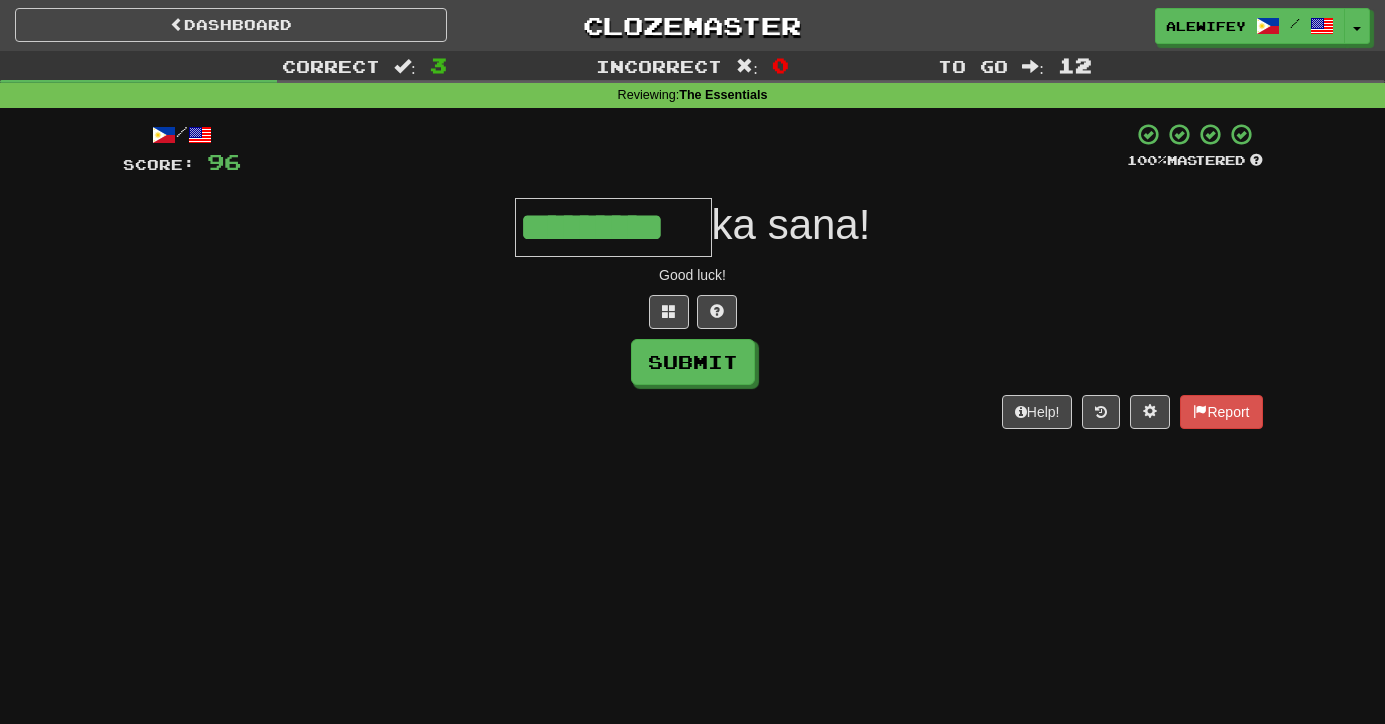type on "*********" 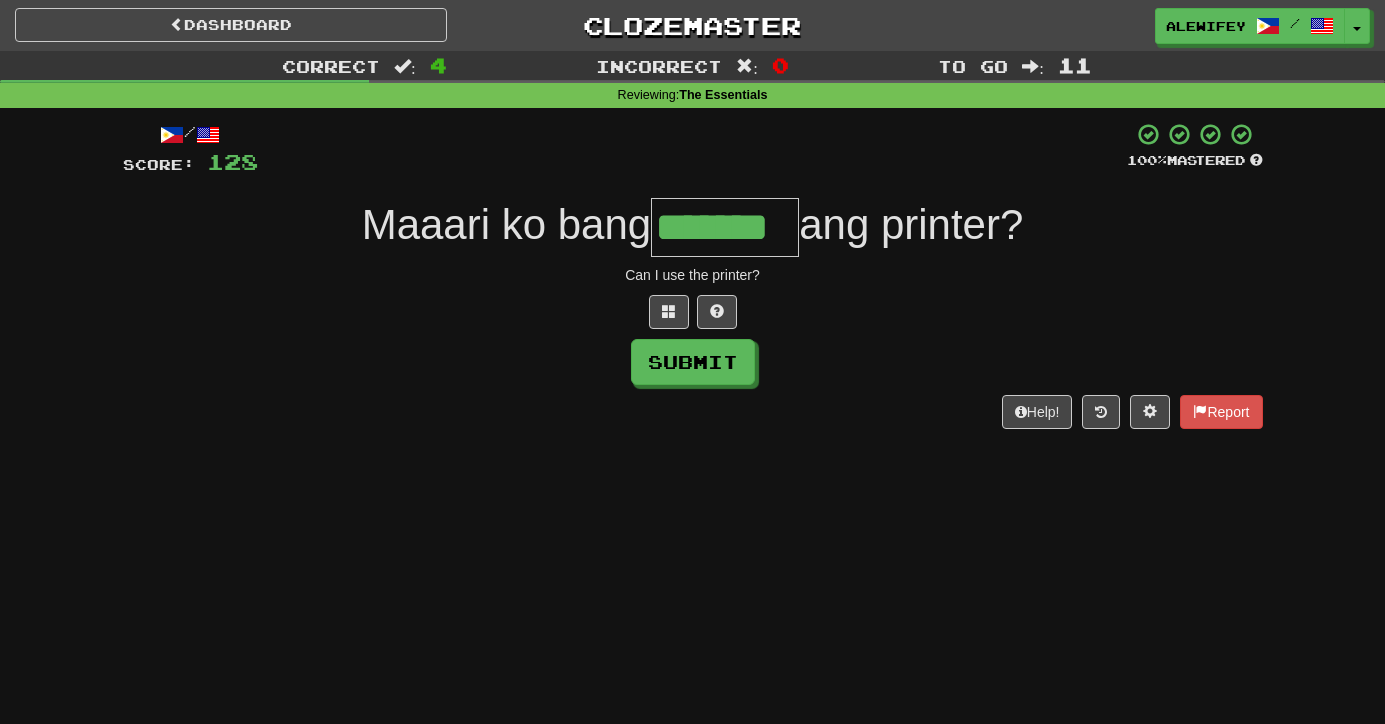 type on "*******" 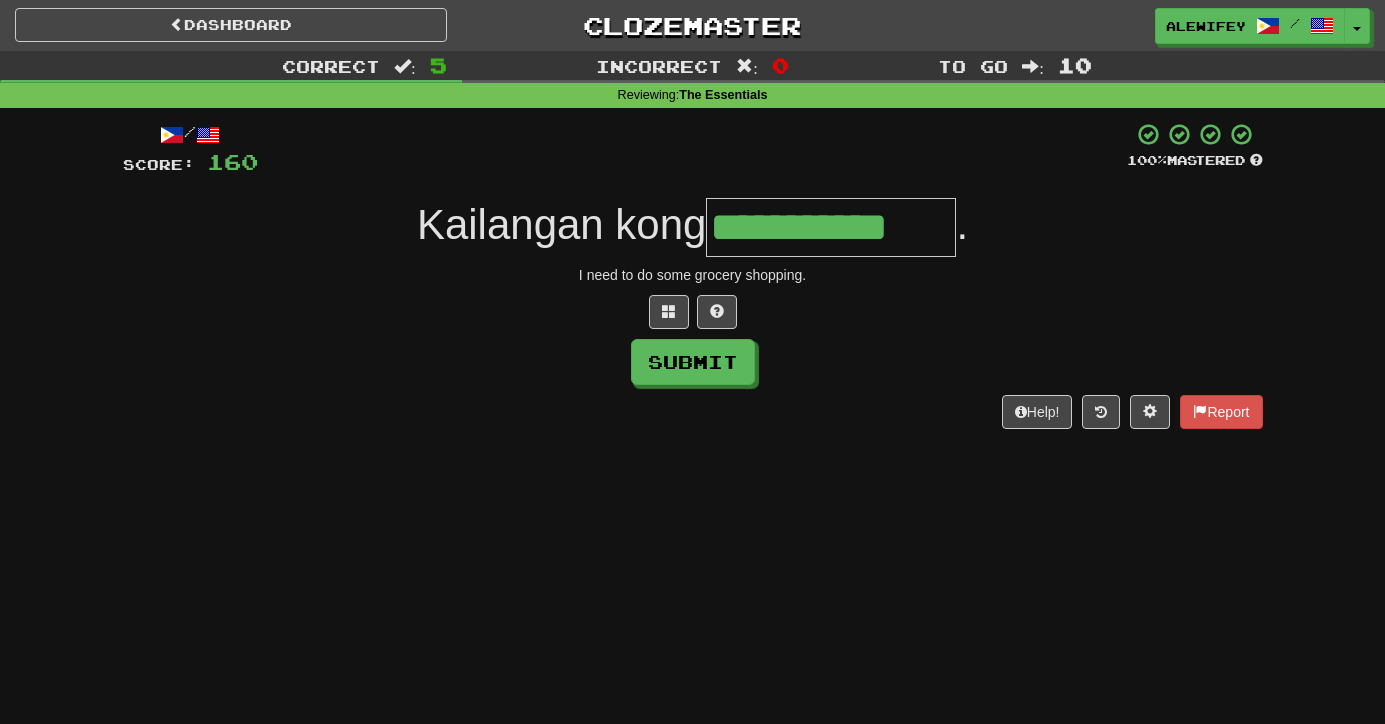 type on "**********" 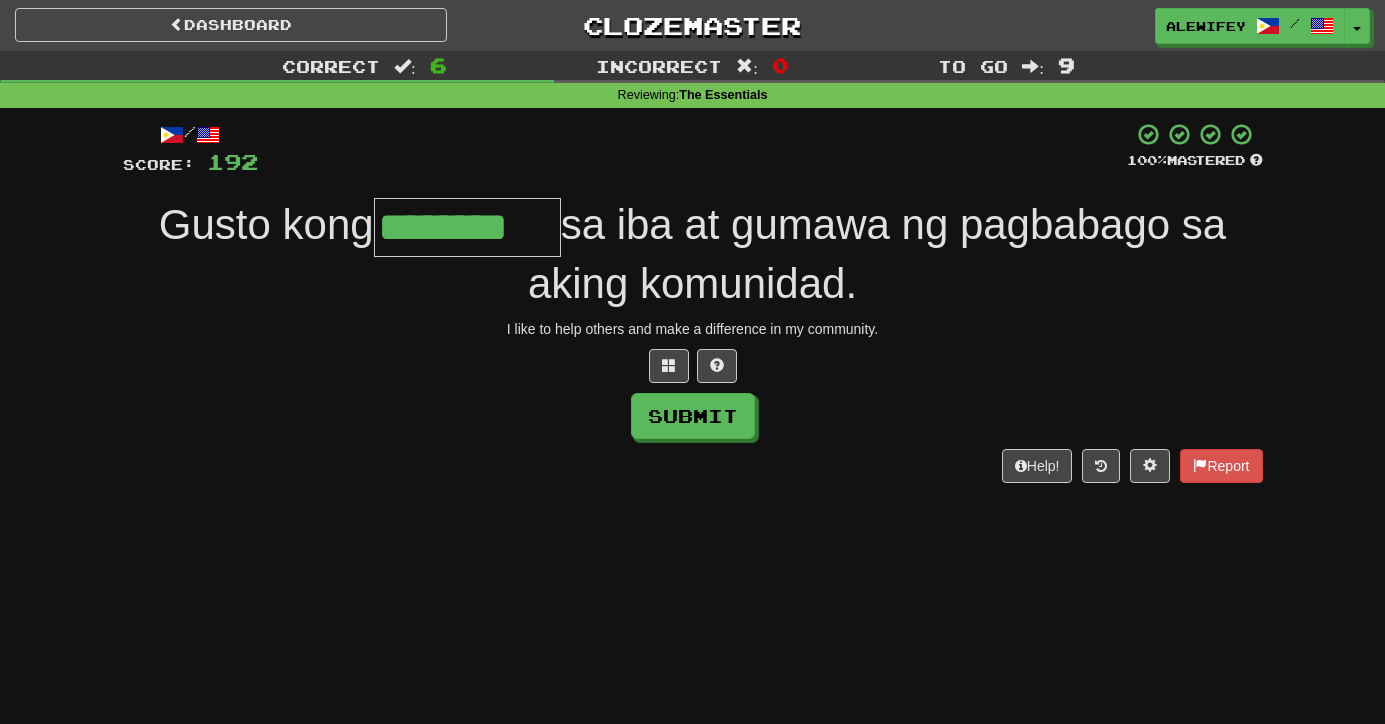 type on "********" 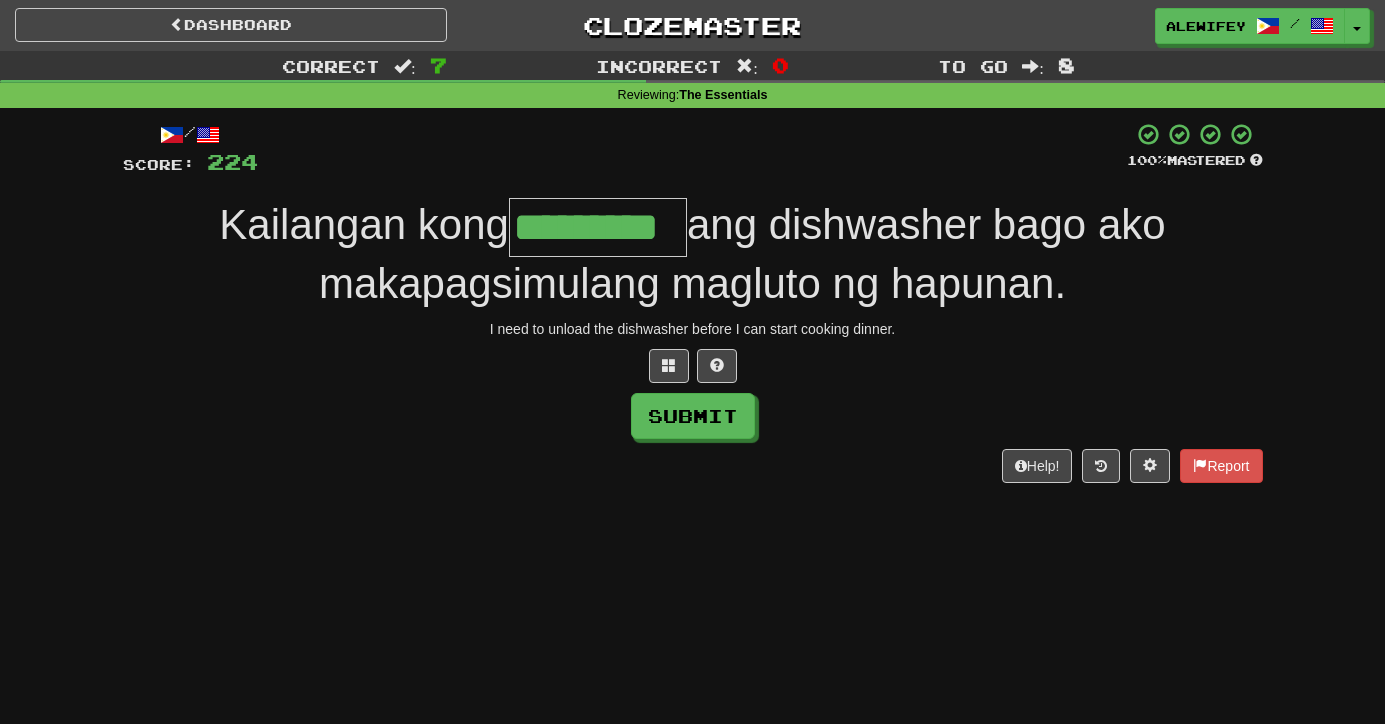 type on "*********" 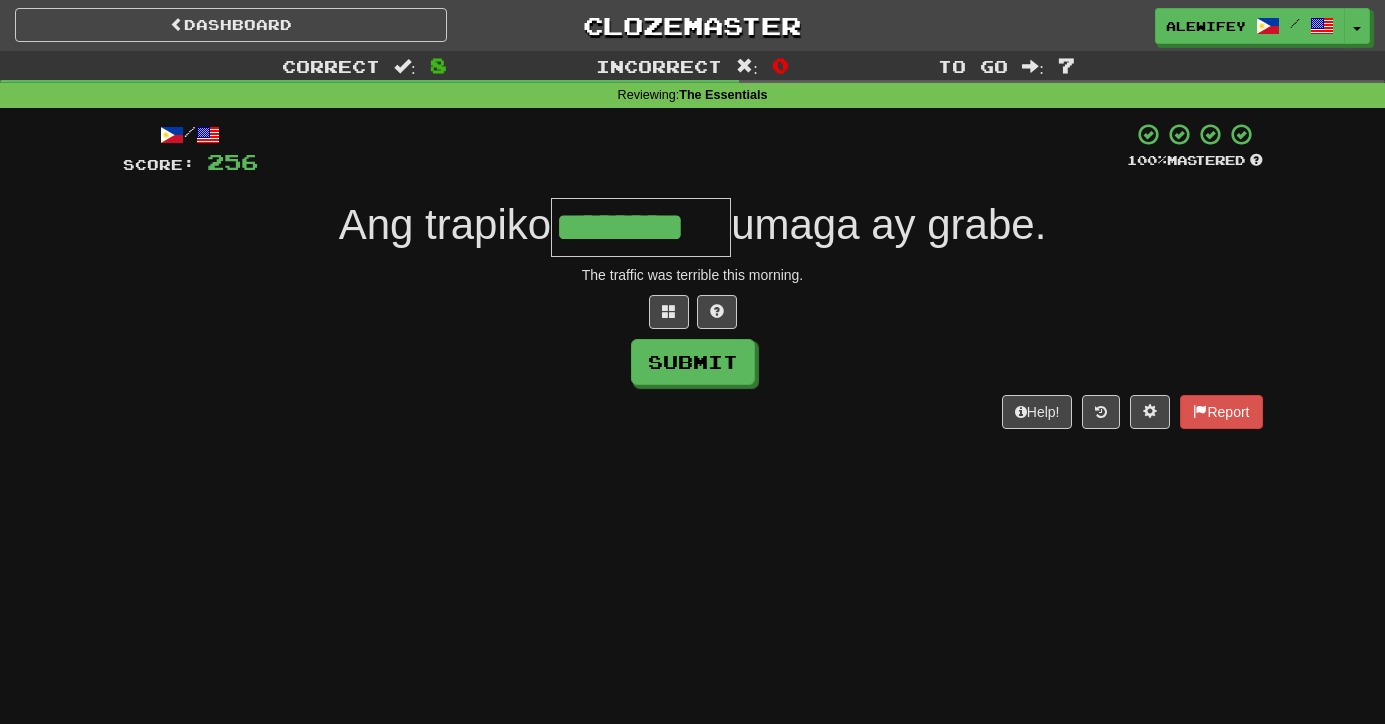 type on "********" 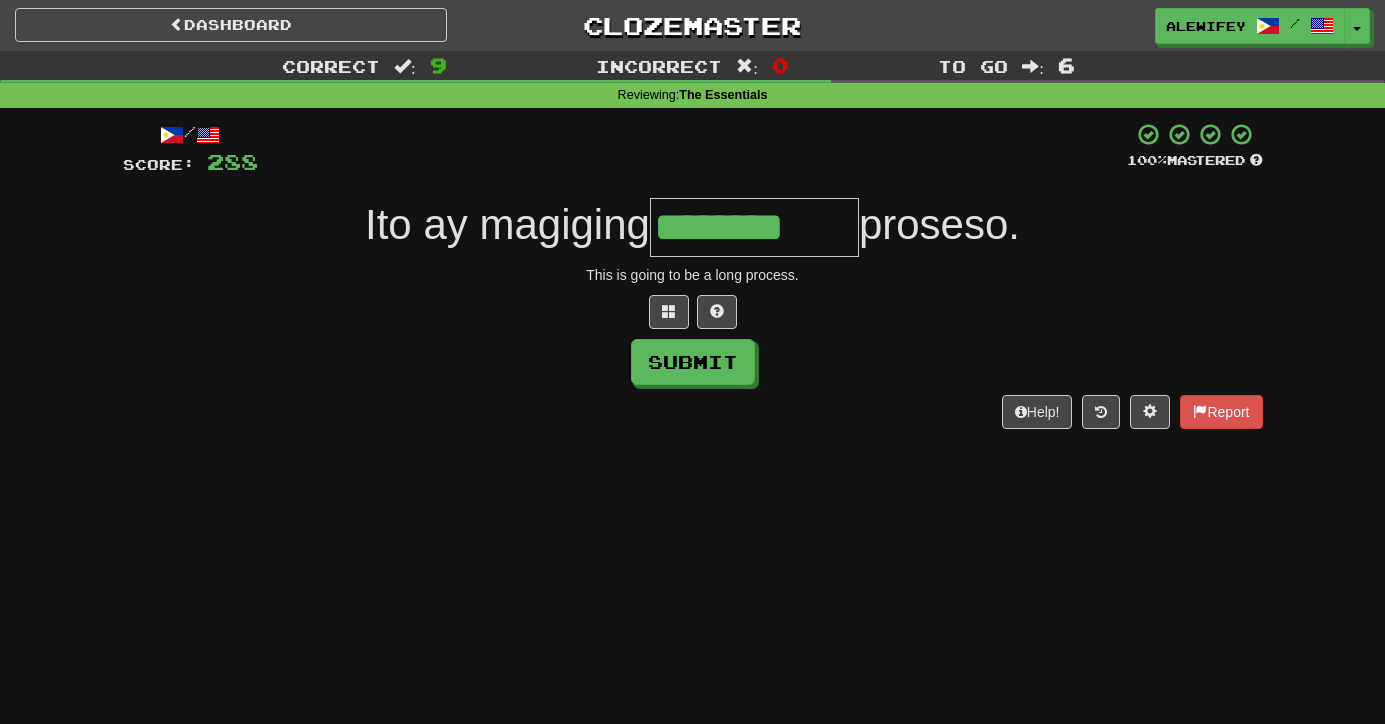 type on "********" 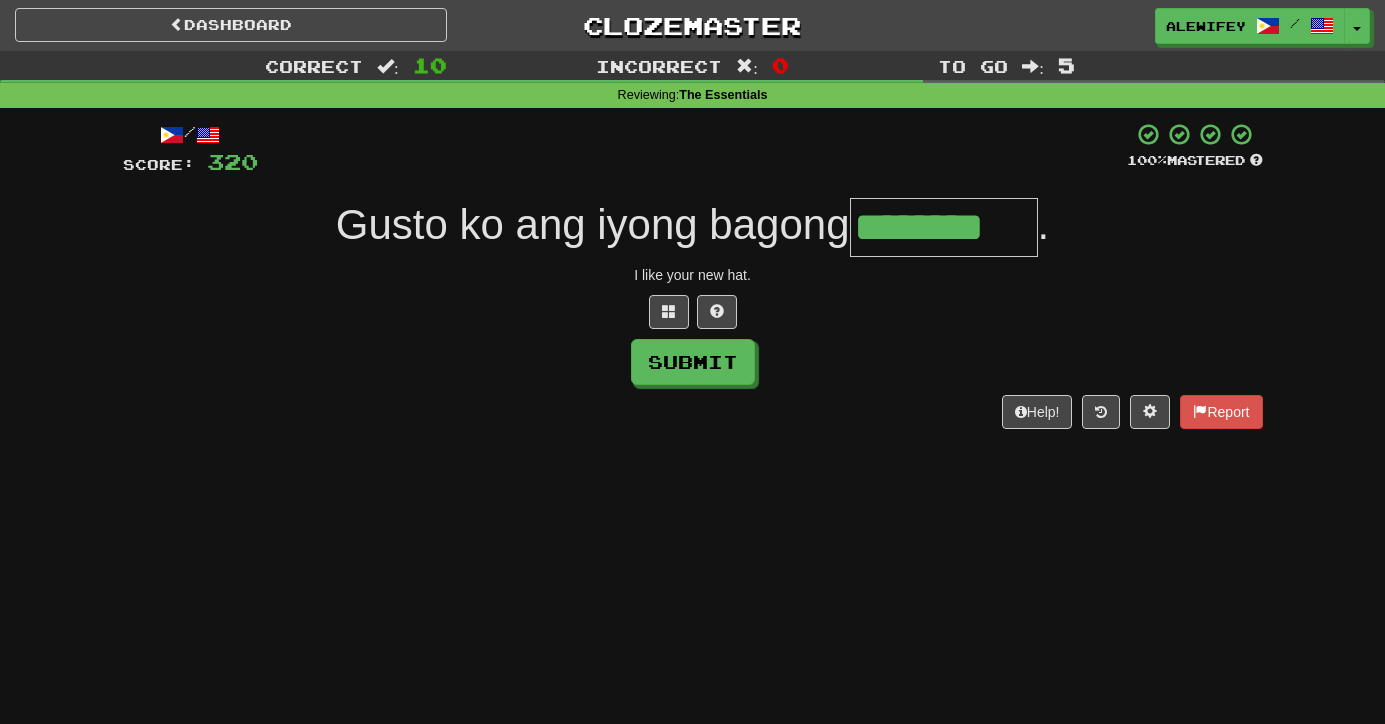 type on "********" 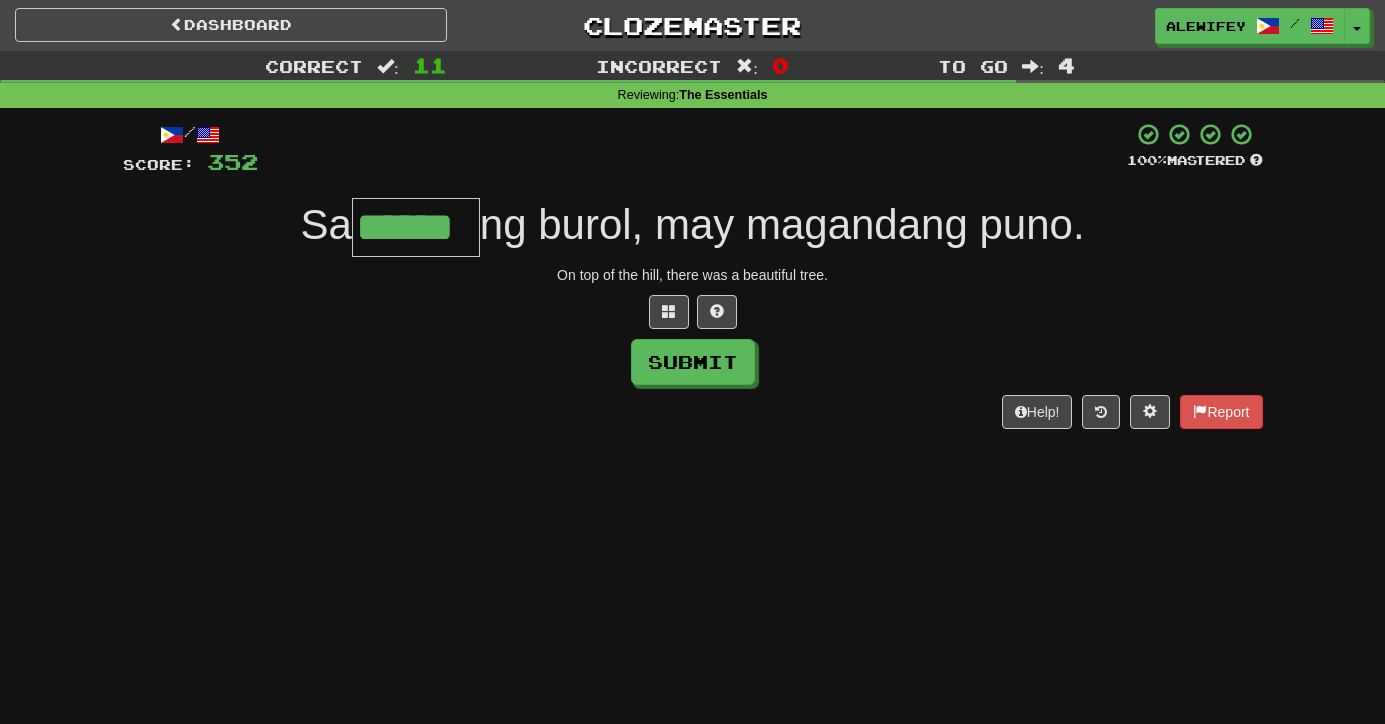 type on "******" 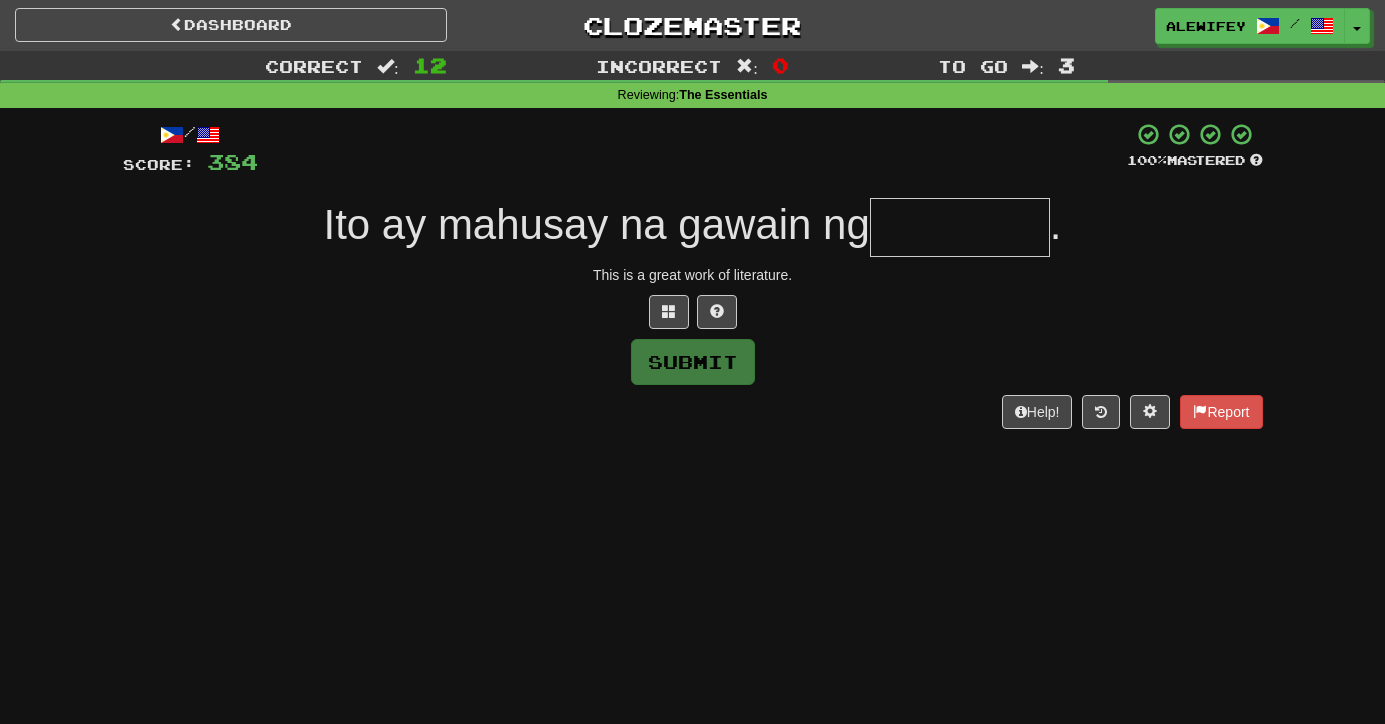 paste on "*********" 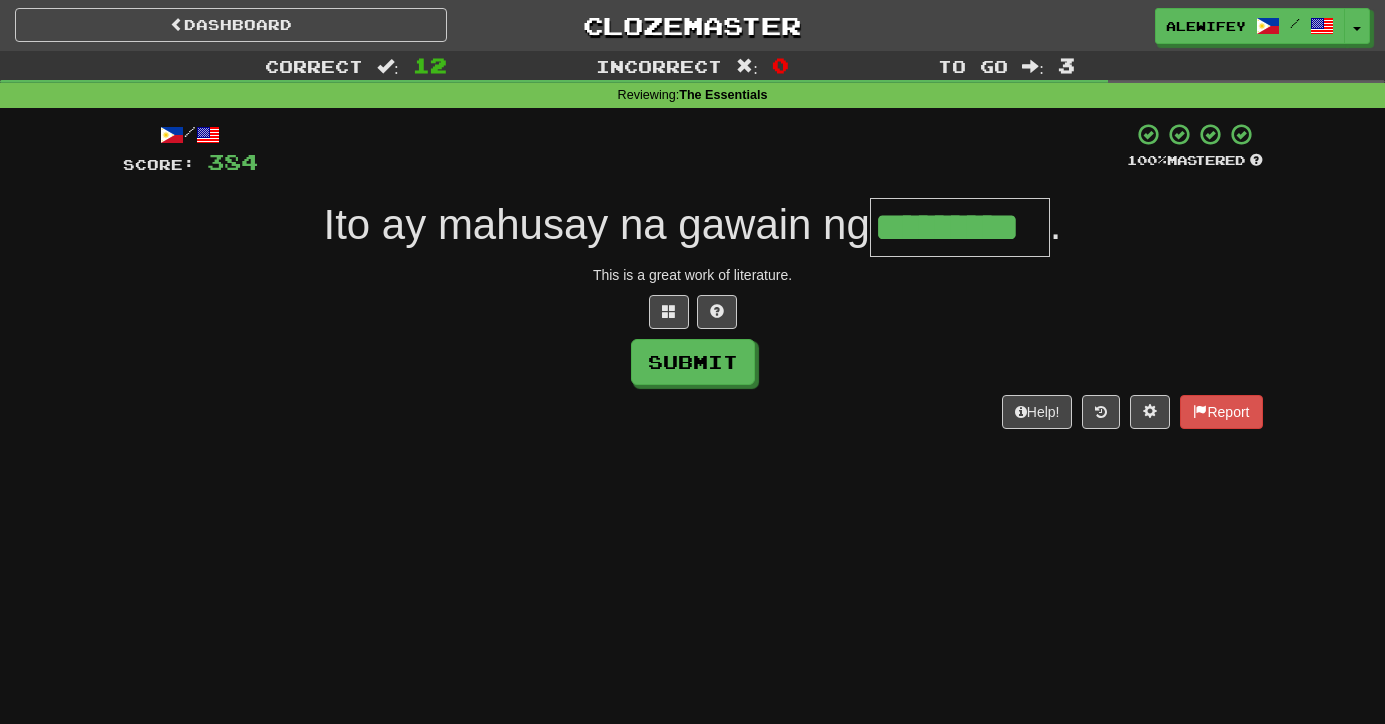 type on "*********" 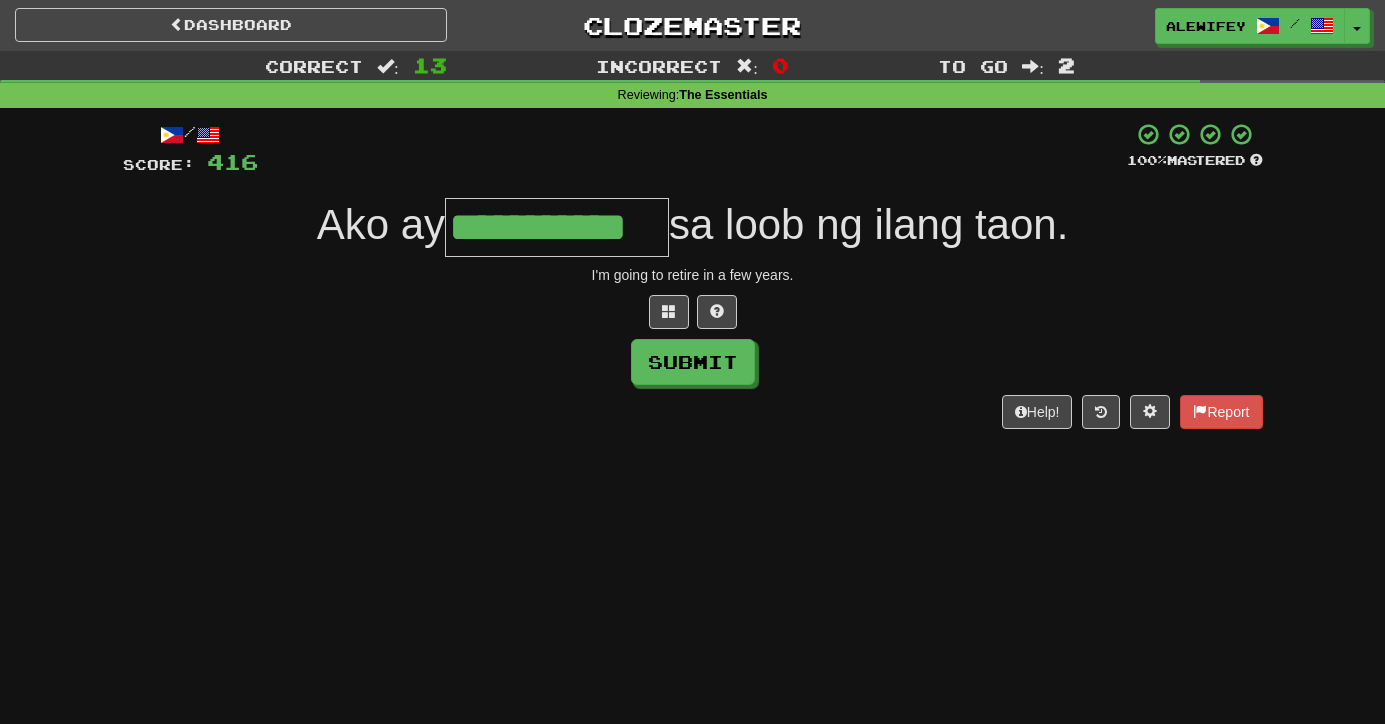 type on "**********" 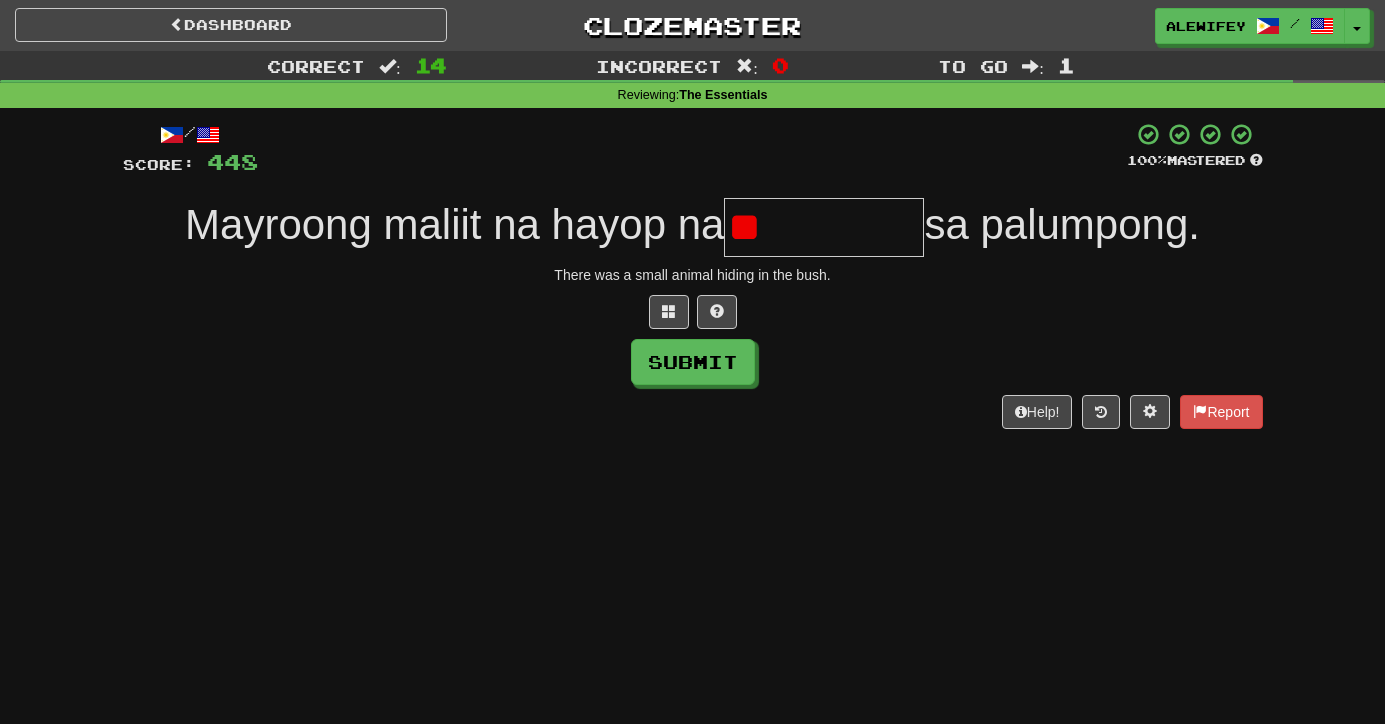 type on "*" 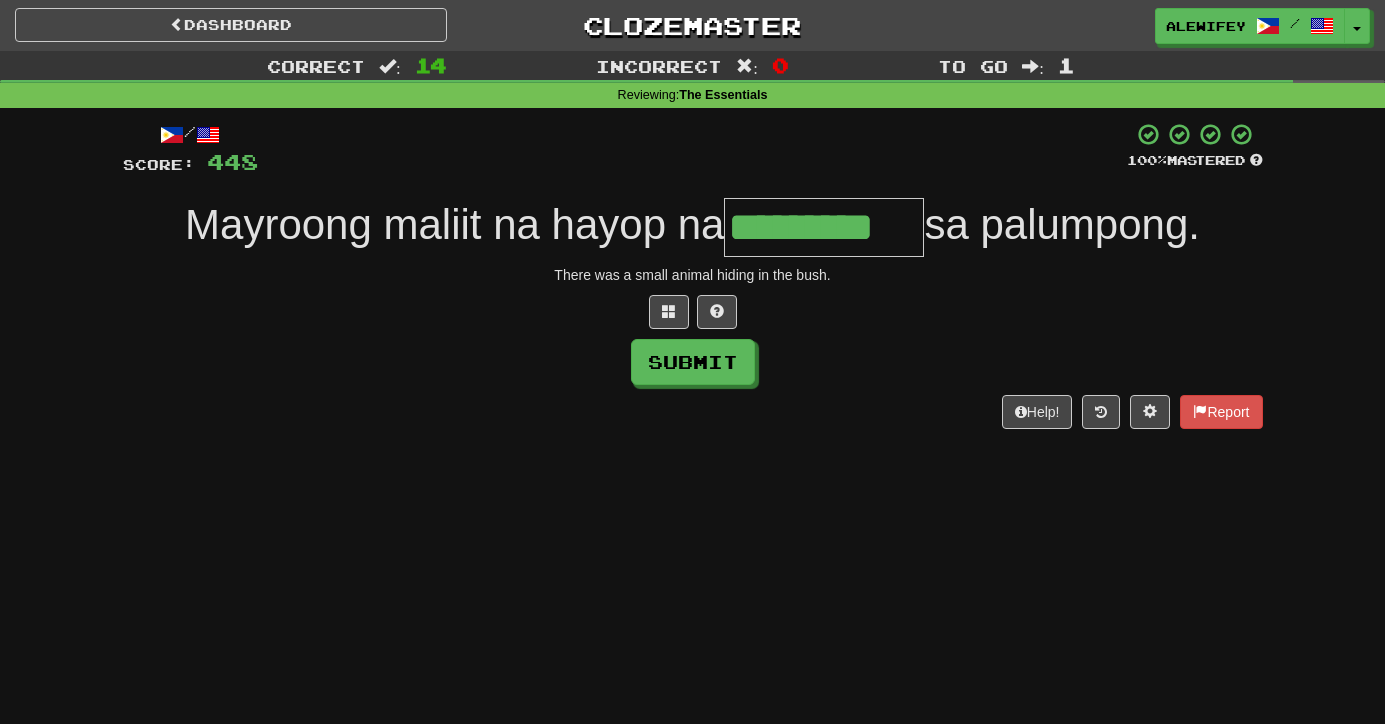 type on "*********" 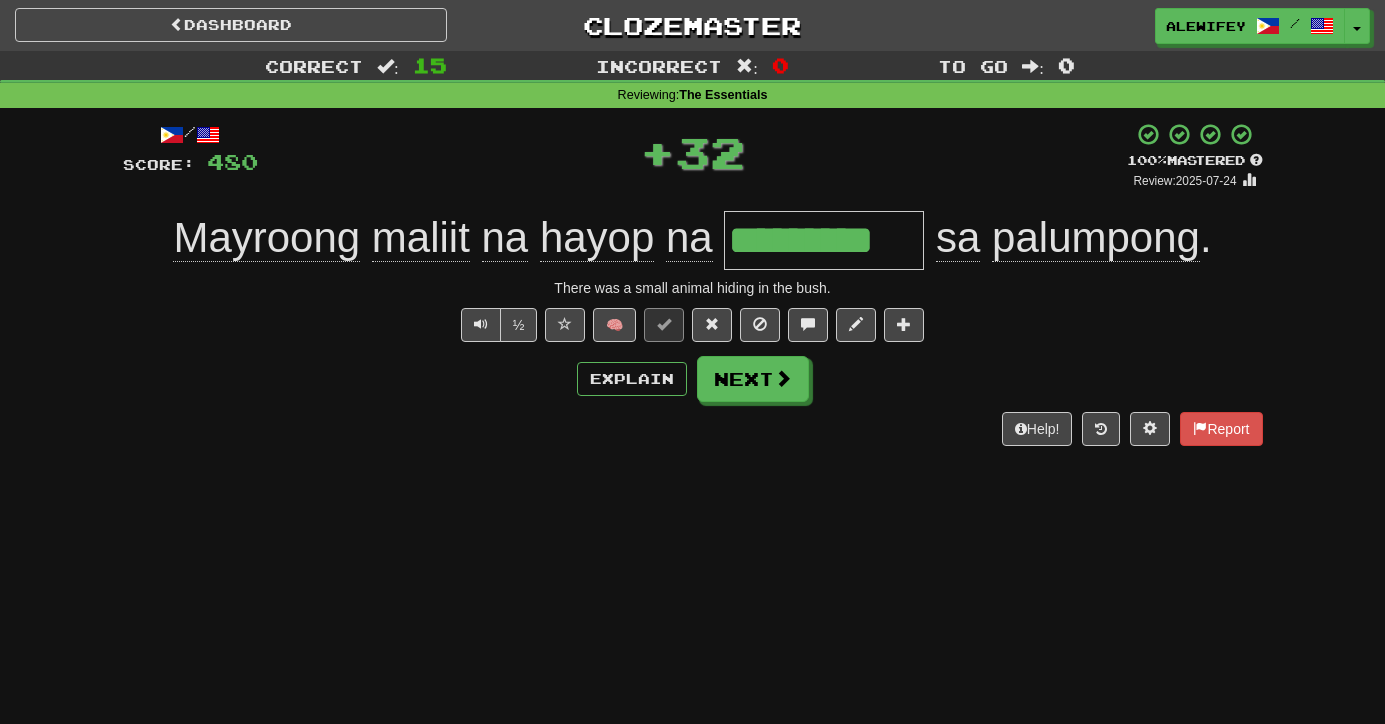 type 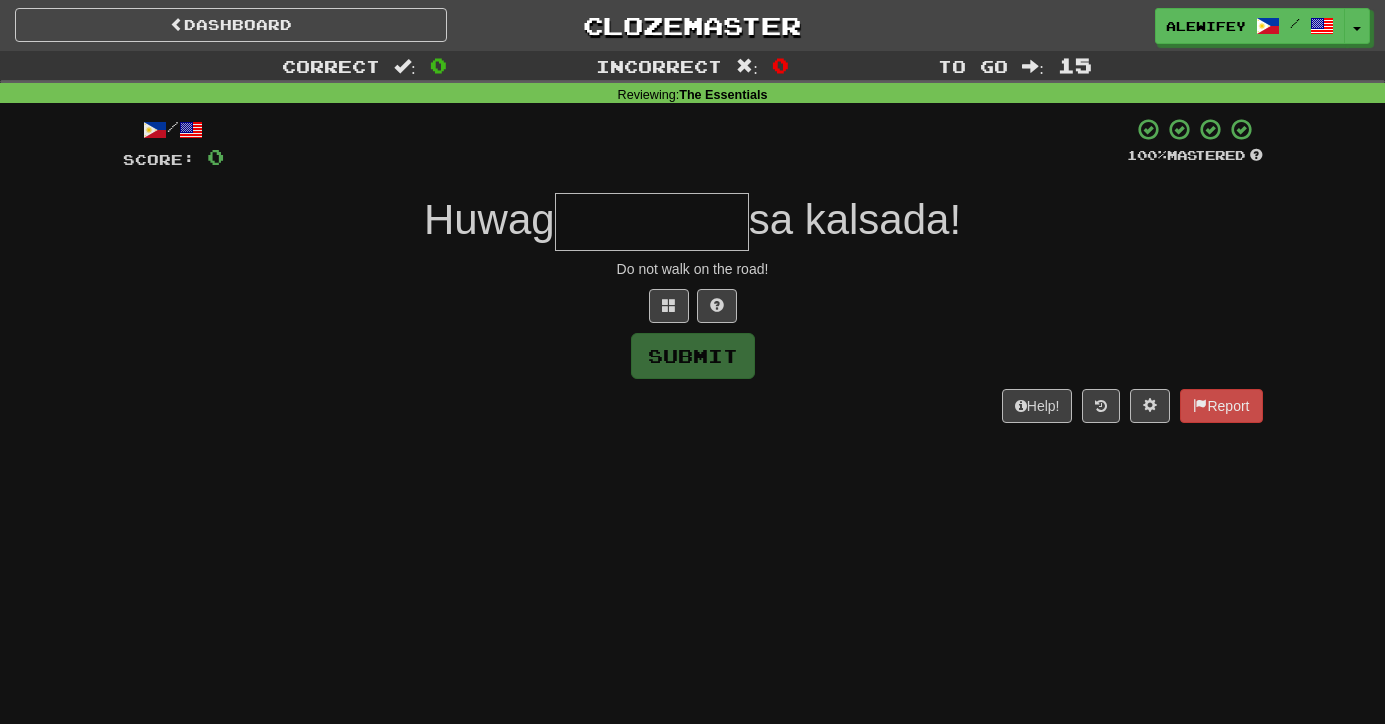 scroll, scrollTop: 0, scrollLeft: 0, axis: both 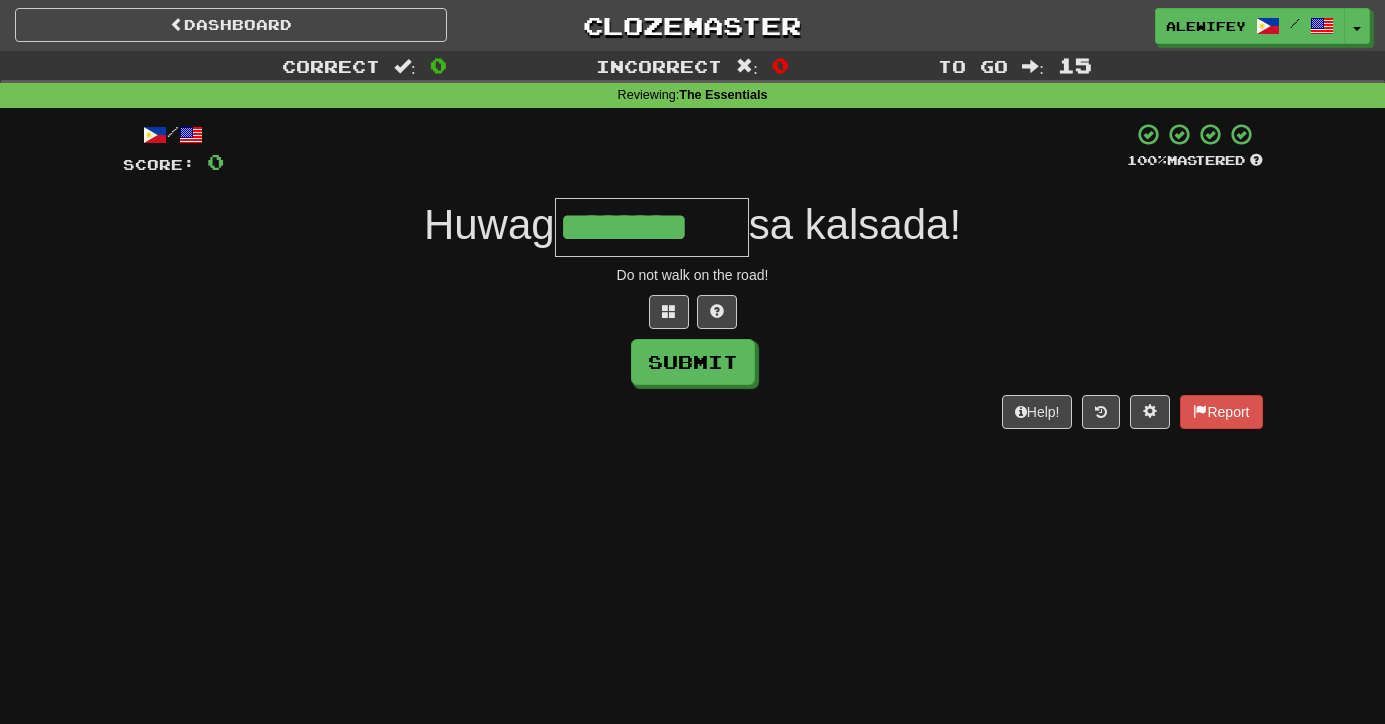 type on "********" 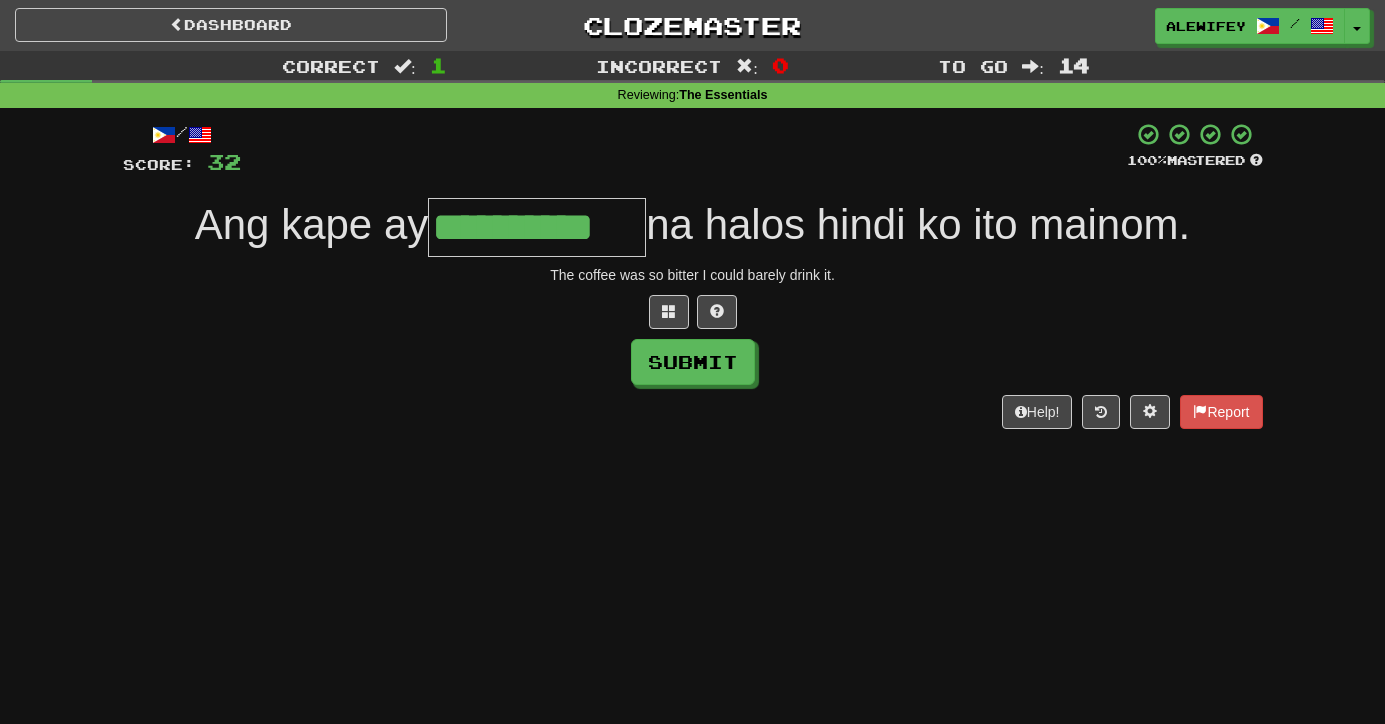 type on "**********" 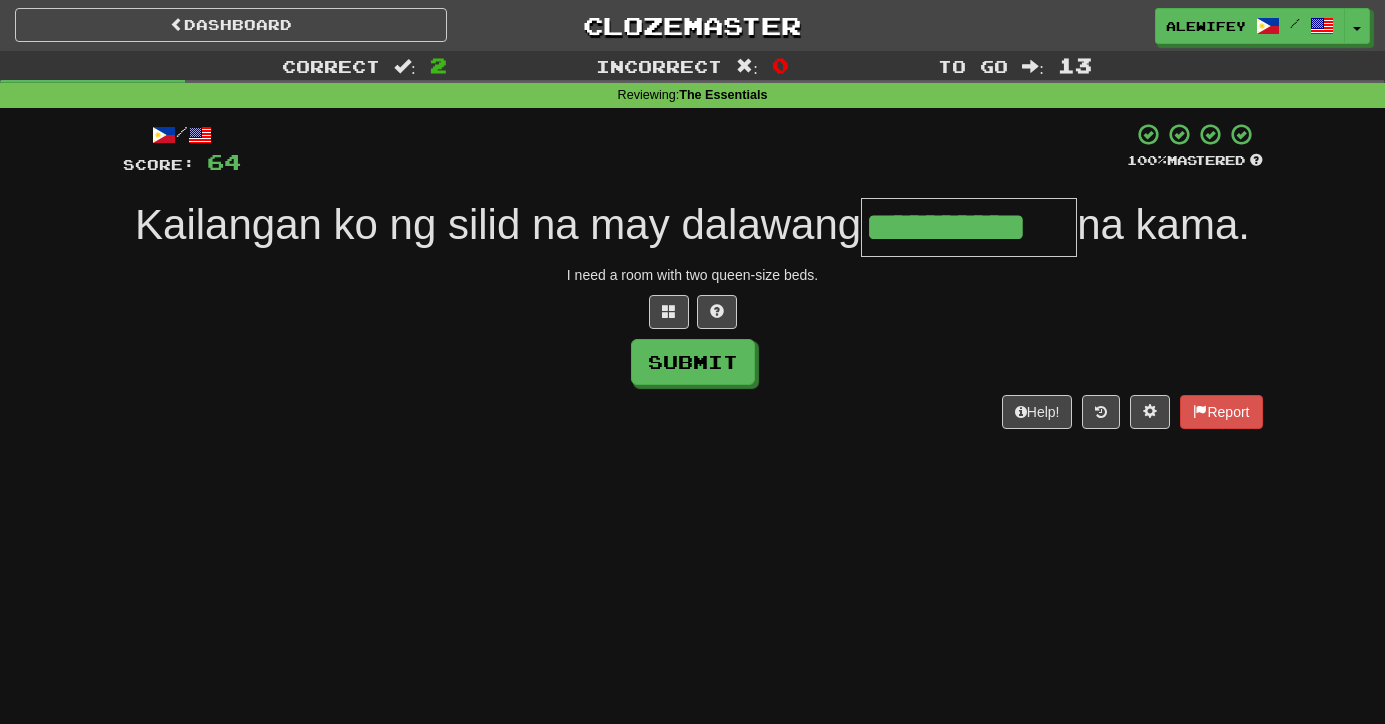 type on "**********" 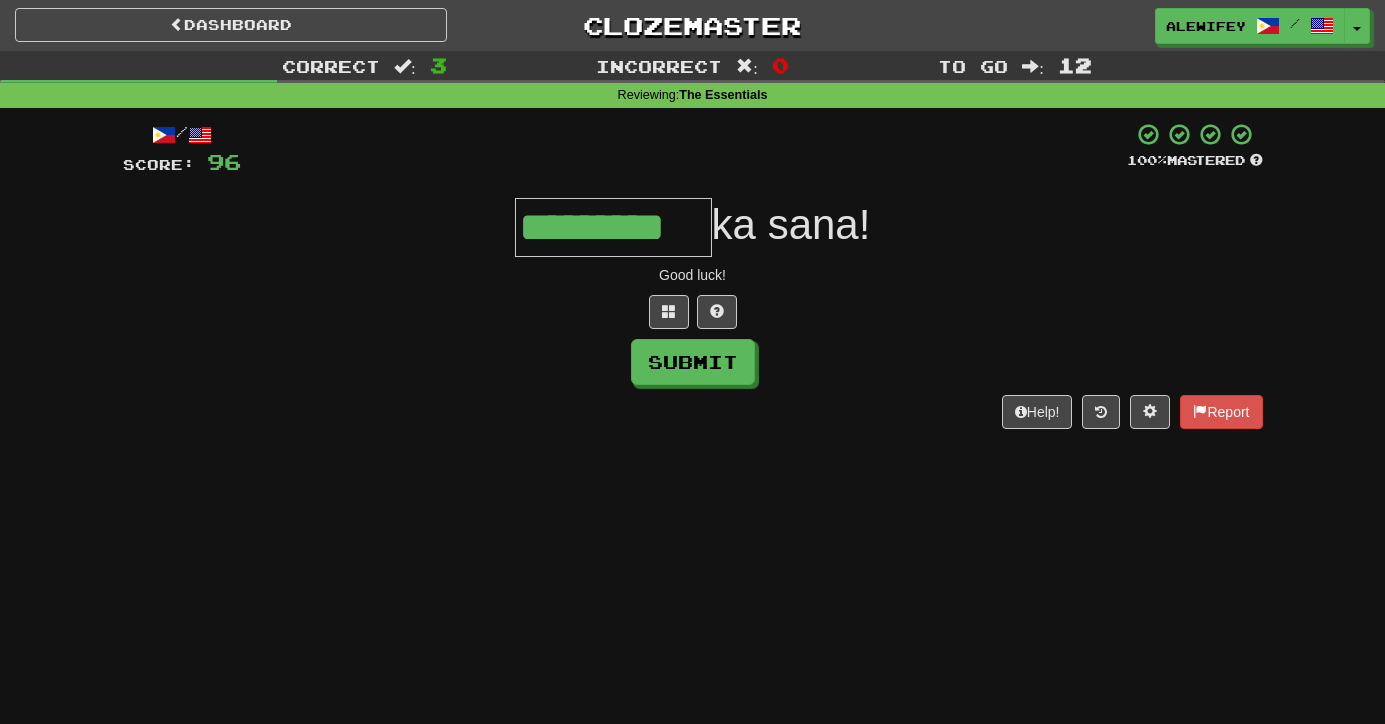 type on "*********" 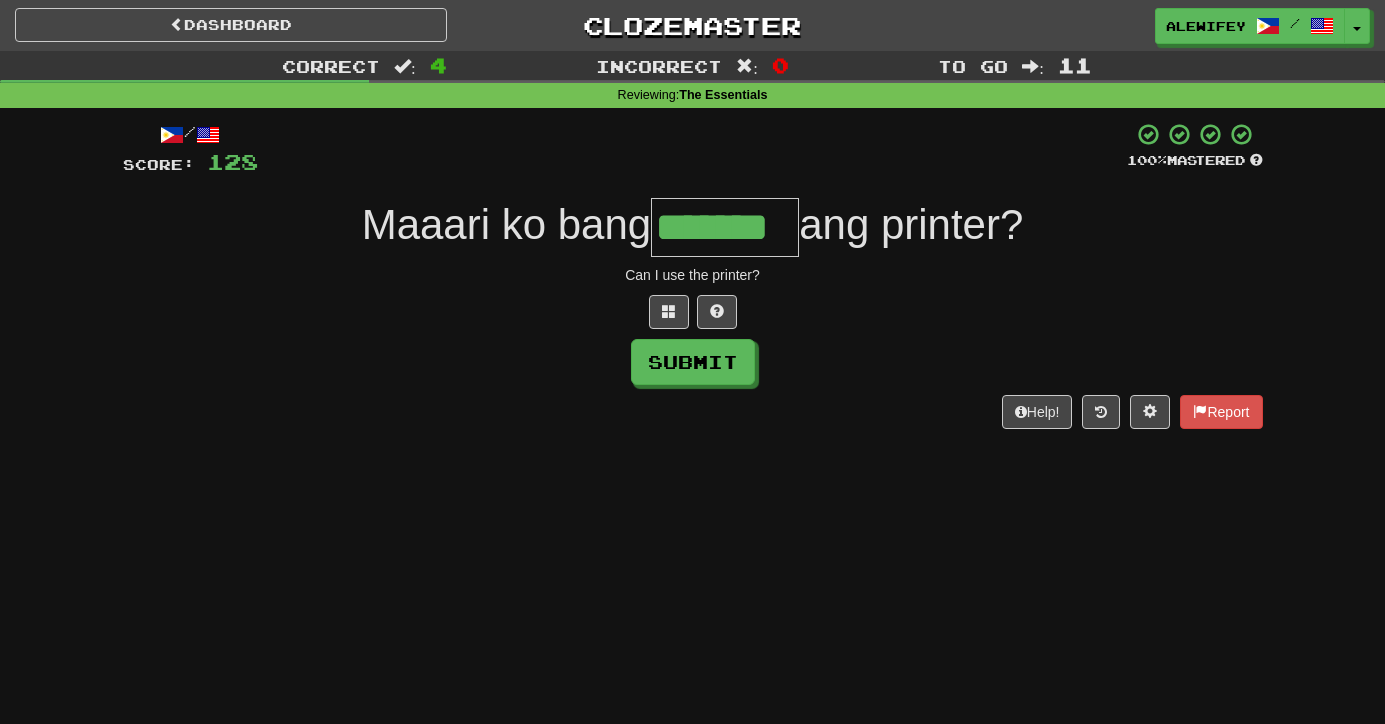 type on "*******" 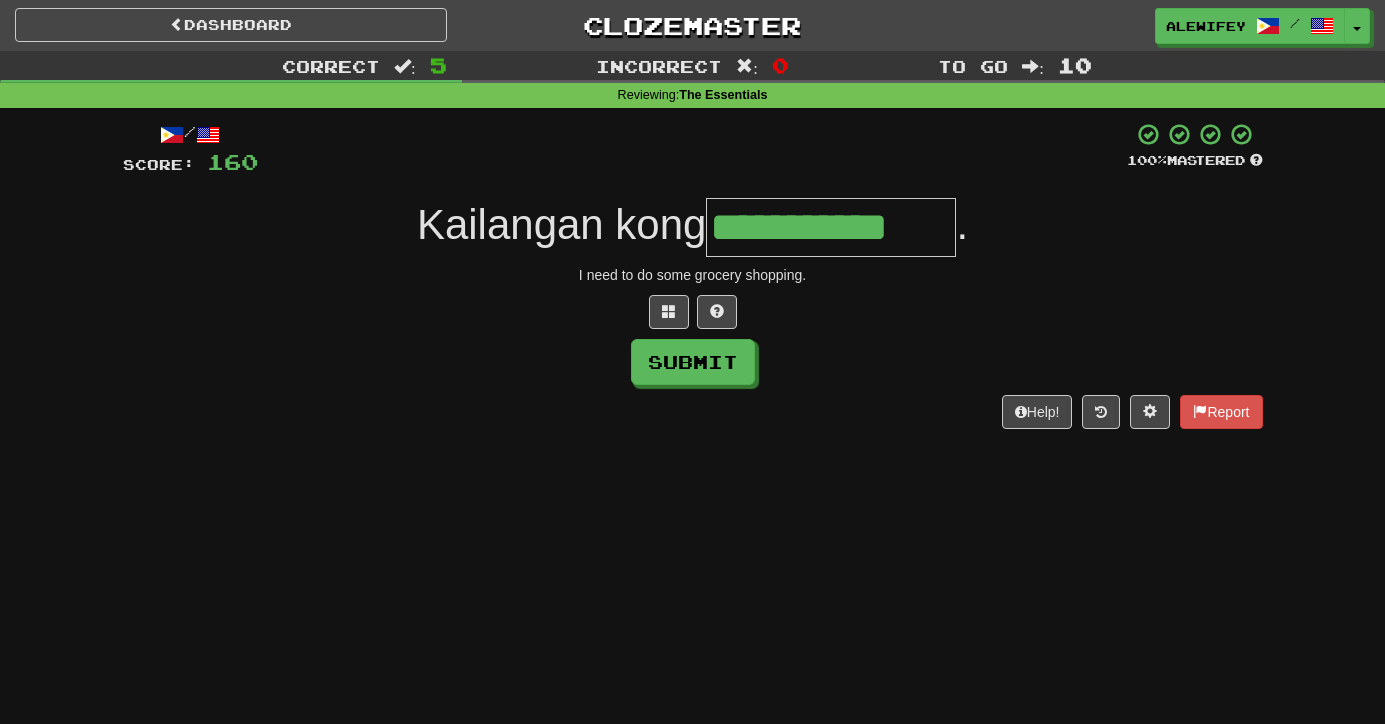 type on "**********" 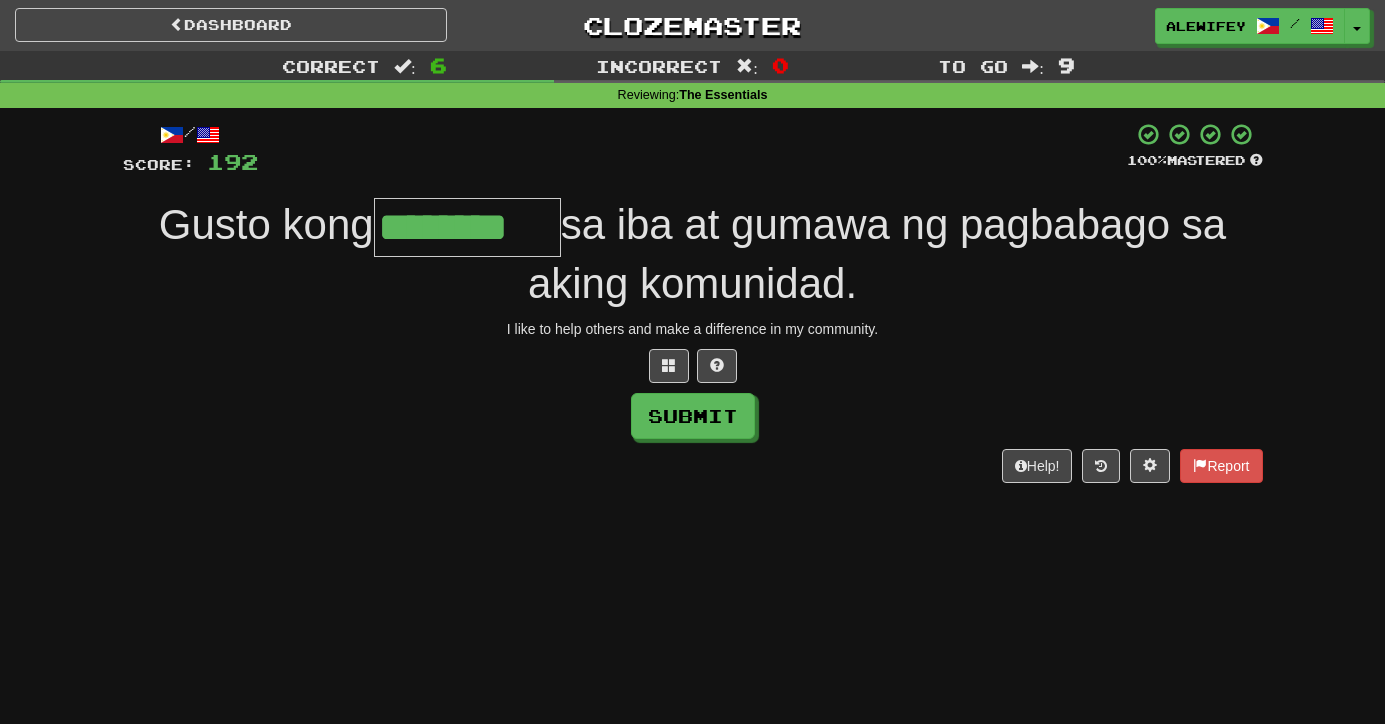 type on "********" 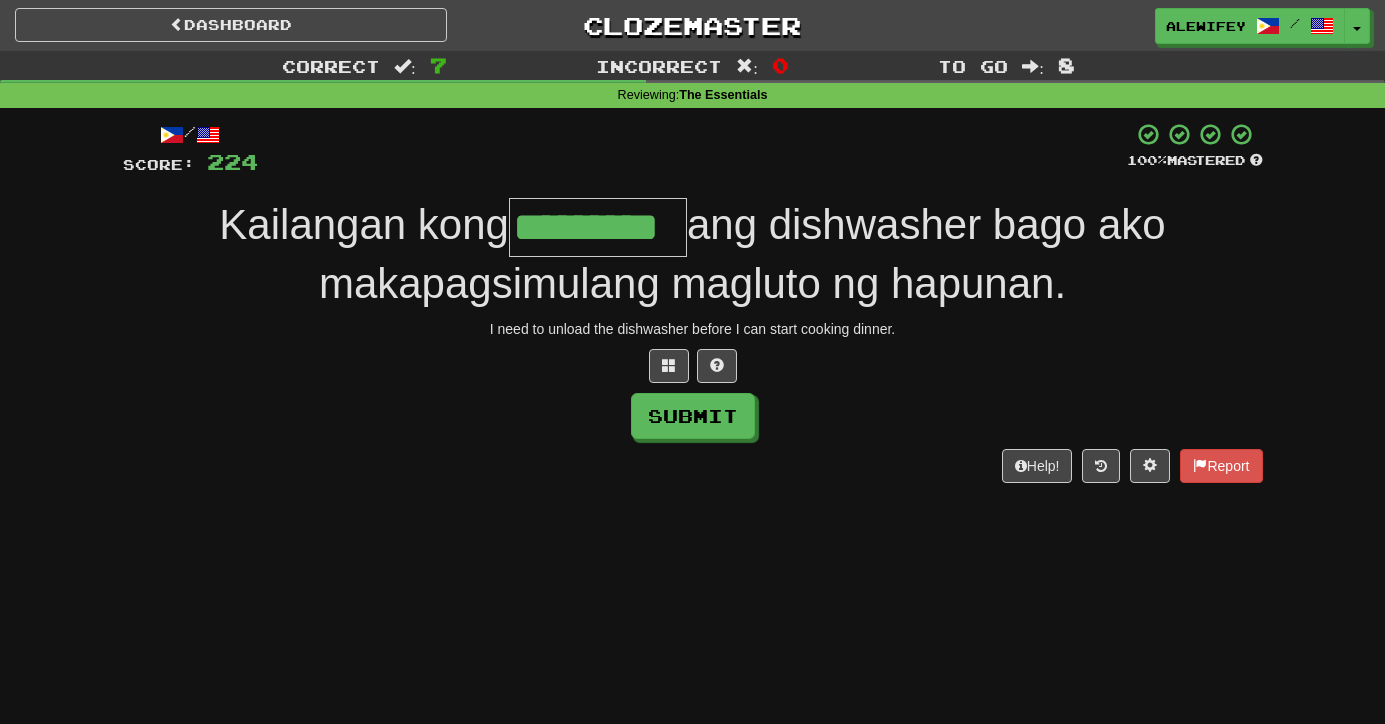 type on "*********" 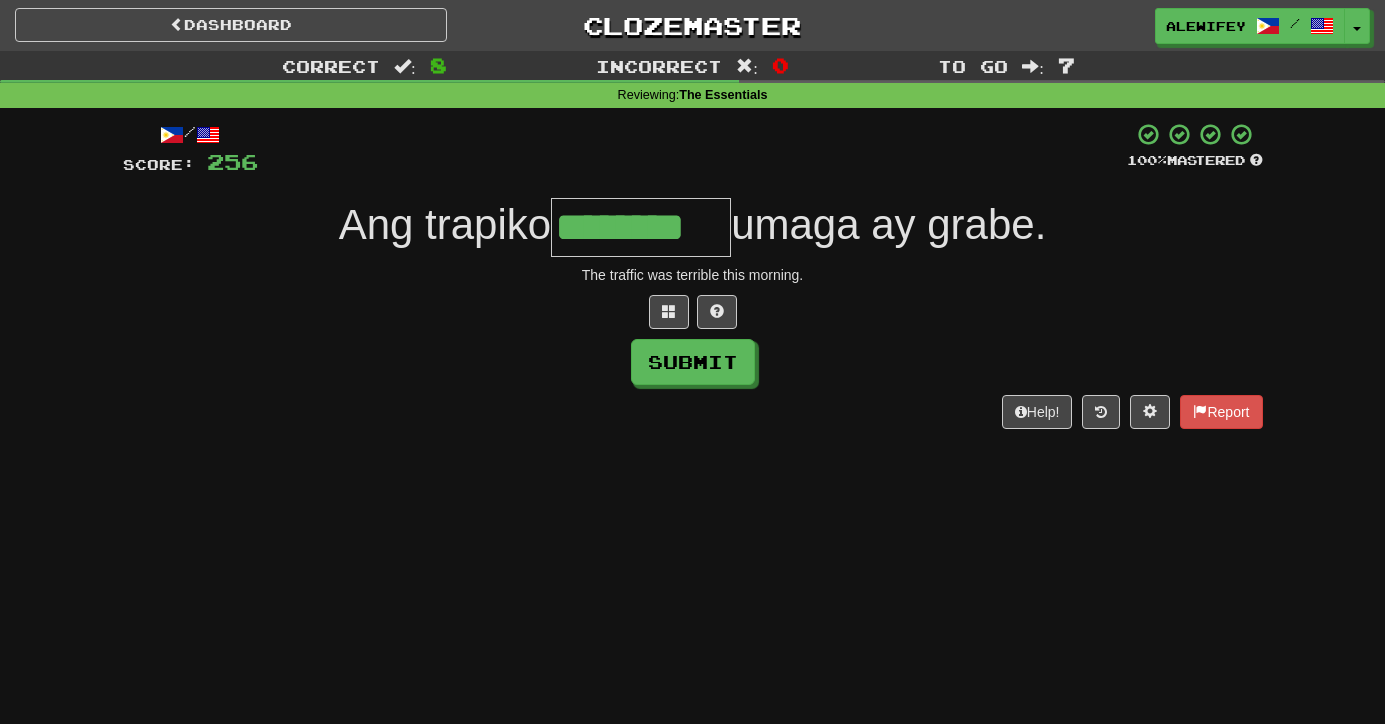 type on "********" 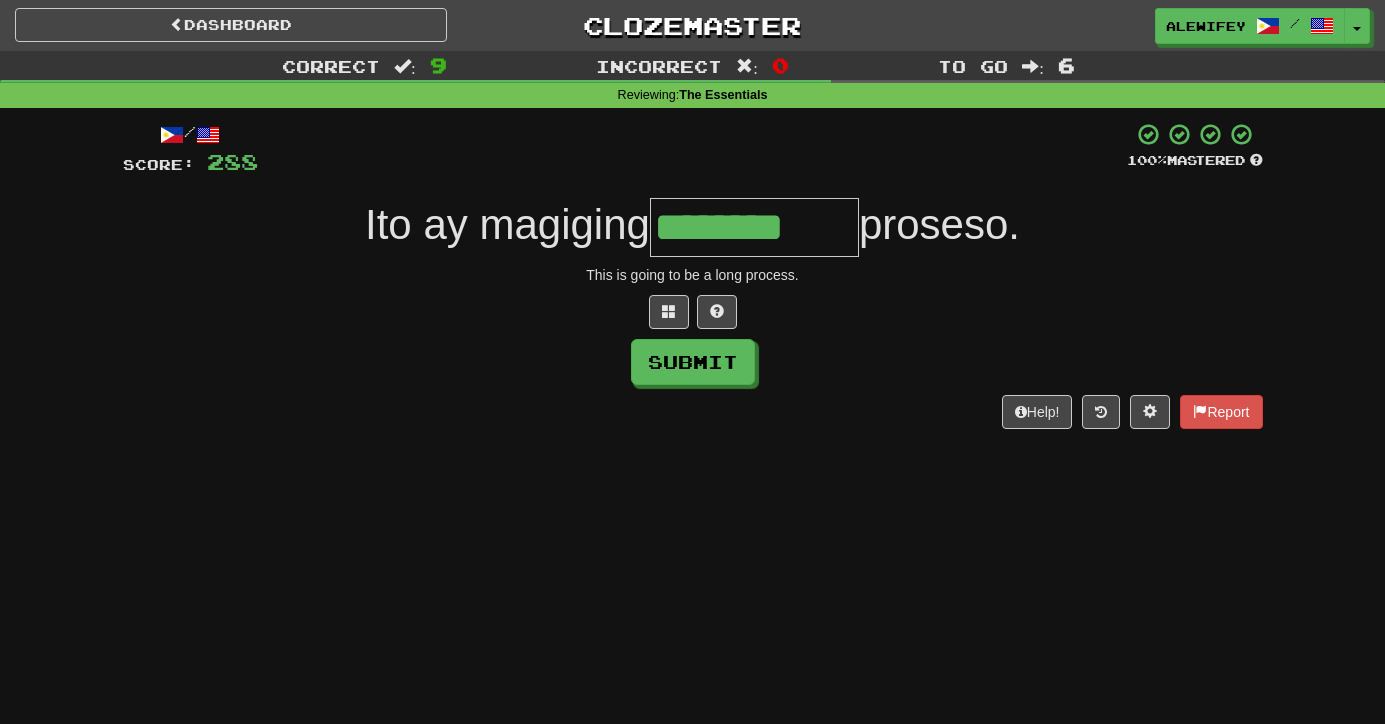 type on "********" 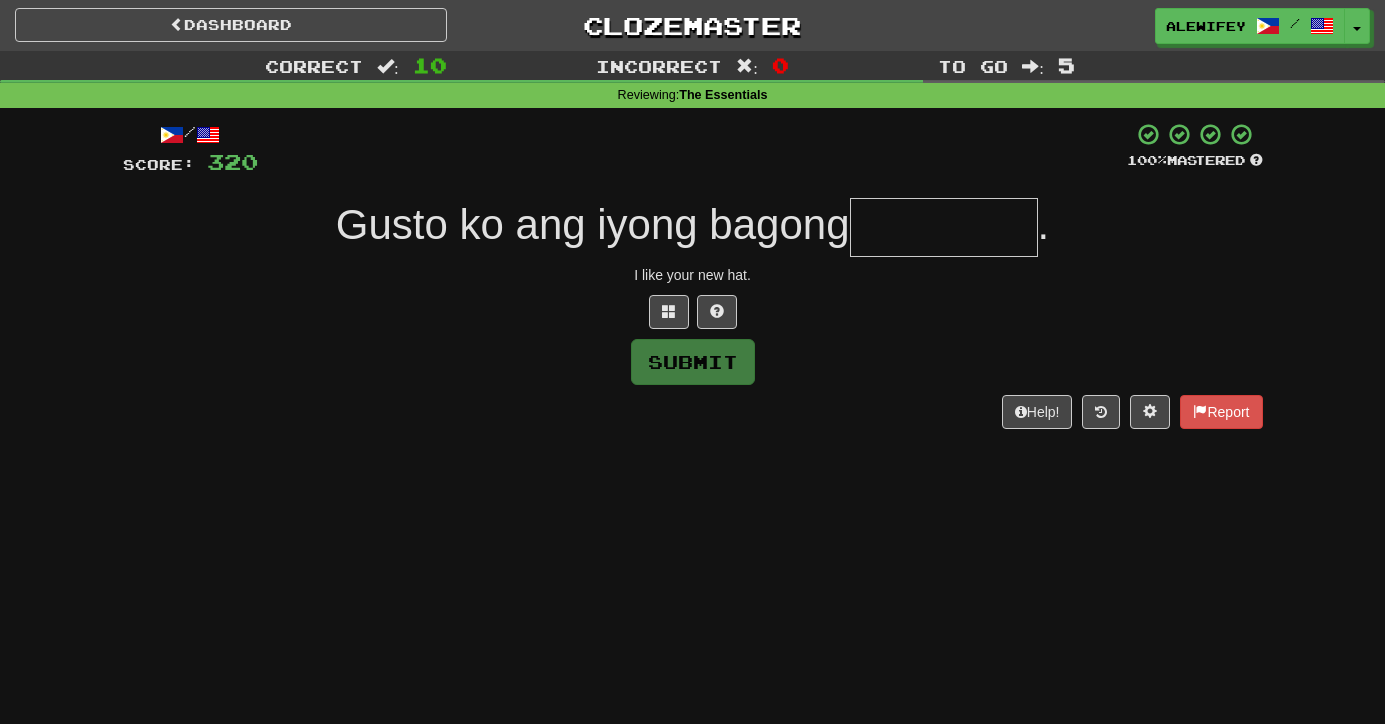 paste on "*********" 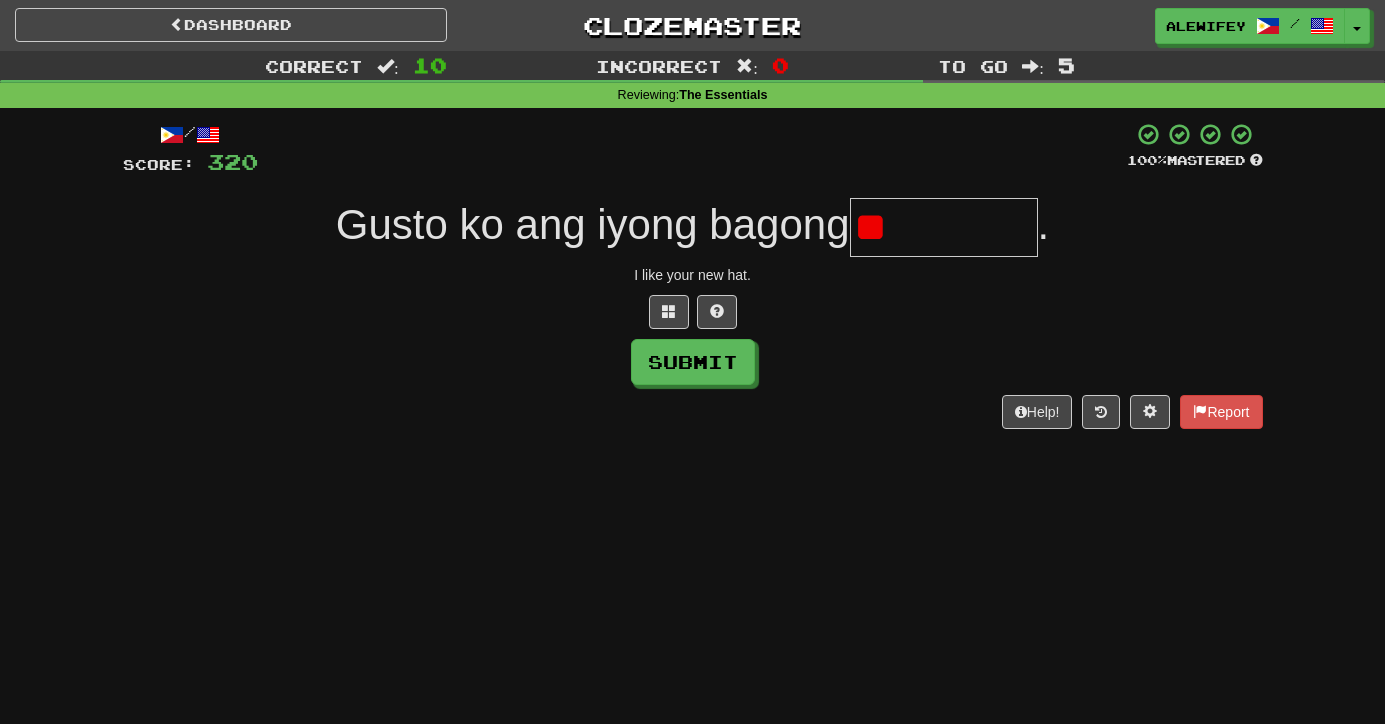 type on "*" 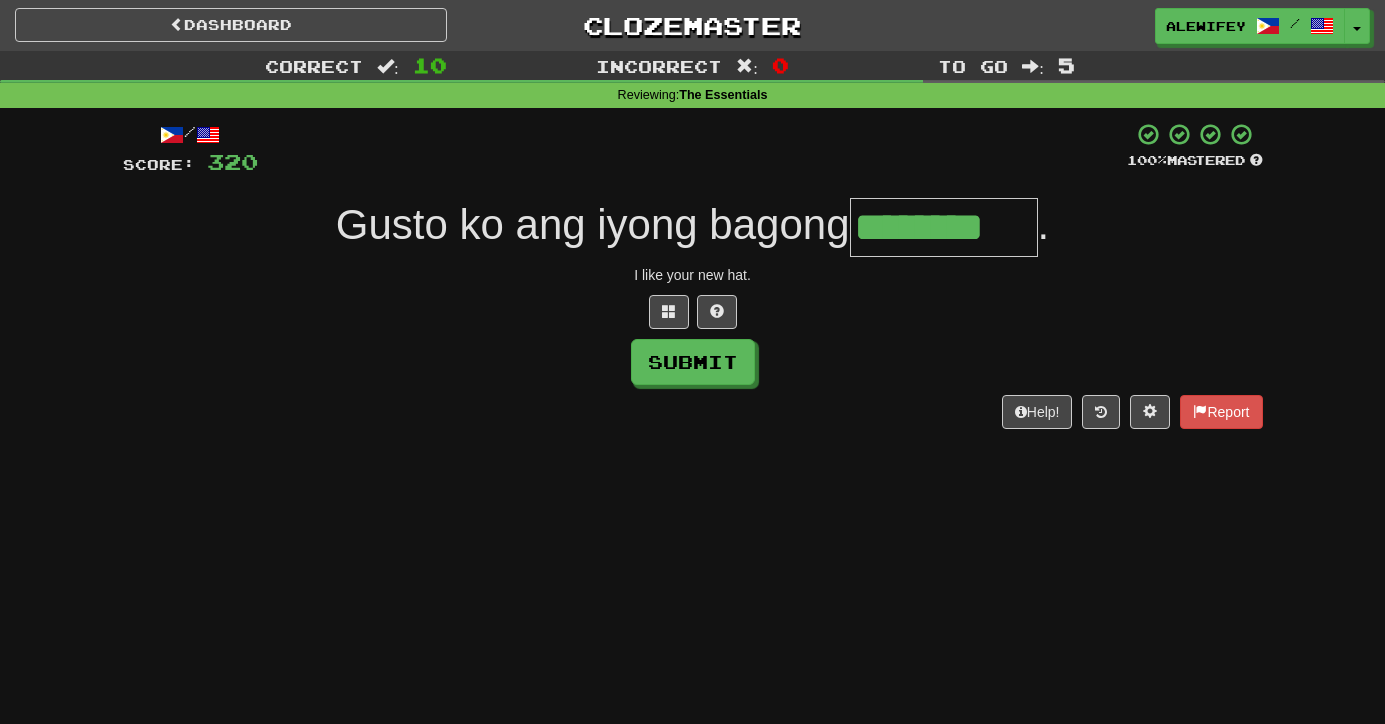 type on "********" 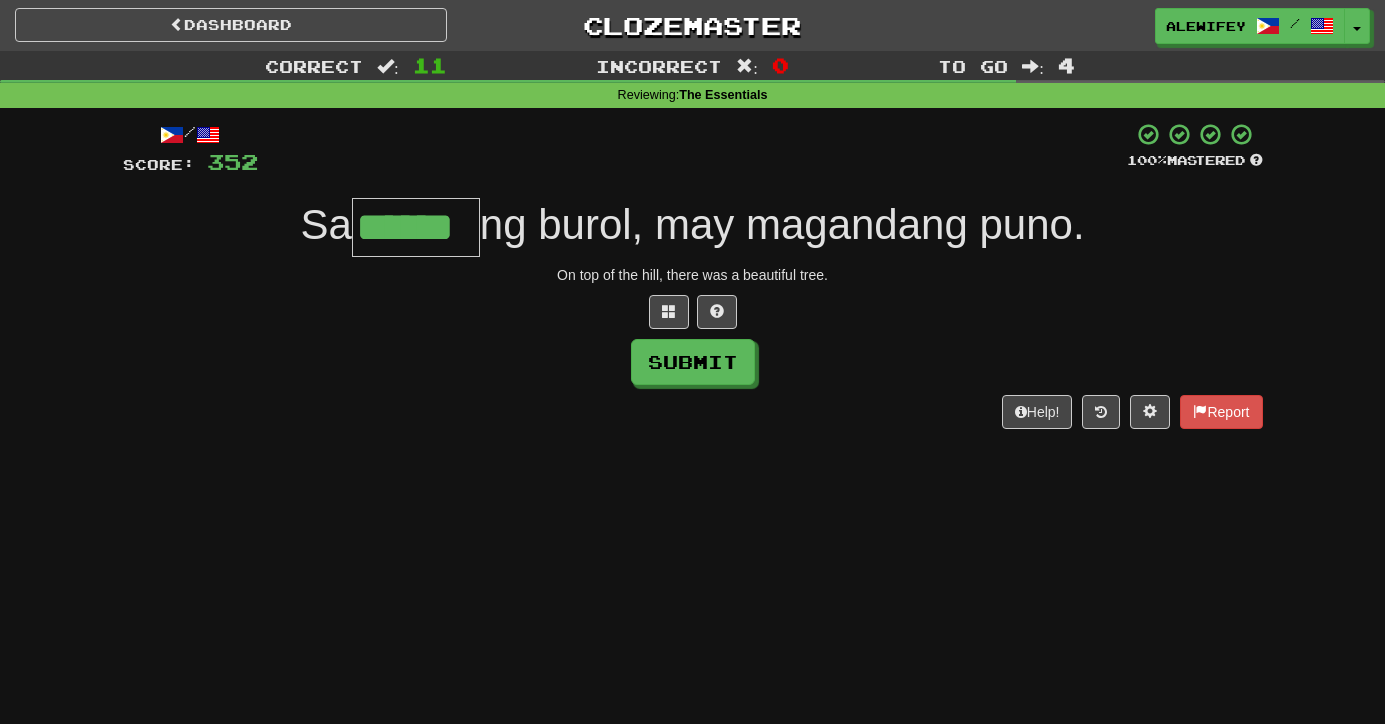 type on "******" 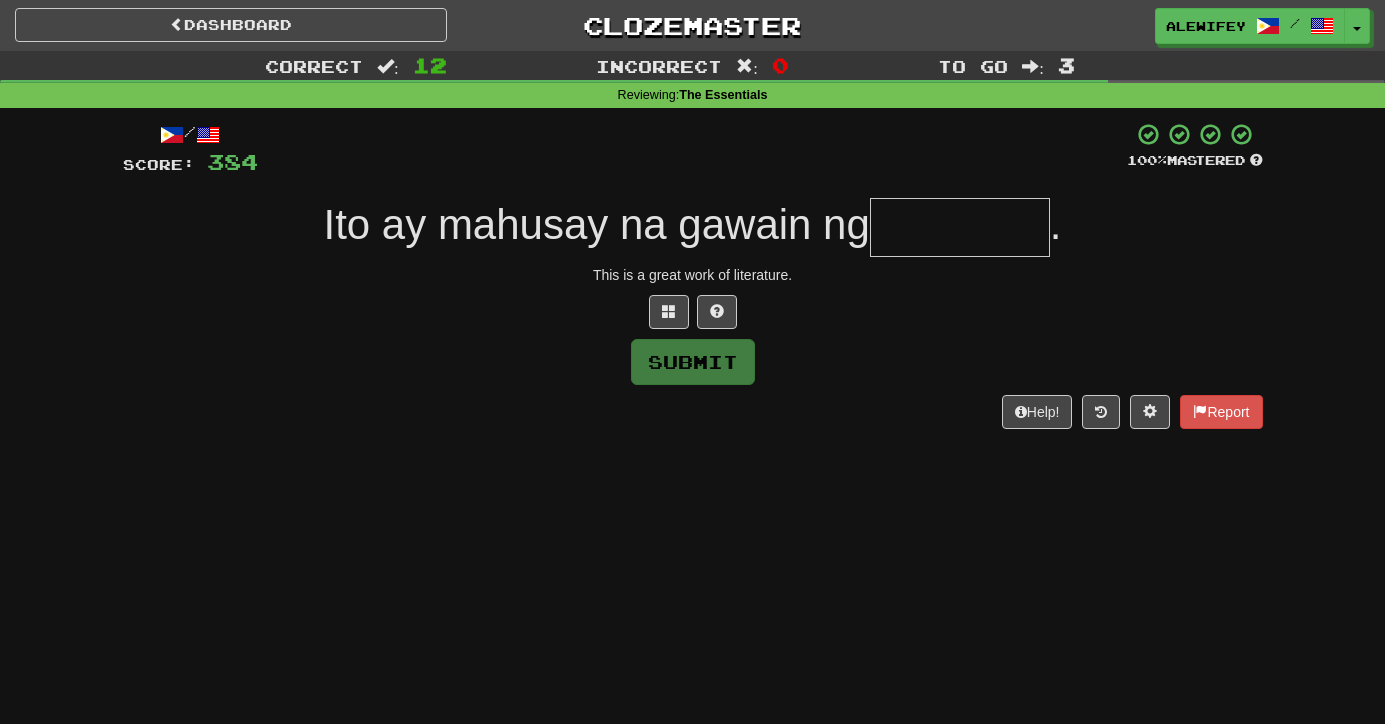 paste on "*********" 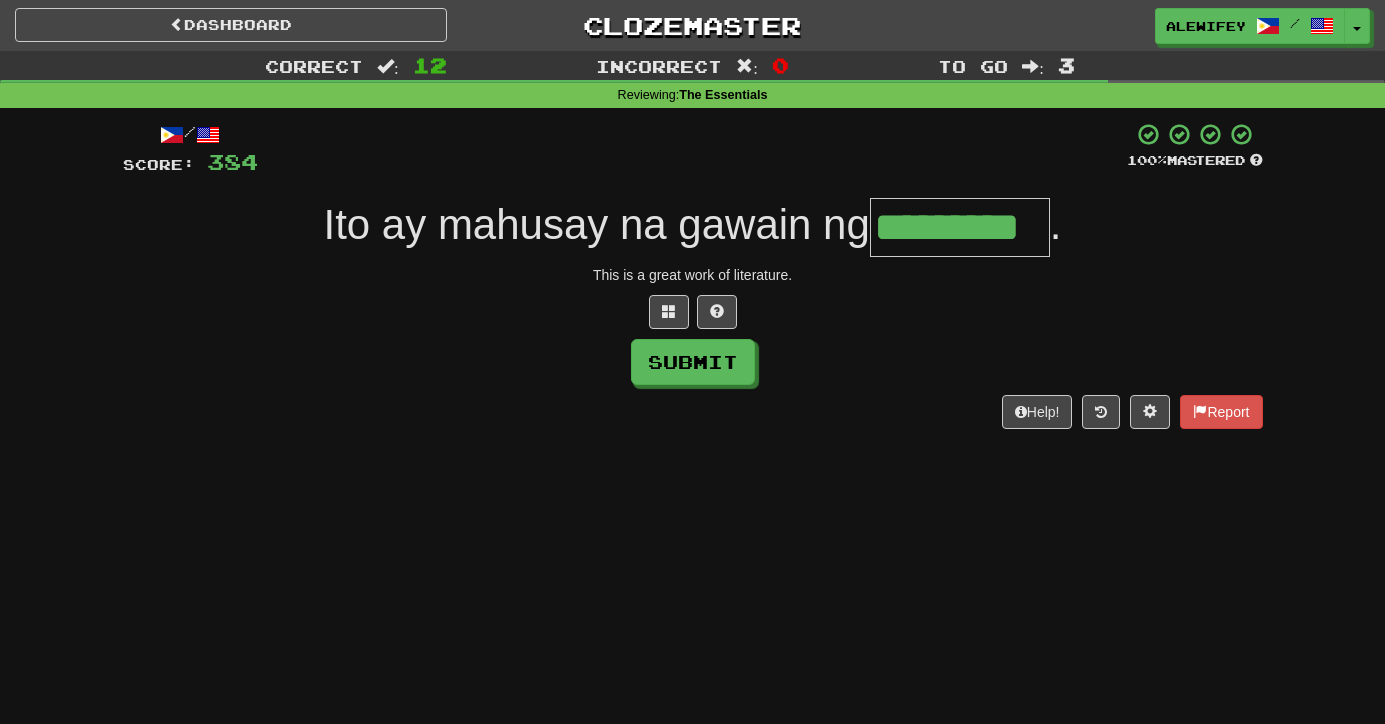 type on "*********" 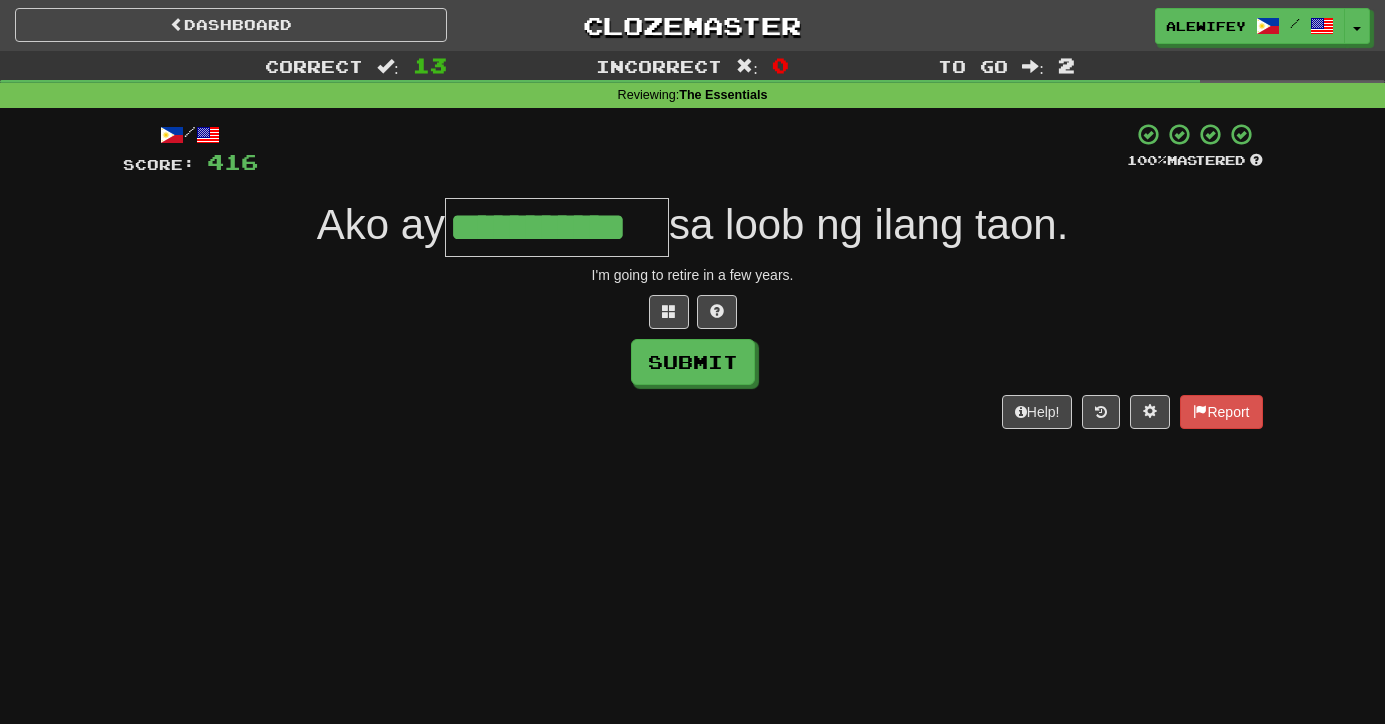 type on "**********" 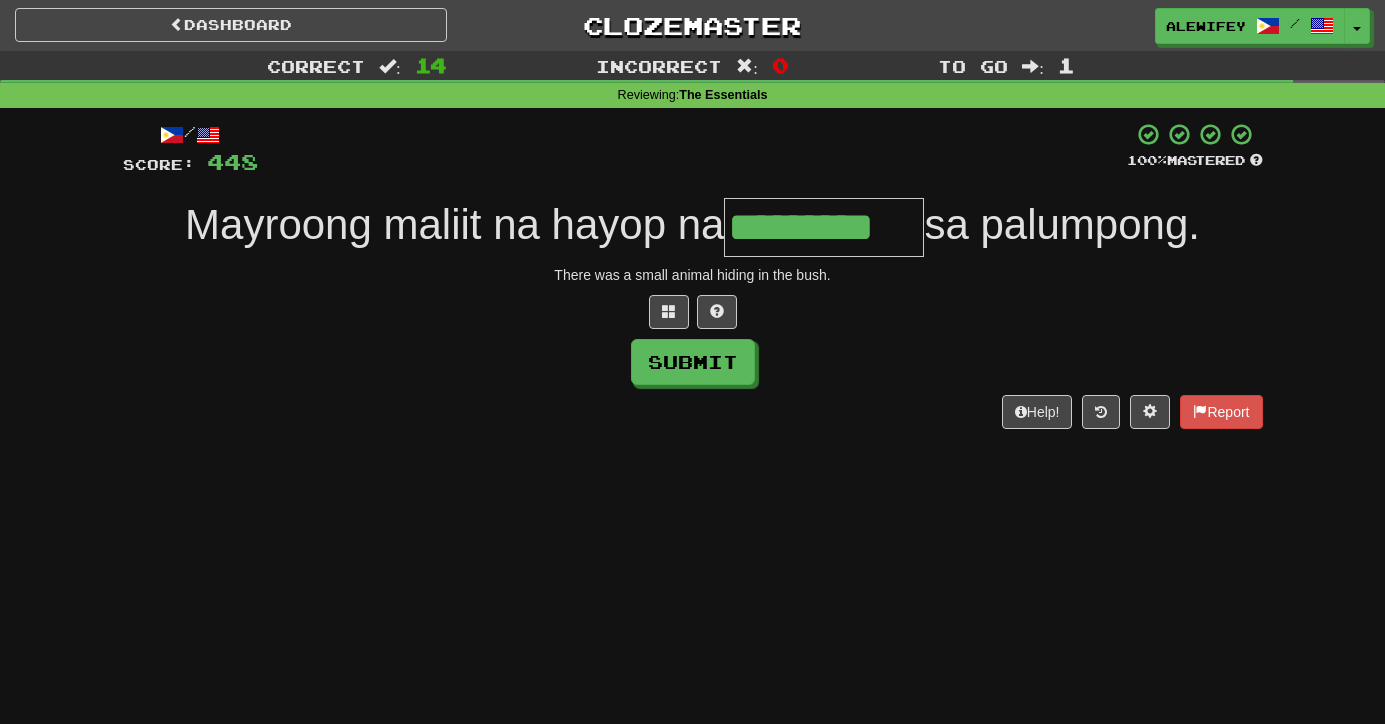 type on "*********" 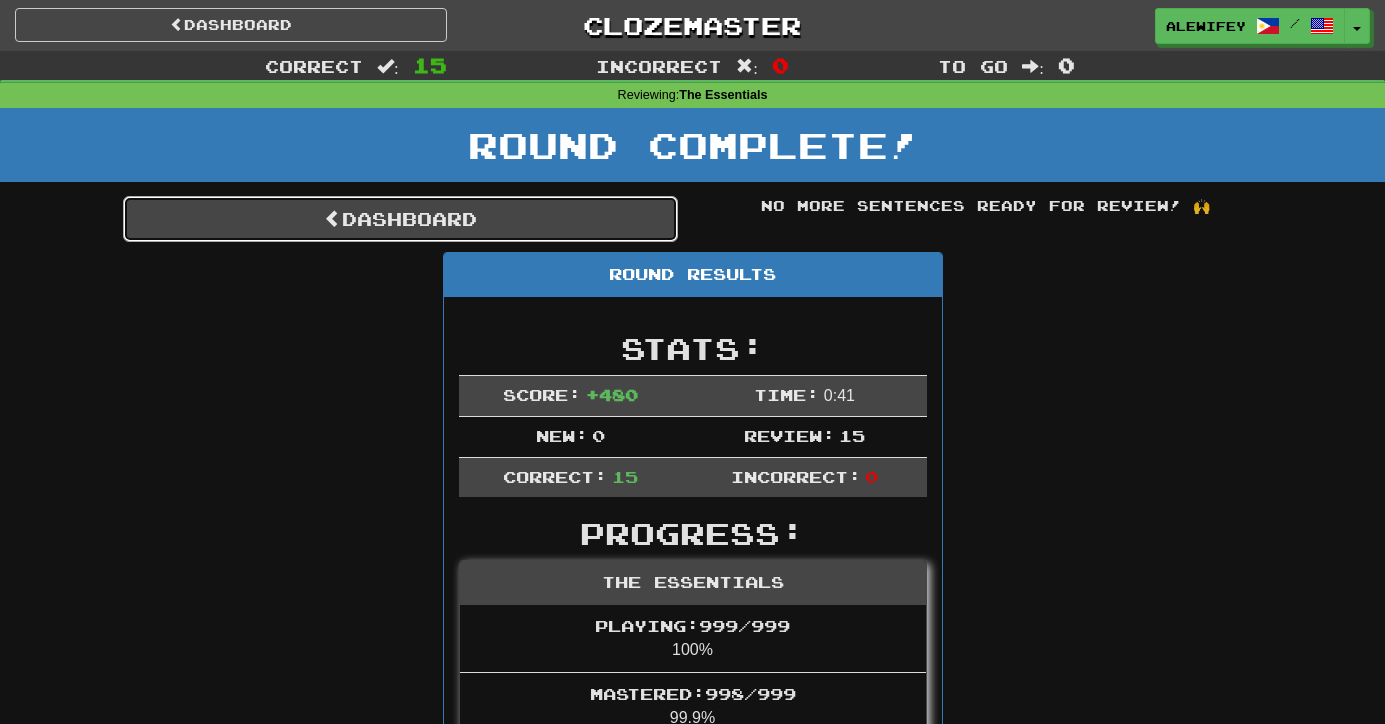 click on "Dashboard" at bounding box center [400, 219] 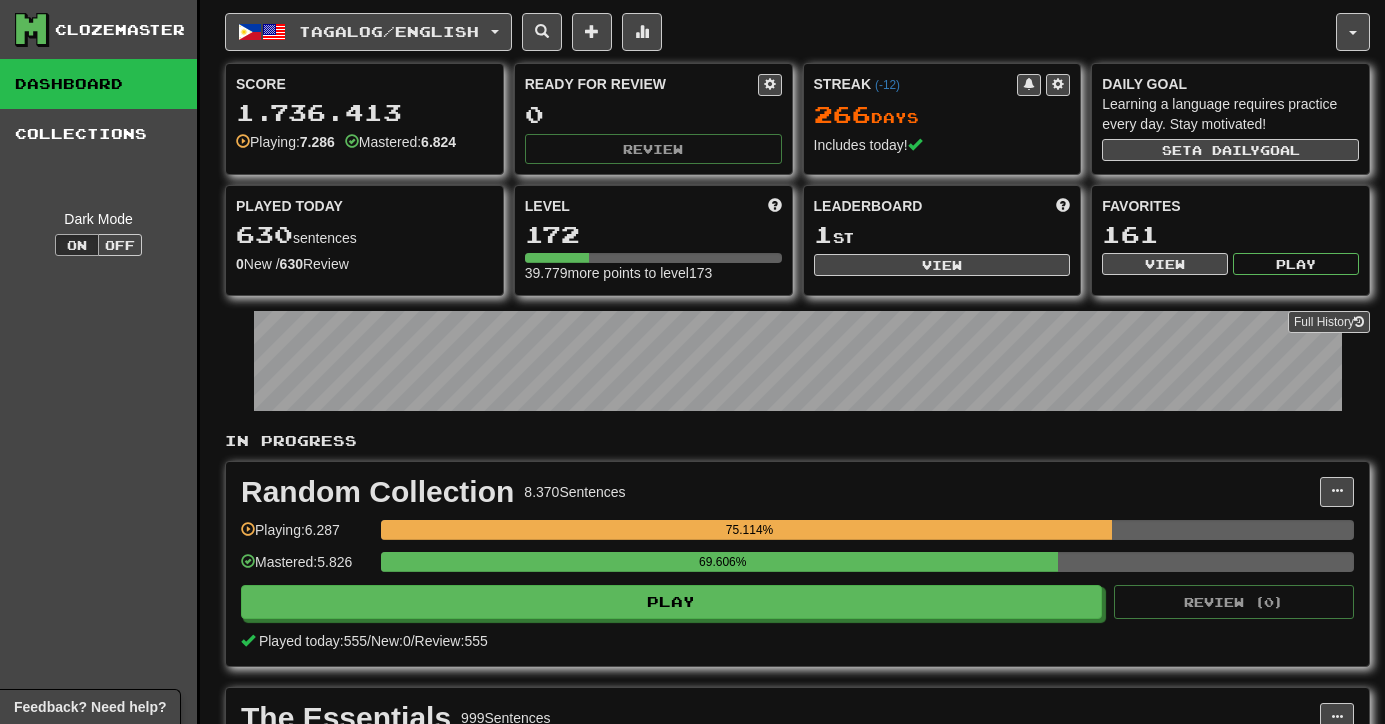 scroll, scrollTop: 0, scrollLeft: 0, axis: both 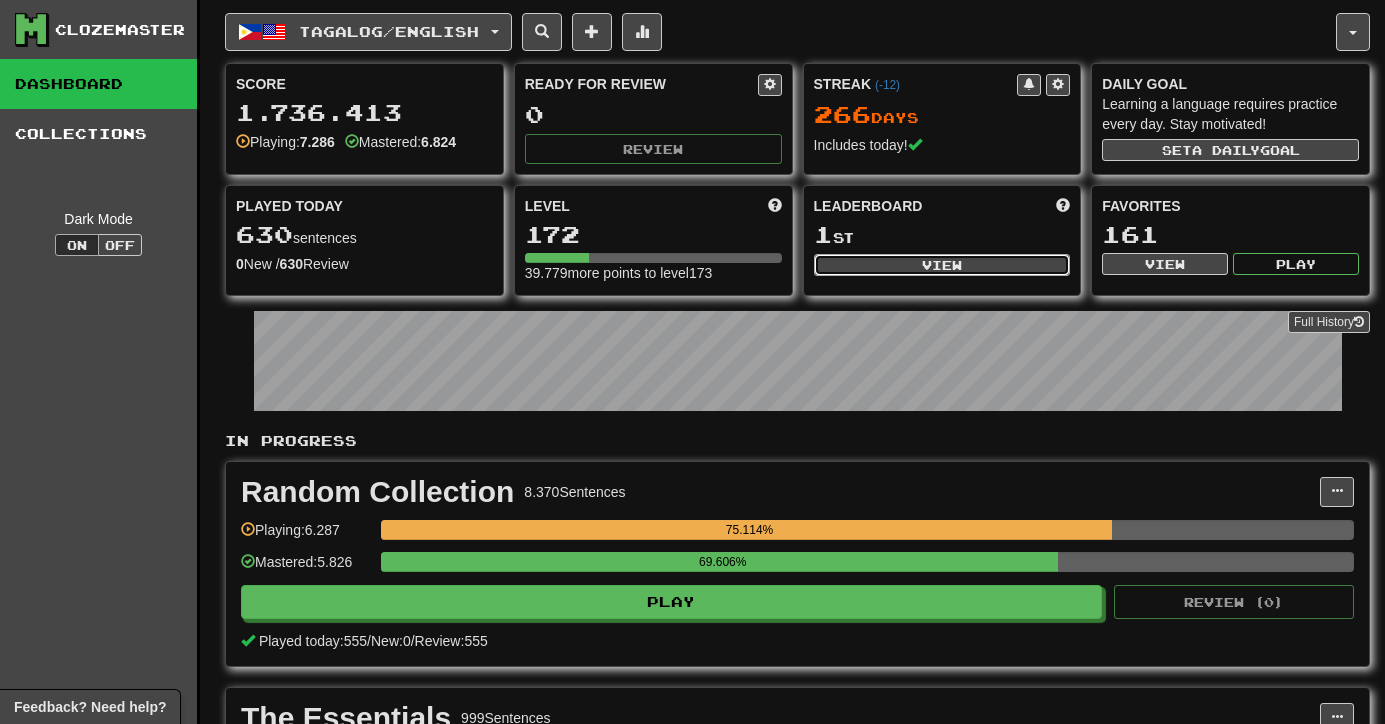 click on "View" at bounding box center (942, 265) 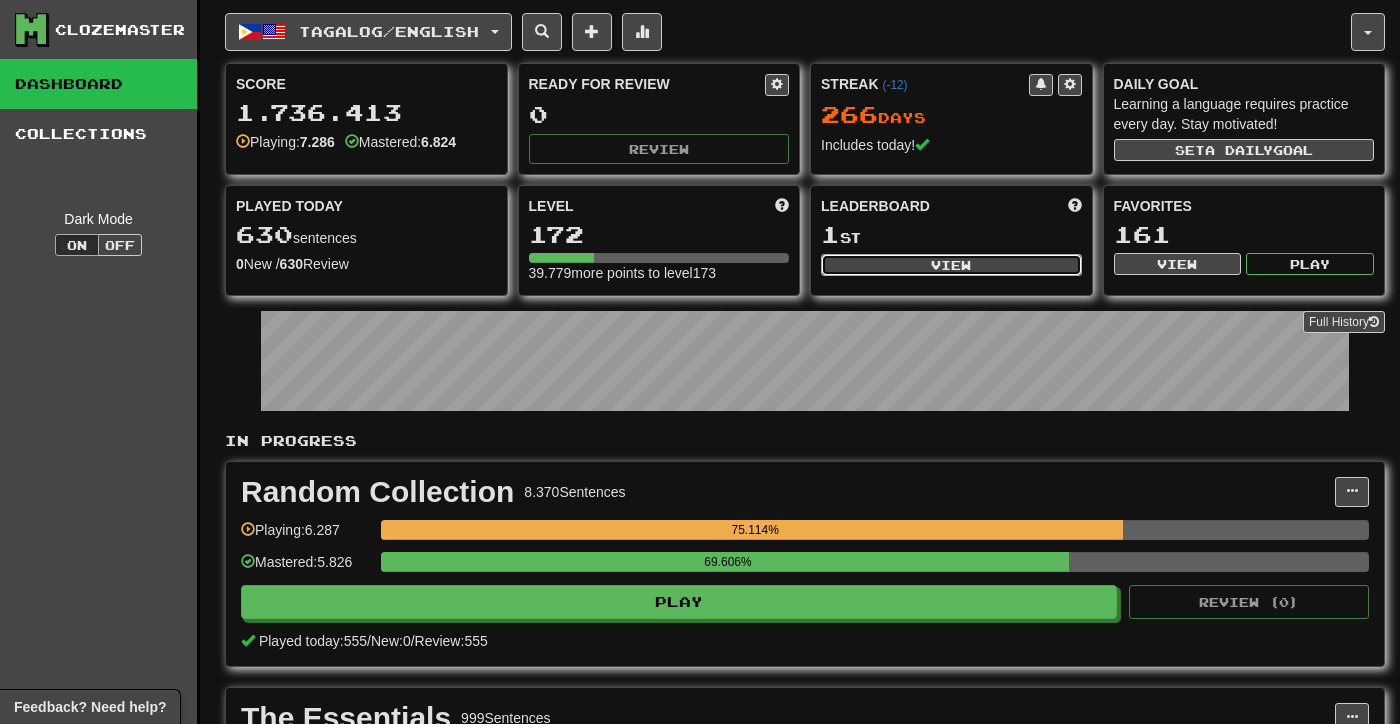 select on "**********" 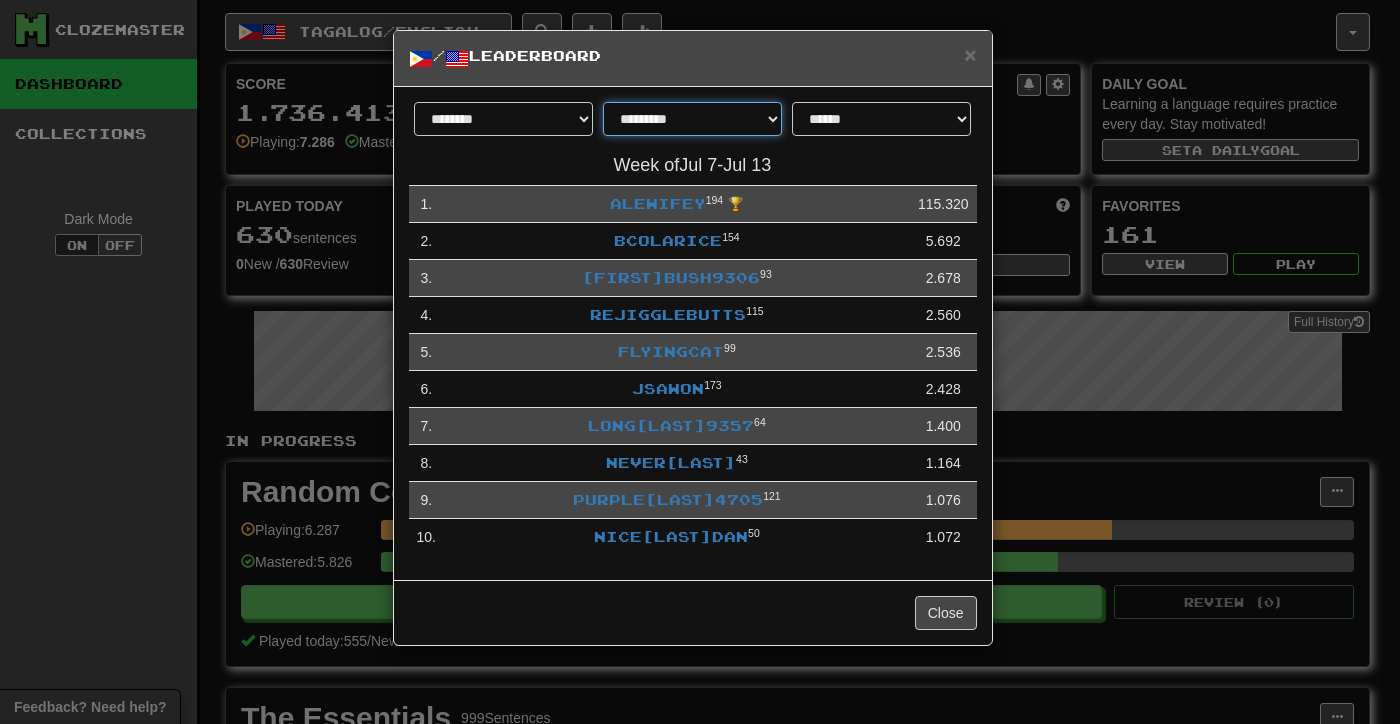 select on "********" 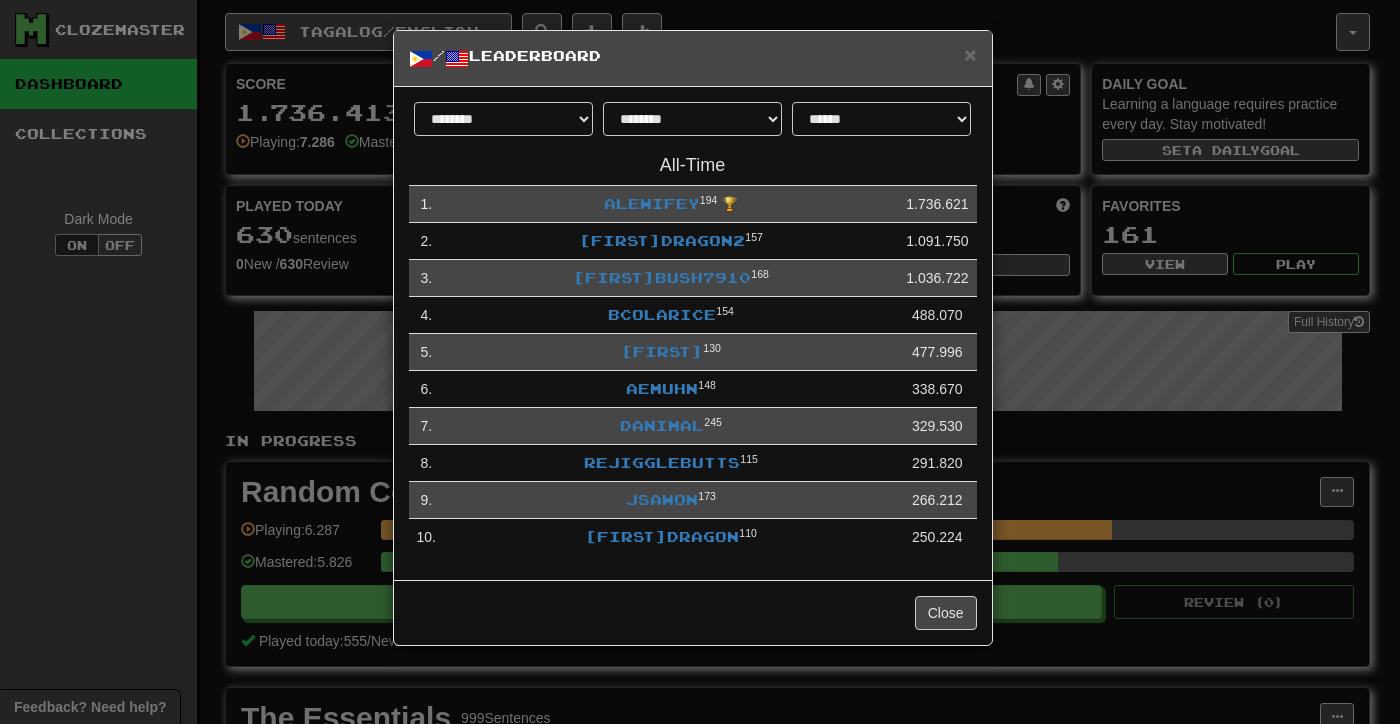click on "**********" at bounding box center [700, 362] 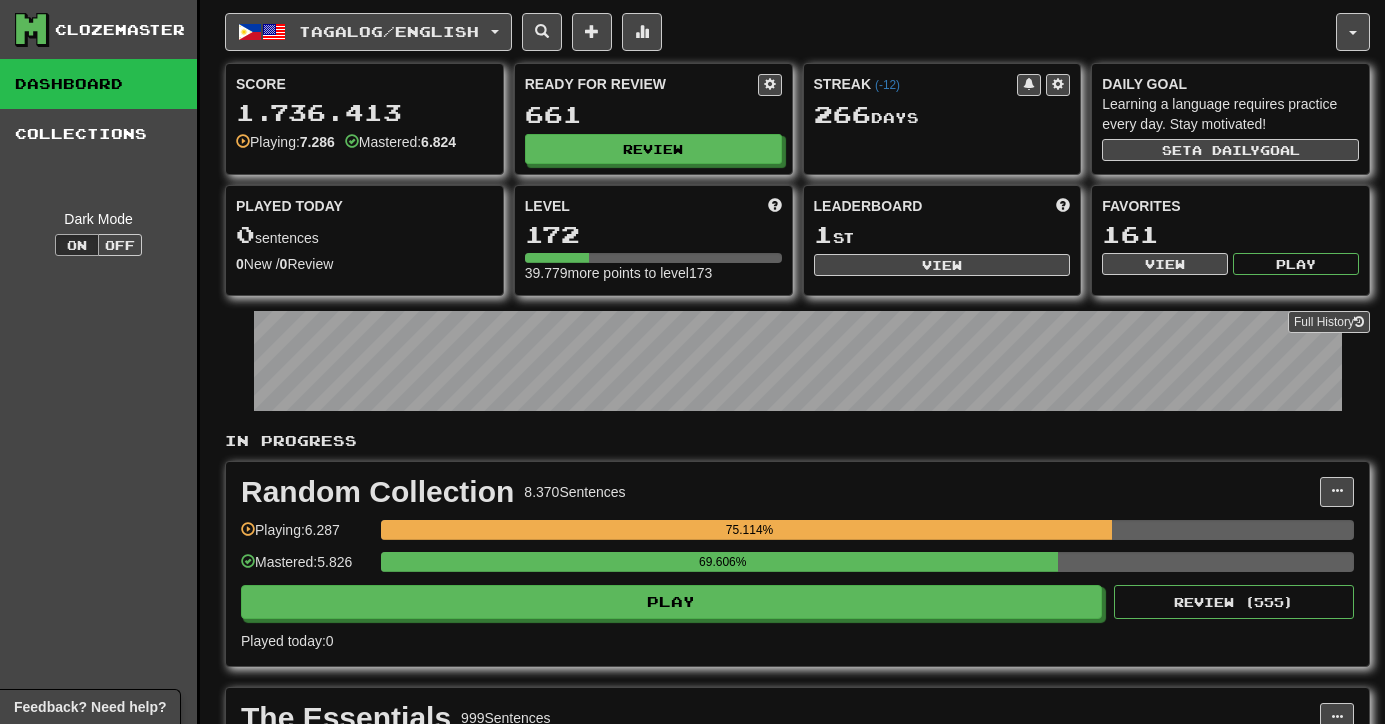 scroll, scrollTop: 0, scrollLeft: 0, axis: both 